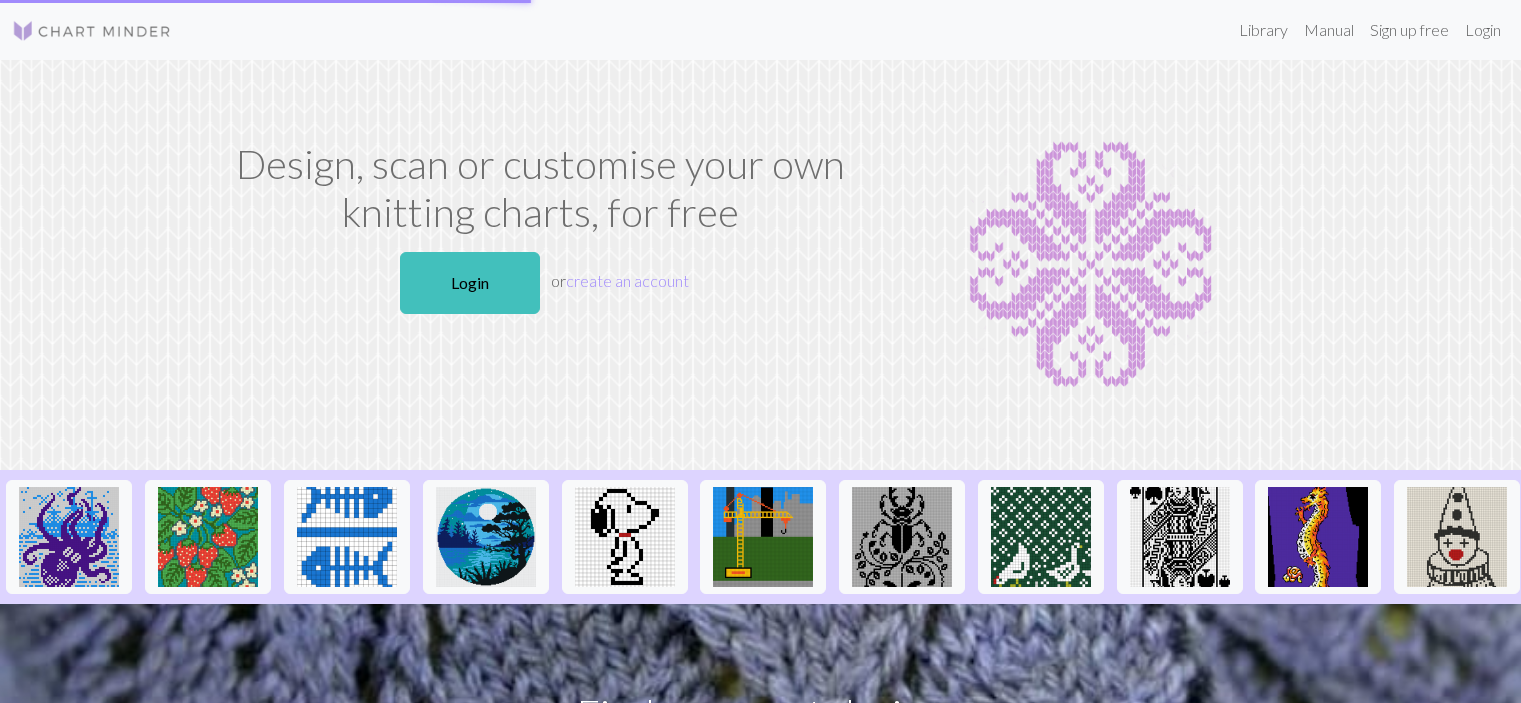 scroll, scrollTop: 0, scrollLeft: 0, axis: both 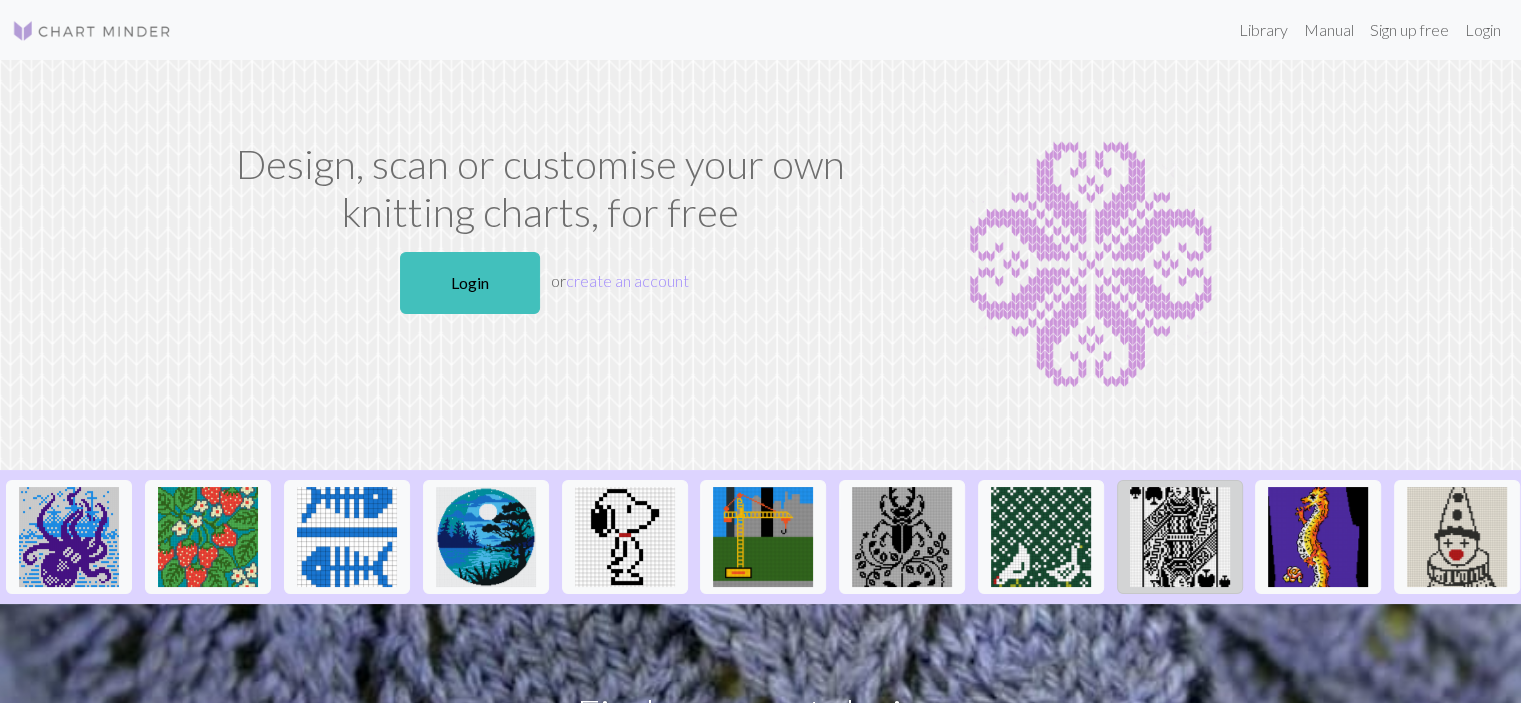 click at bounding box center [1180, 537] 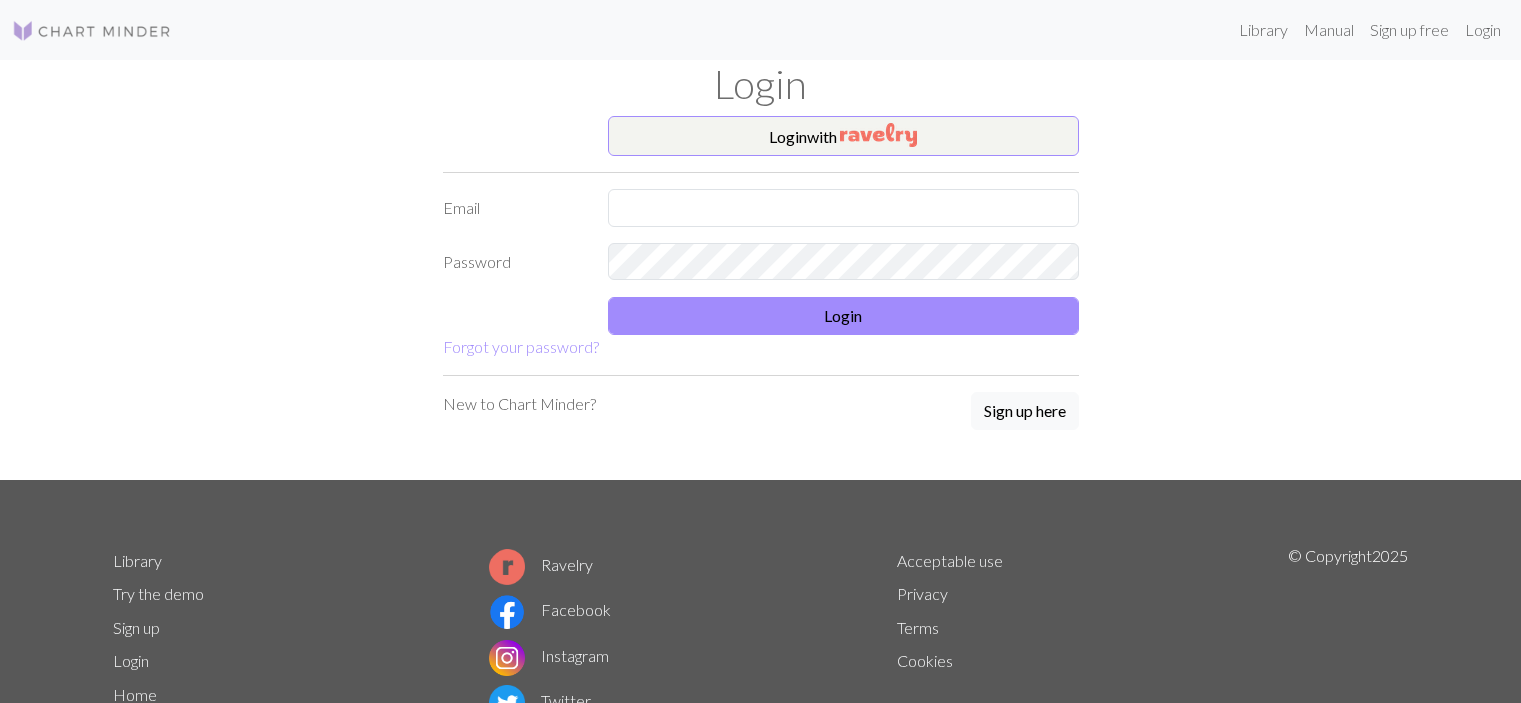 scroll, scrollTop: 0, scrollLeft: 0, axis: both 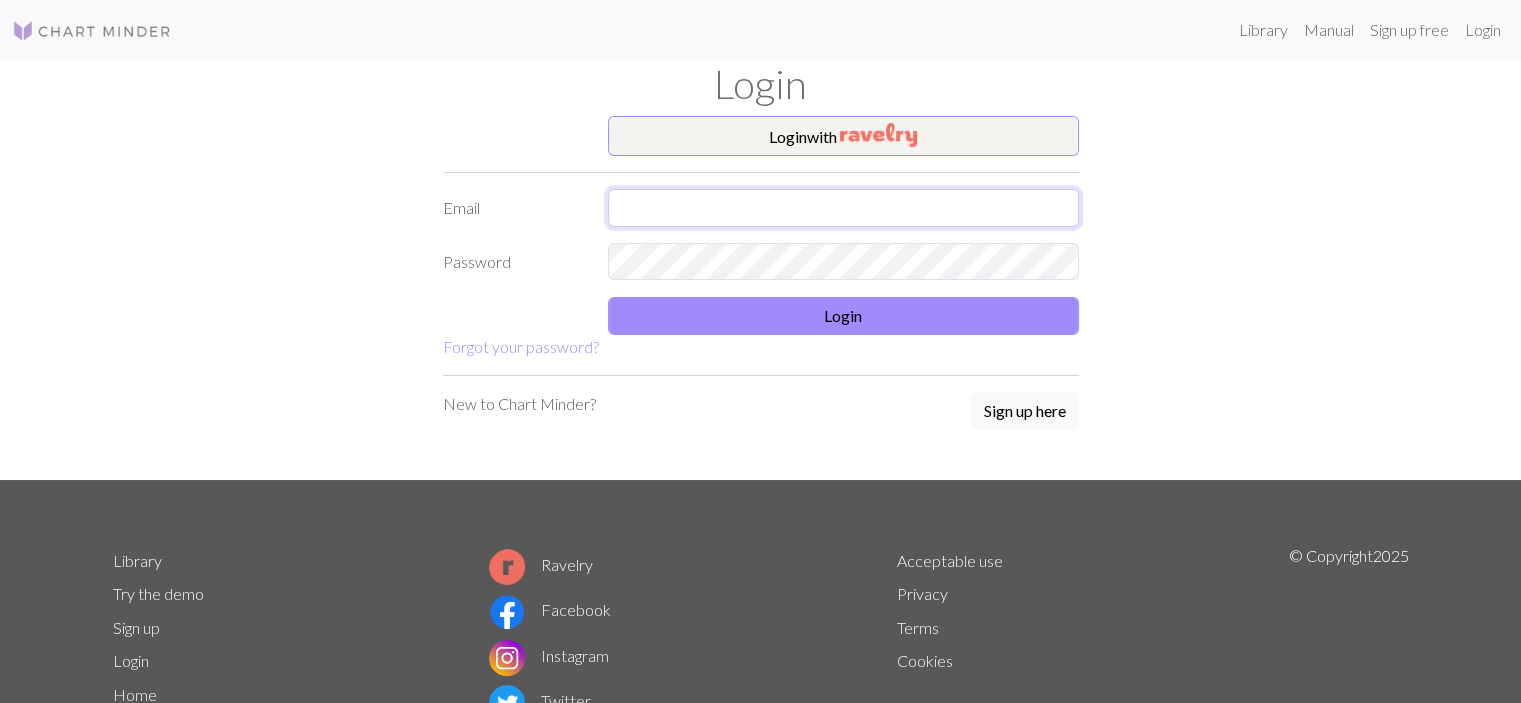 click at bounding box center [843, 208] 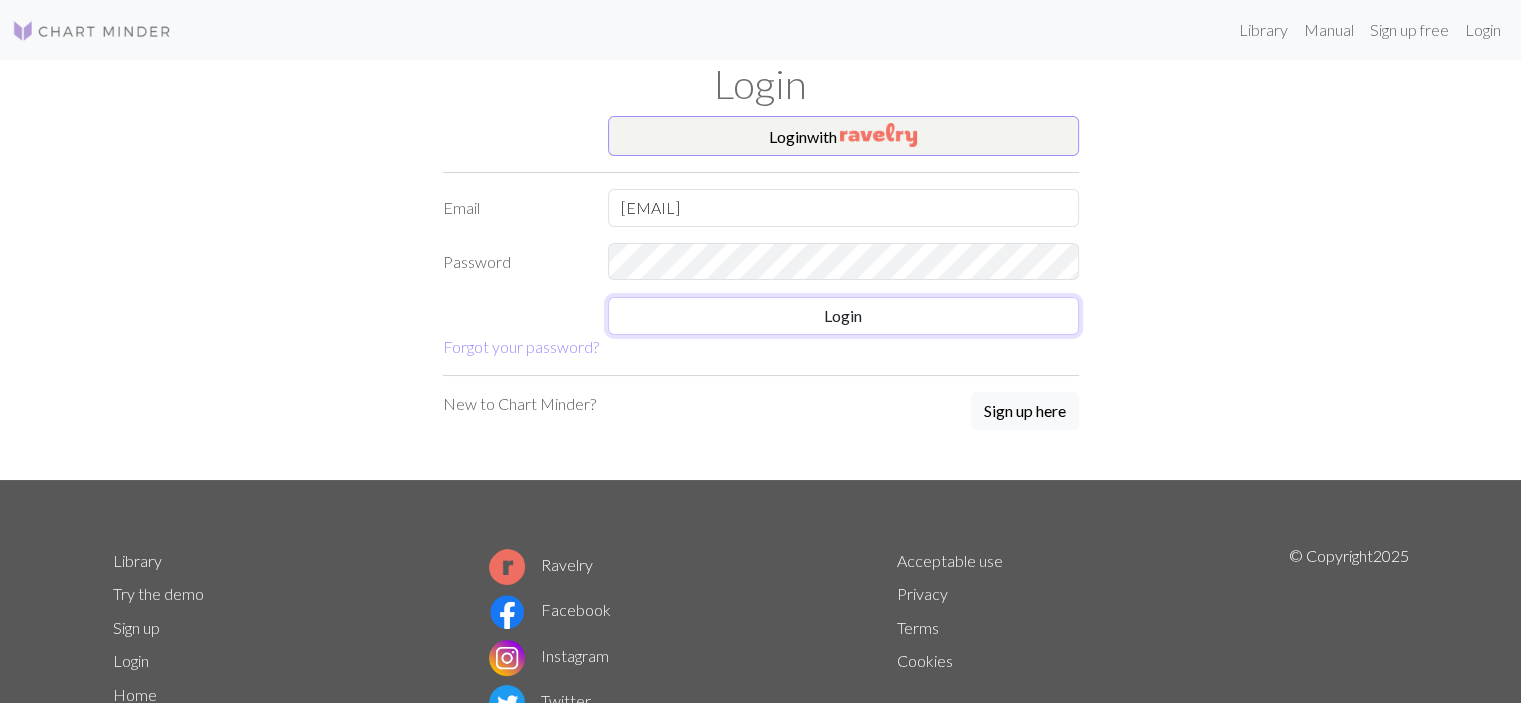 click on "Login  with   Email robertsonhope1@gmail.com Password Login Forgot your password?" at bounding box center [761, 237] 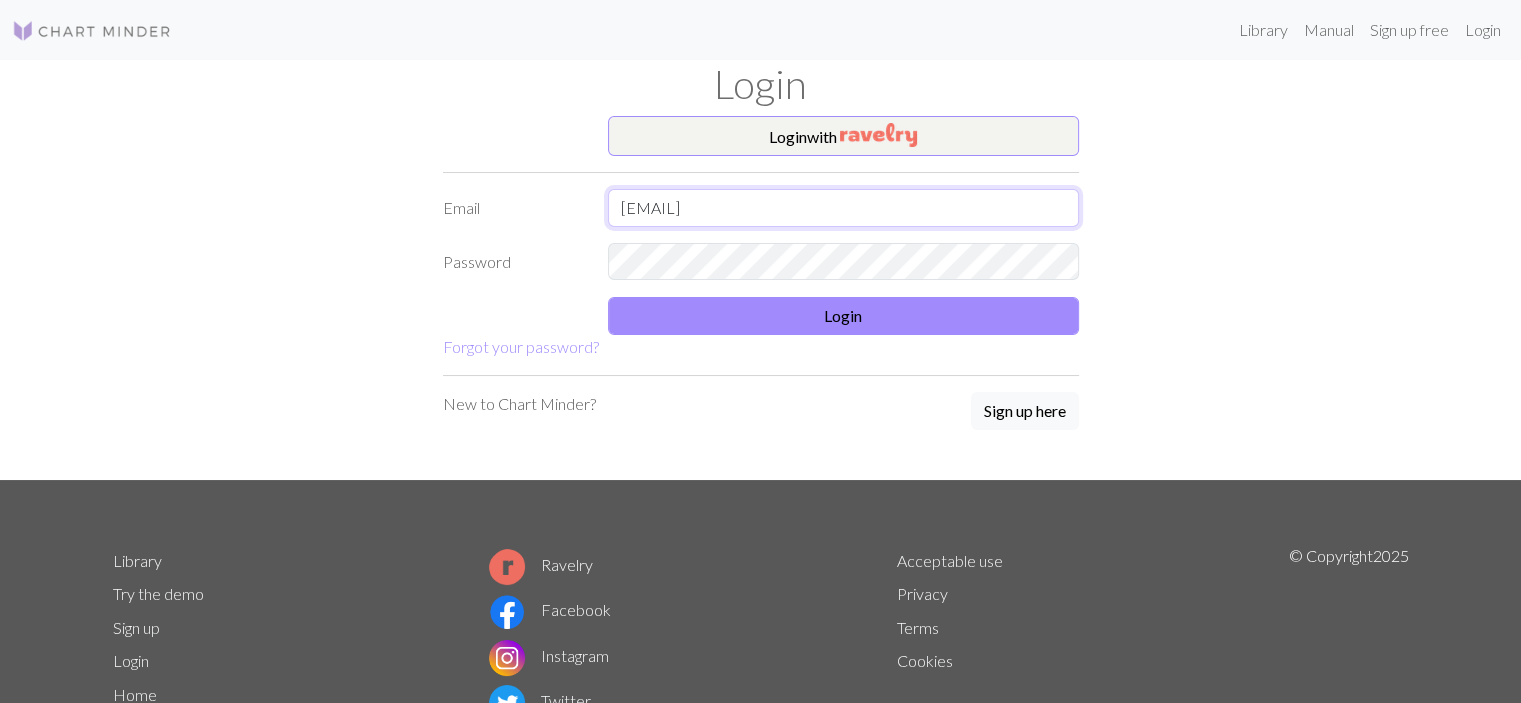 click on "robertsonhope1@gmail.com" at bounding box center (843, 208) 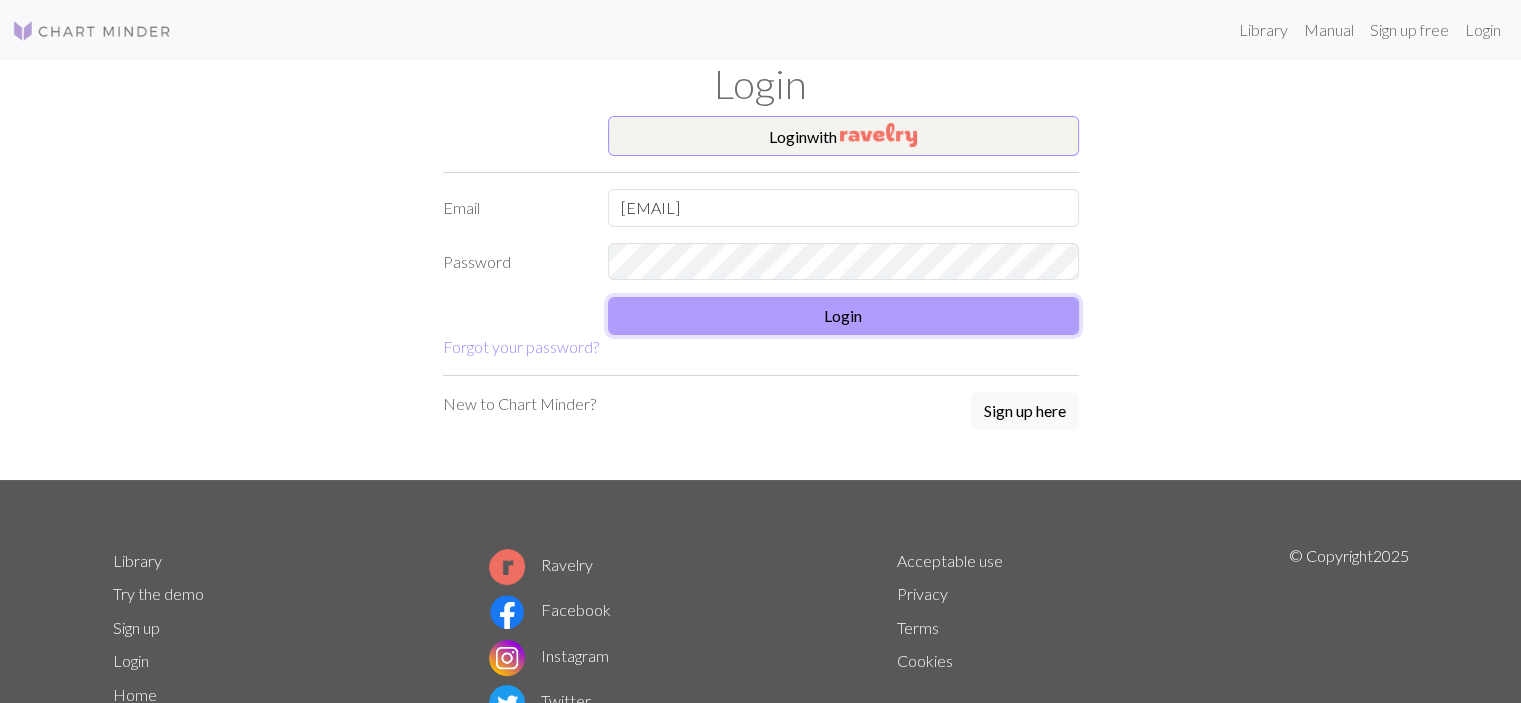 click on "Login" at bounding box center (843, 316) 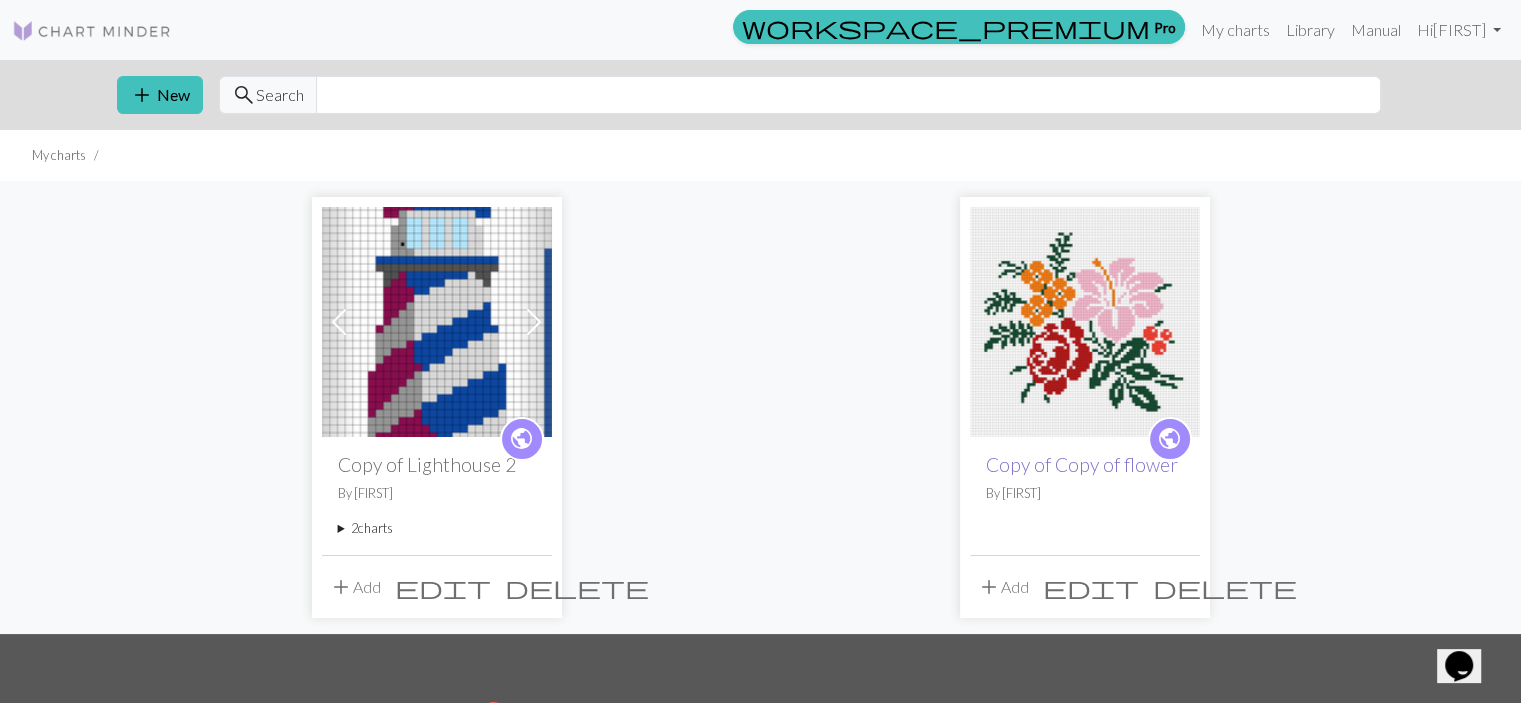 click on "Copy of Copy of flower" at bounding box center (1082, 464) 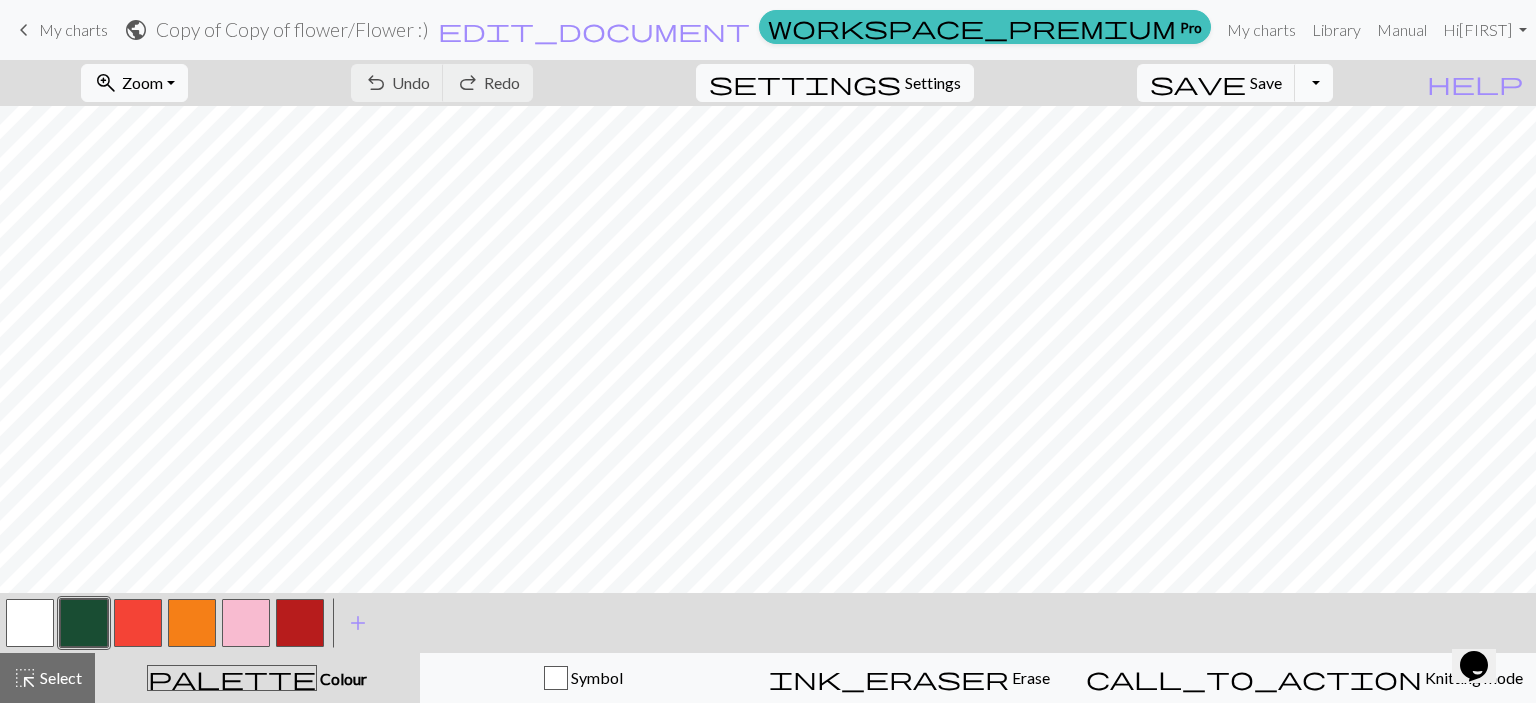 click on "Toggle Dropdown" at bounding box center [1314, 83] 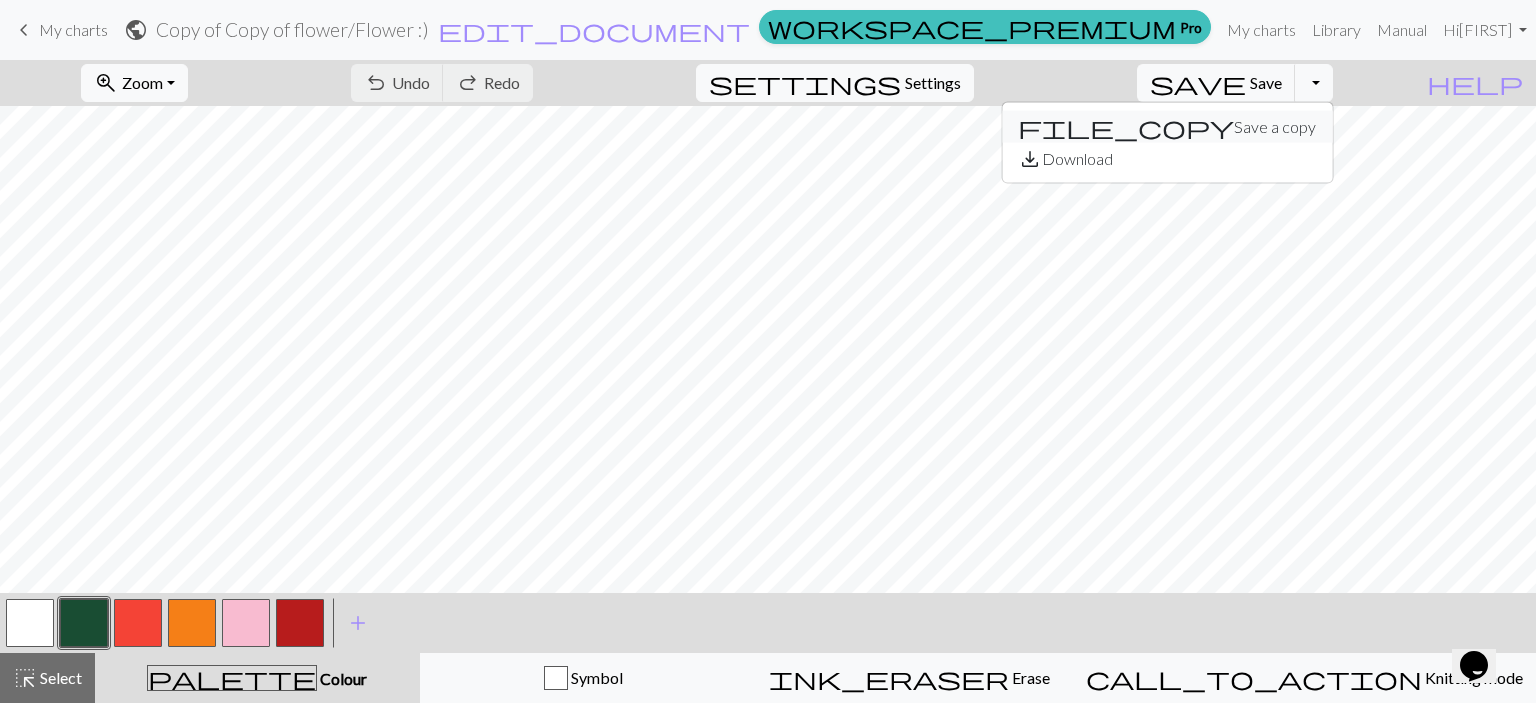 click on "file_copy  Save a copy" at bounding box center (1167, 127) 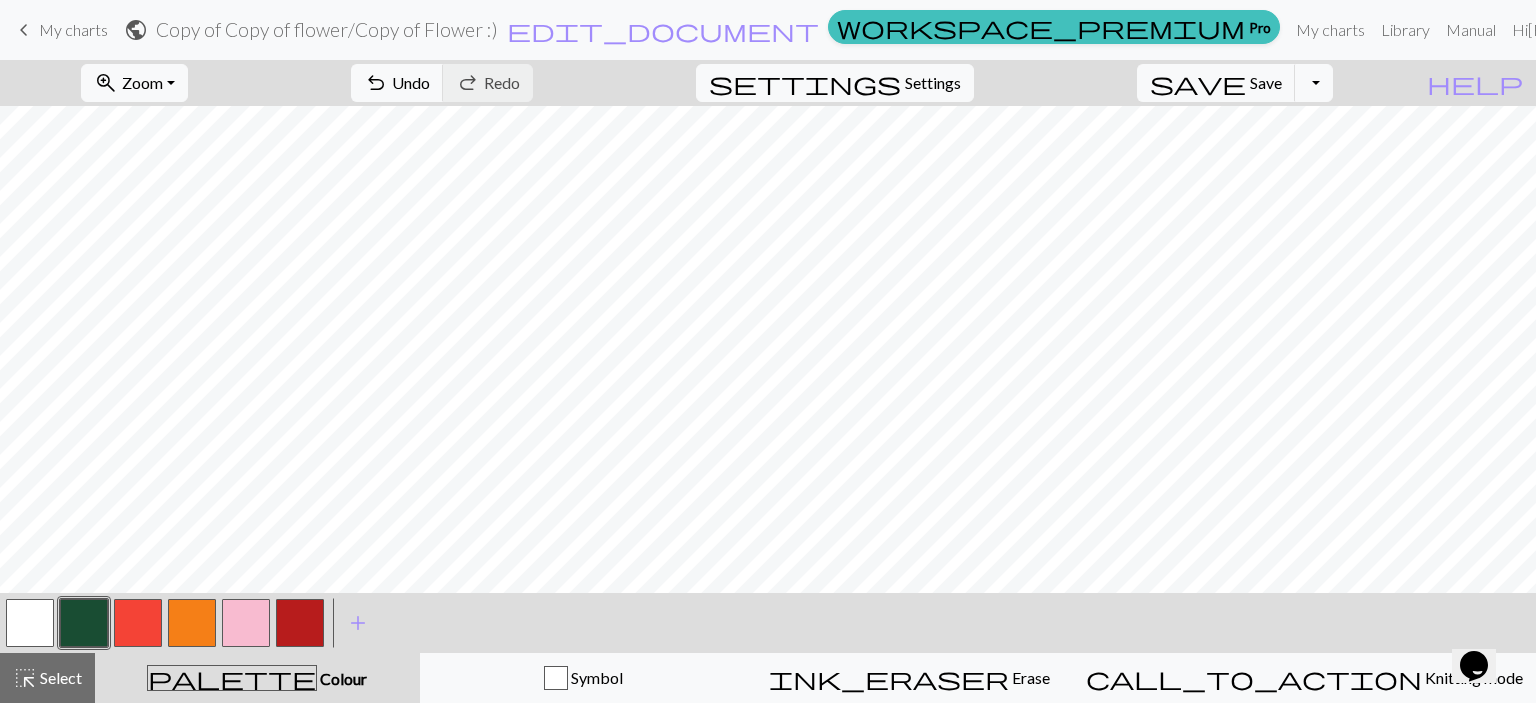 click on "keyboard_arrow_left" at bounding box center [24, 30] 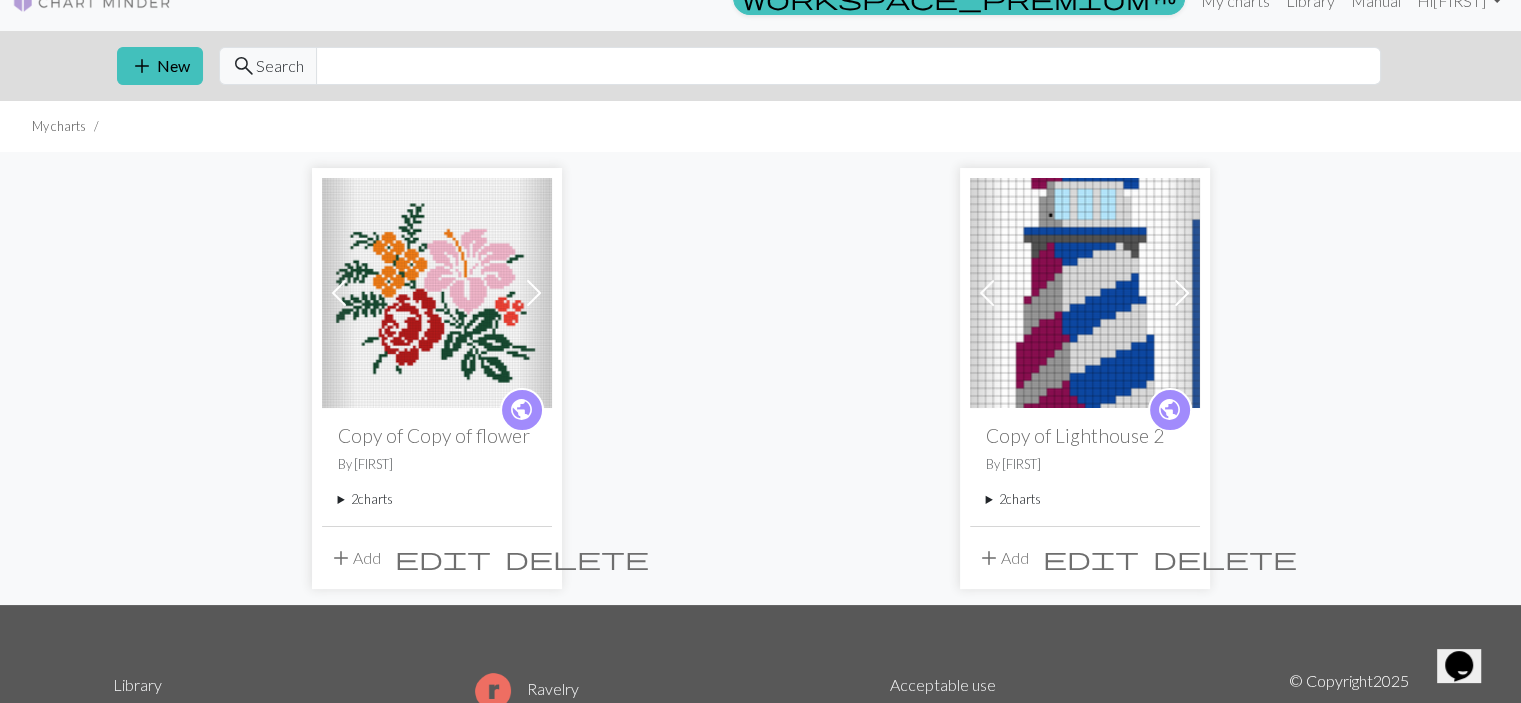 scroll, scrollTop: 0, scrollLeft: 0, axis: both 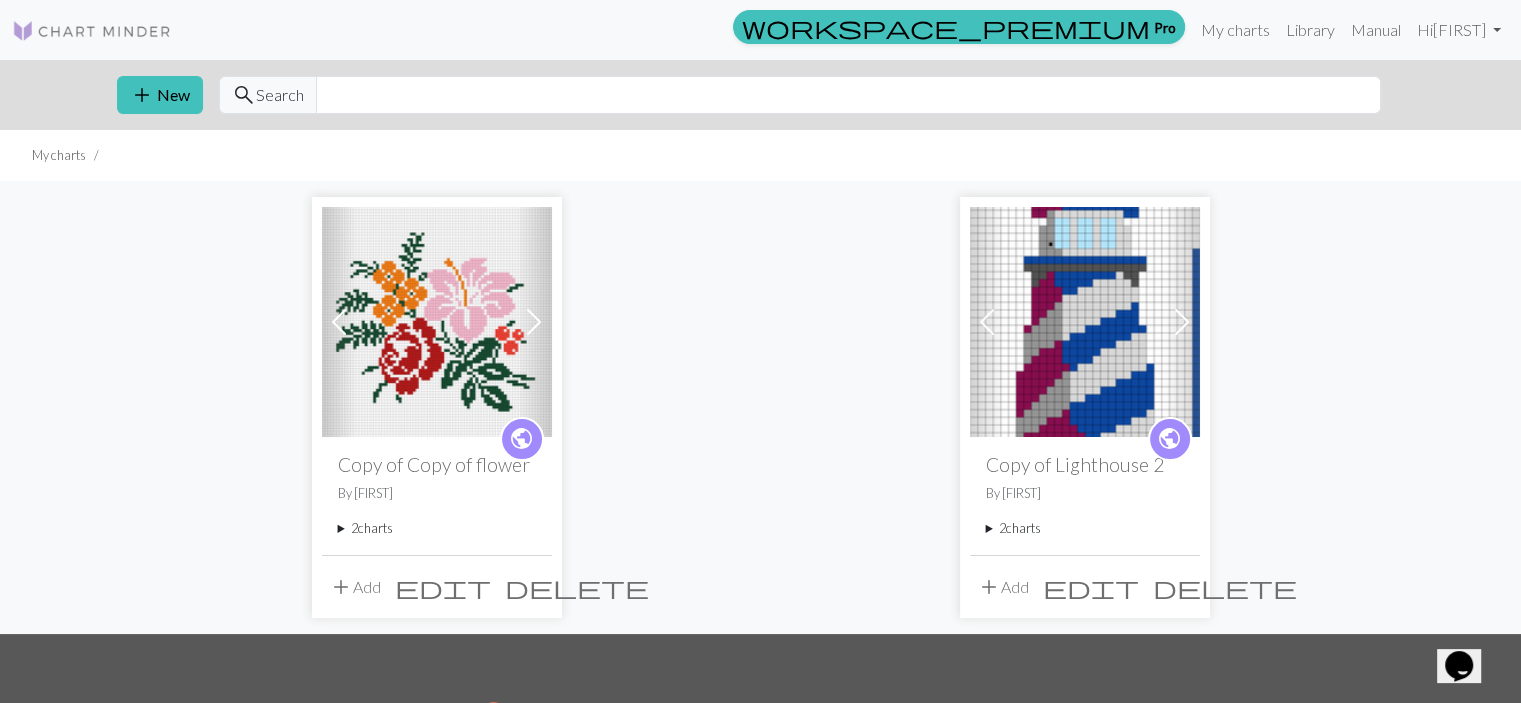 click on "public Copy of Copy of flower By   Hope 2  charts Flower :) delete Copy of Flower :) delete" at bounding box center (437, 495) 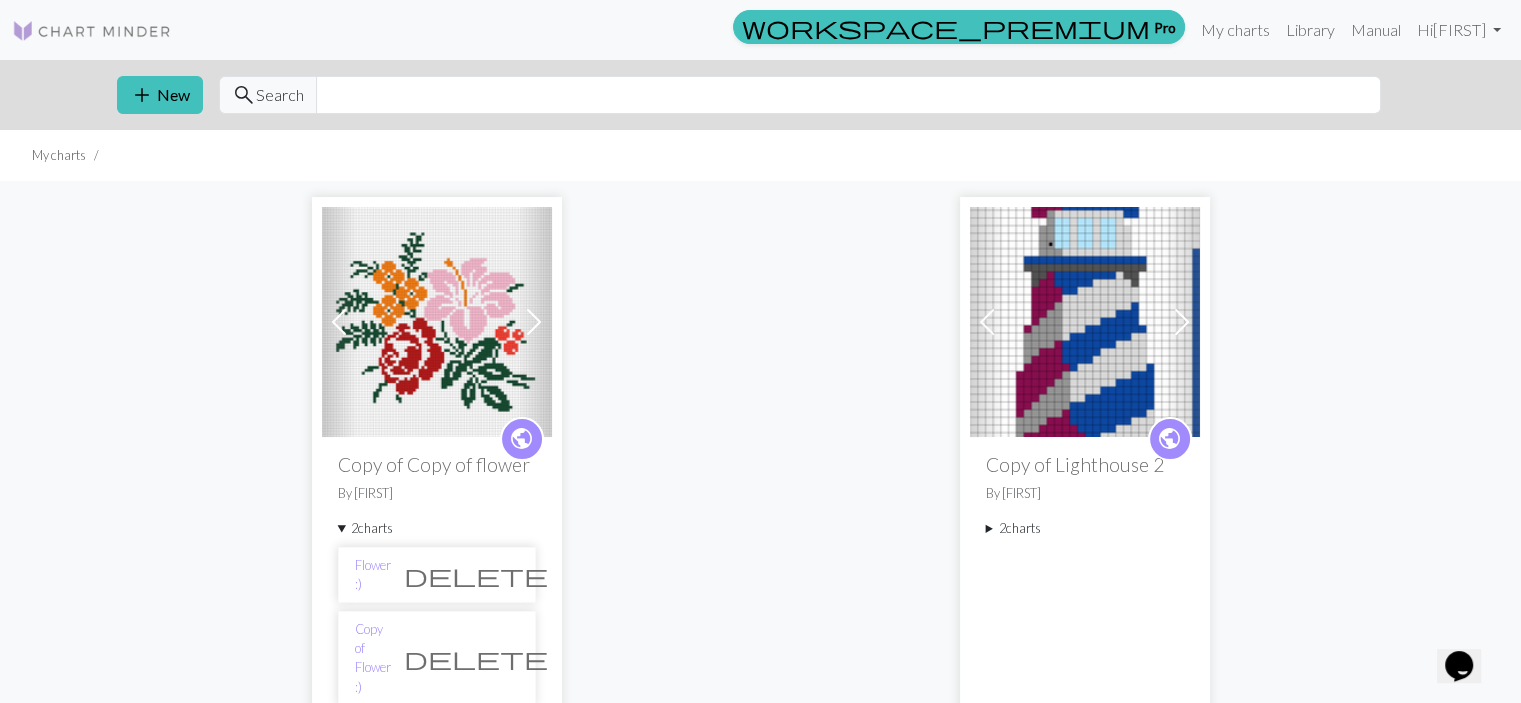 click on "delete" at bounding box center (476, 658) 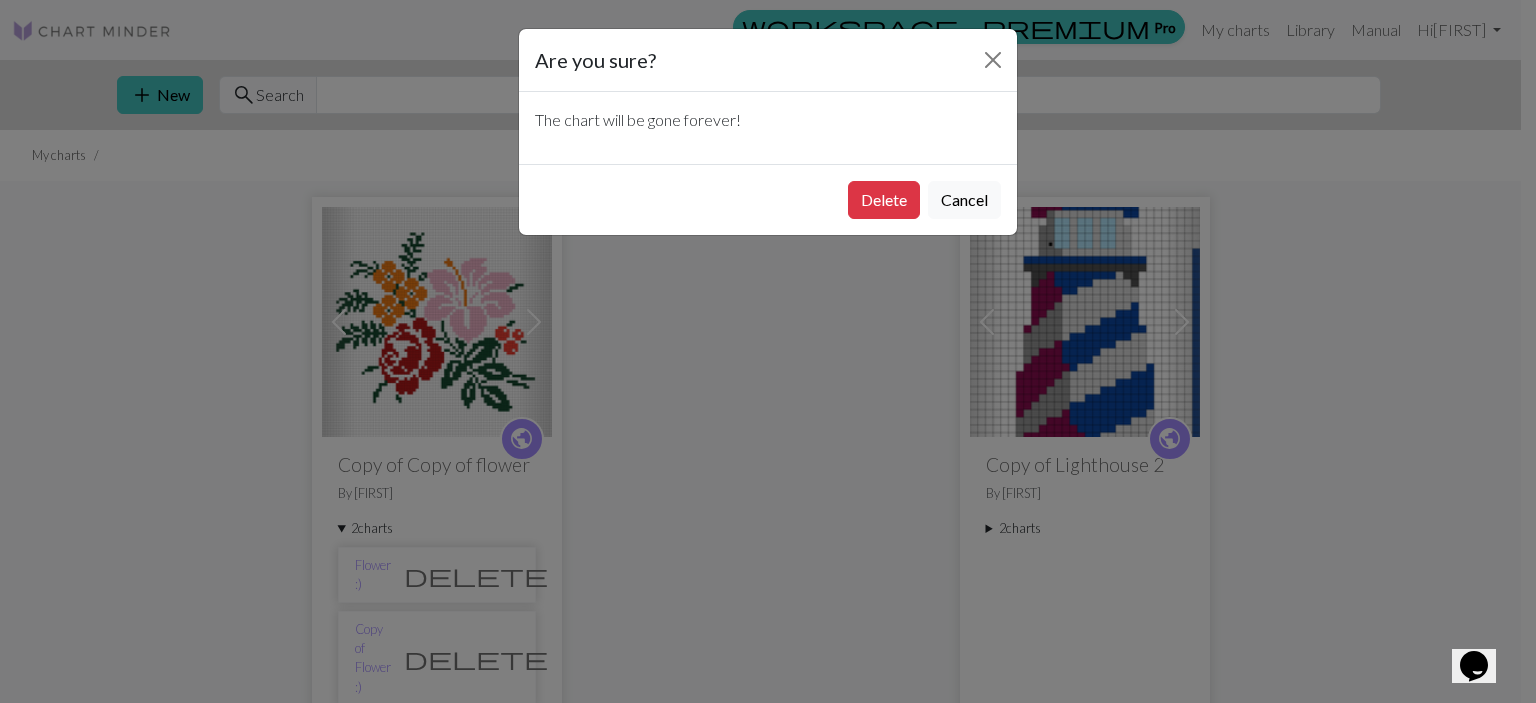 drag, startPoint x: 799, startPoint y: 411, endPoint x: 904, endPoint y: 293, distance: 157.95253 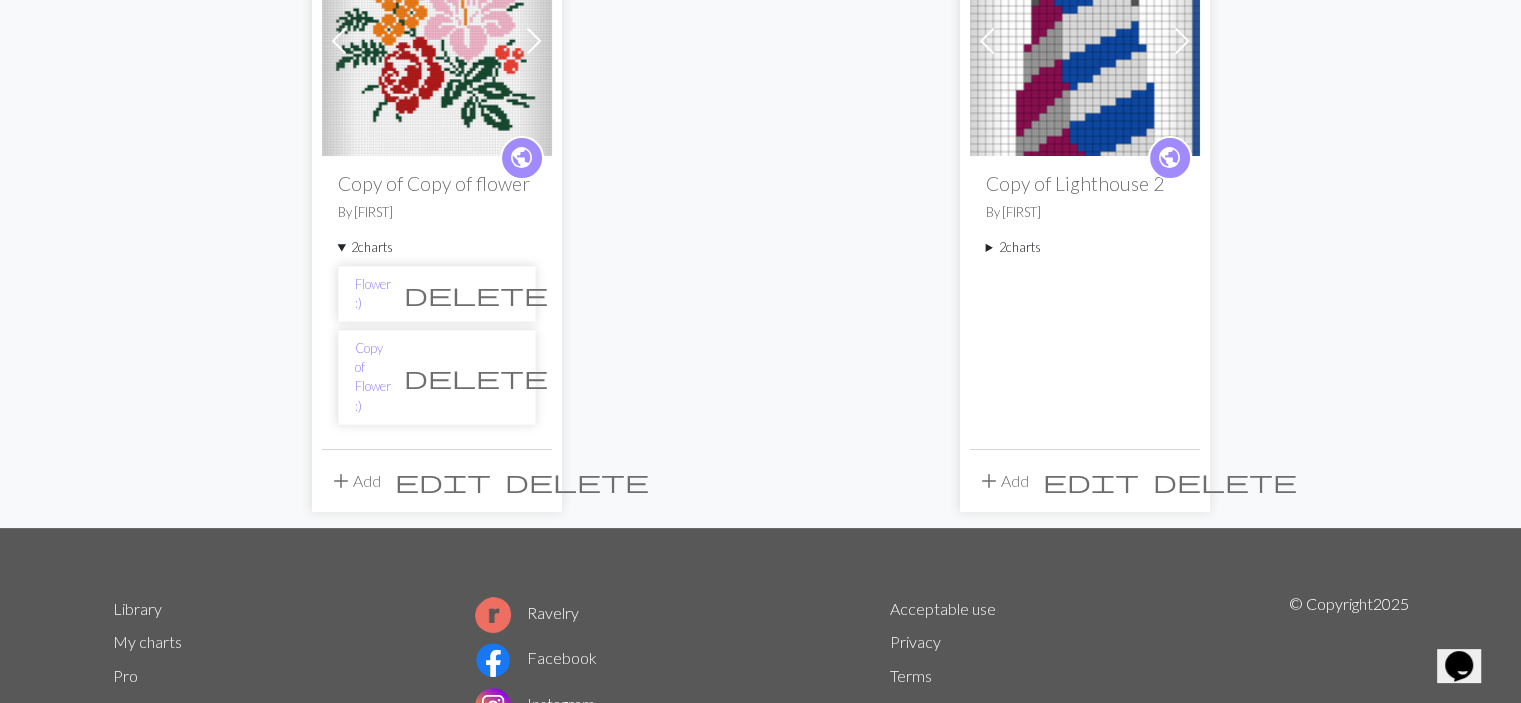 scroll, scrollTop: 274, scrollLeft: 0, axis: vertical 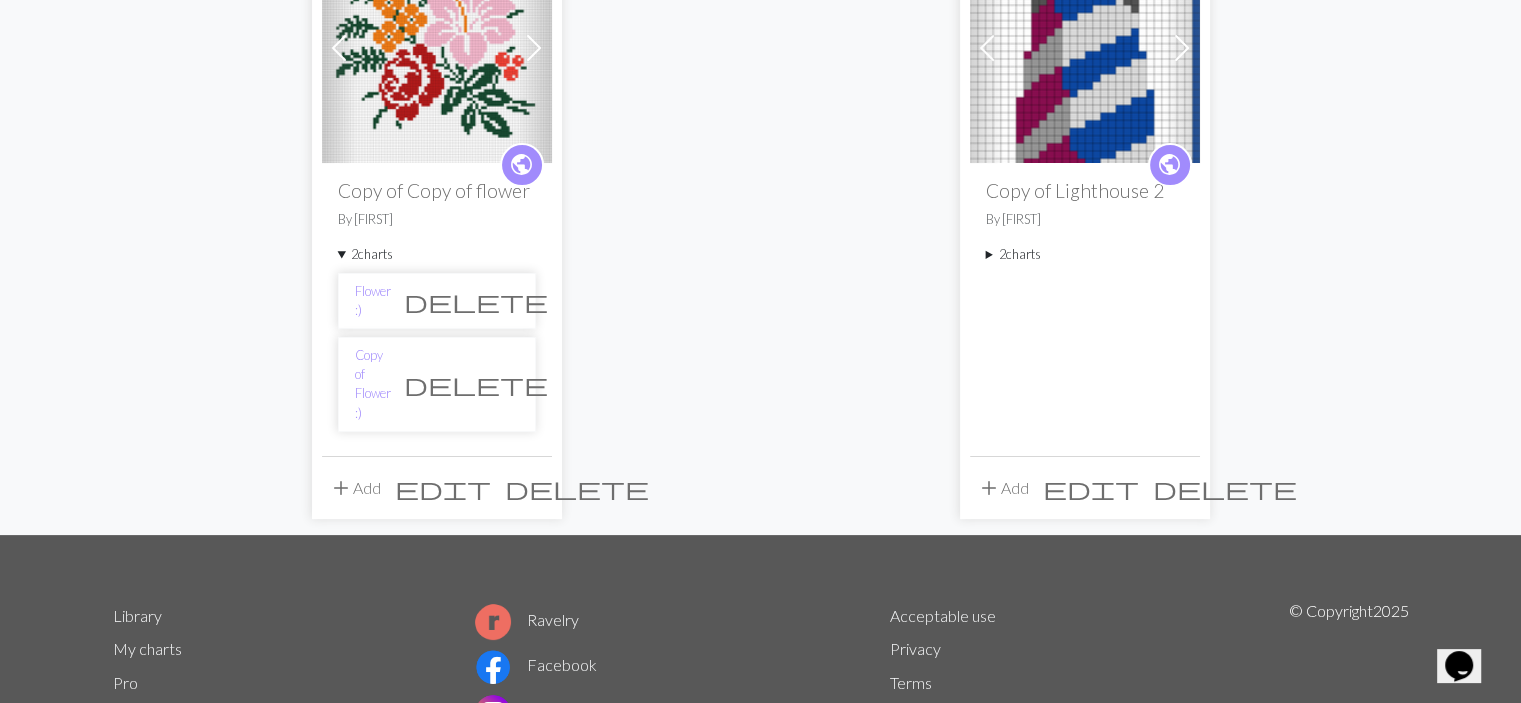 click on "add  Add" at bounding box center (355, 488) 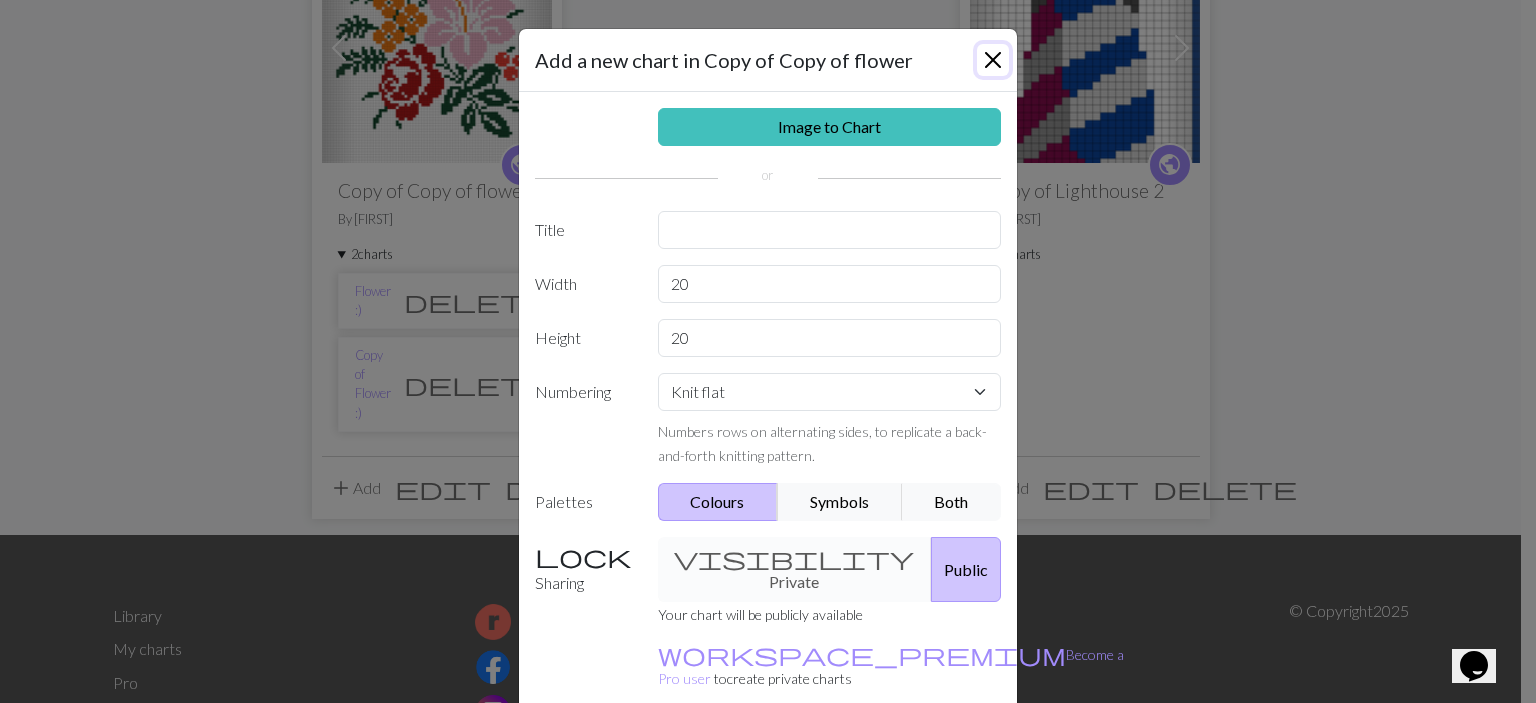 click at bounding box center (993, 60) 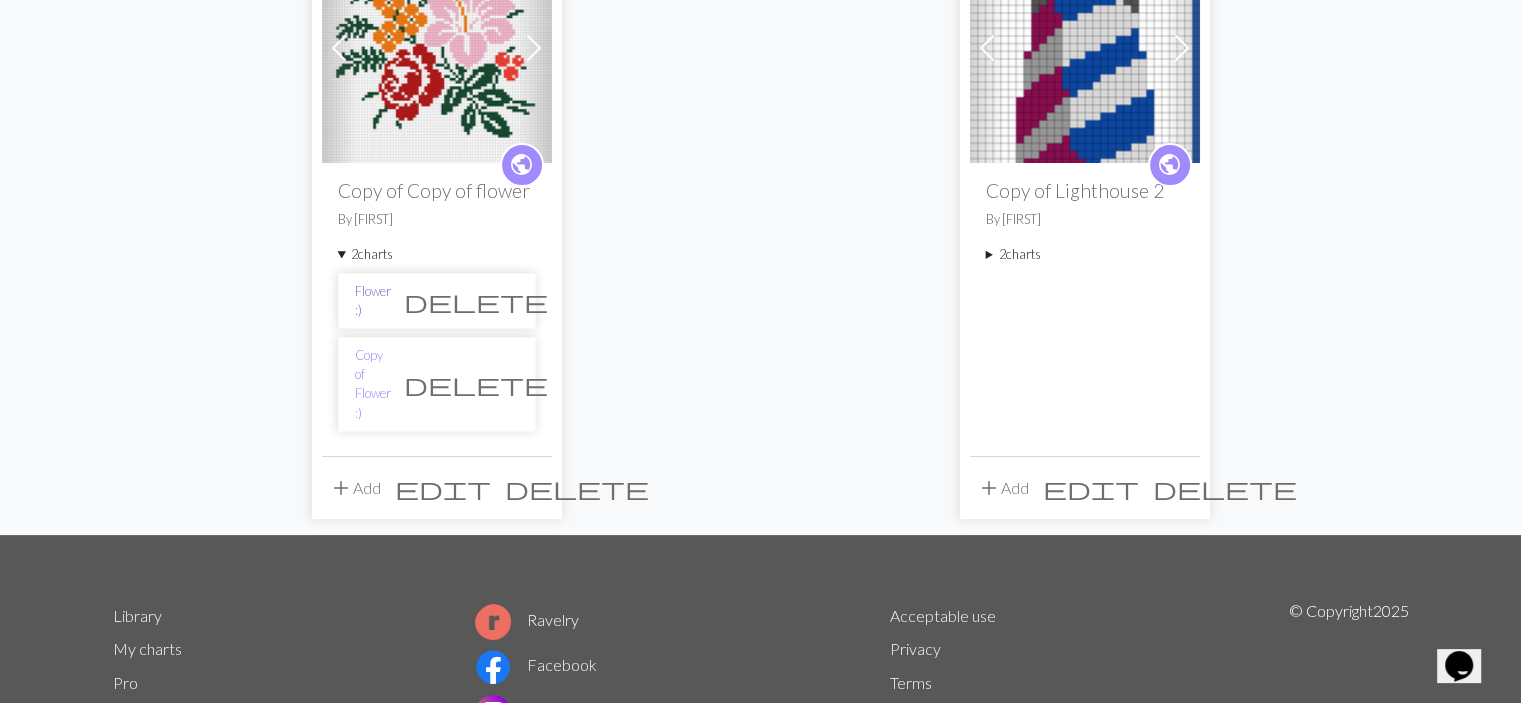click on "Flower :)" at bounding box center [373, 301] 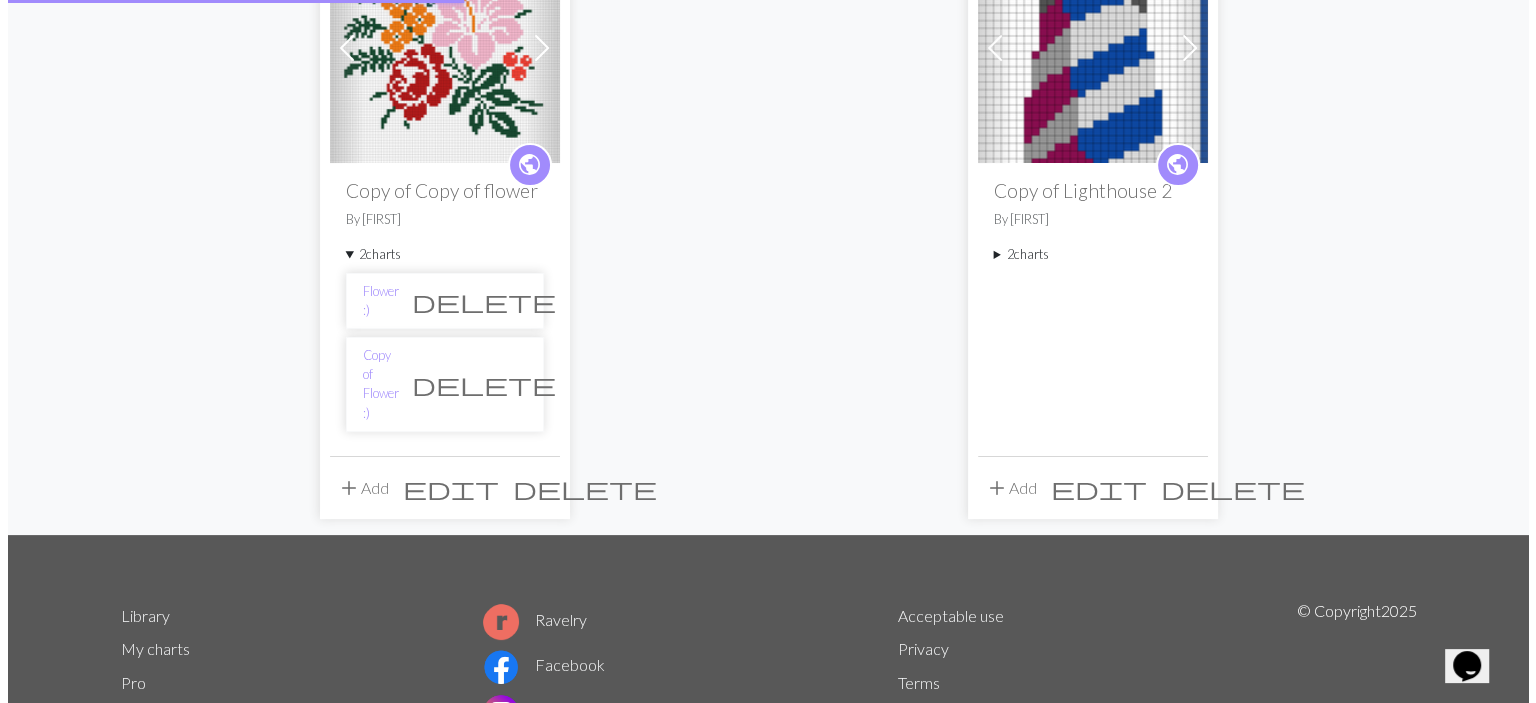 scroll, scrollTop: 0, scrollLeft: 0, axis: both 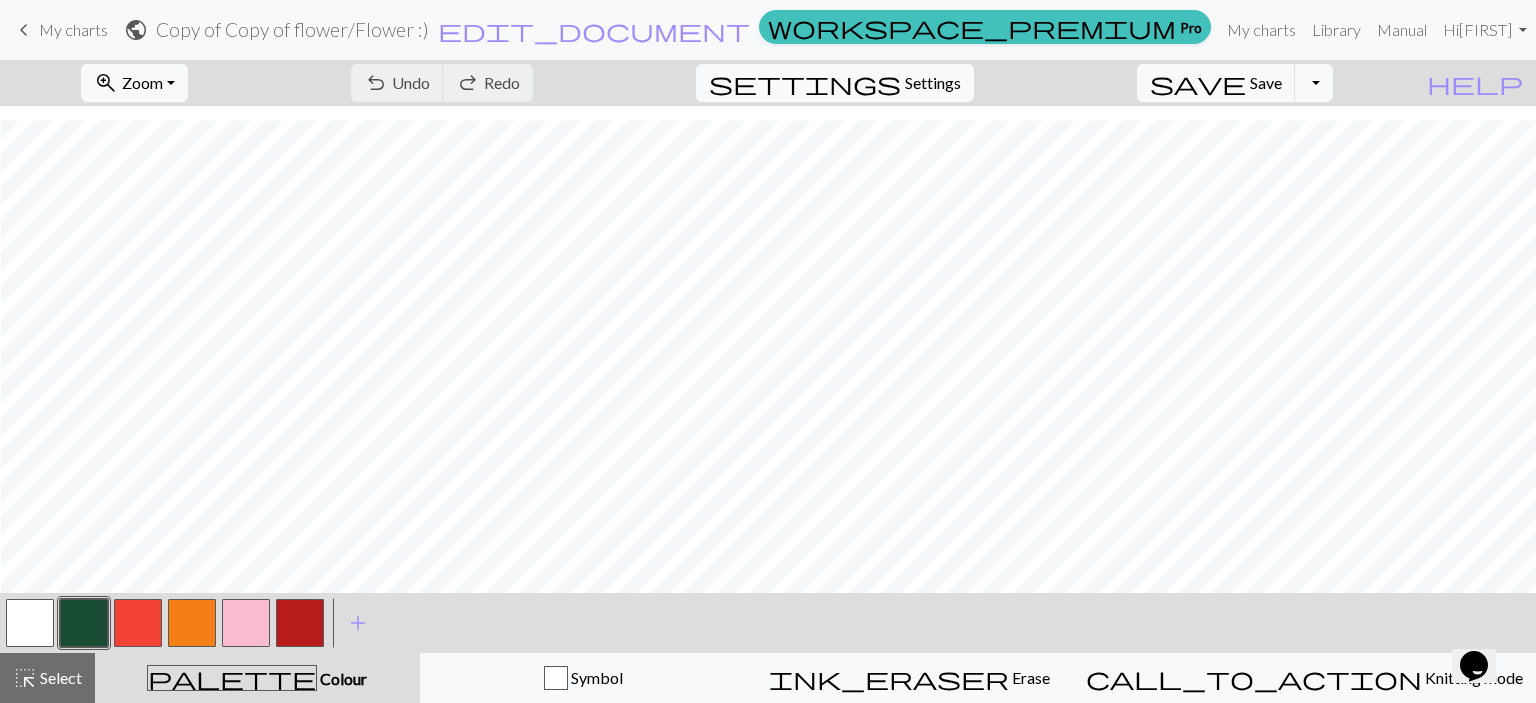 click on "keyboard_arrow_left" at bounding box center [24, 30] 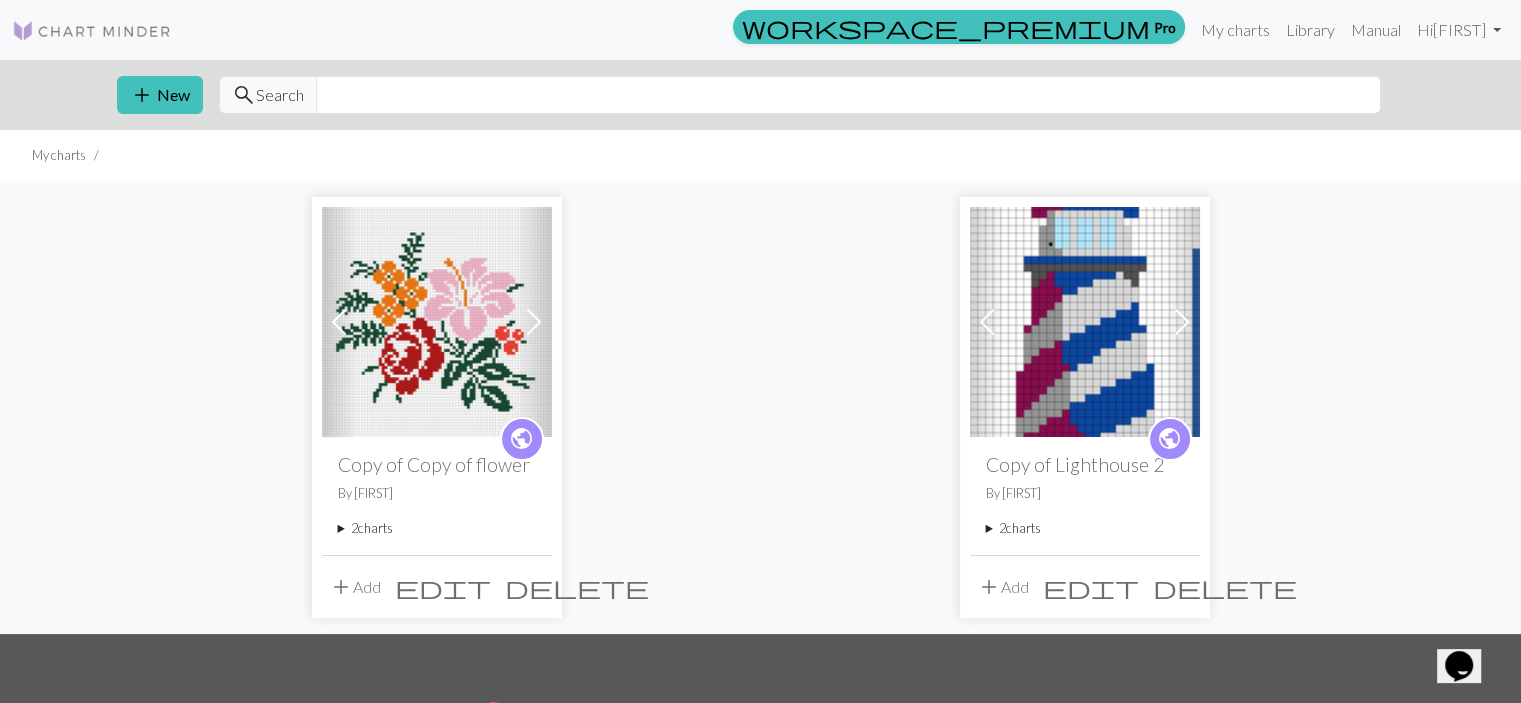 drag, startPoint x: 366, startPoint y: 534, endPoint x: 378, endPoint y: 524, distance: 15.6205 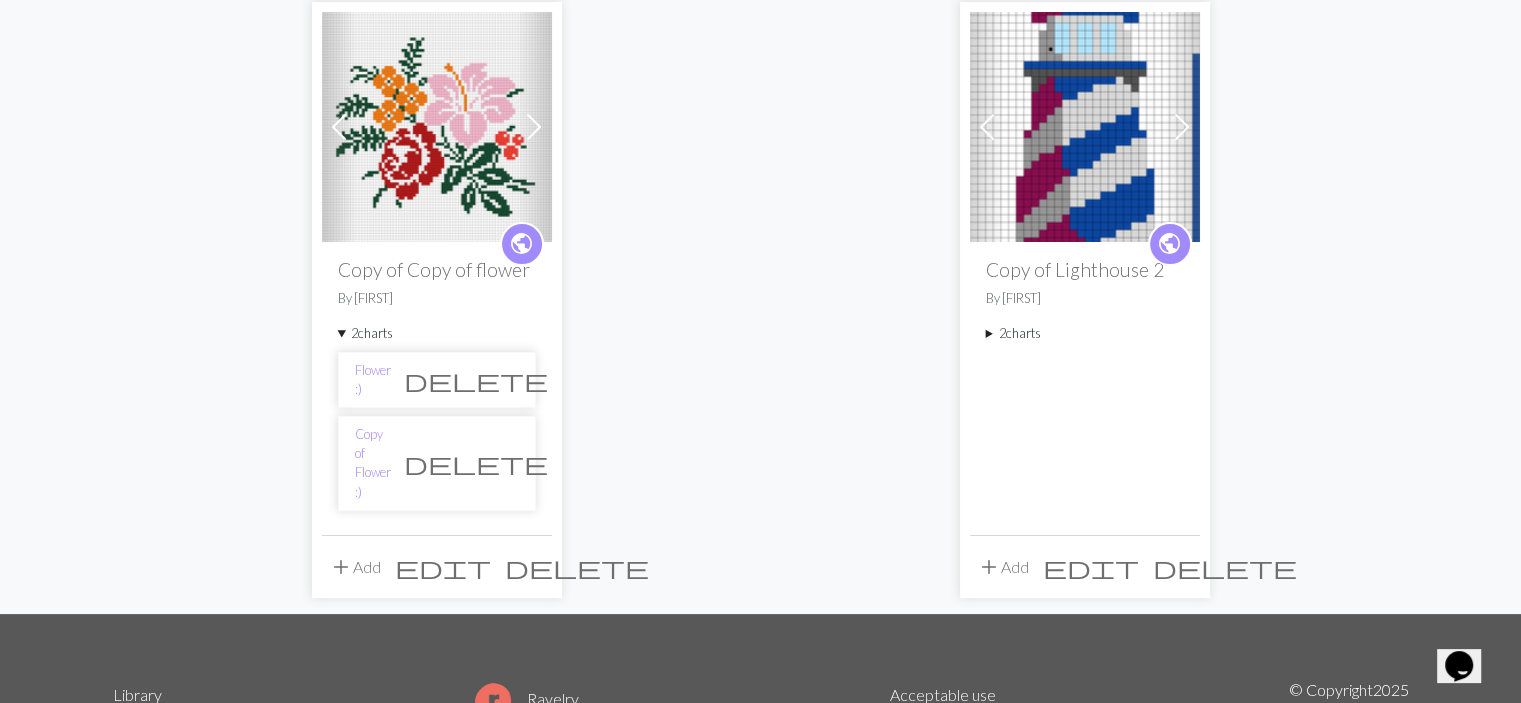 scroll, scrollTop: 300, scrollLeft: 0, axis: vertical 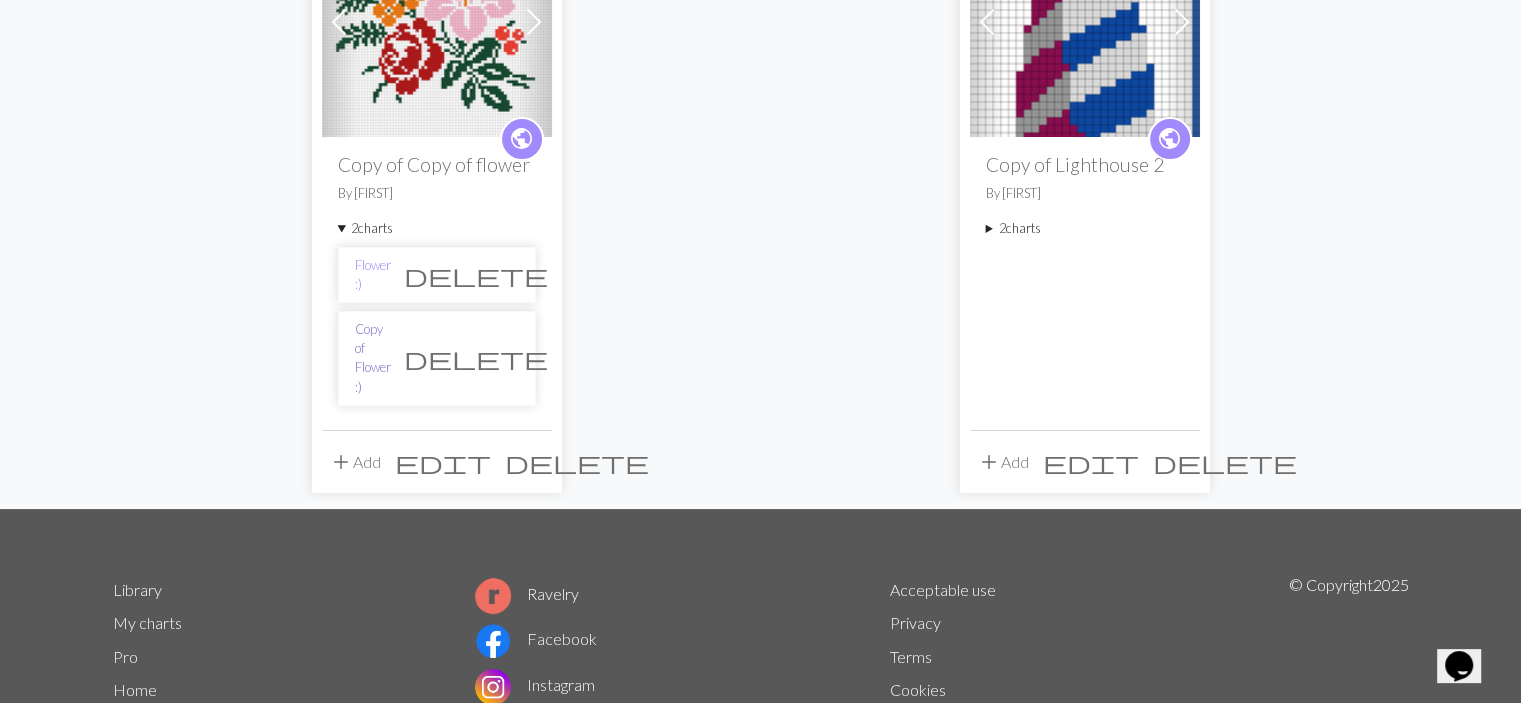 click on "Copy of Flower :)" at bounding box center (373, 358) 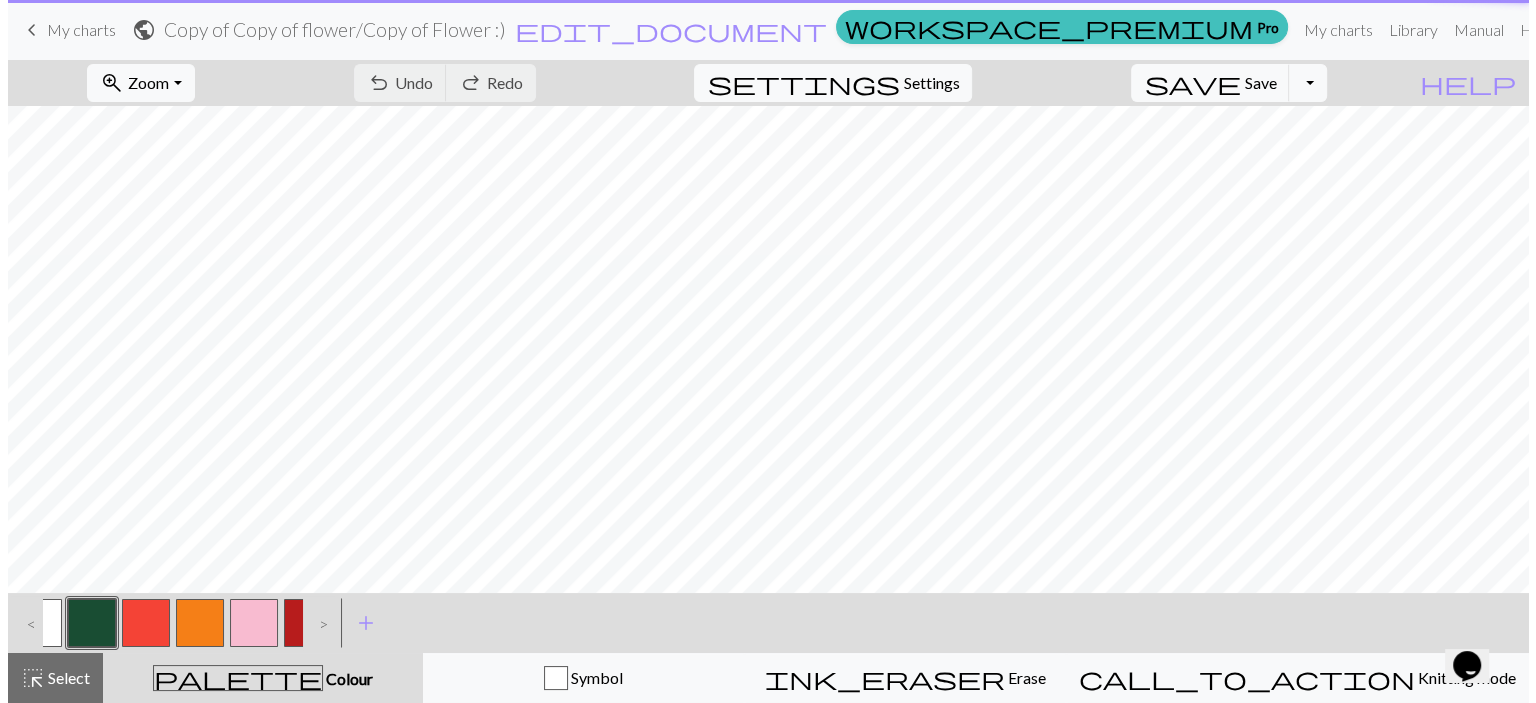 scroll, scrollTop: 0, scrollLeft: 0, axis: both 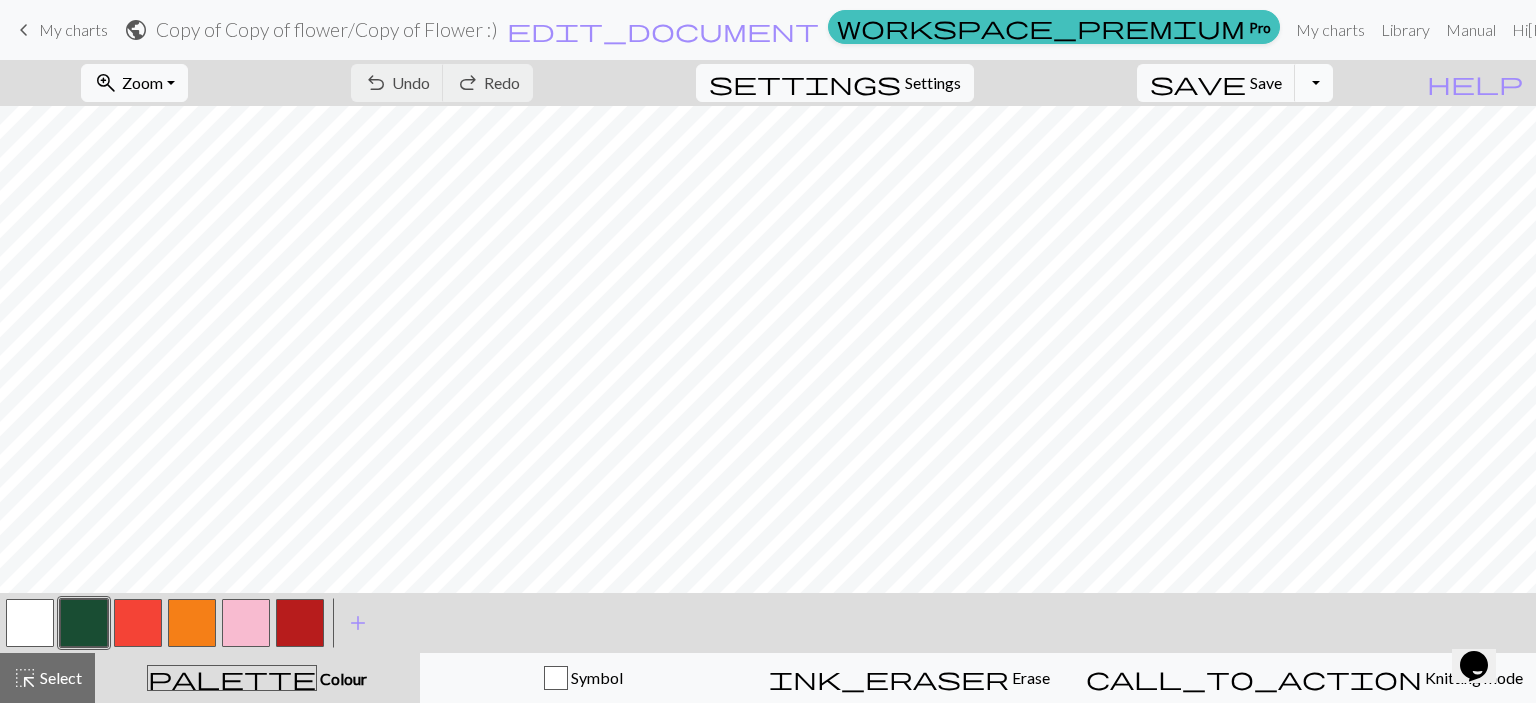 click on "Toggle Dropdown" at bounding box center (1314, 83) 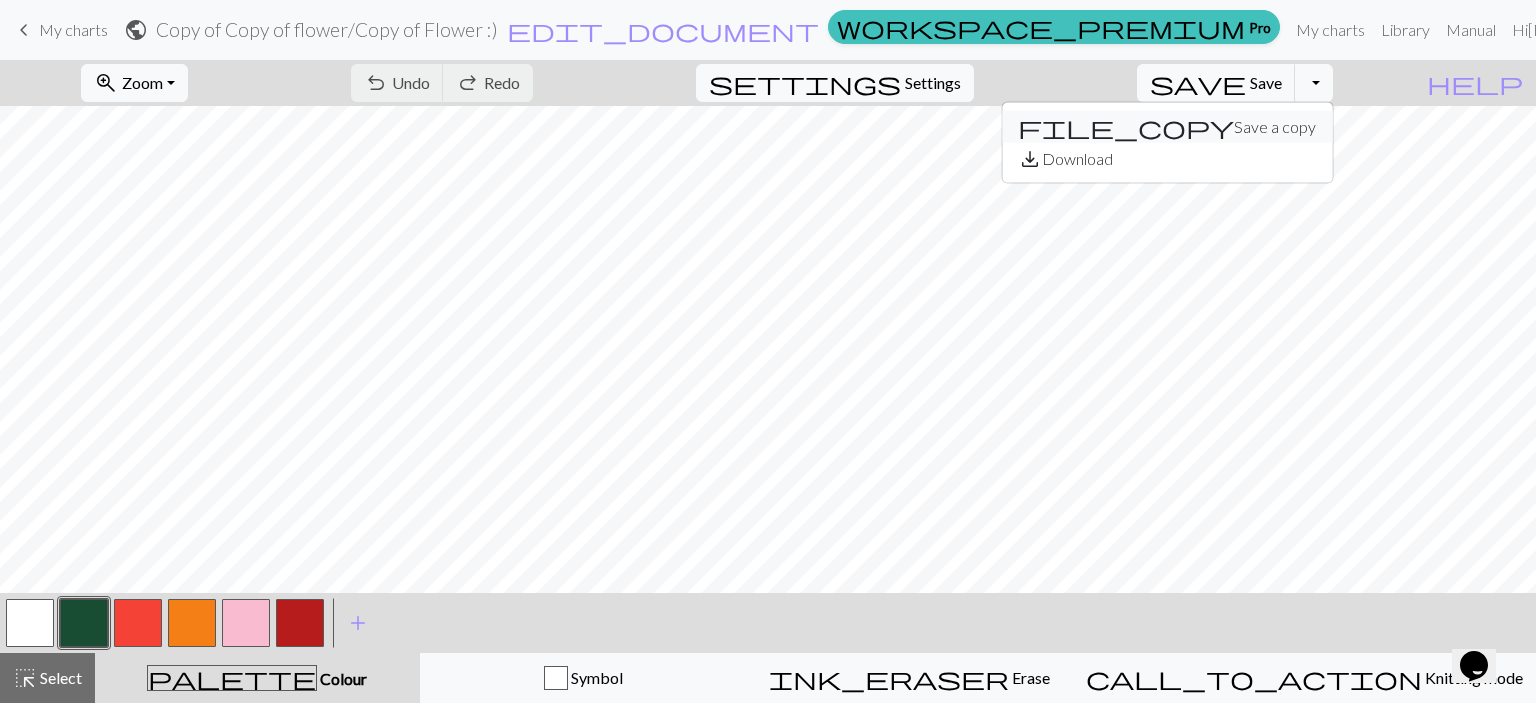 click on "file_copy  Save a copy" at bounding box center [1167, 127] 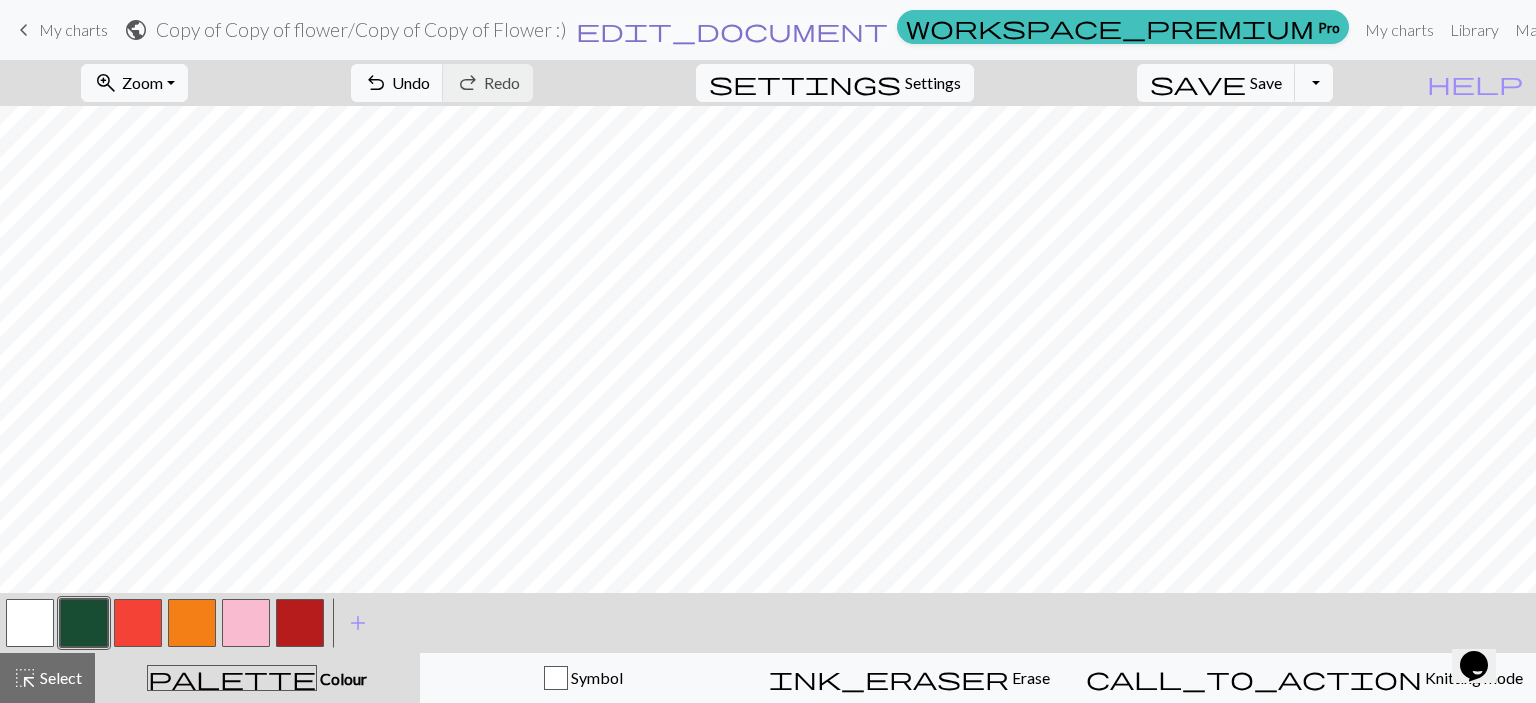 drag, startPoint x: 854, startPoint y: 33, endPoint x: 859, endPoint y: 43, distance: 11.18034 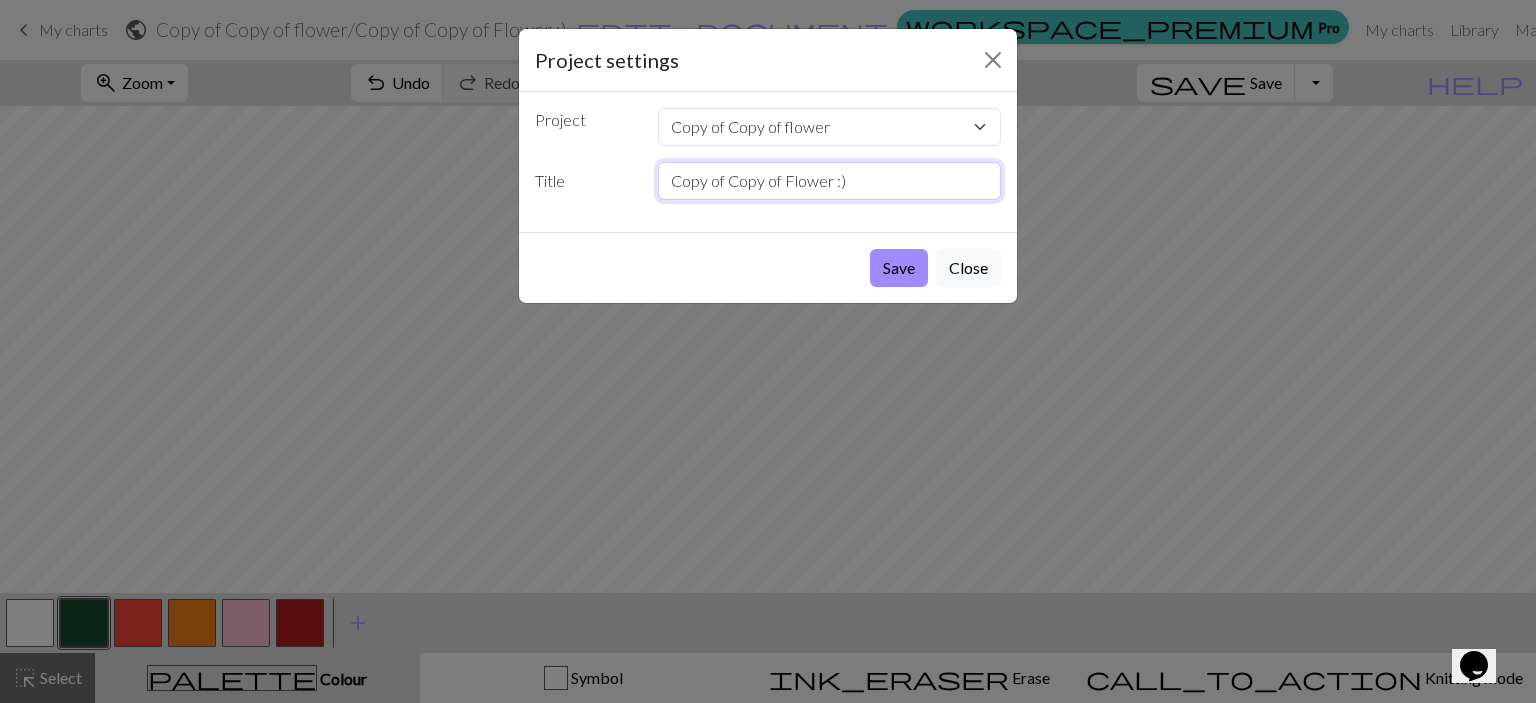 drag, startPoint x: 956, startPoint y: 183, endPoint x: 712, endPoint y: 193, distance: 244.20483 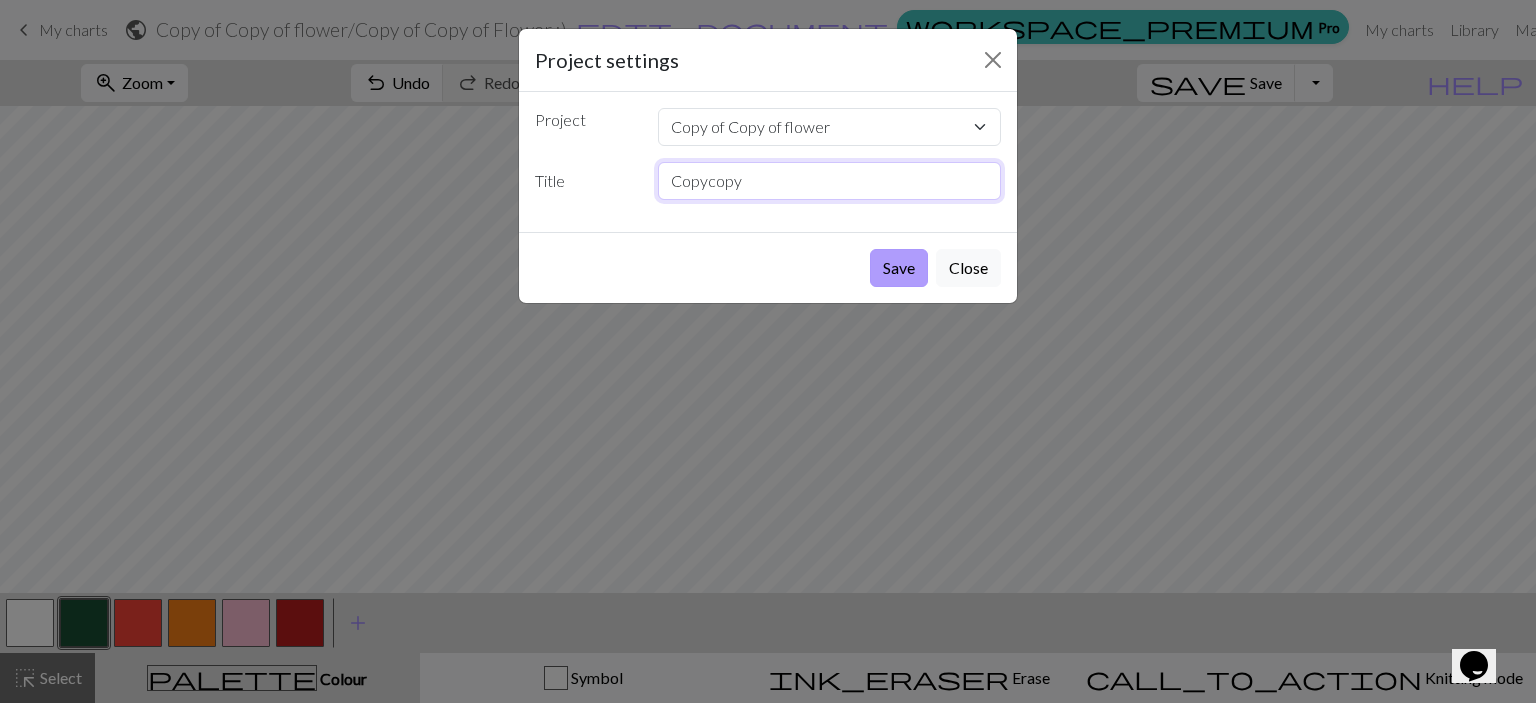 type on "Copycopy" 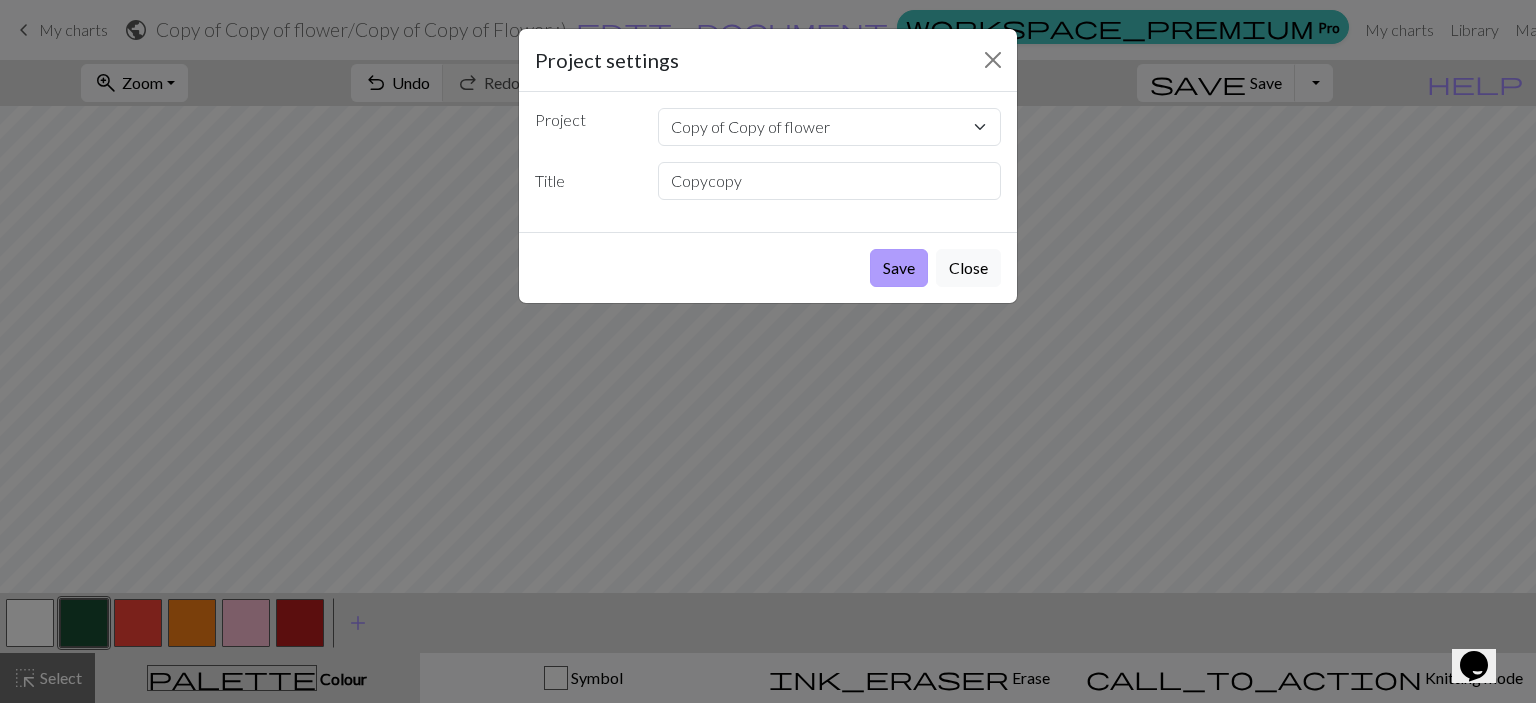 click on "Save" at bounding box center (899, 268) 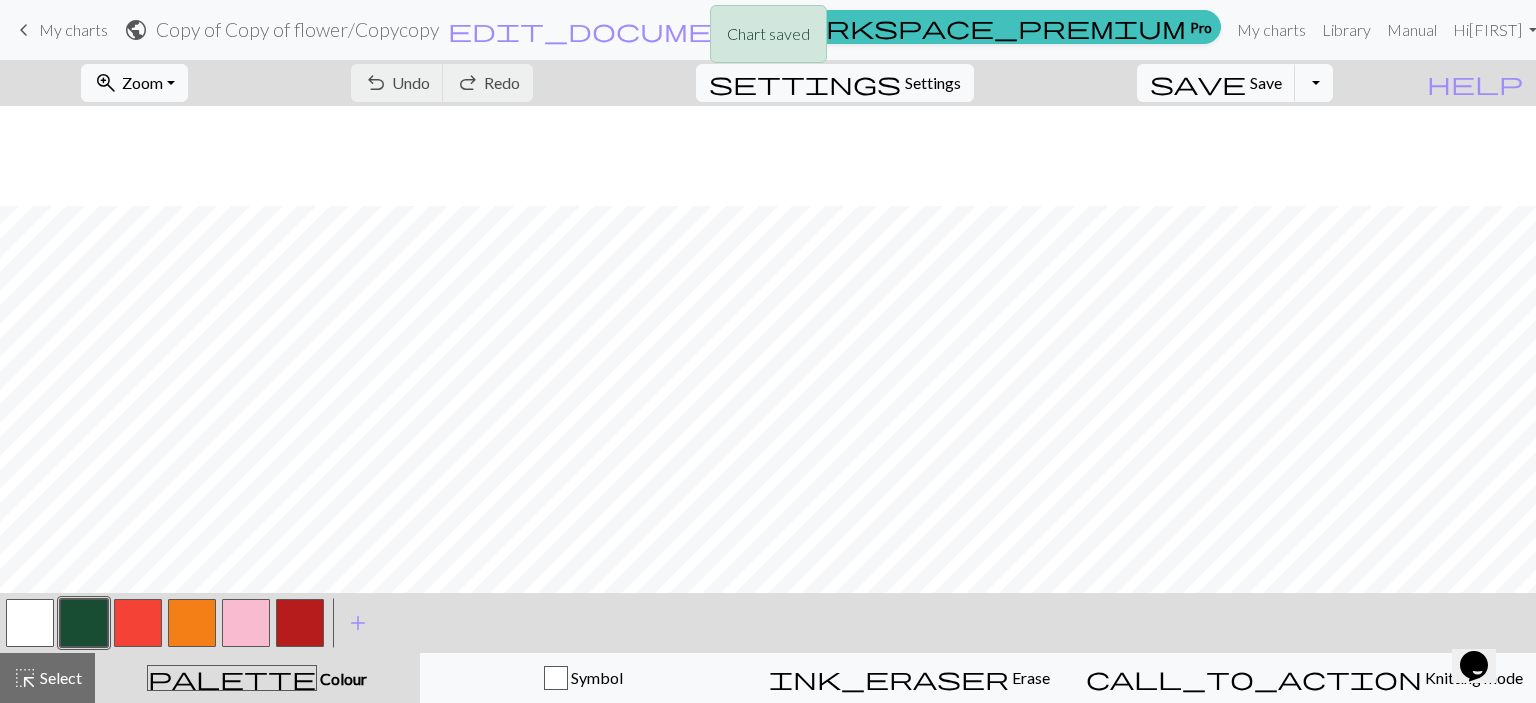 scroll, scrollTop: 200, scrollLeft: 0, axis: vertical 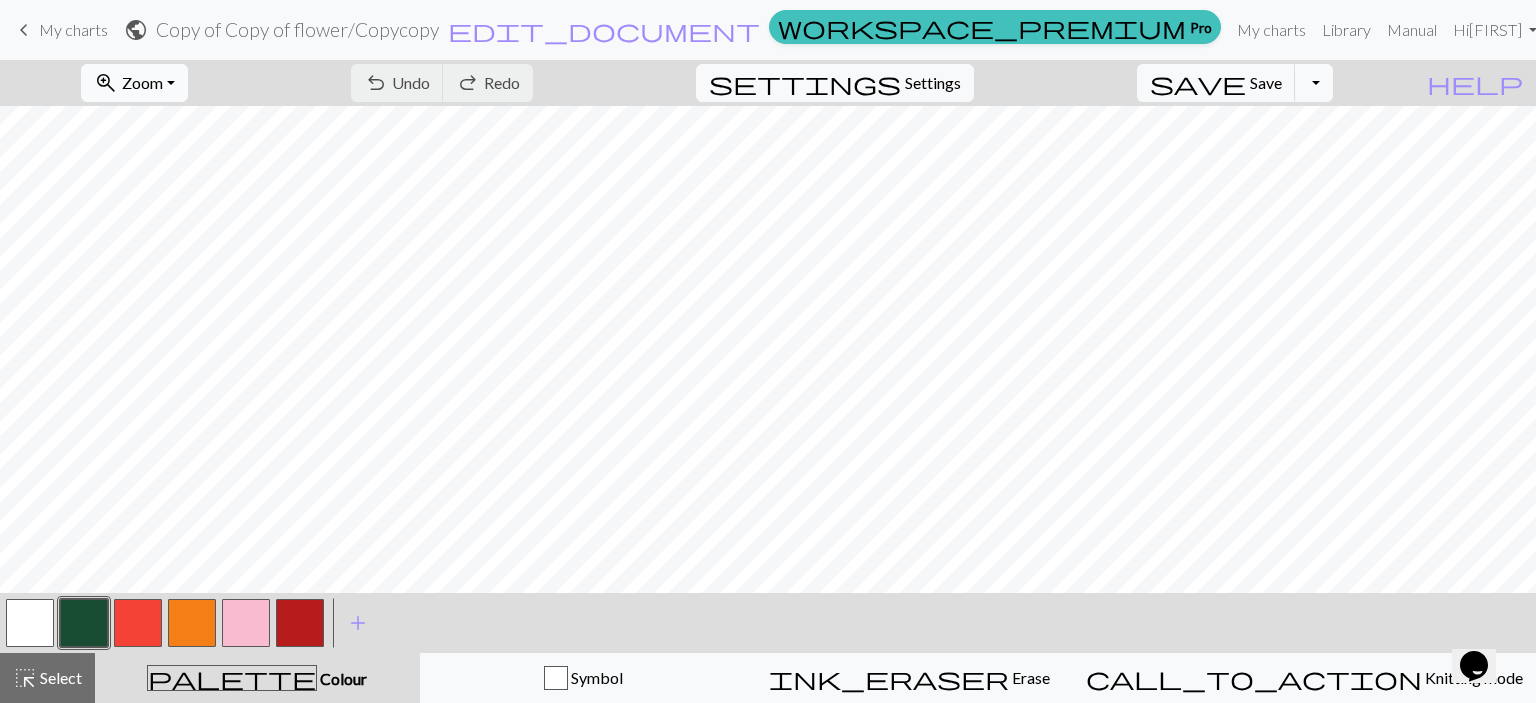 click on "zoom_in Zoom Zoom" at bounding box center [134, 83] 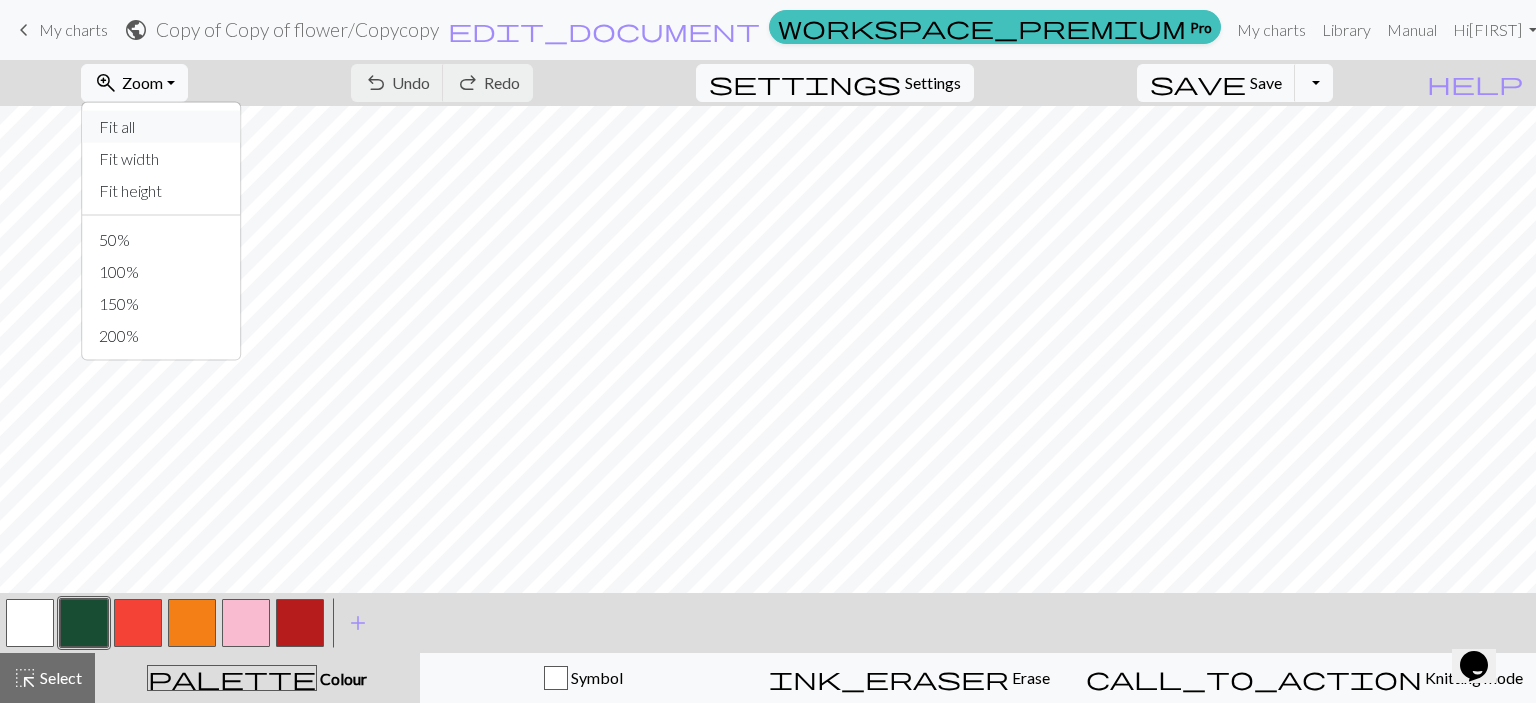 click on "Fit all" at bounding box center [162, 127] 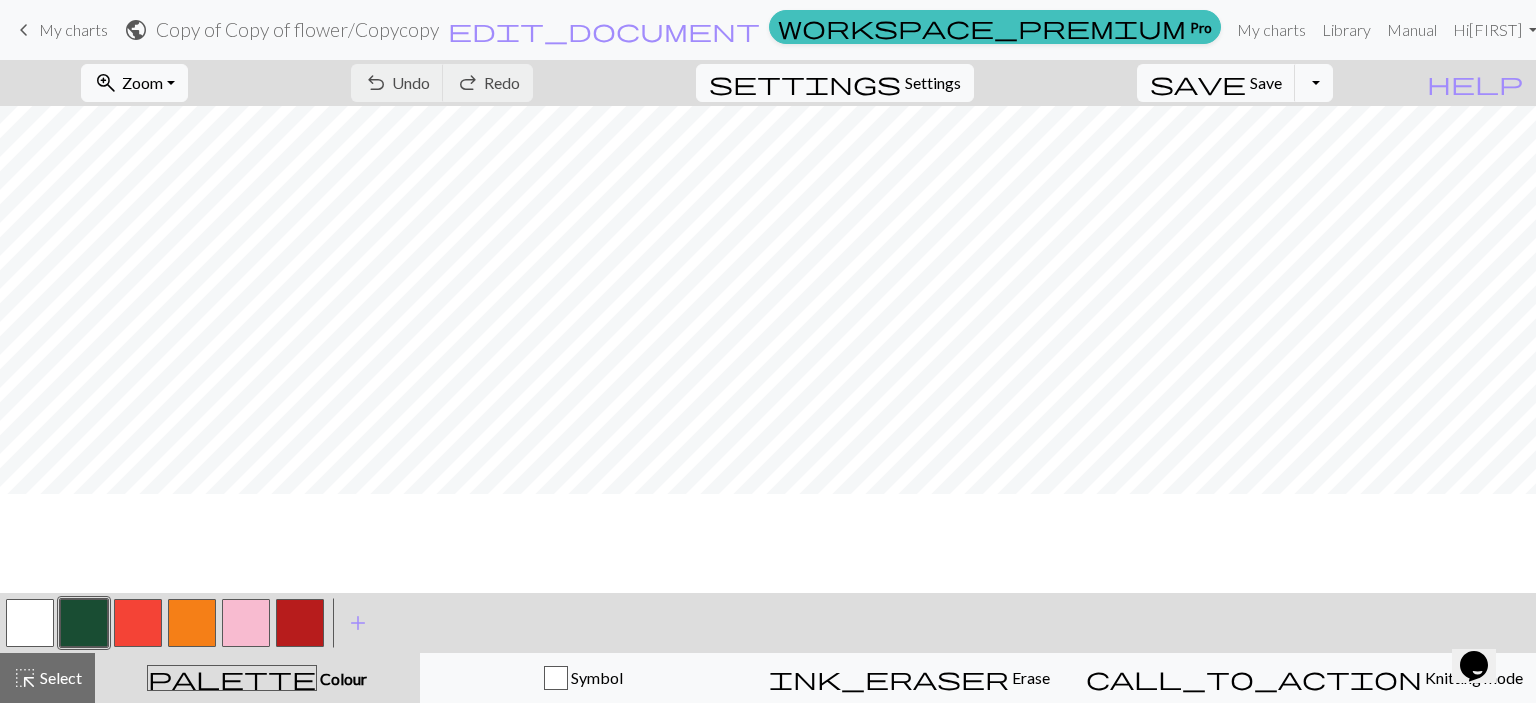 scroll, scrollTop: 100, scrollLeft: 0, axis: vertical 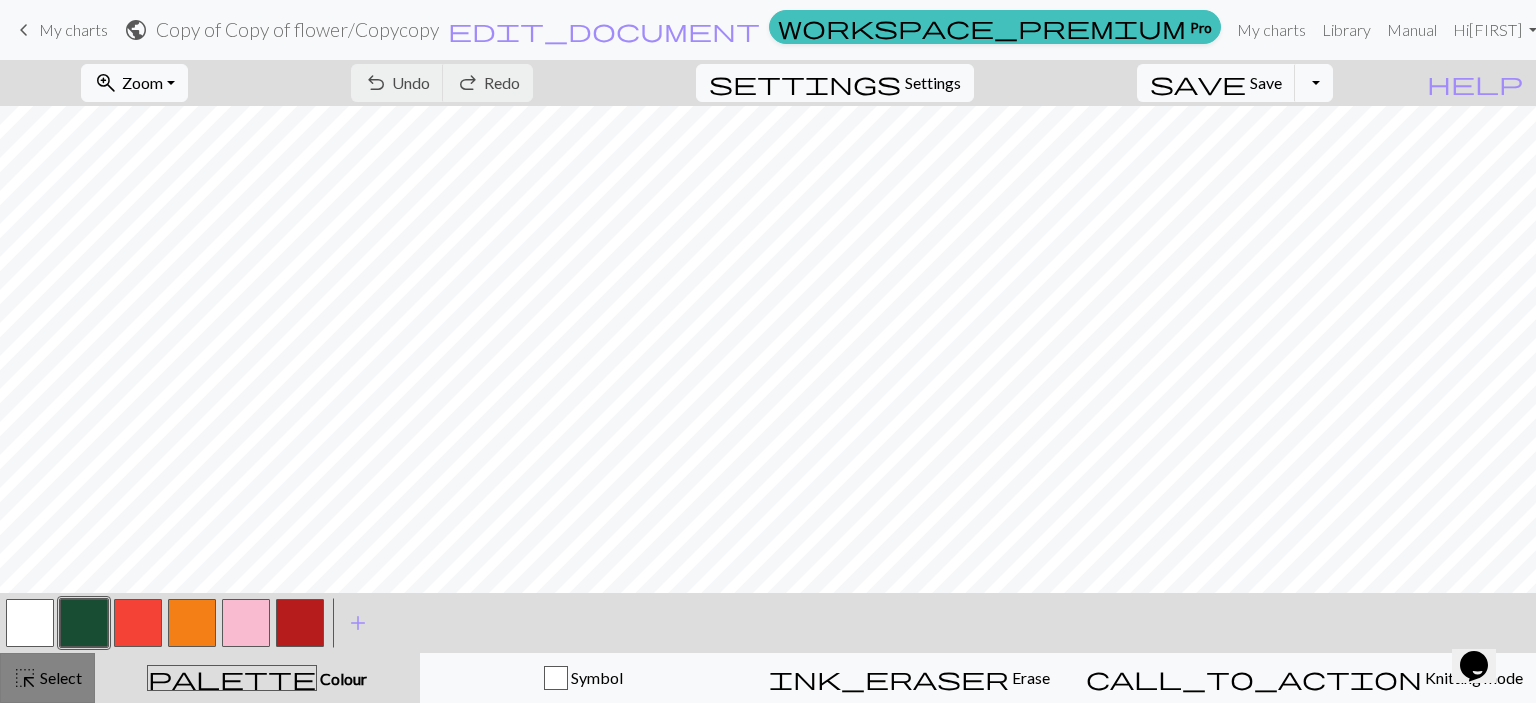 click on "Select" at bounding box center (59, 677) 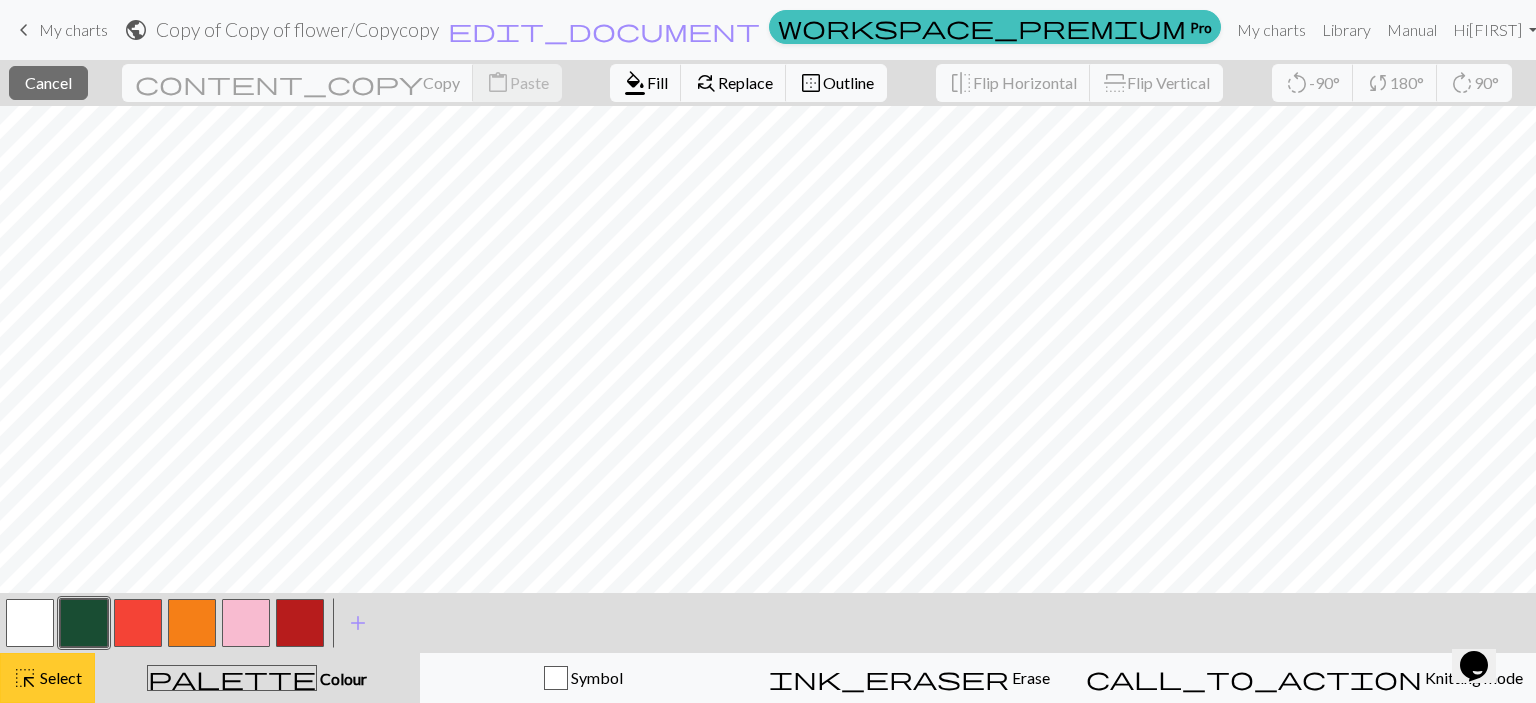 click on "Select" at bounding box center (59, 677) 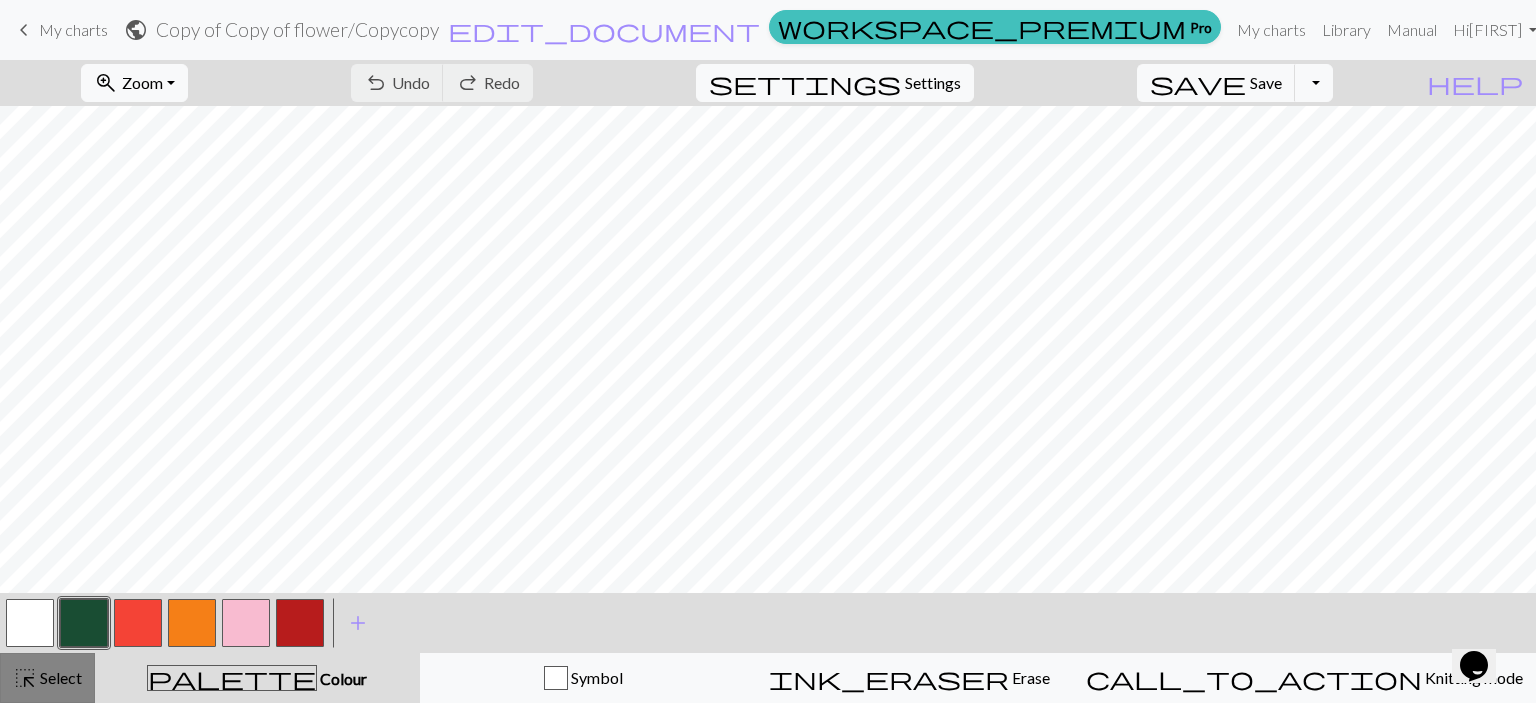 click on "Select" at bounding box center (59, 677) 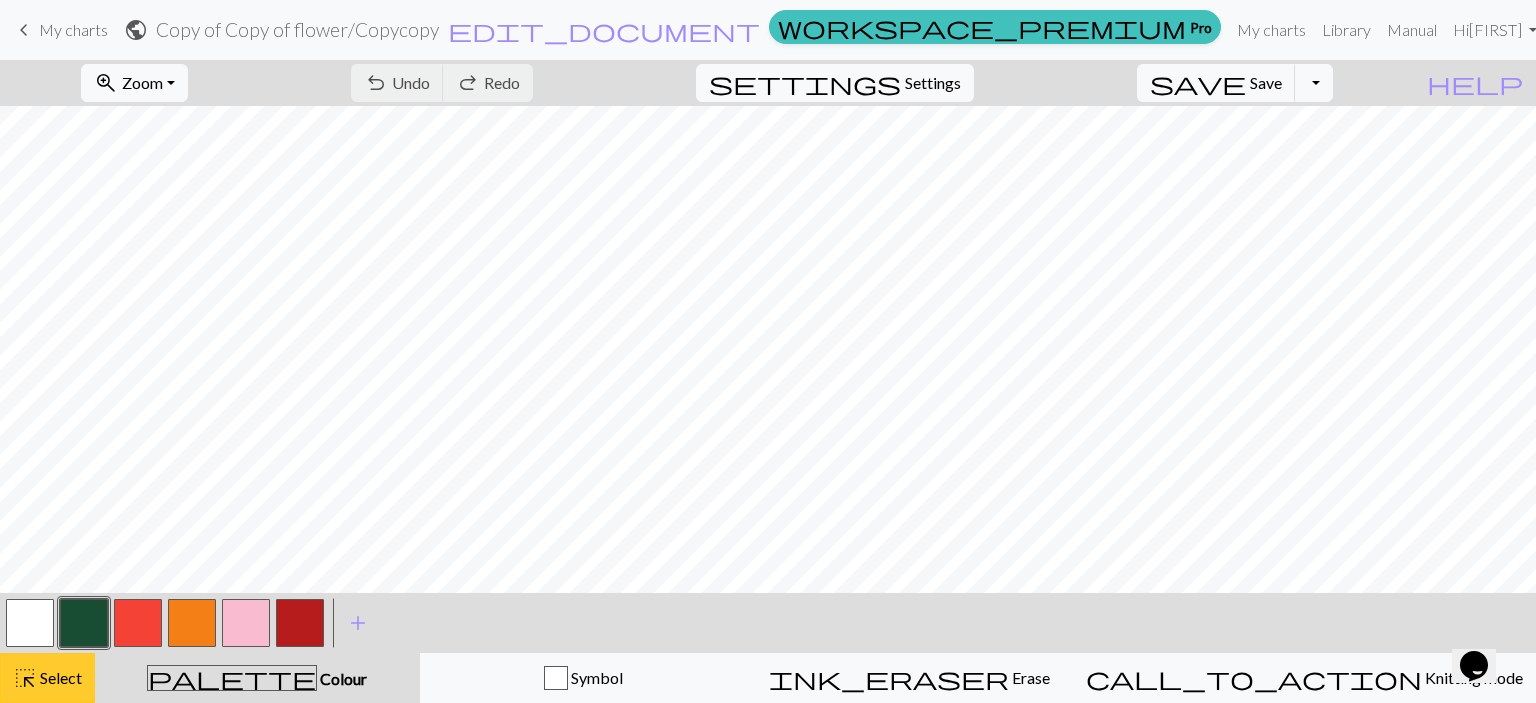 click on "Select" at bounding box center (59, 677) 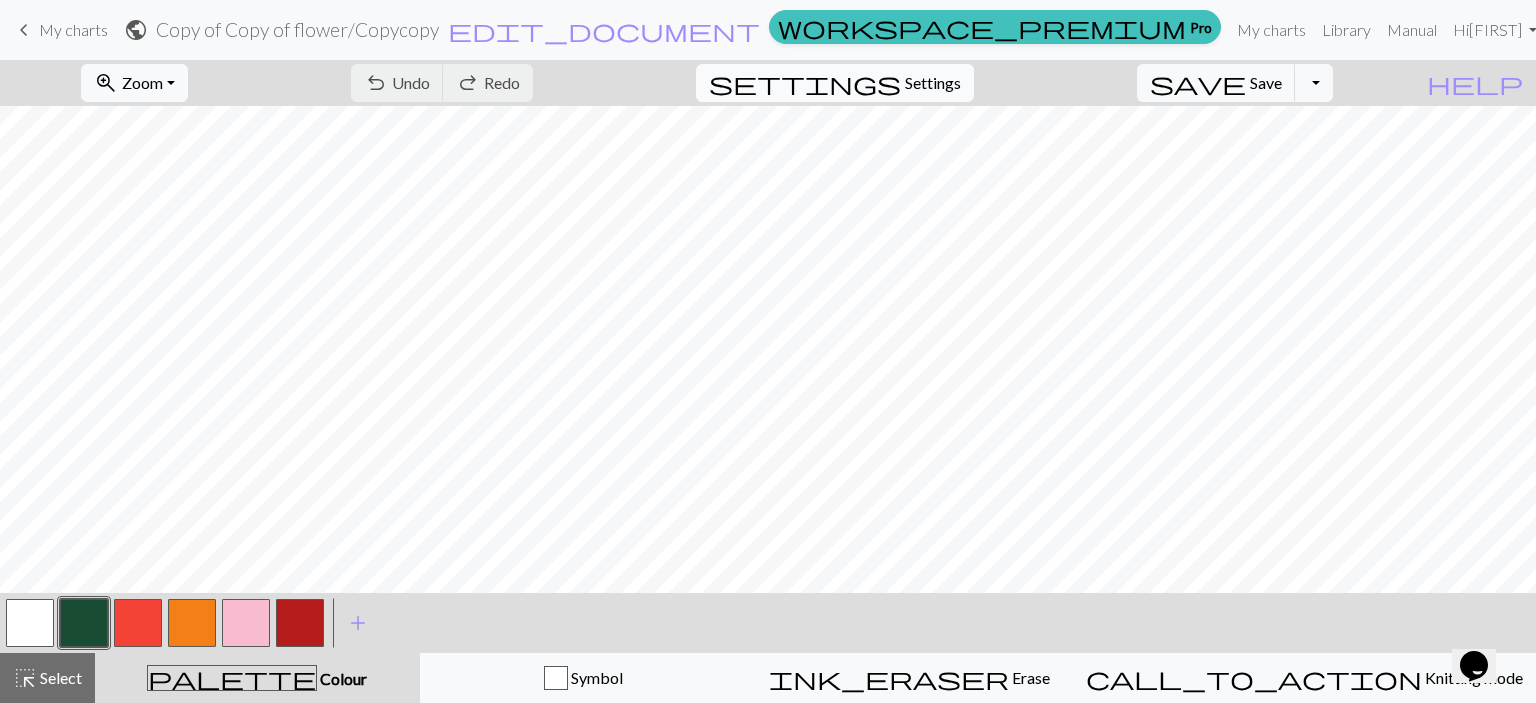 click on "Settings" at bounding box center (933, 83) 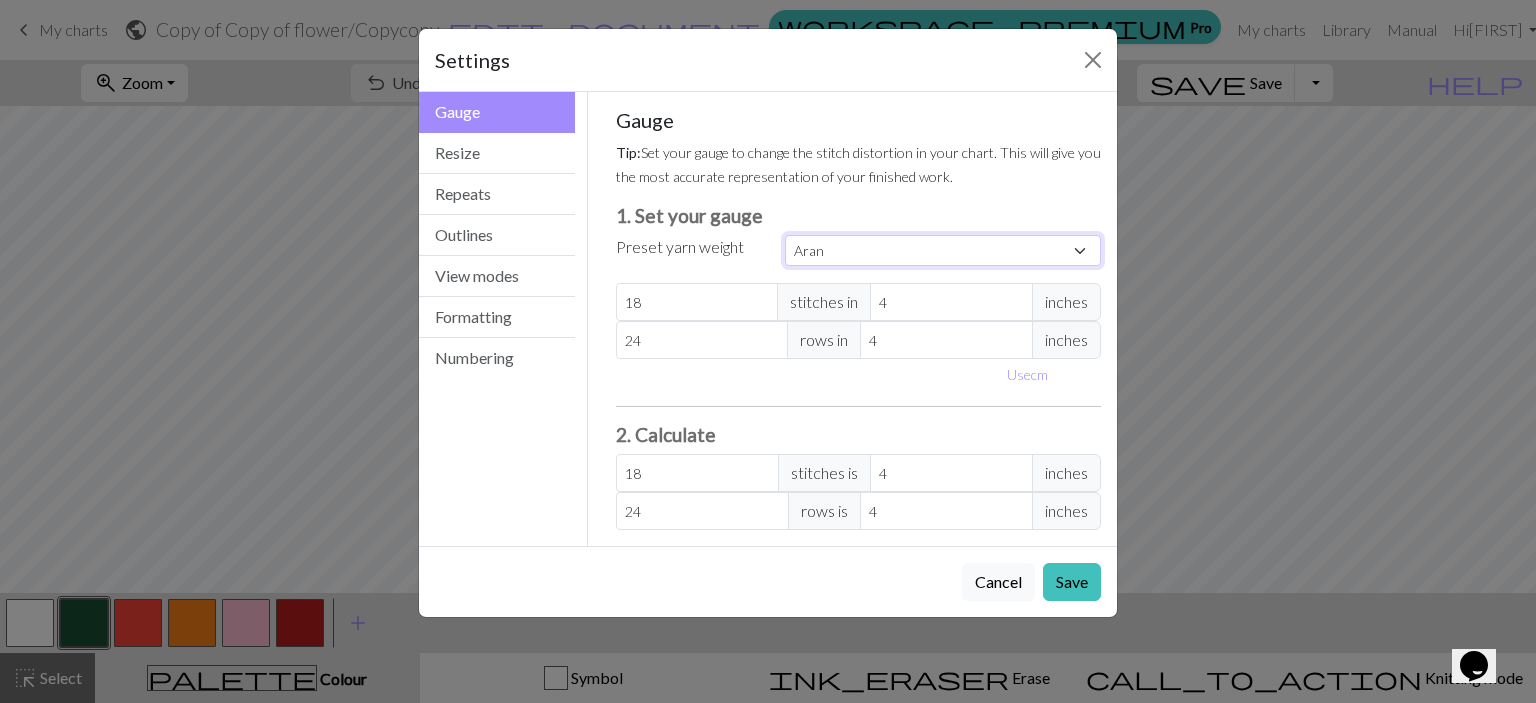 click on "Custom Square Lace Light Fingering Fingering Sport Double knit Worsted Aran Bulky Super Bulky" at bounding box center (943, 250) 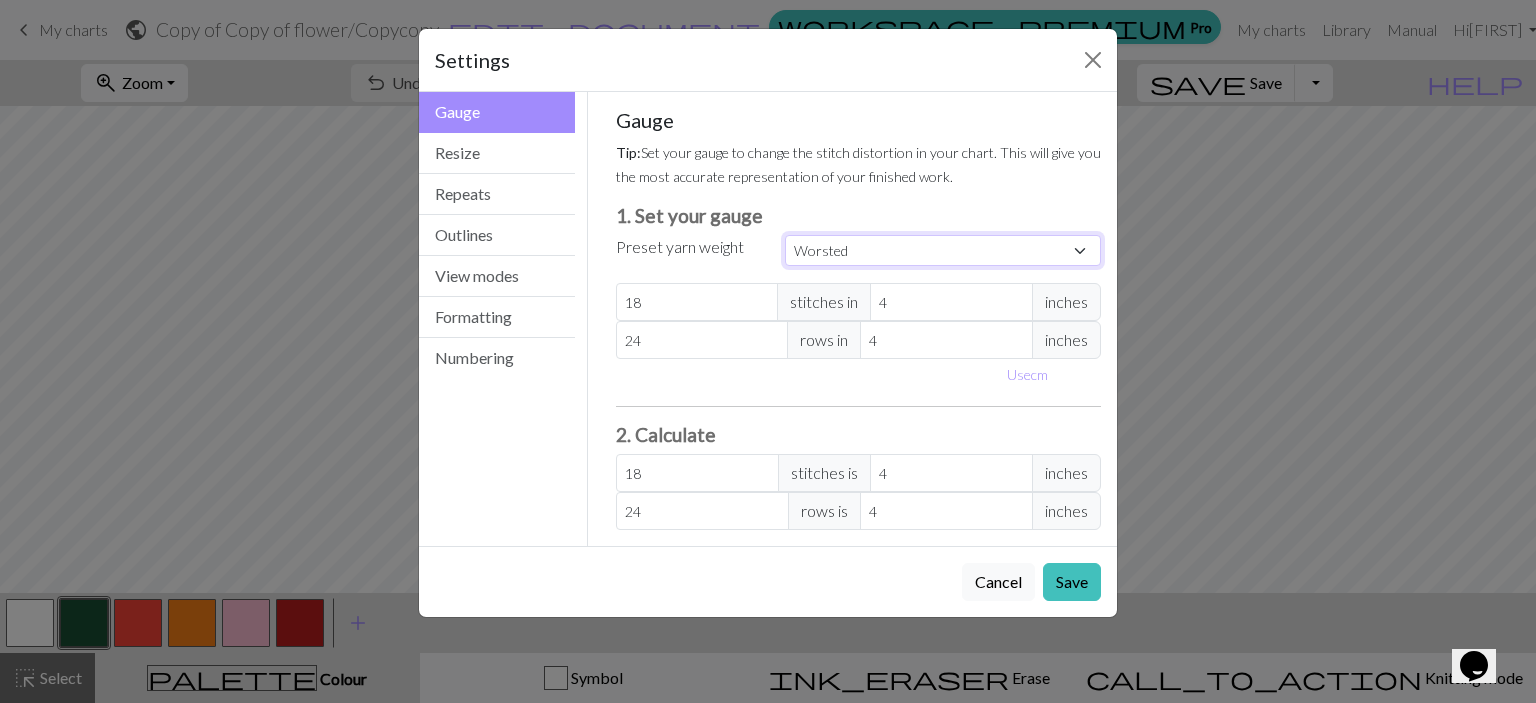 click on "Custom Square Lace Light Fingering Fingering Sport Double knit Worsted Aran Bulky Super Bulky" at bounding box center (943, 250) 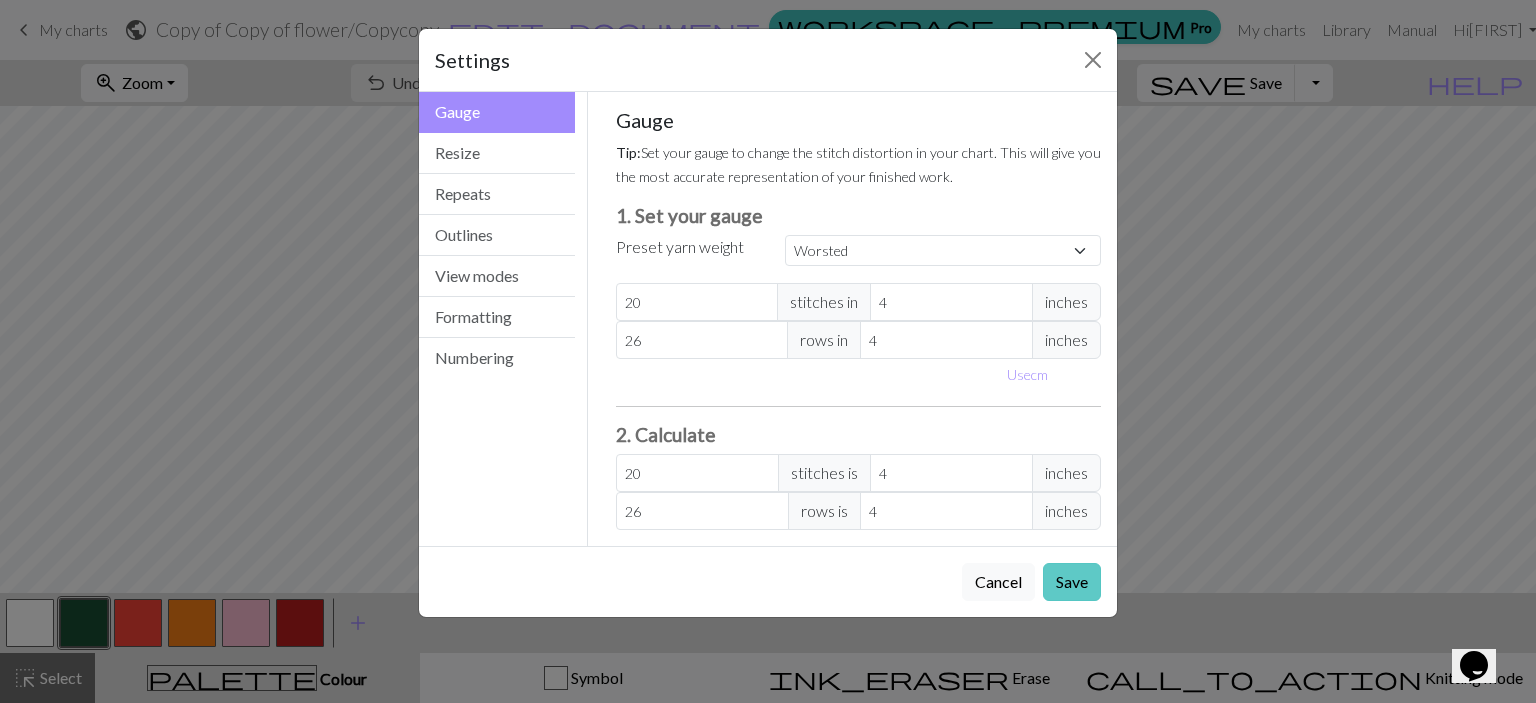 click on "Save" at bounding box center (1072, 582) 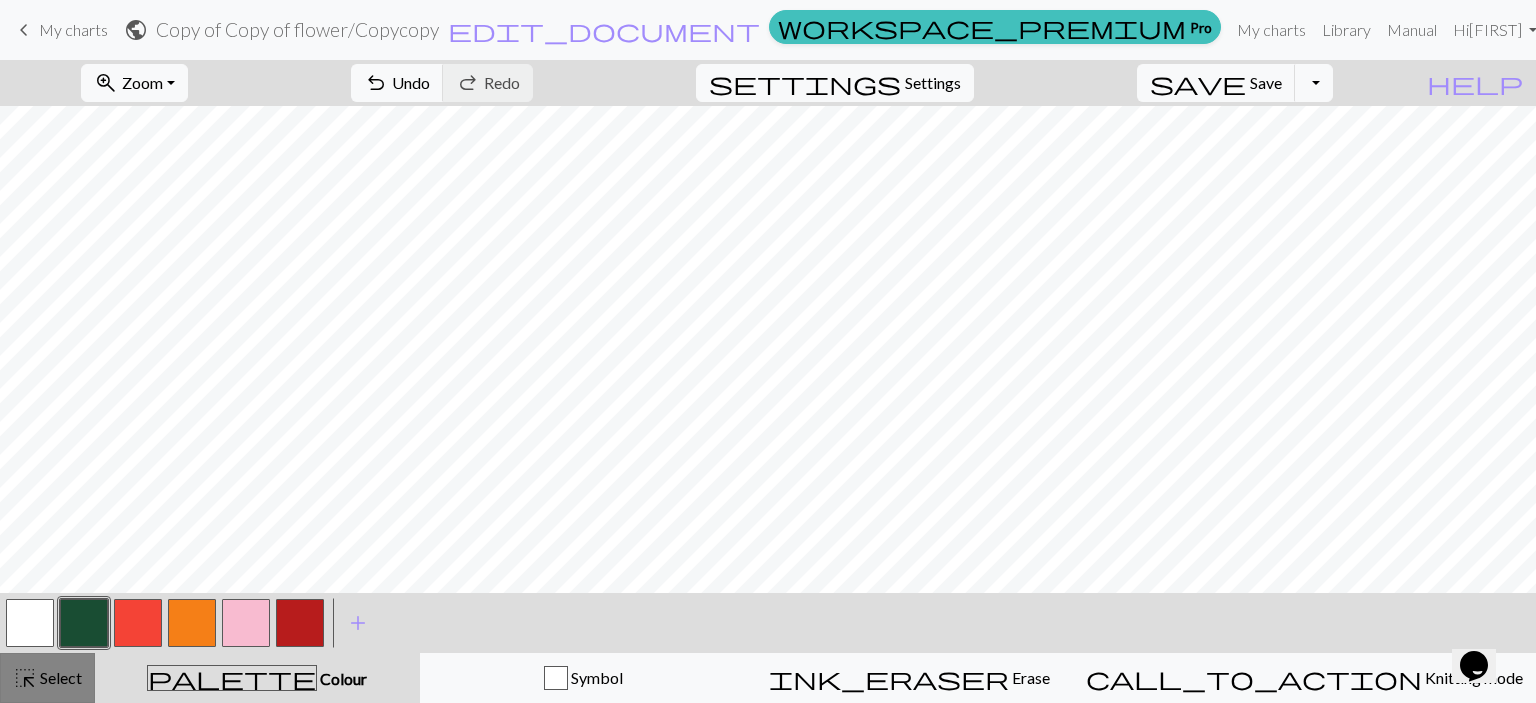 click on "Select" at bounding box center (59, 677) 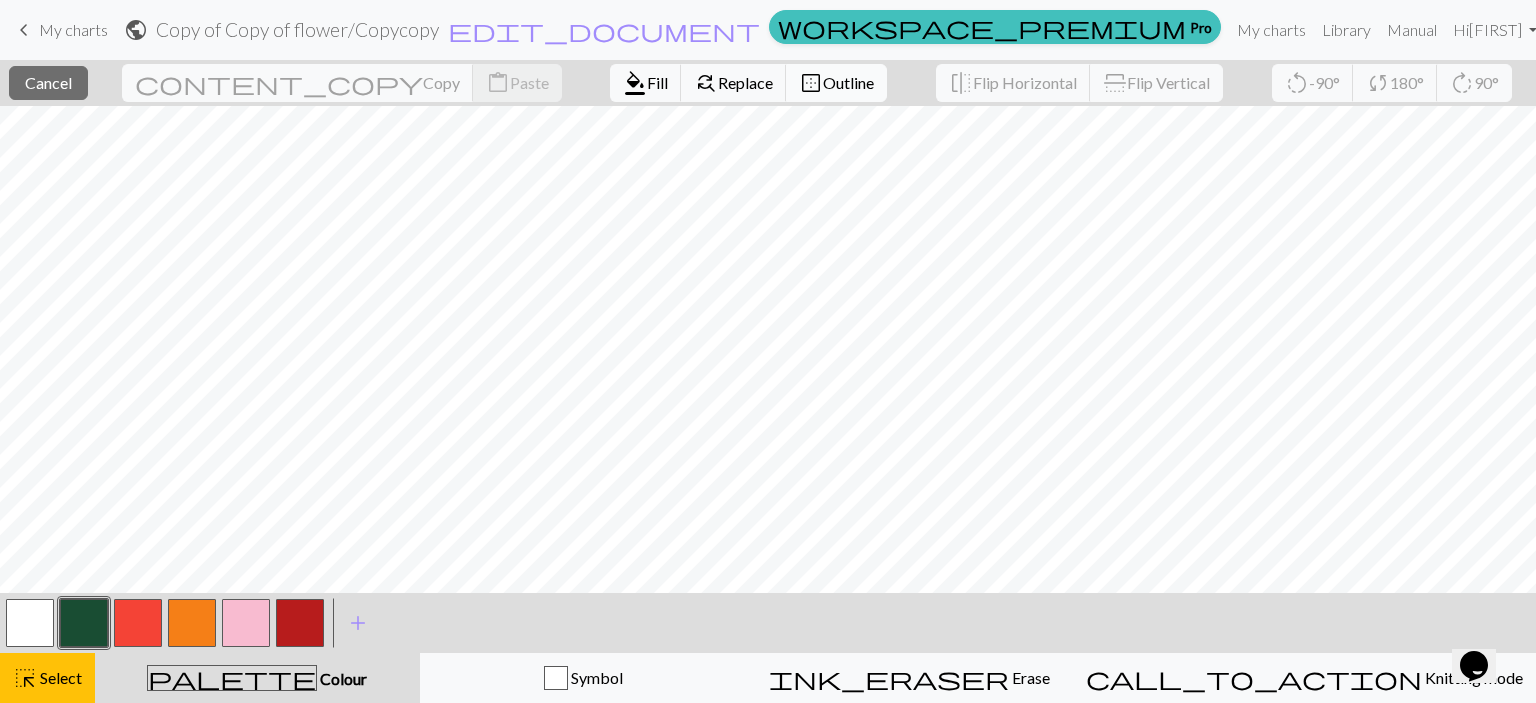 click on "Outline" at bounding box center (848, 82) 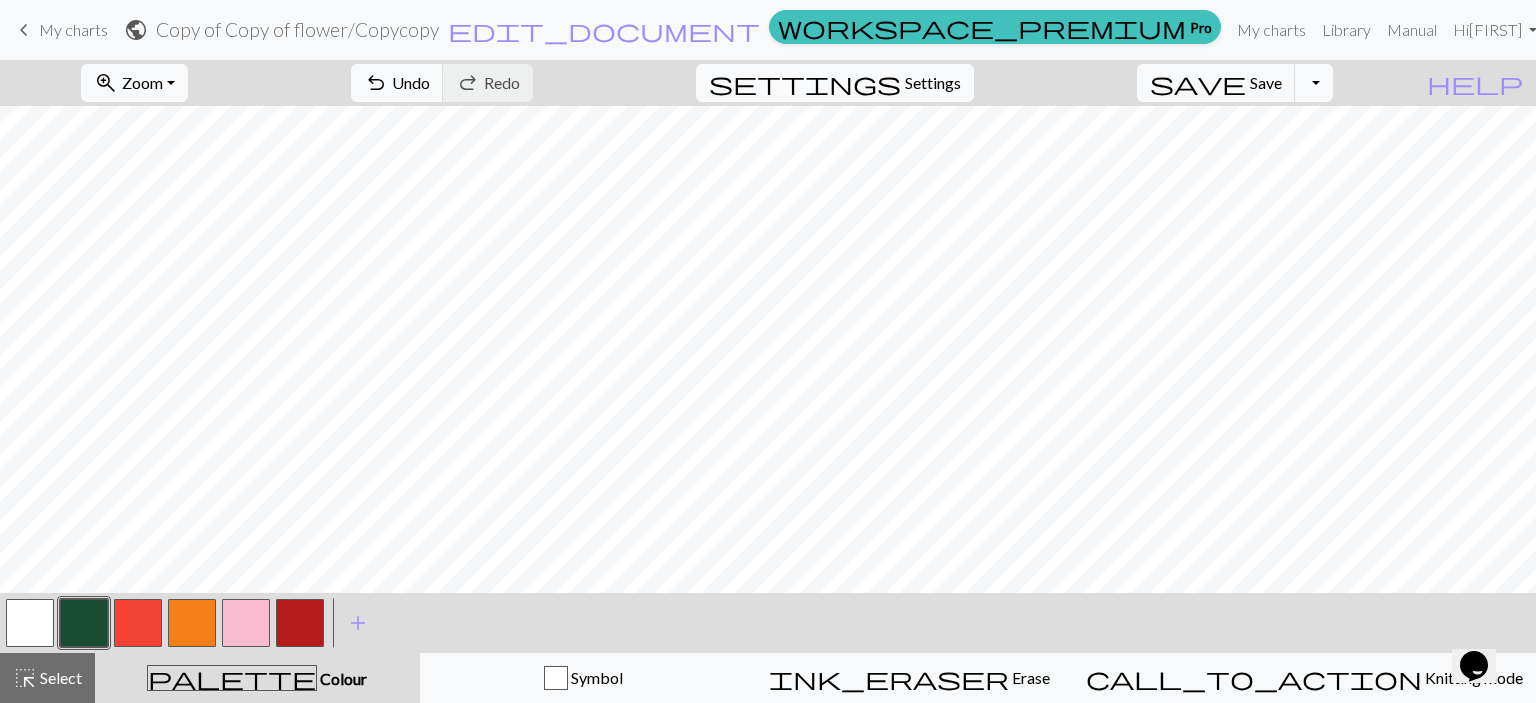 click on "settings" at bounding box center (805, 83) 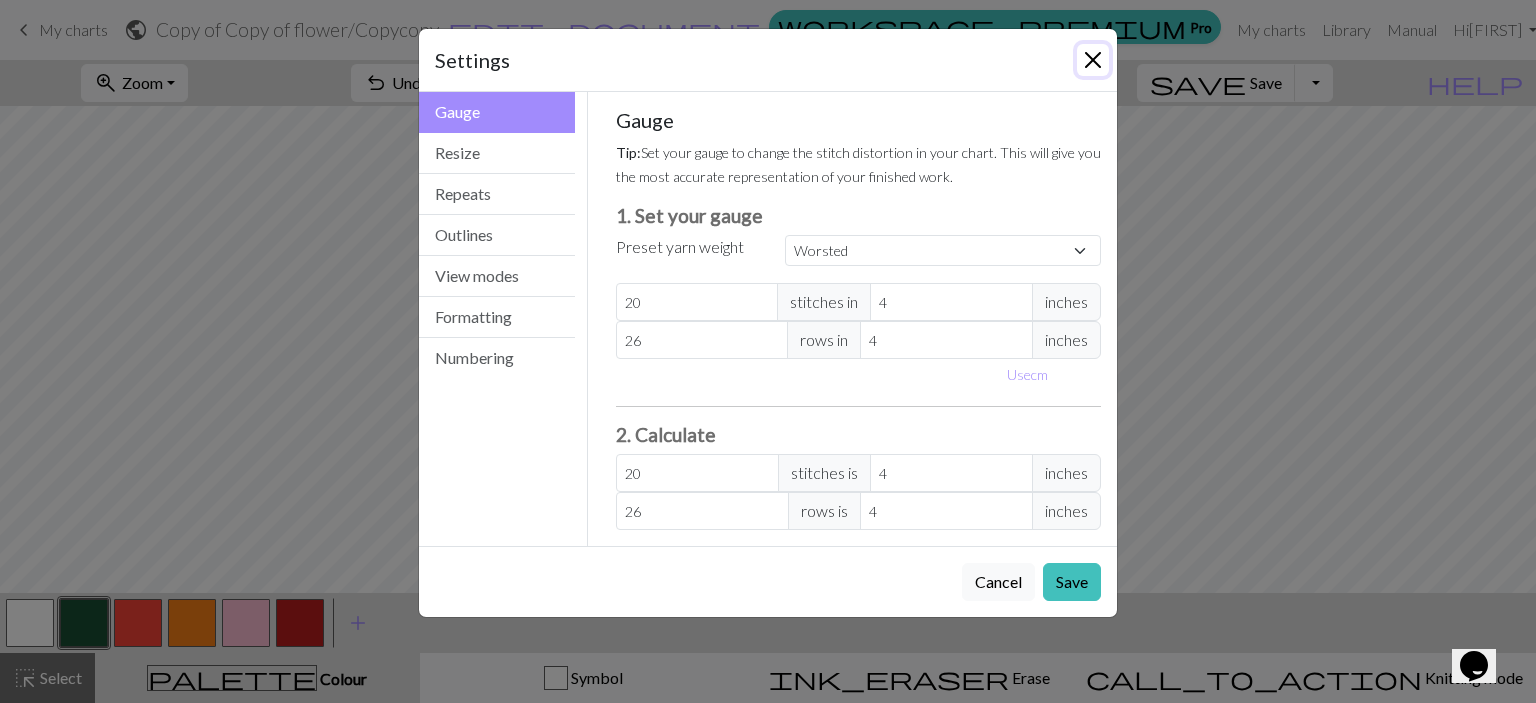 click at bounding box center (1093, 60) 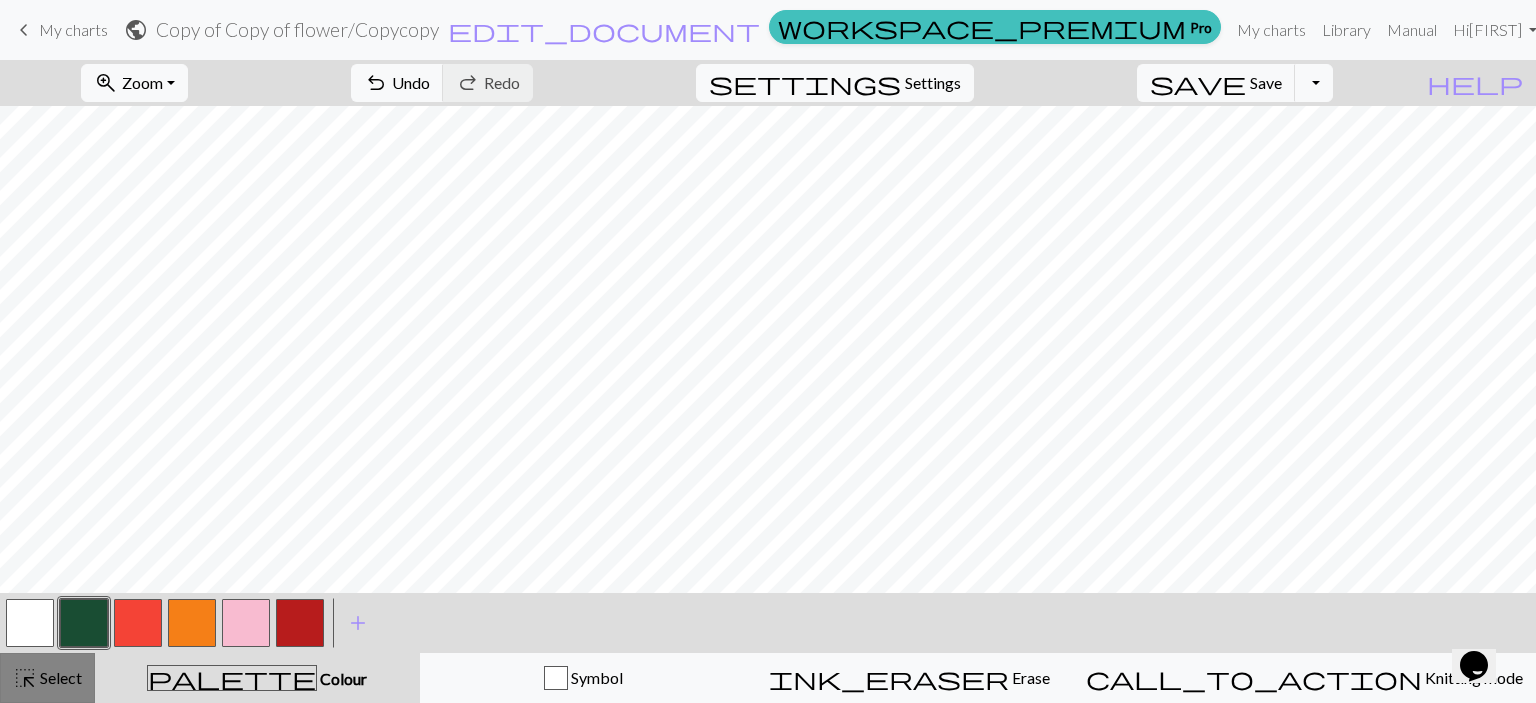 click on "highlight_alt   Select   Select" at bounding box center [47, 678] 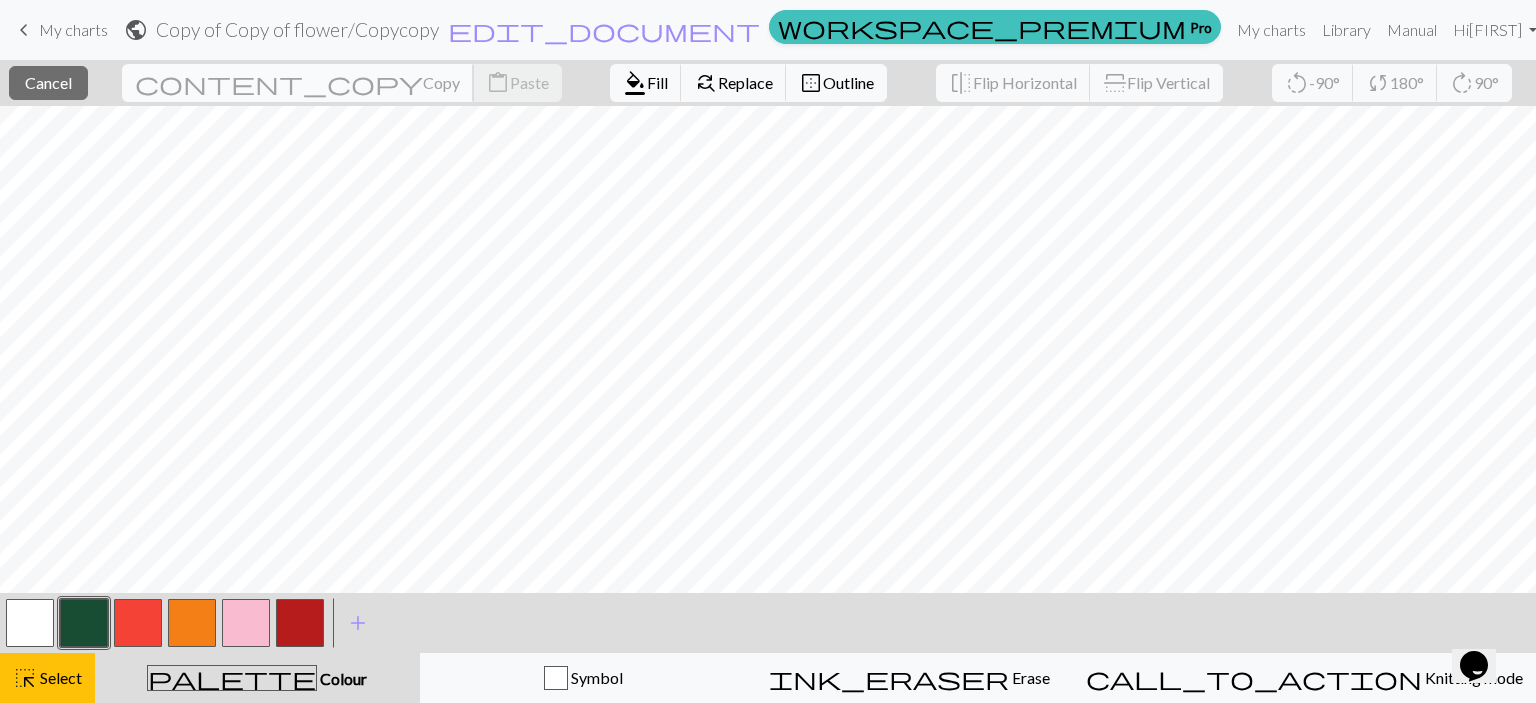 click on "content_copy" at bounding box center [279, 83] 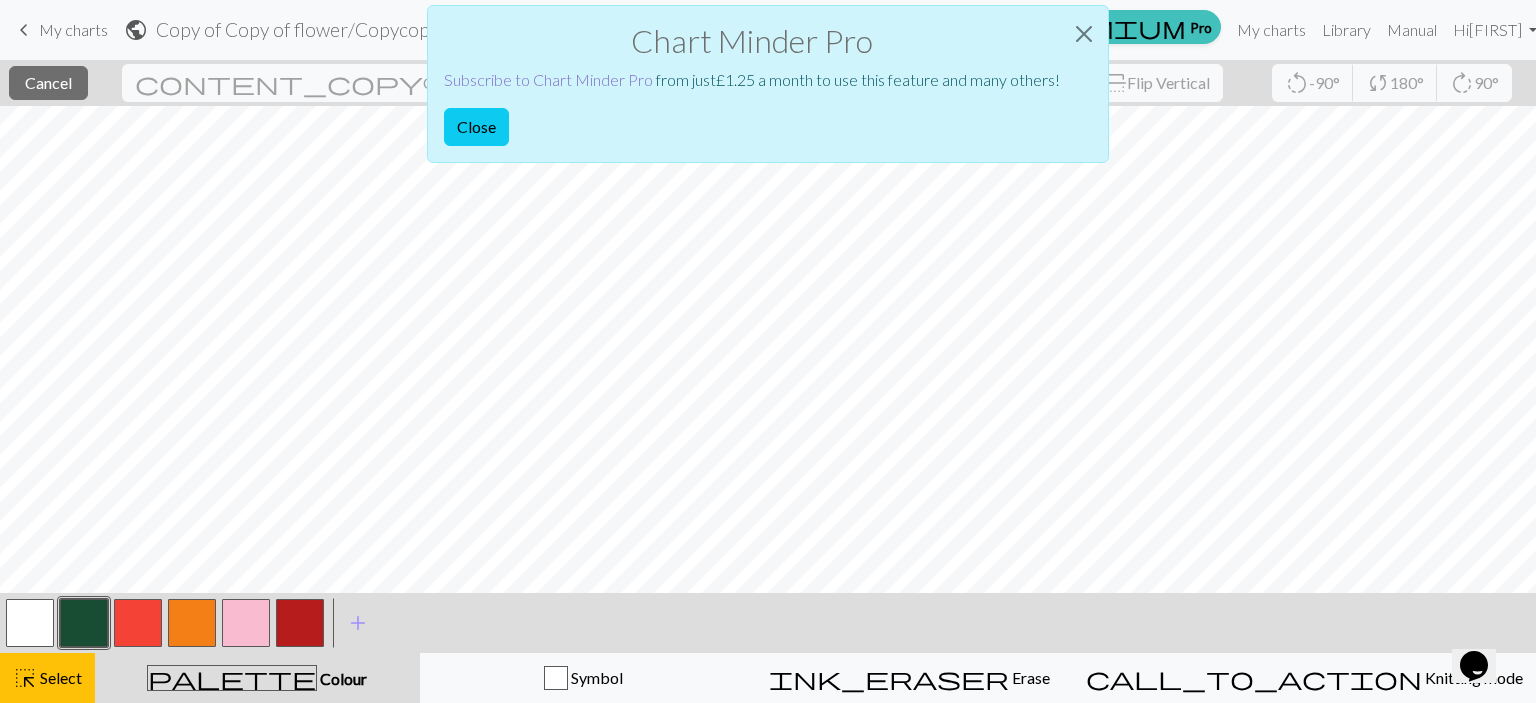 click on "Subscribe to Chart Minder Pro" at bounding box center [548, 79] 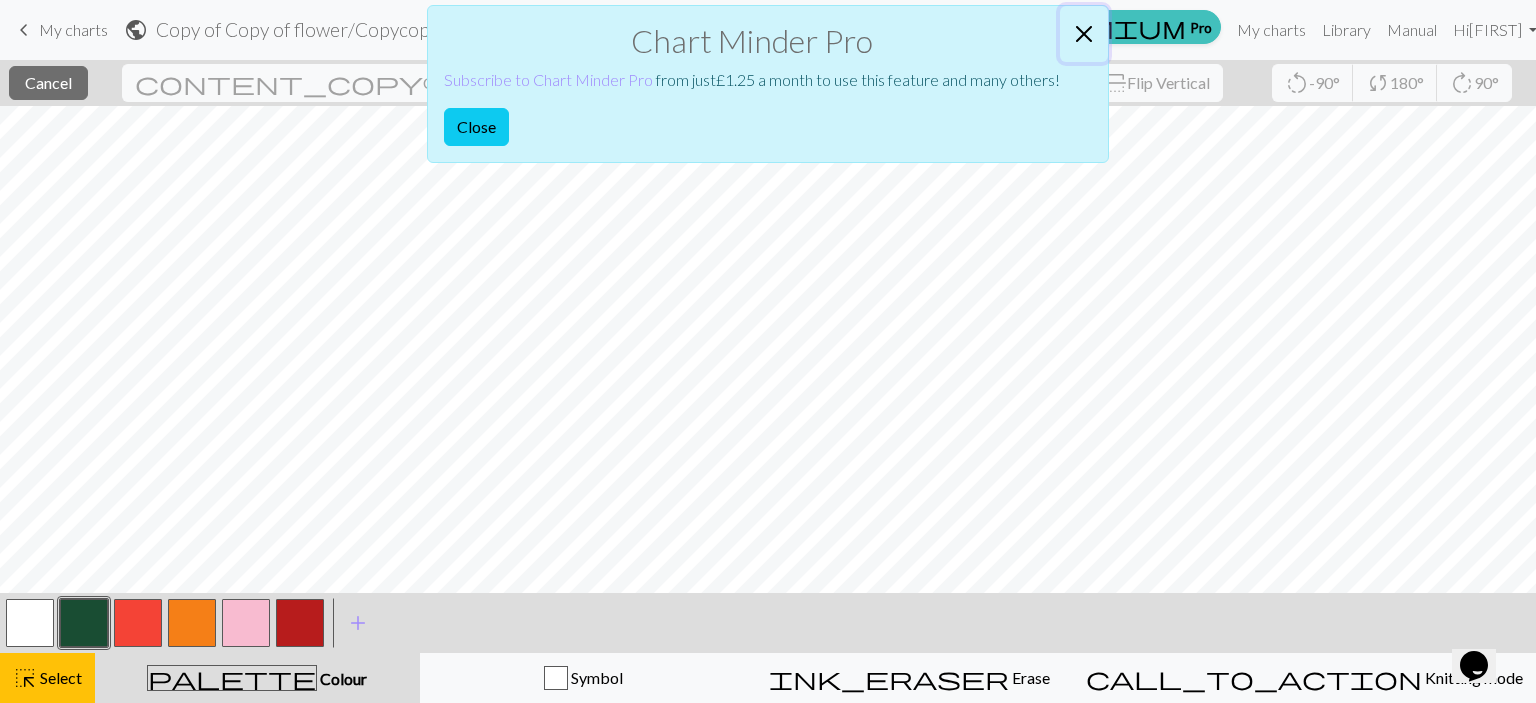 drag, startPoint x: 1084, startPoint y: 29, endPoint x: 1047, endPoint y: 3, distance: 45.221676 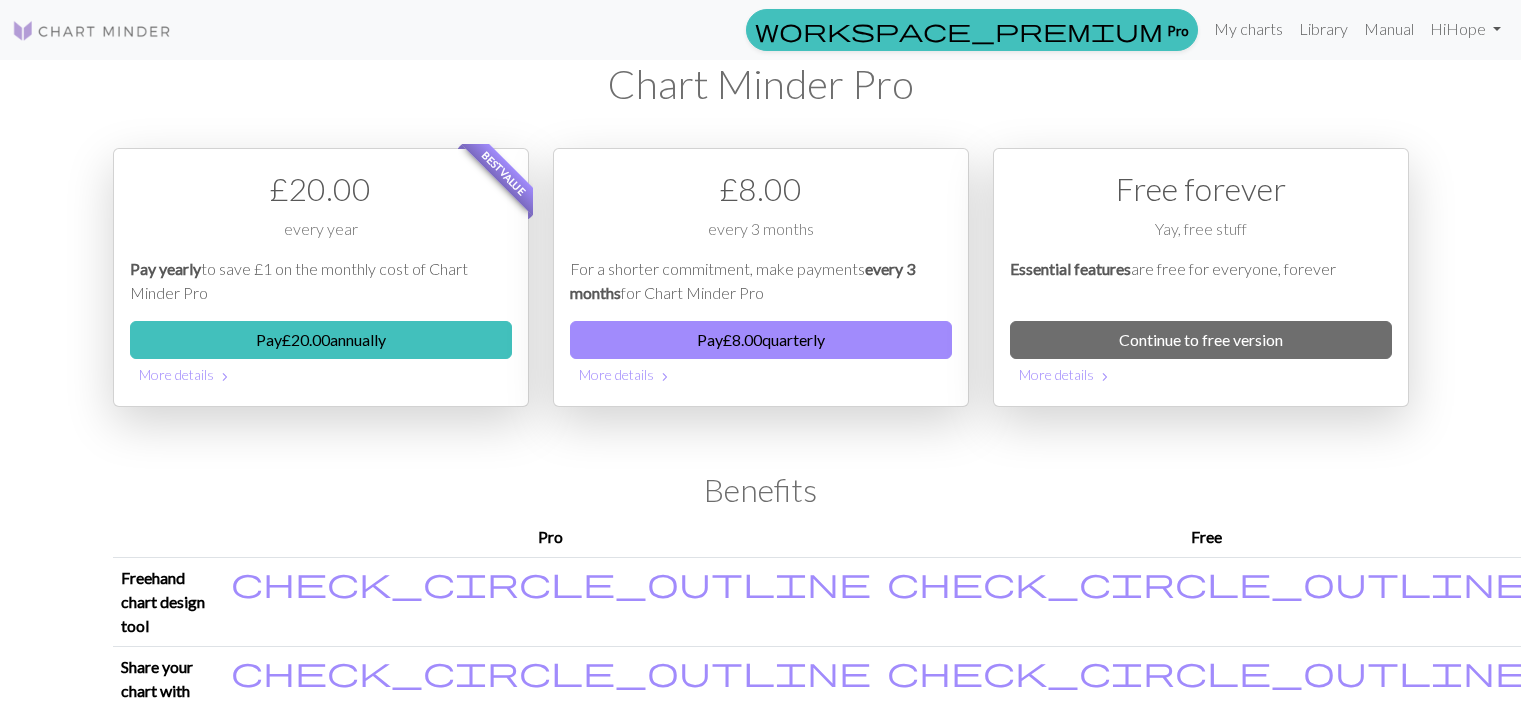 scroll, scrollTop: 0, scrollLeft: 0, axis: both 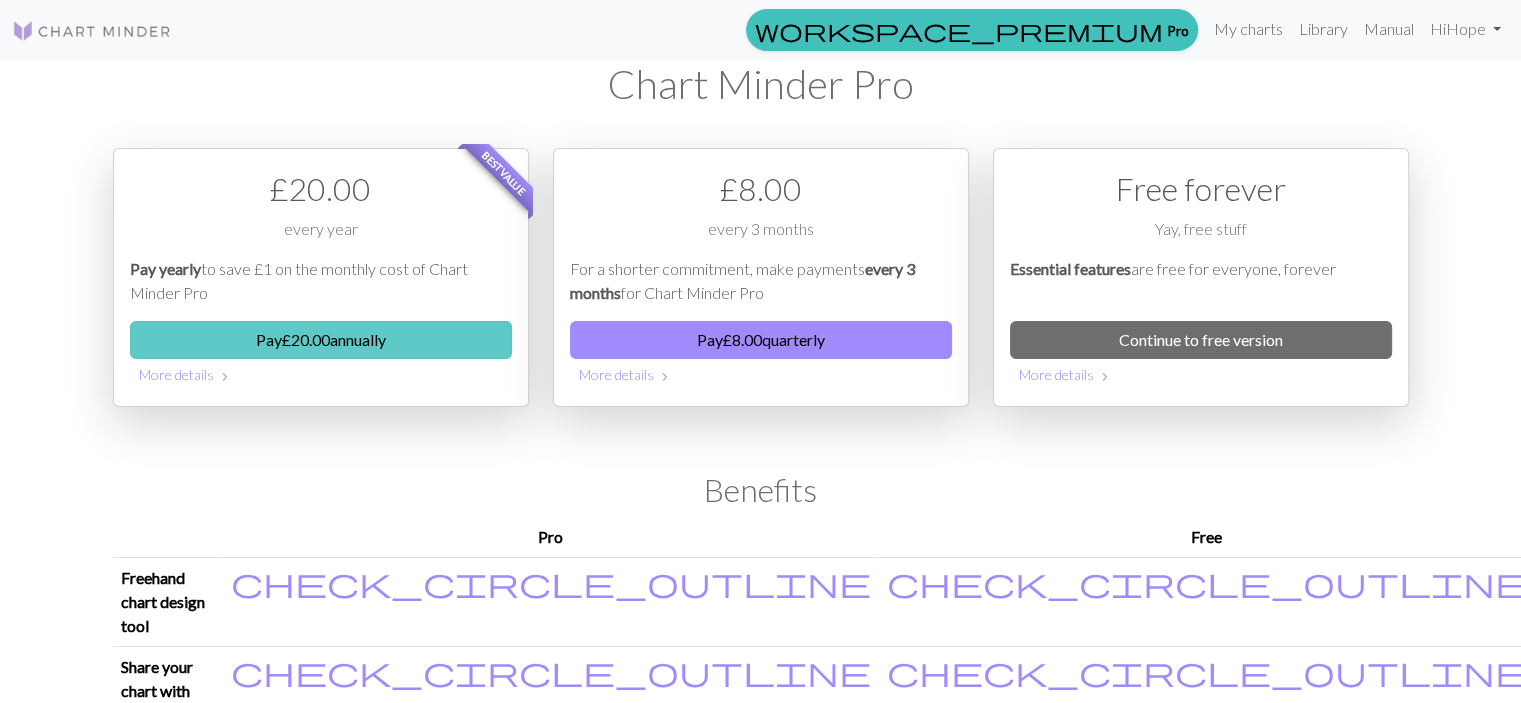click on "Pay  £ 20.00  annually" at bounding box center [321, 340] 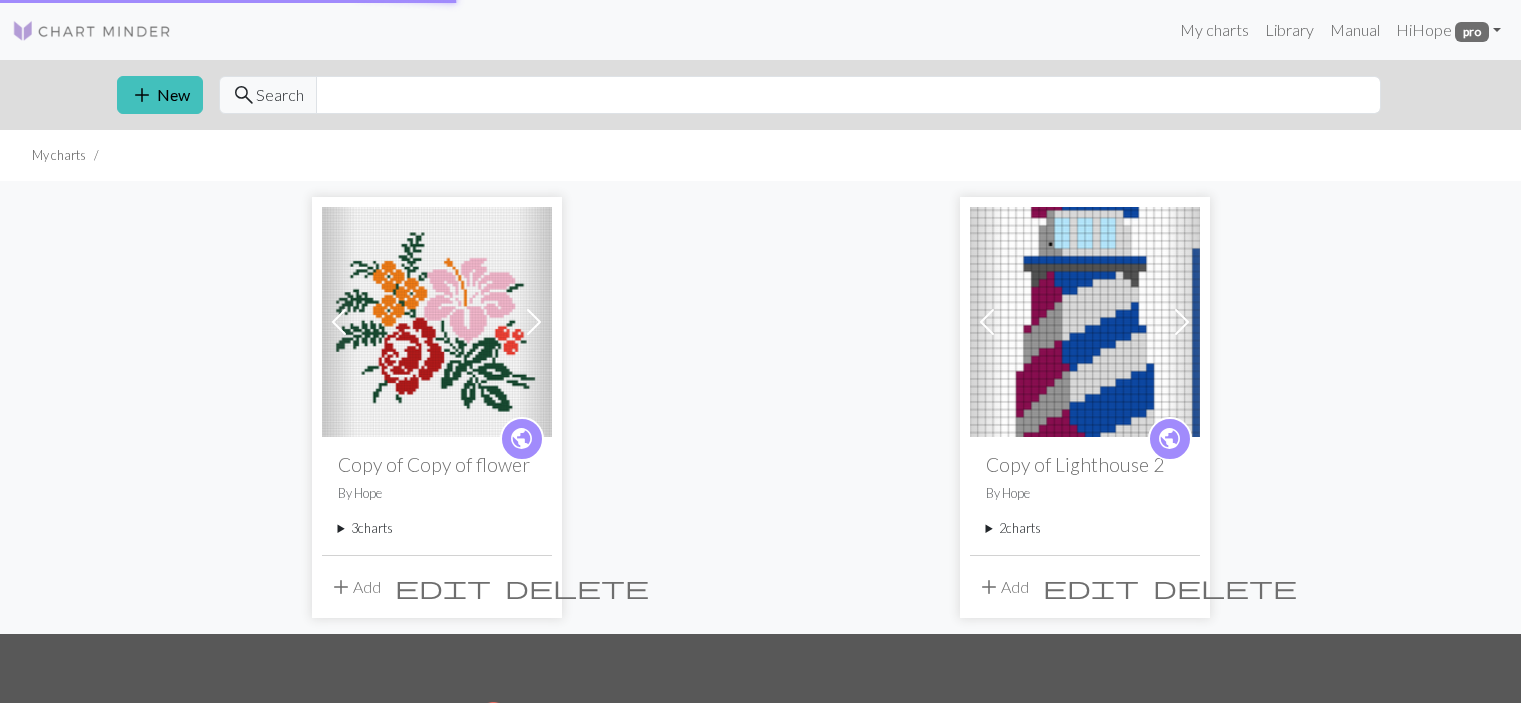 scroll, scrollTop: 0, scrollLeft: 0, axis: both 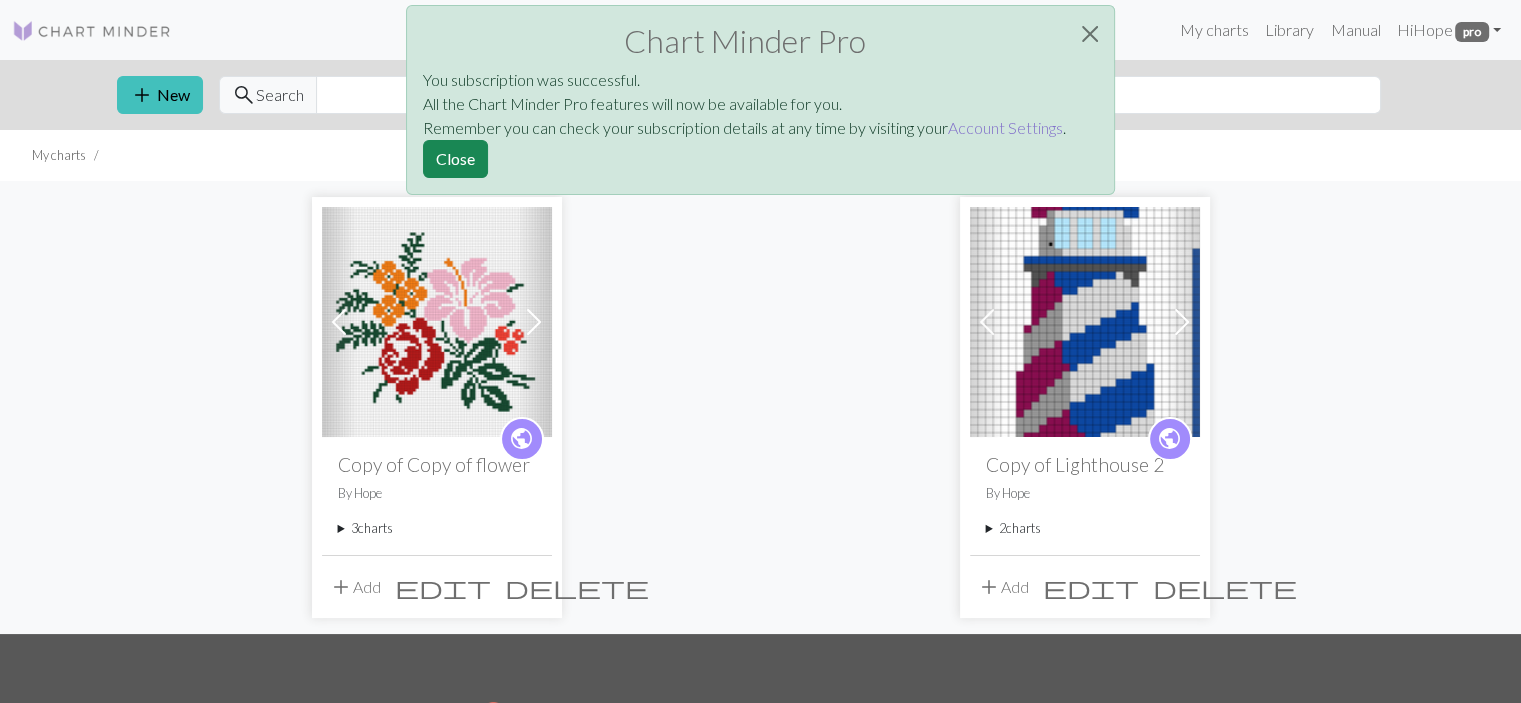 click on "Account Settings" at bounding box center [1005, 127] 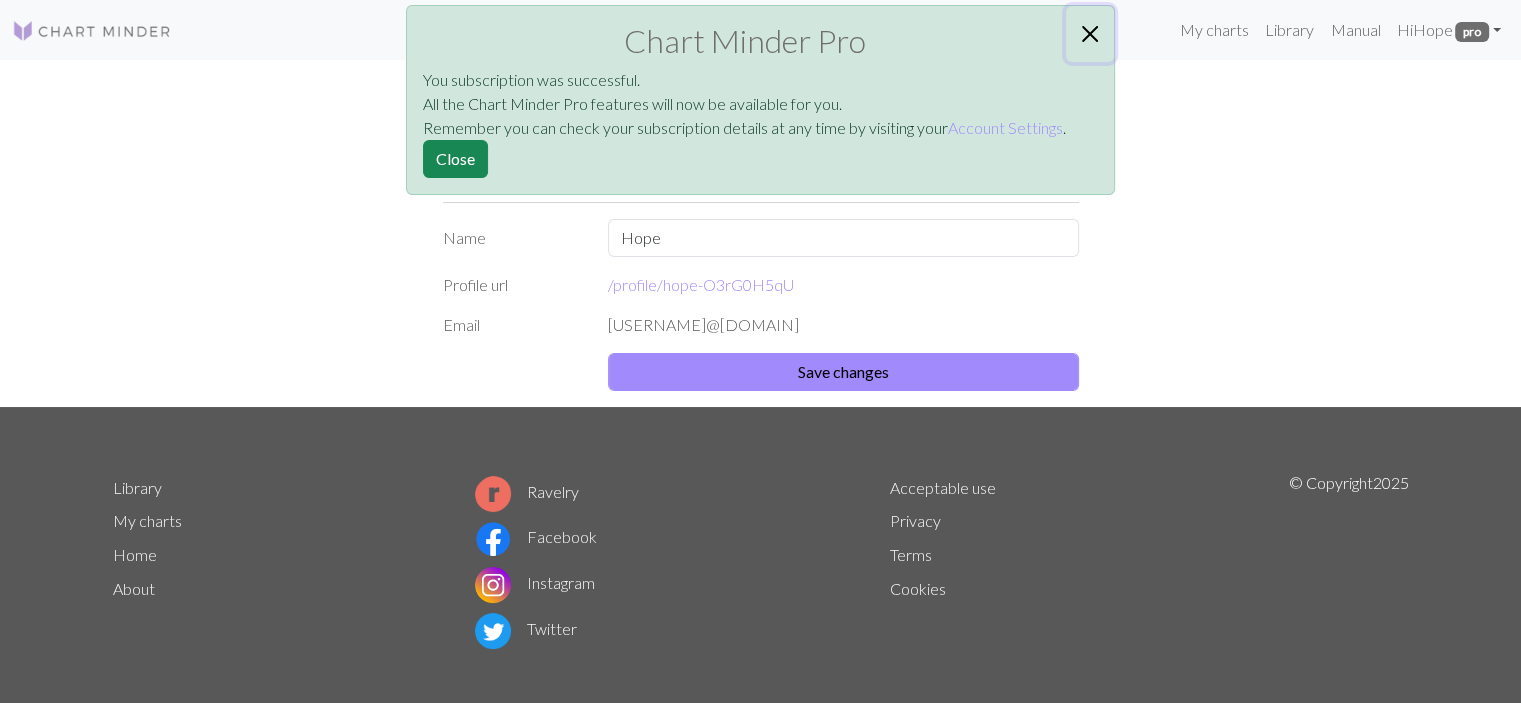 click at bounding box center (1090, 34) 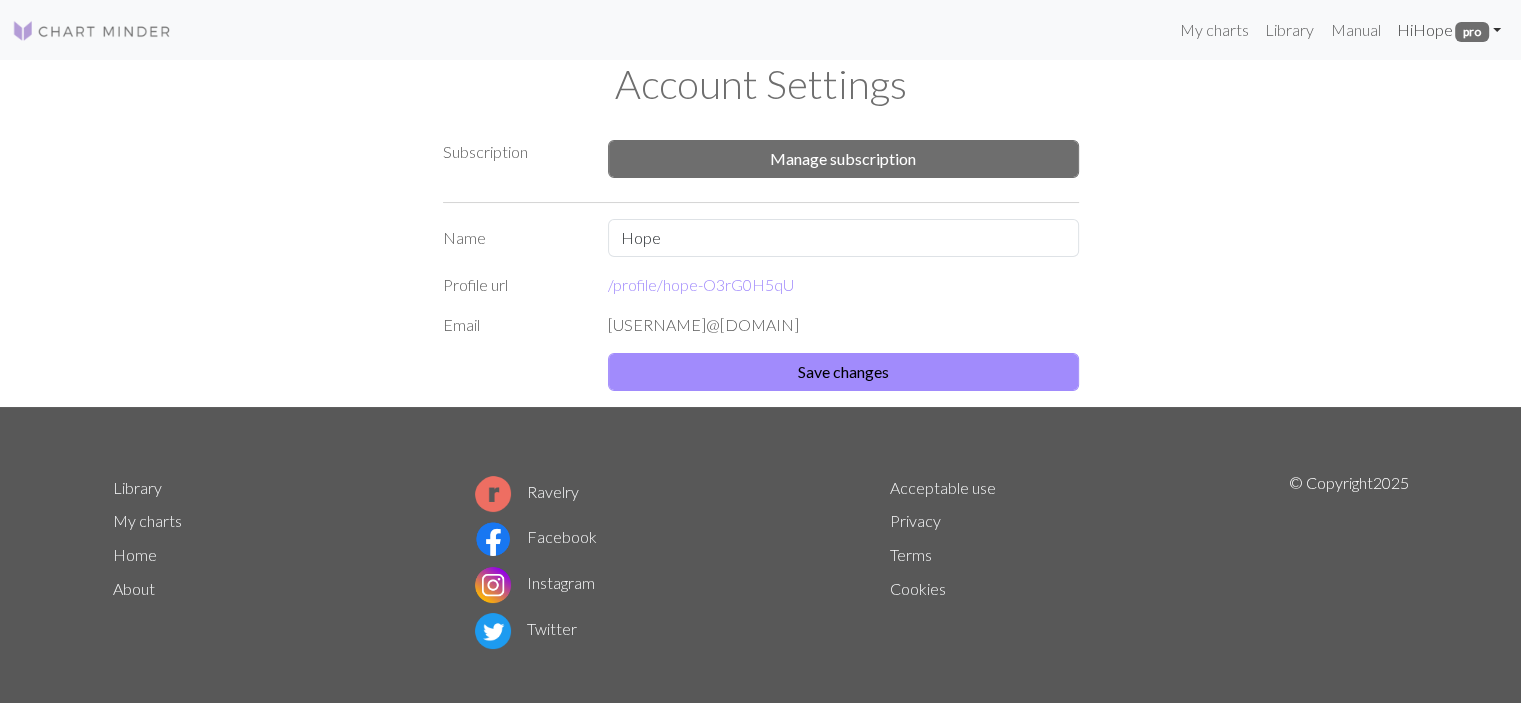 click on "pro" at bounding box center [1472, 32] 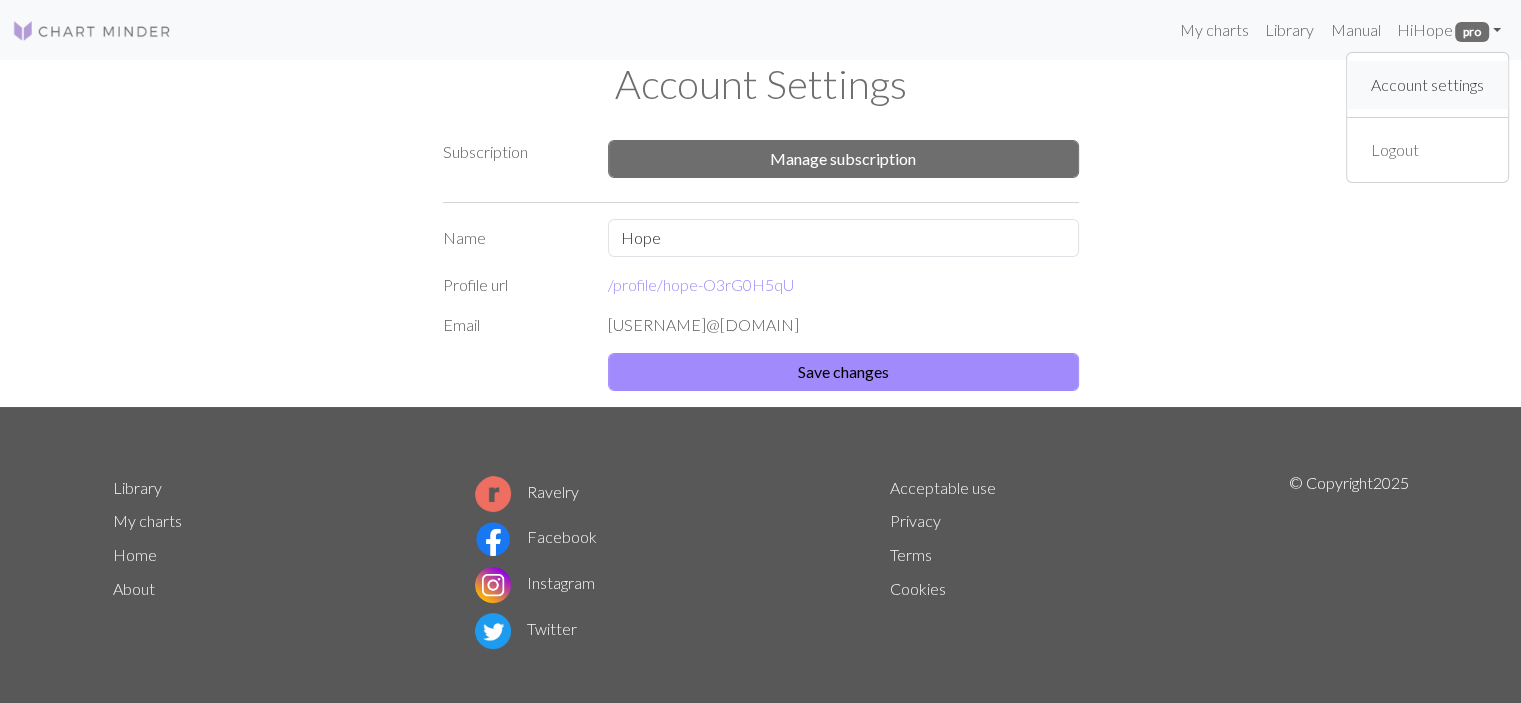 click on "Account settings" at bounding box center (1427, 85) 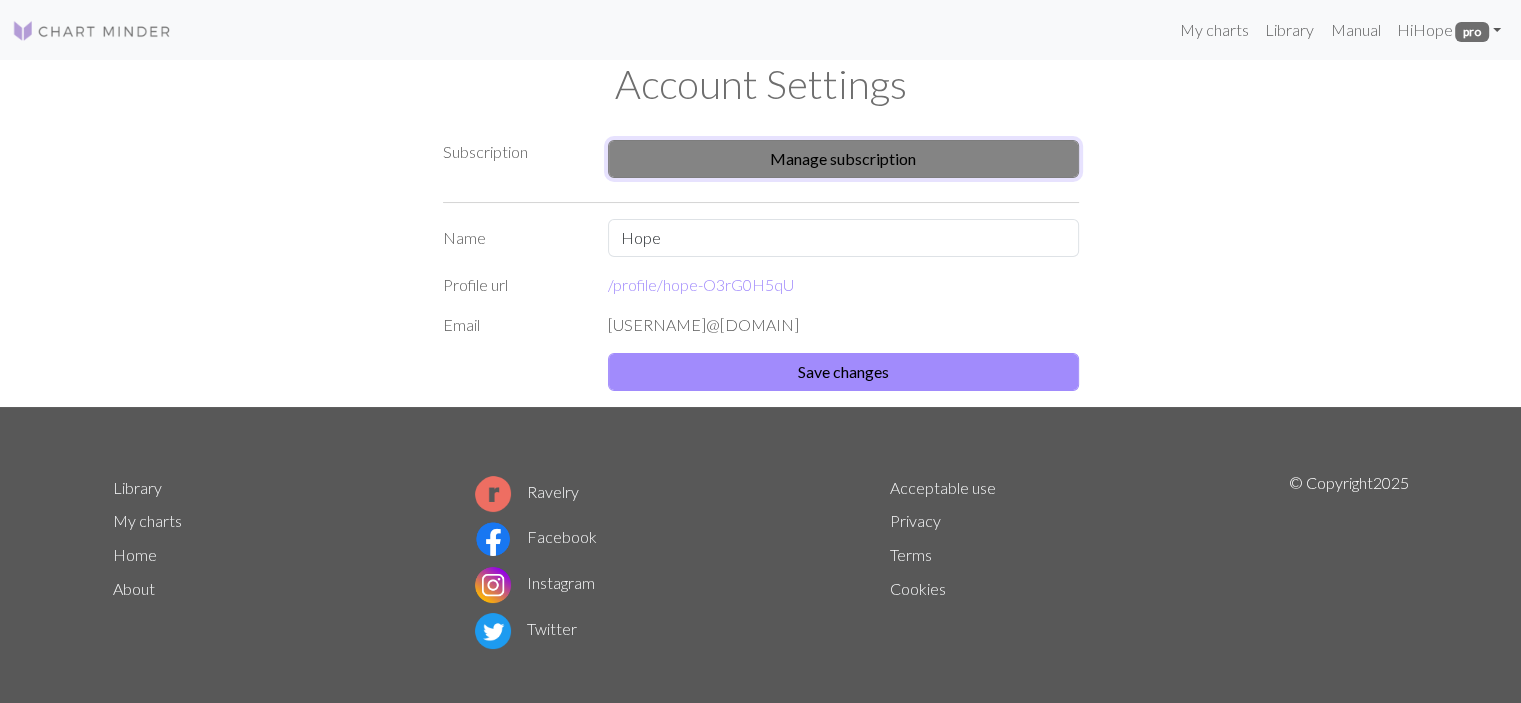 click on "Manage subscription" at bounding box center [843, 159] 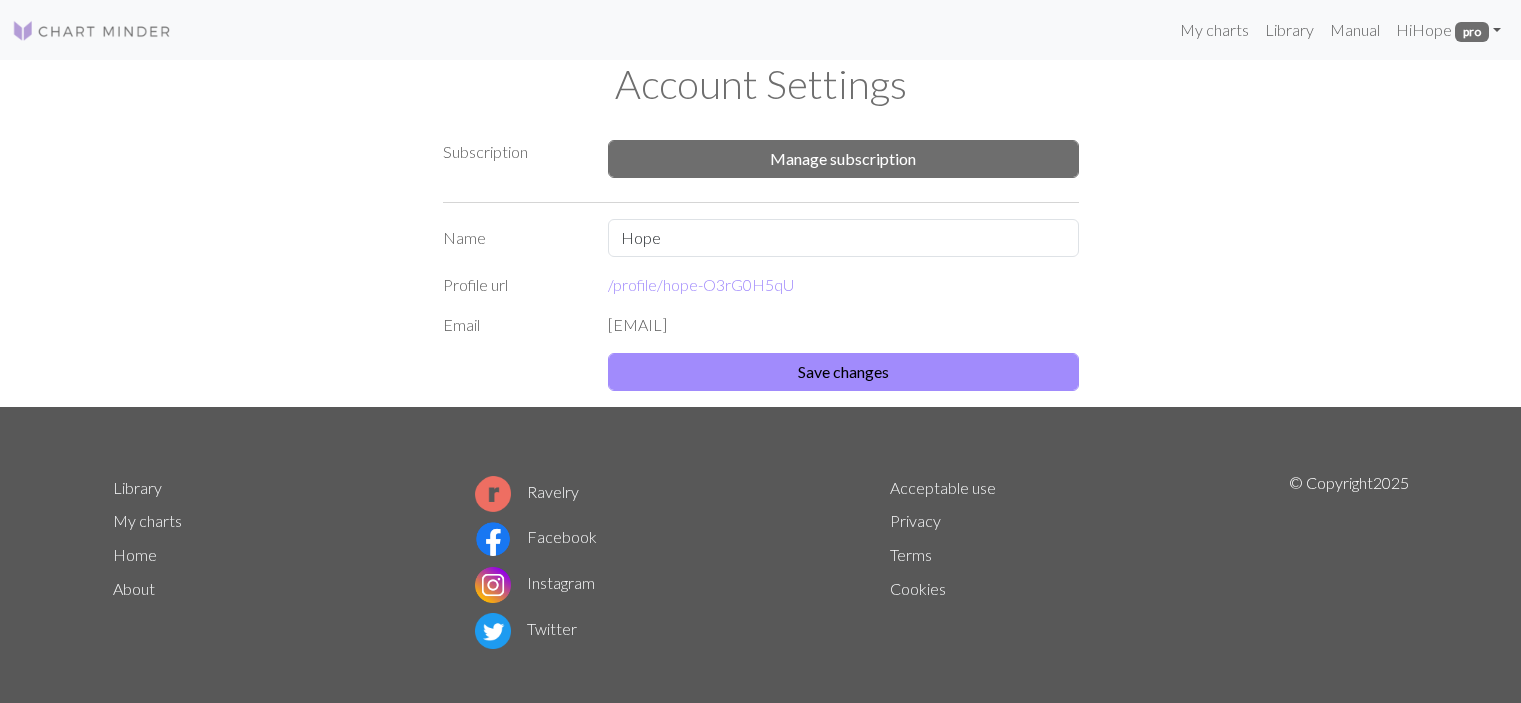scroll, scrollTop: 0, scrollLeft: 0, axis: both 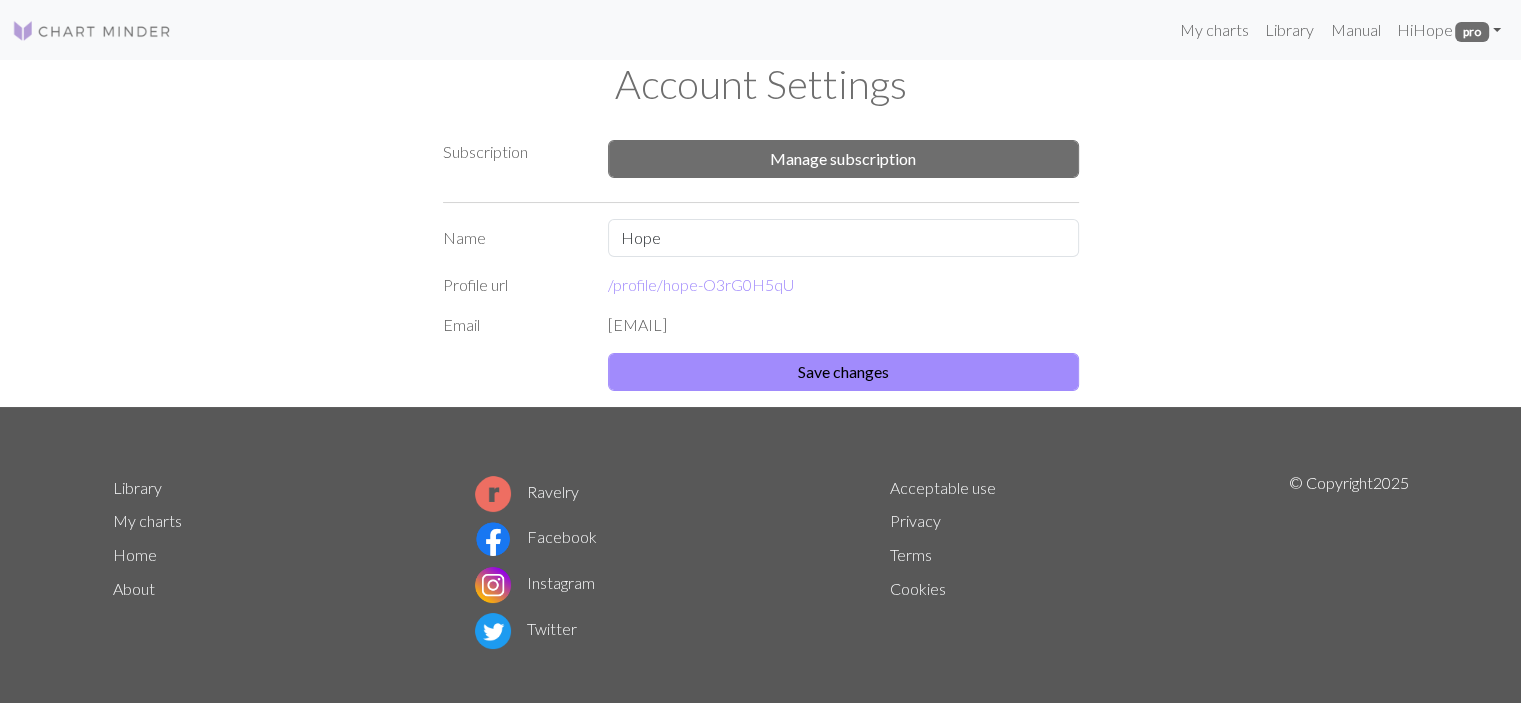 click at bounding box center [92, 31] 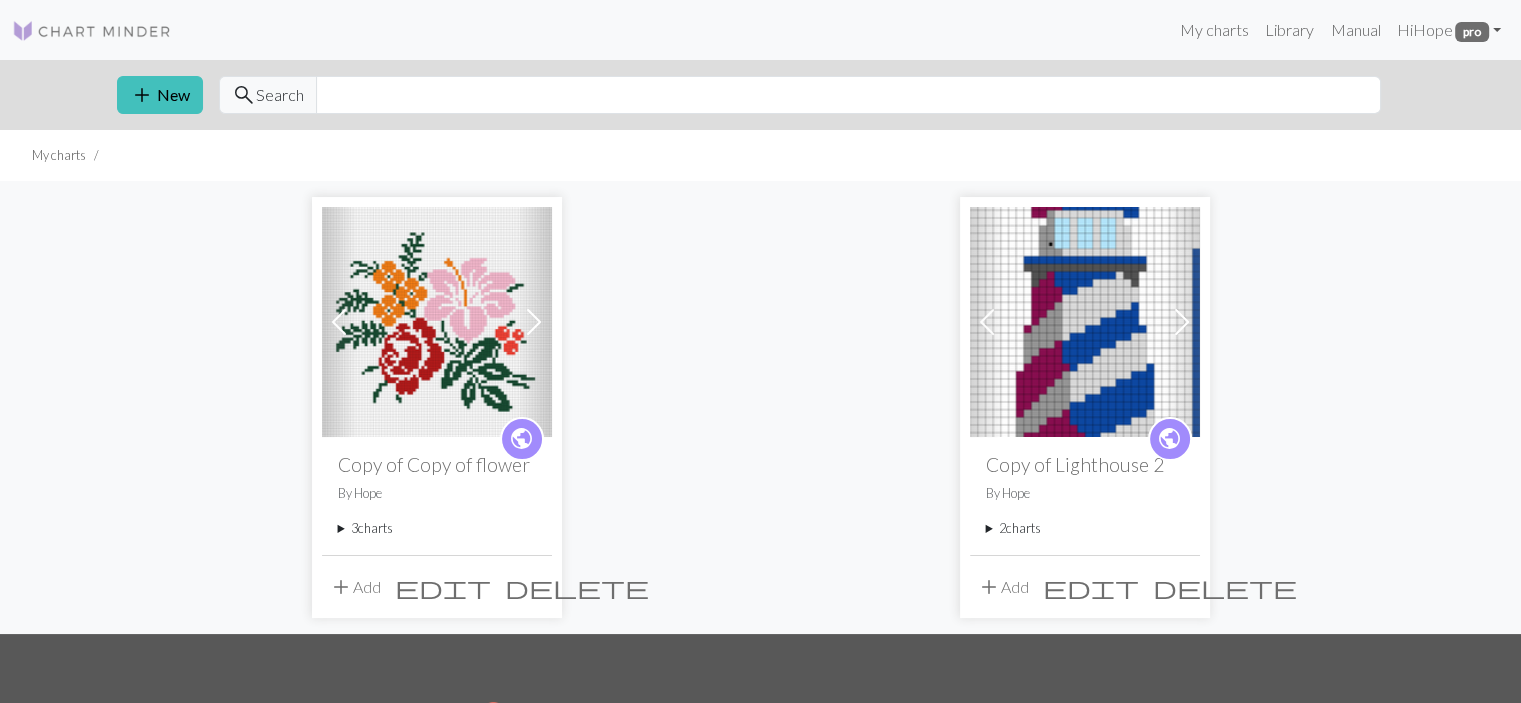 click at bounding box center [92, 31] 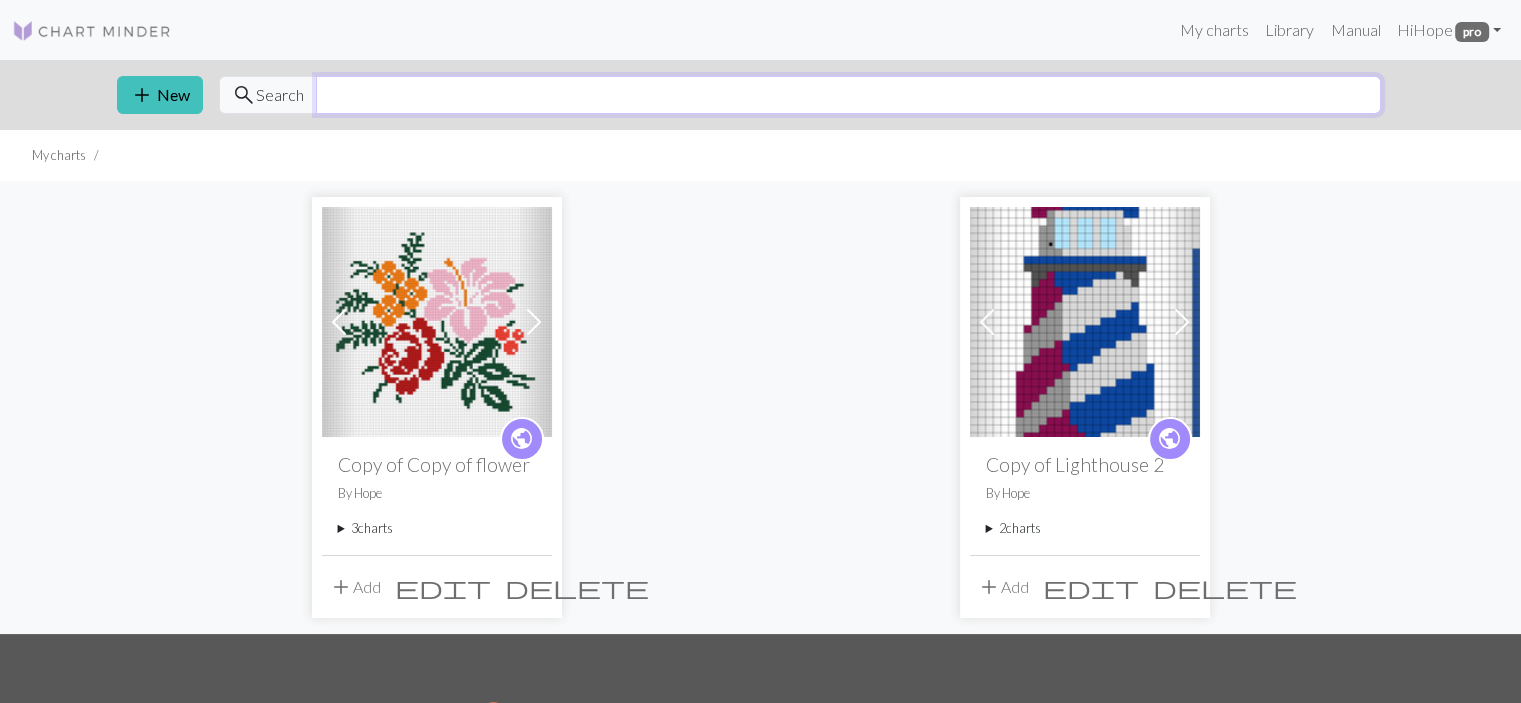 click at bounding box center [848, 95] 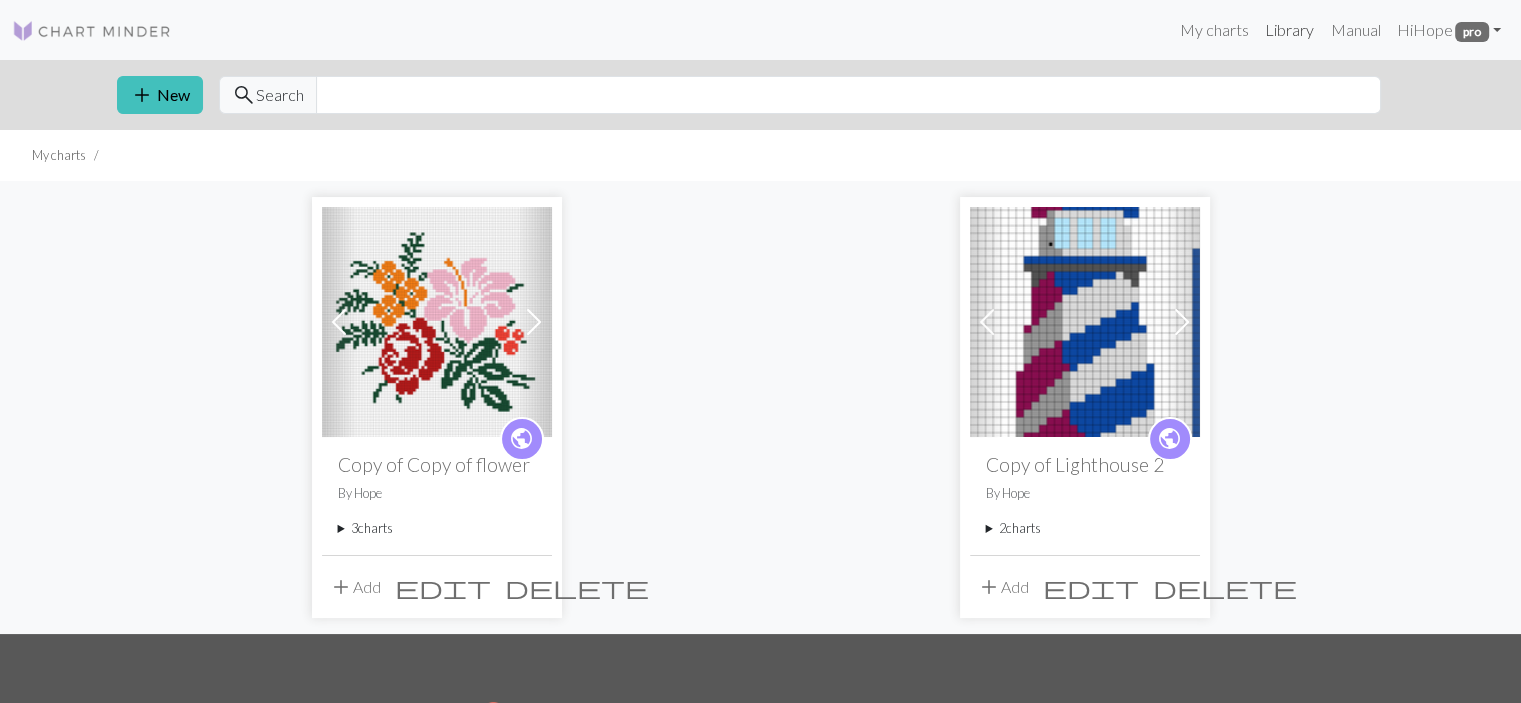 click on "Library" at bounding box center (1289, 30) 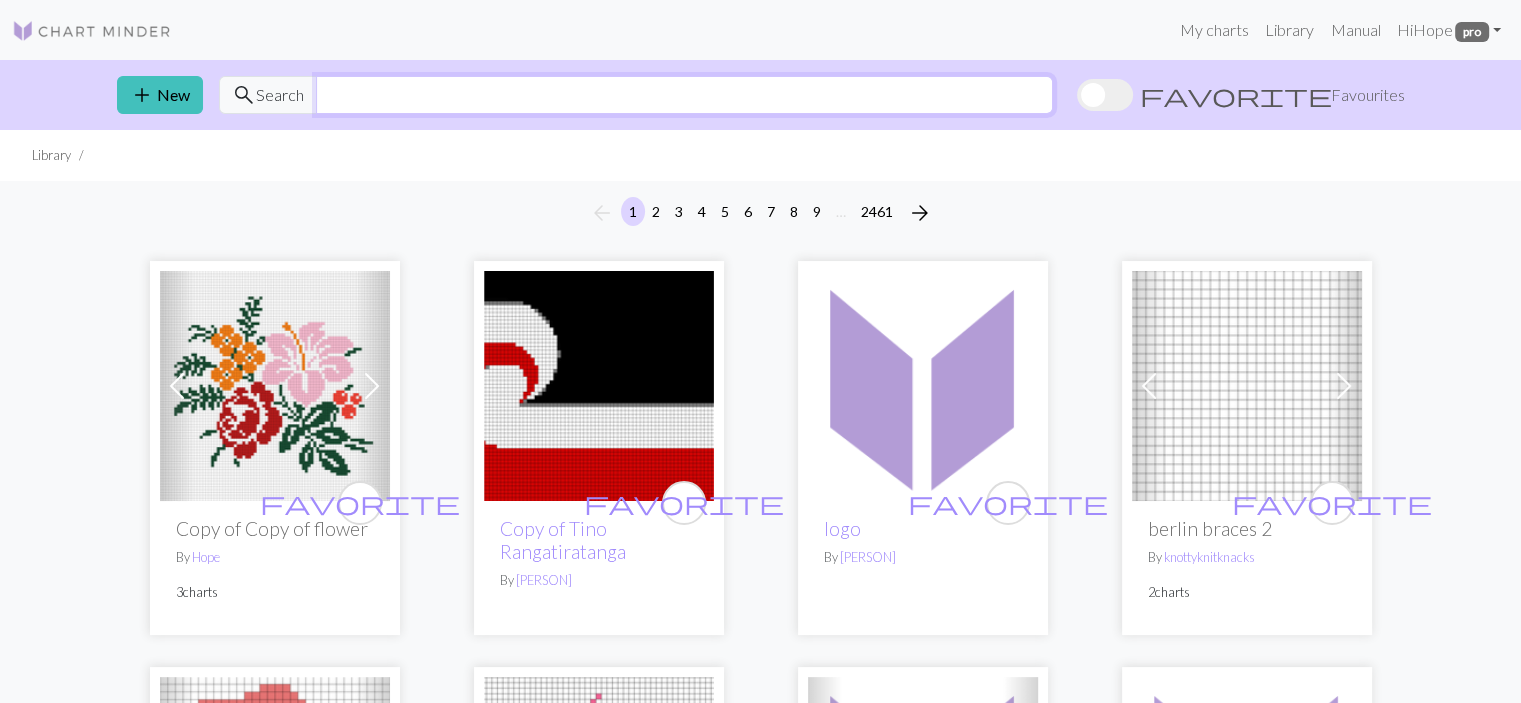 click at bounding box center (684, 95) 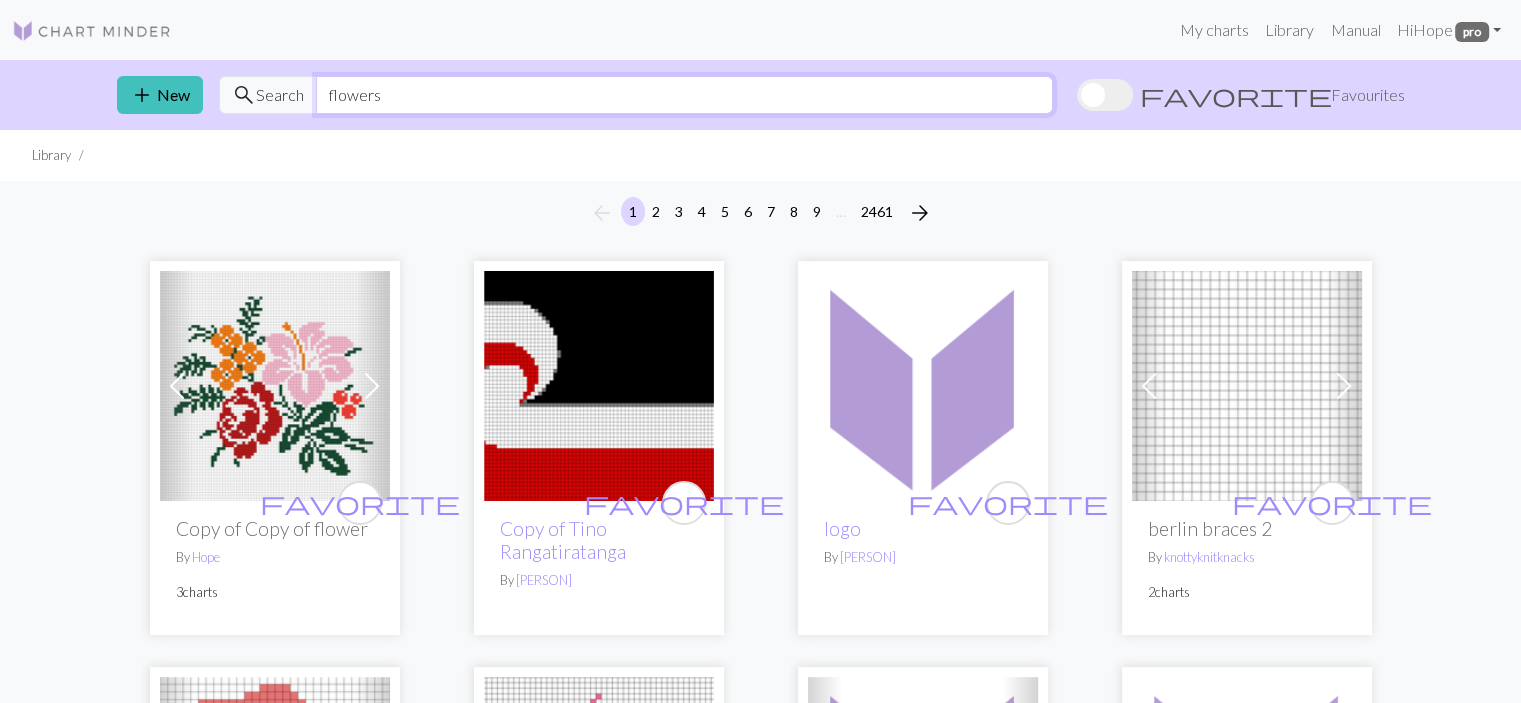 type on "flowers" 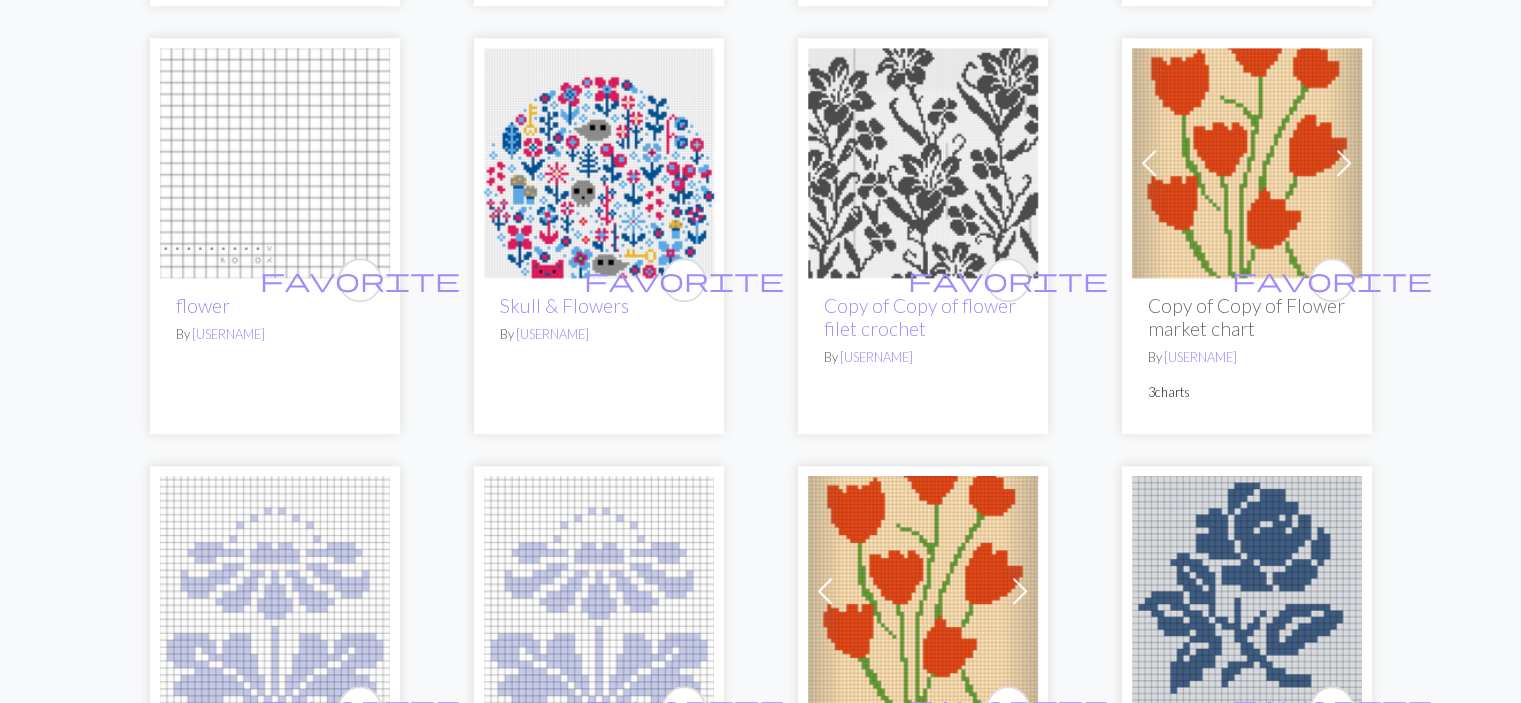 scroll, scrollTop: 1900, scrollLeft: 0, axis: vertical 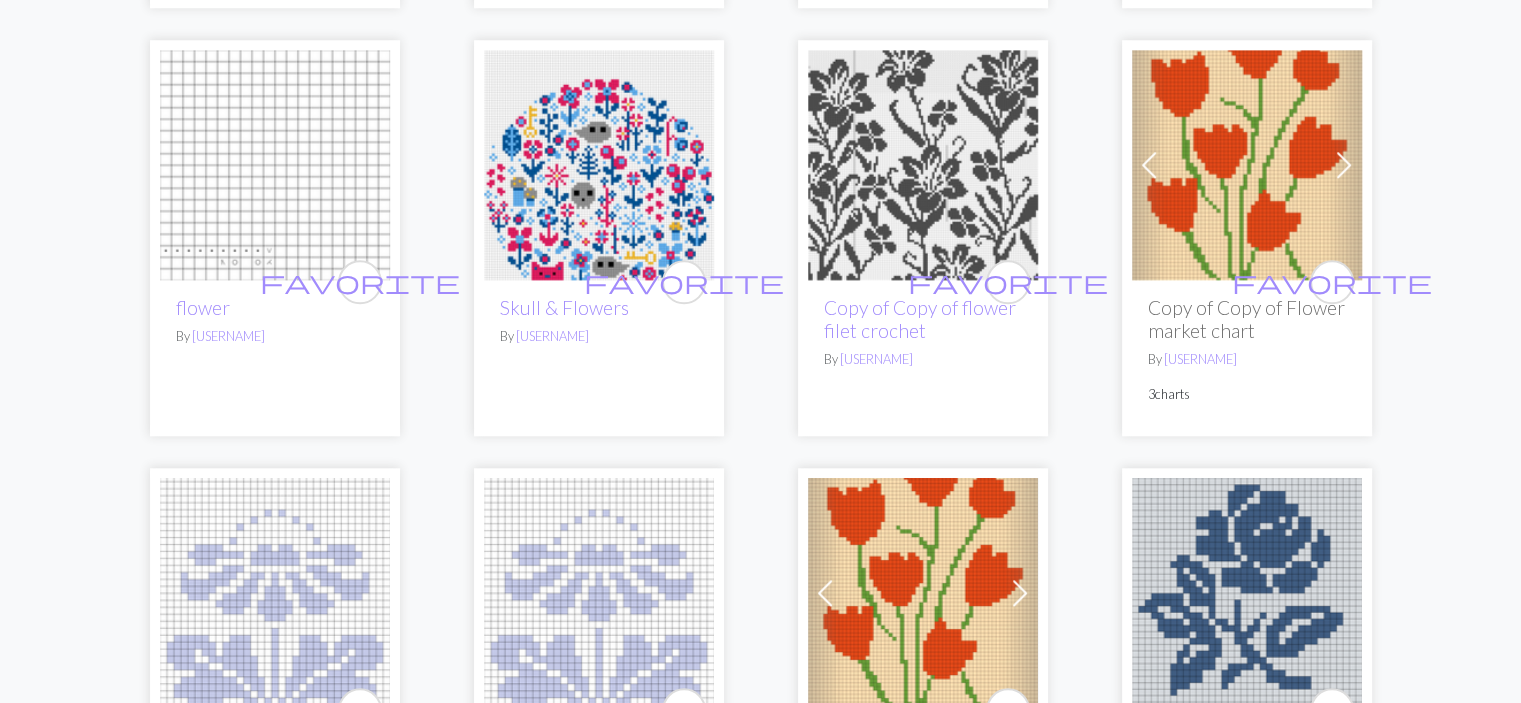click at bounding box center (923, 165) 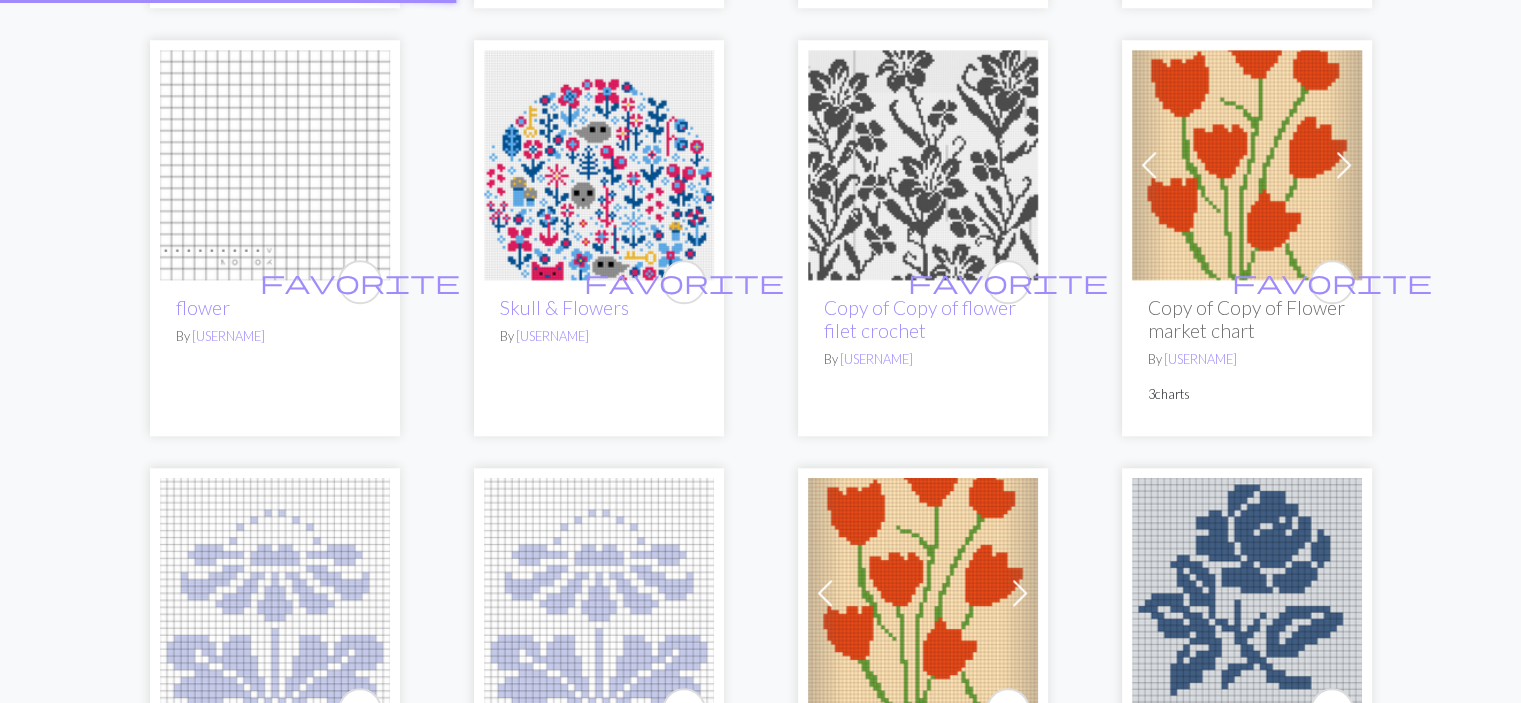 scroll, scrollTop: 0, scrollLeft: 0, axis: both 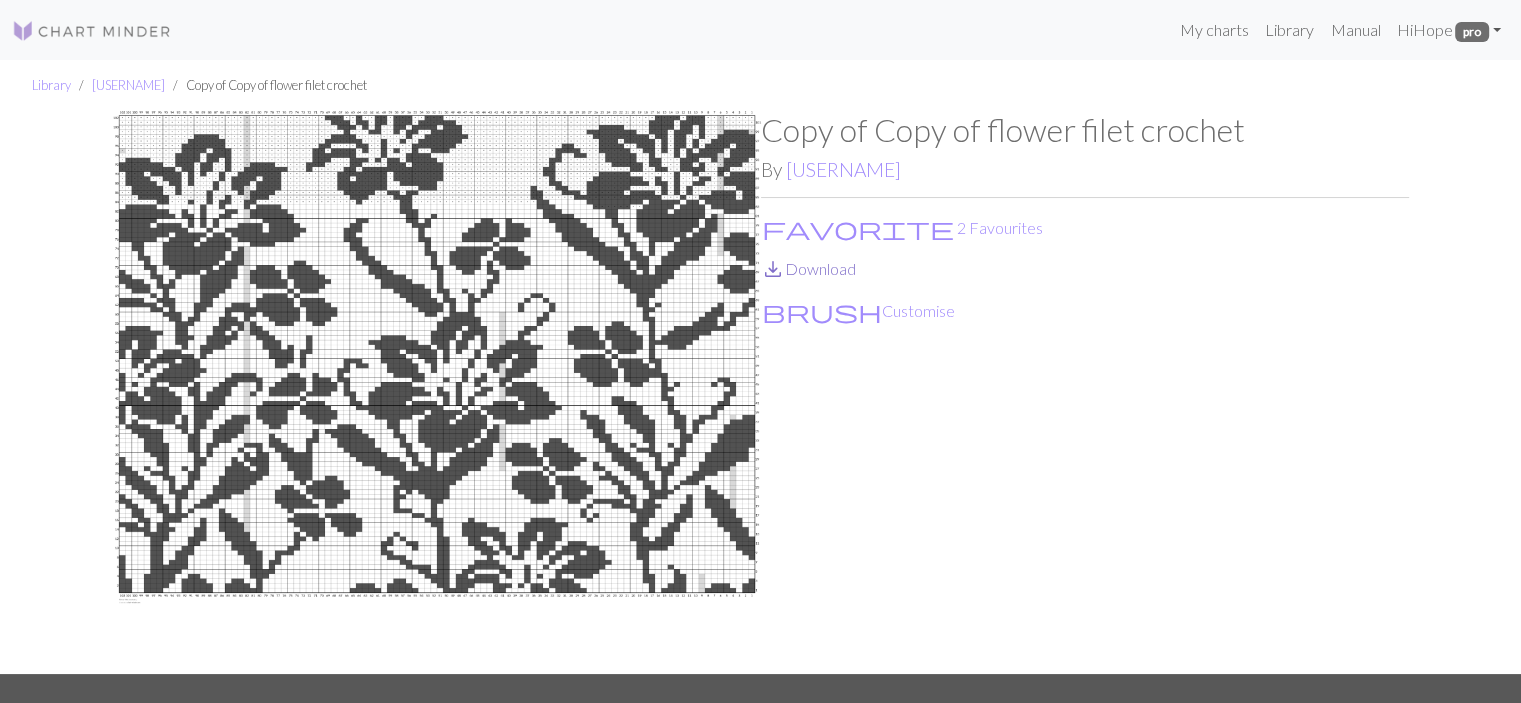 click on "save_alt  Download" at bounding box center [808, 268] 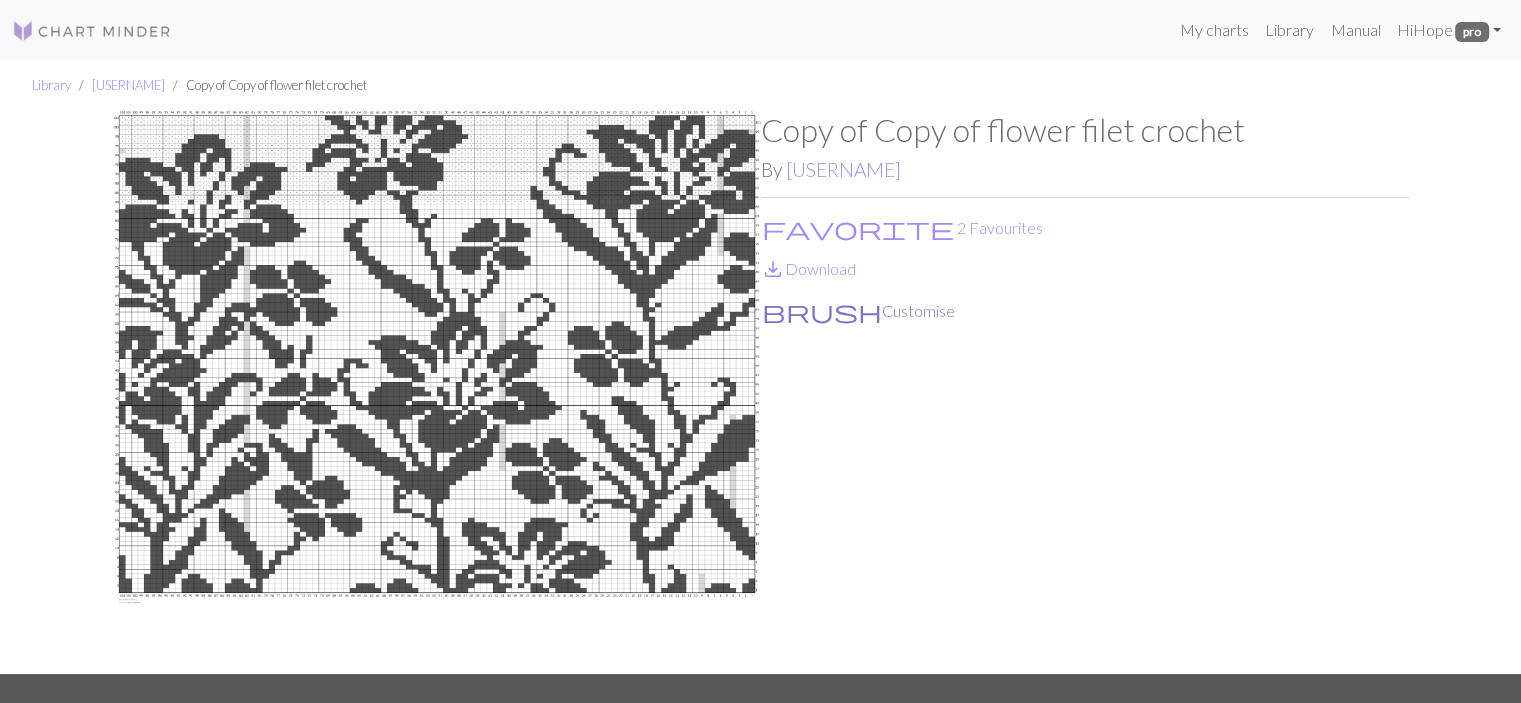 click on "brush" at bounding box center (822, 311) 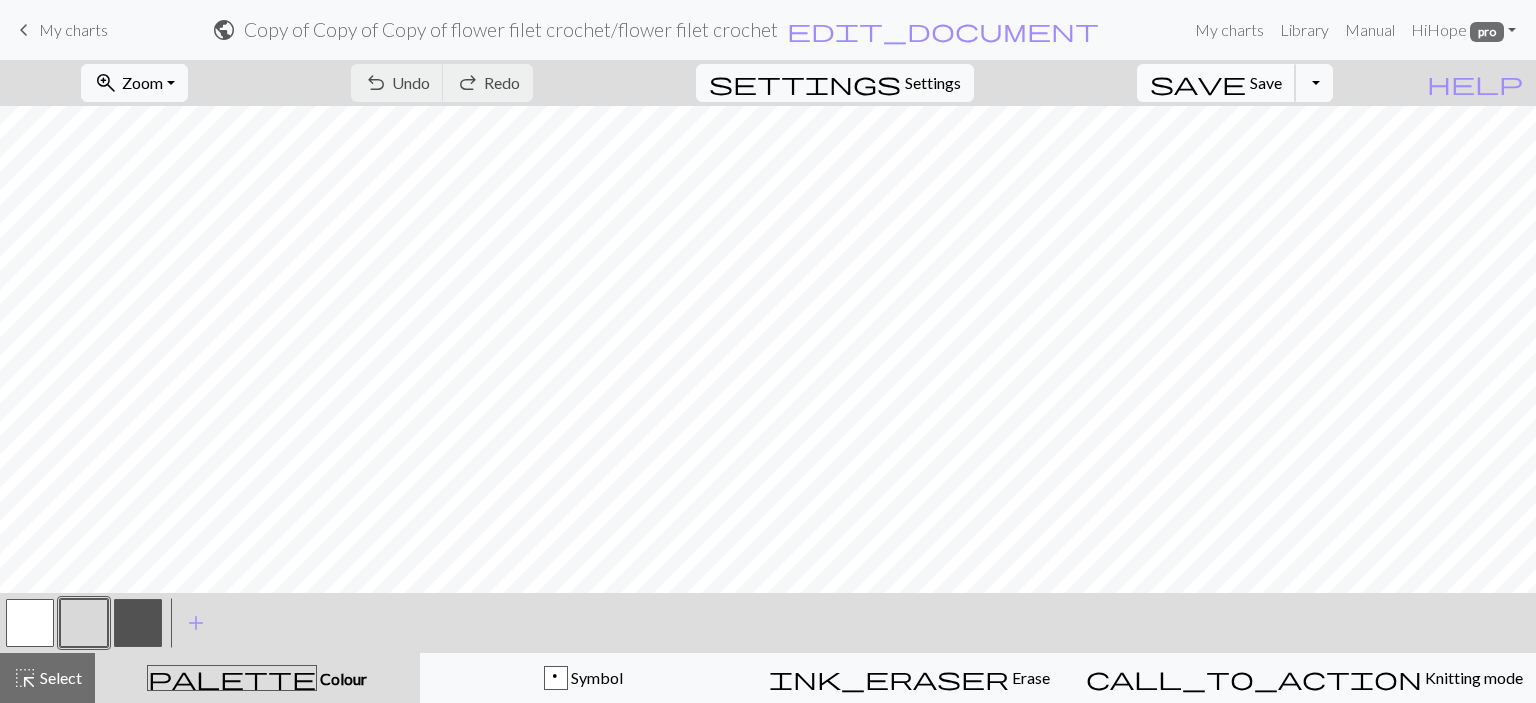click on "Save" at bounding box center [1266, 82] 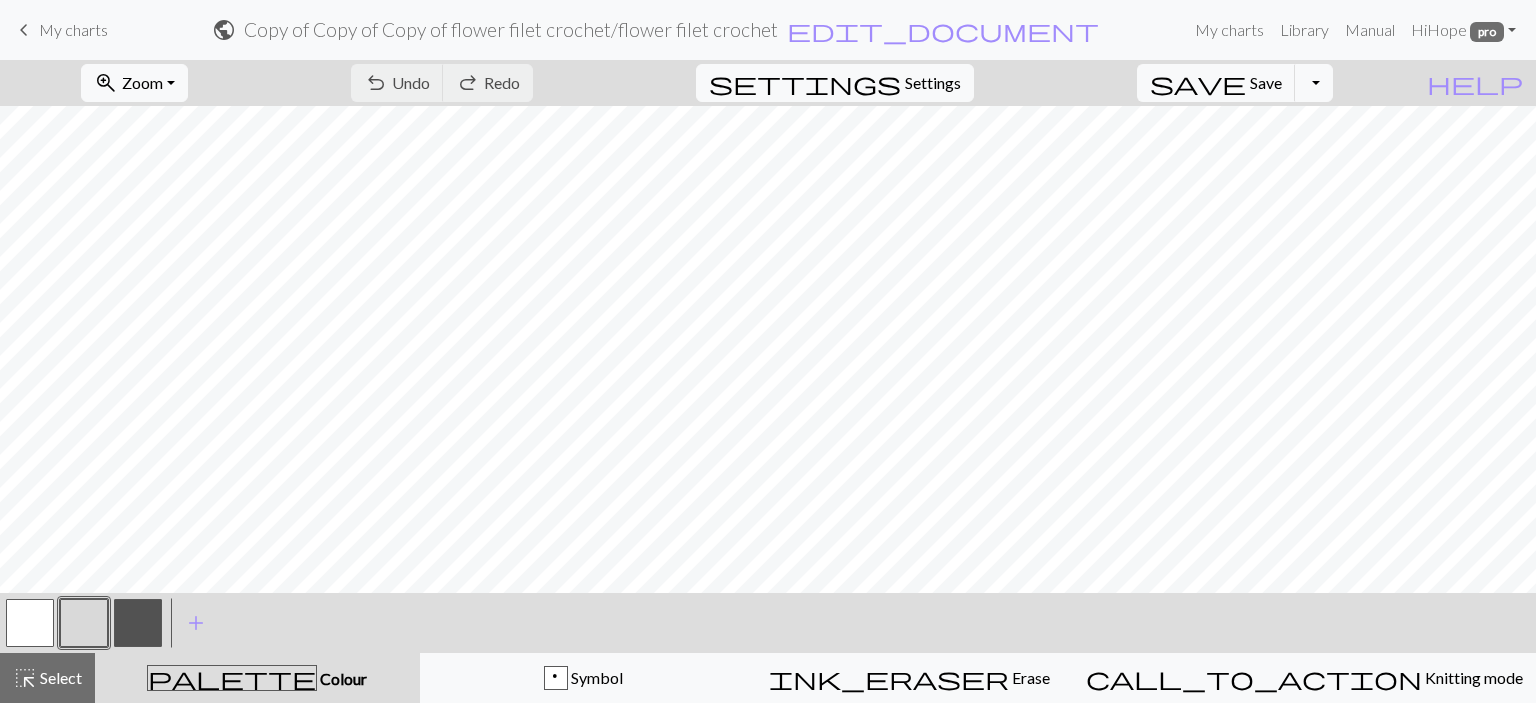 click on "My charts" at bounding box center [73, 29] 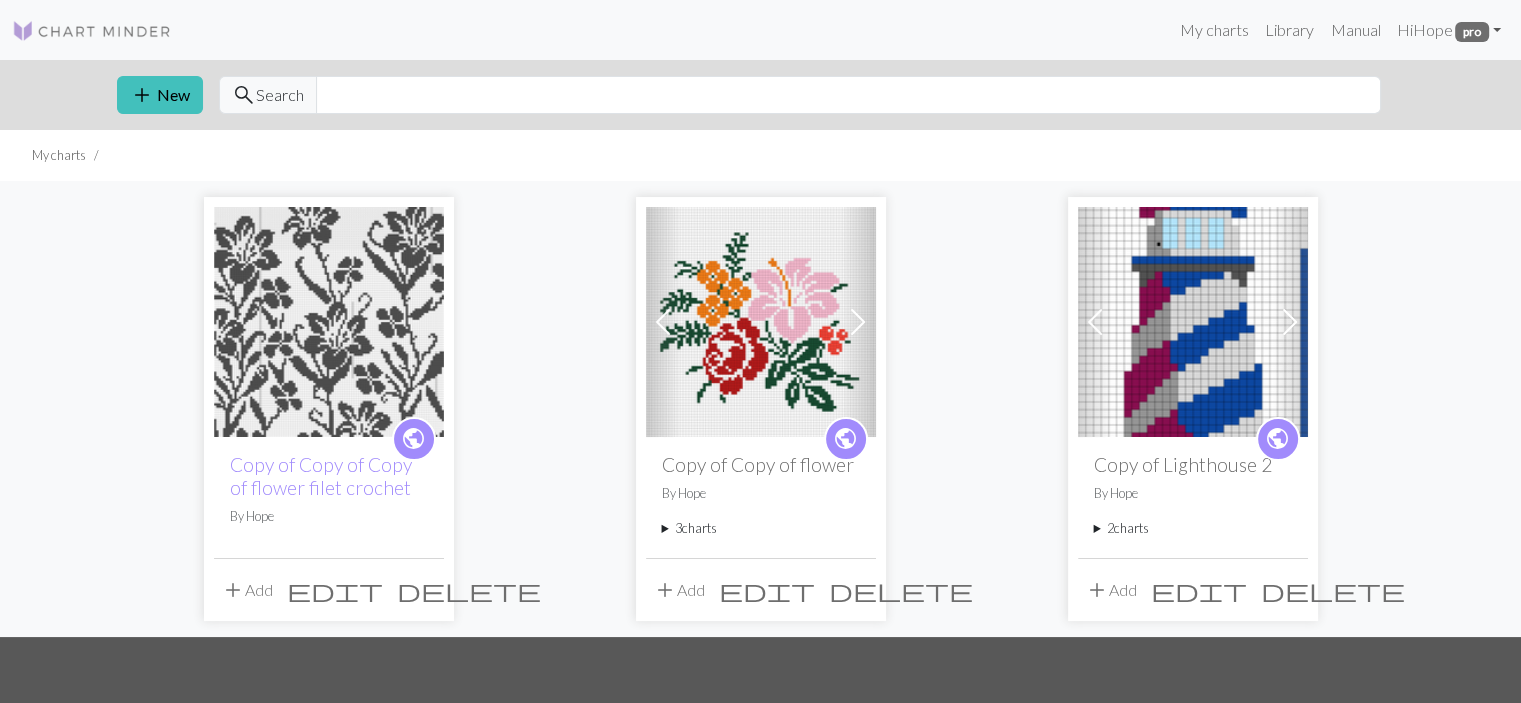 click at bounding box center [92, 31] 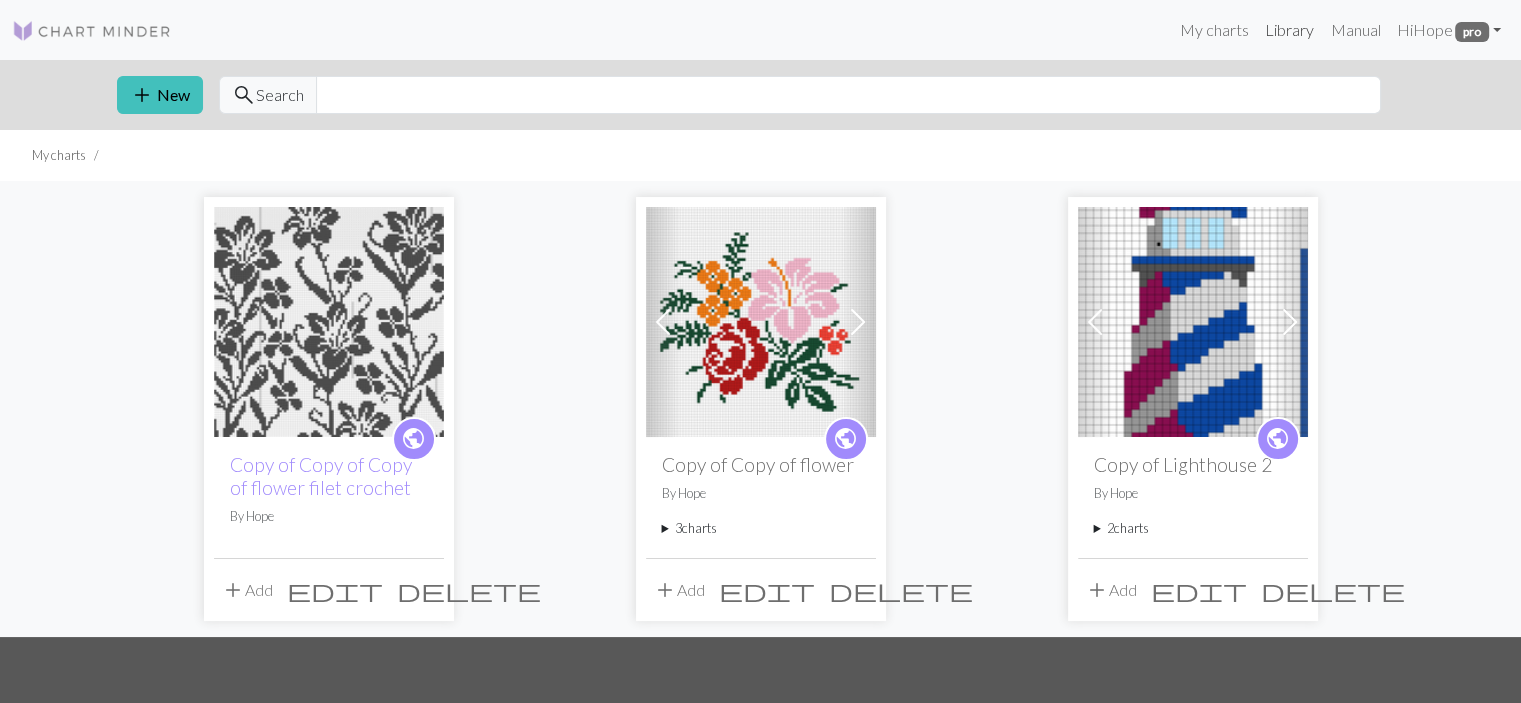 click on "Library" at bounding box center [1289, 30] 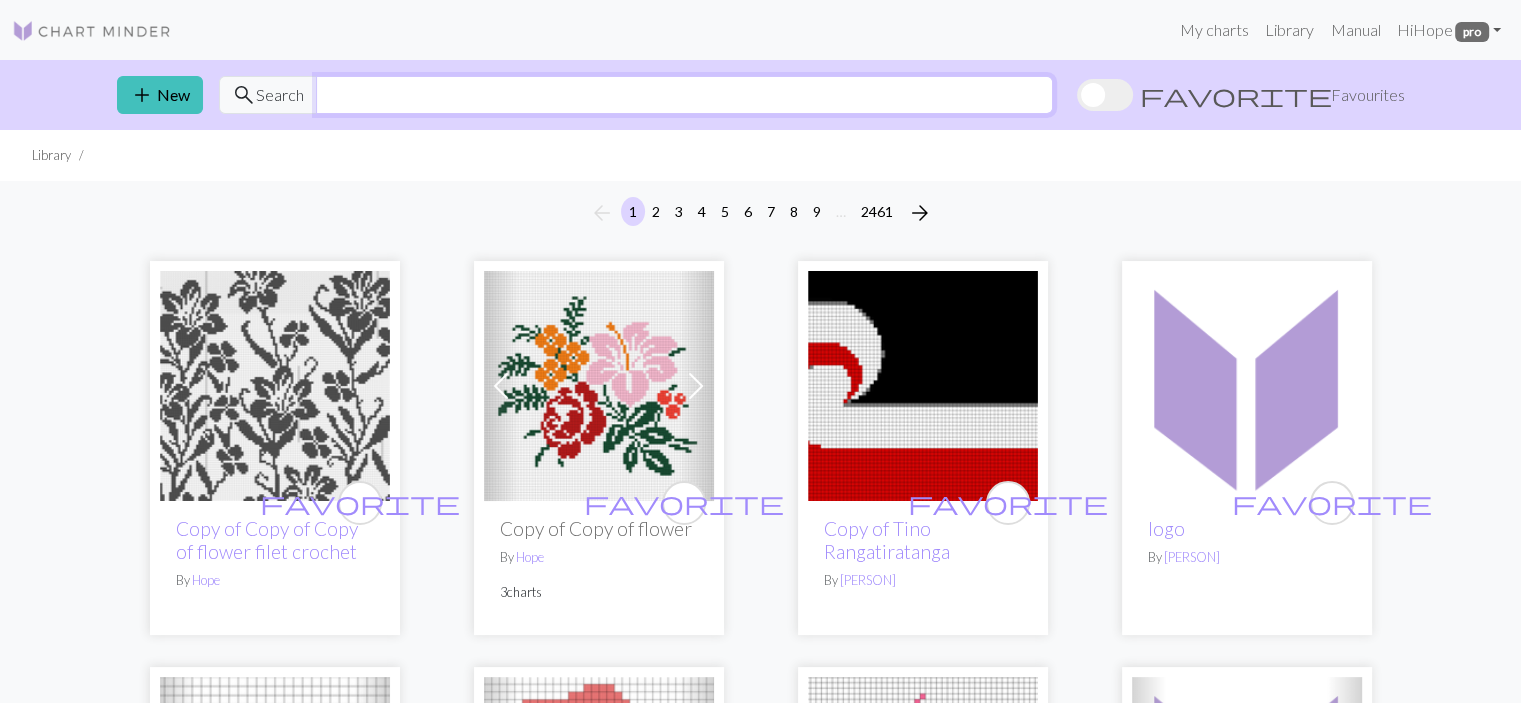 click at bounding box center (684, 95) 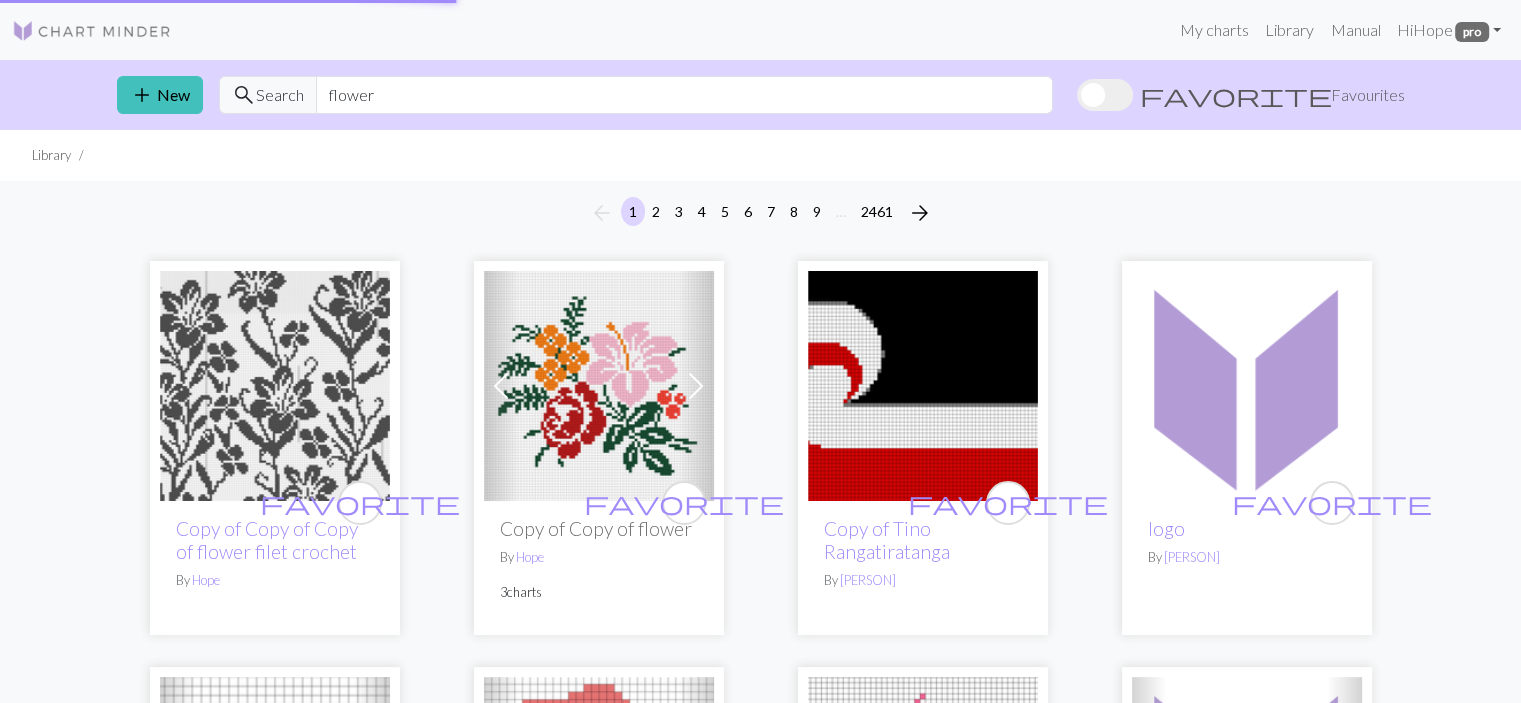 click on "search" at bounding box center [244, 95] 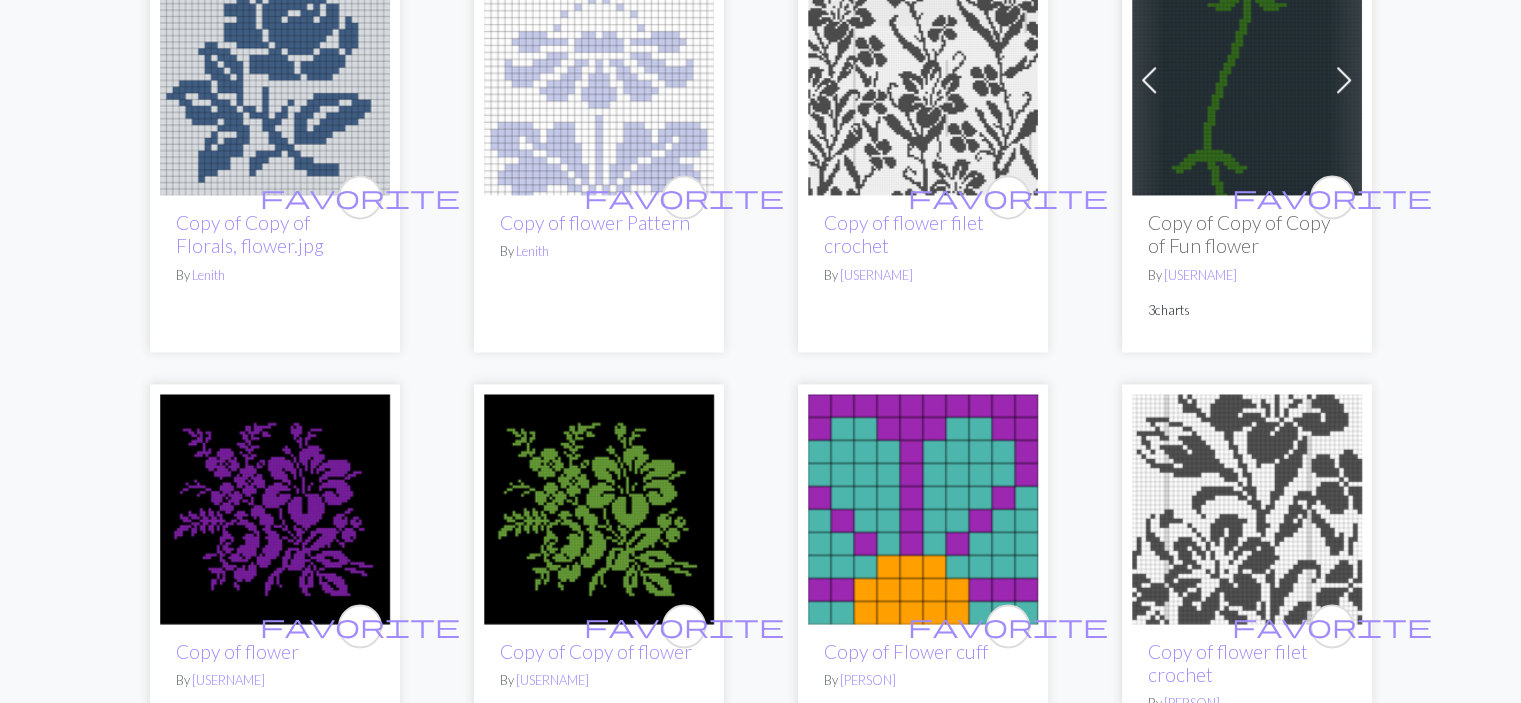 scroll, scrollTop: 3300, scrollLeft: 0, axis: vertical 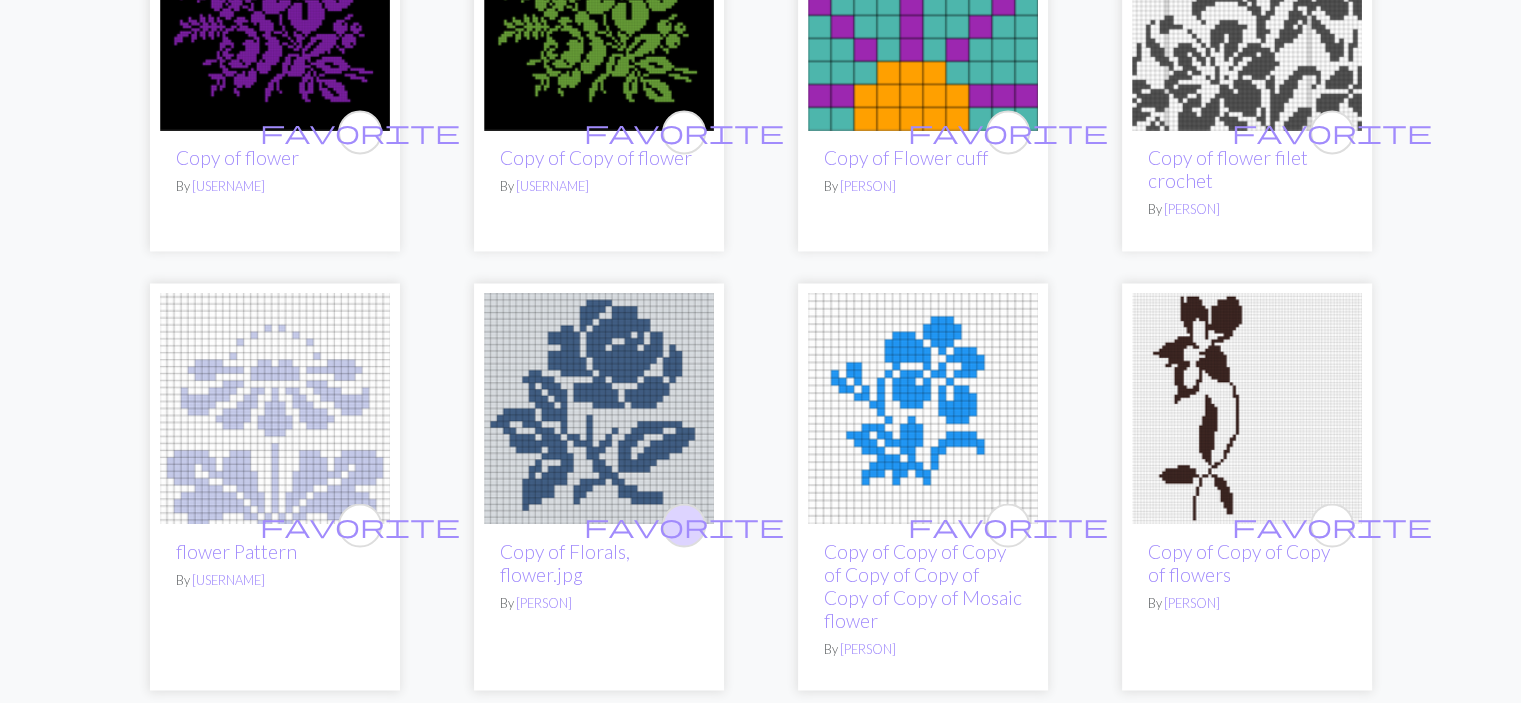 click on "favorite" at bounding box center (684, 524) 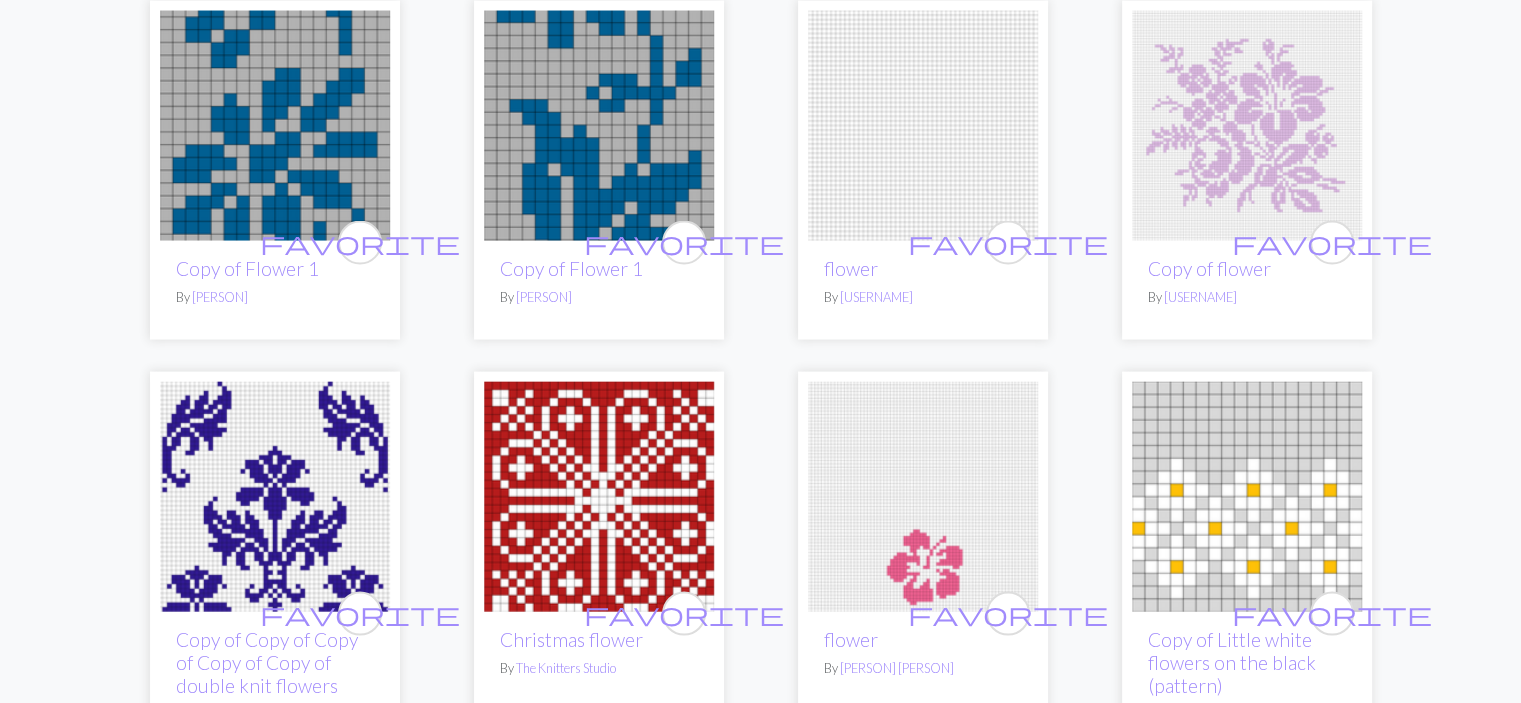 scroll, scrollTop: 4000, scrollLeft: 0, axis: vertical 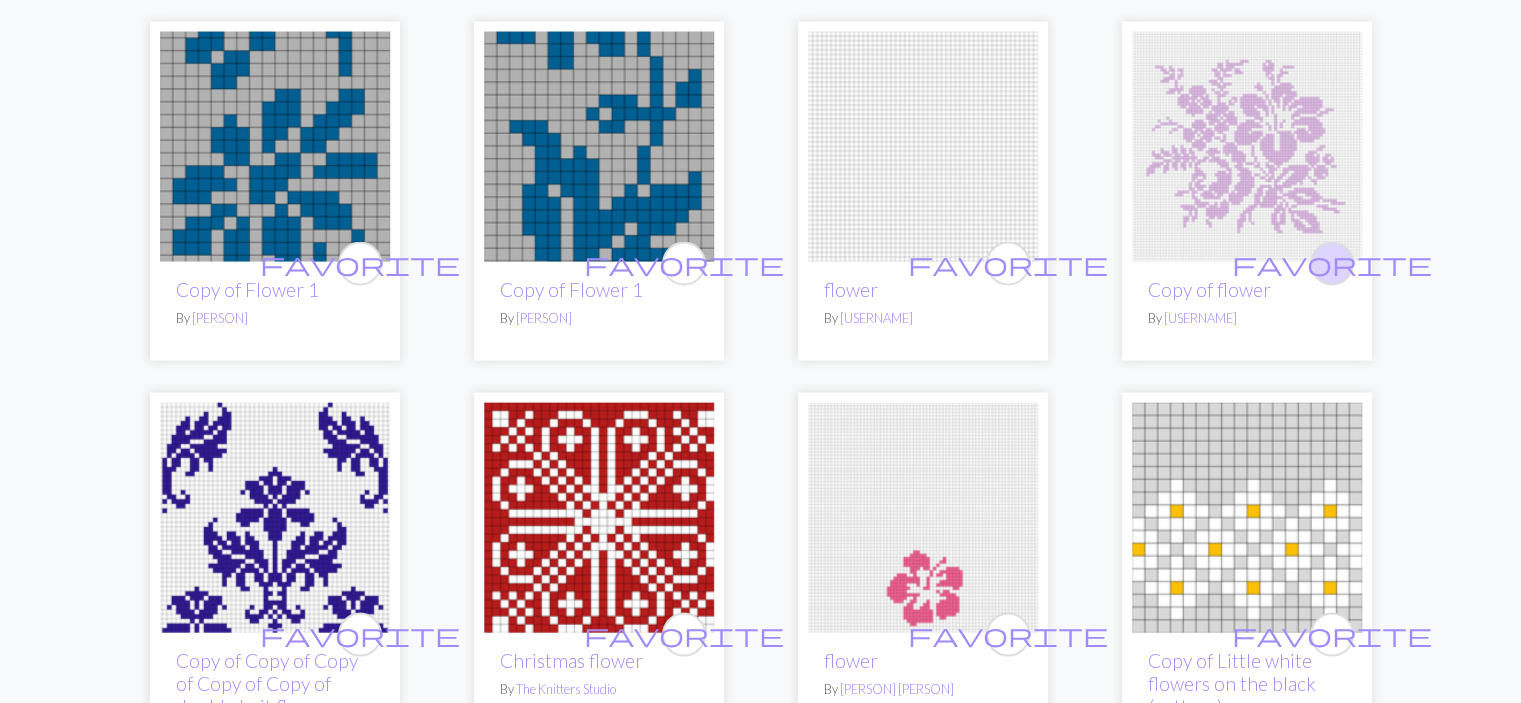 click on "favorite" at bounding box center (1332, 263) 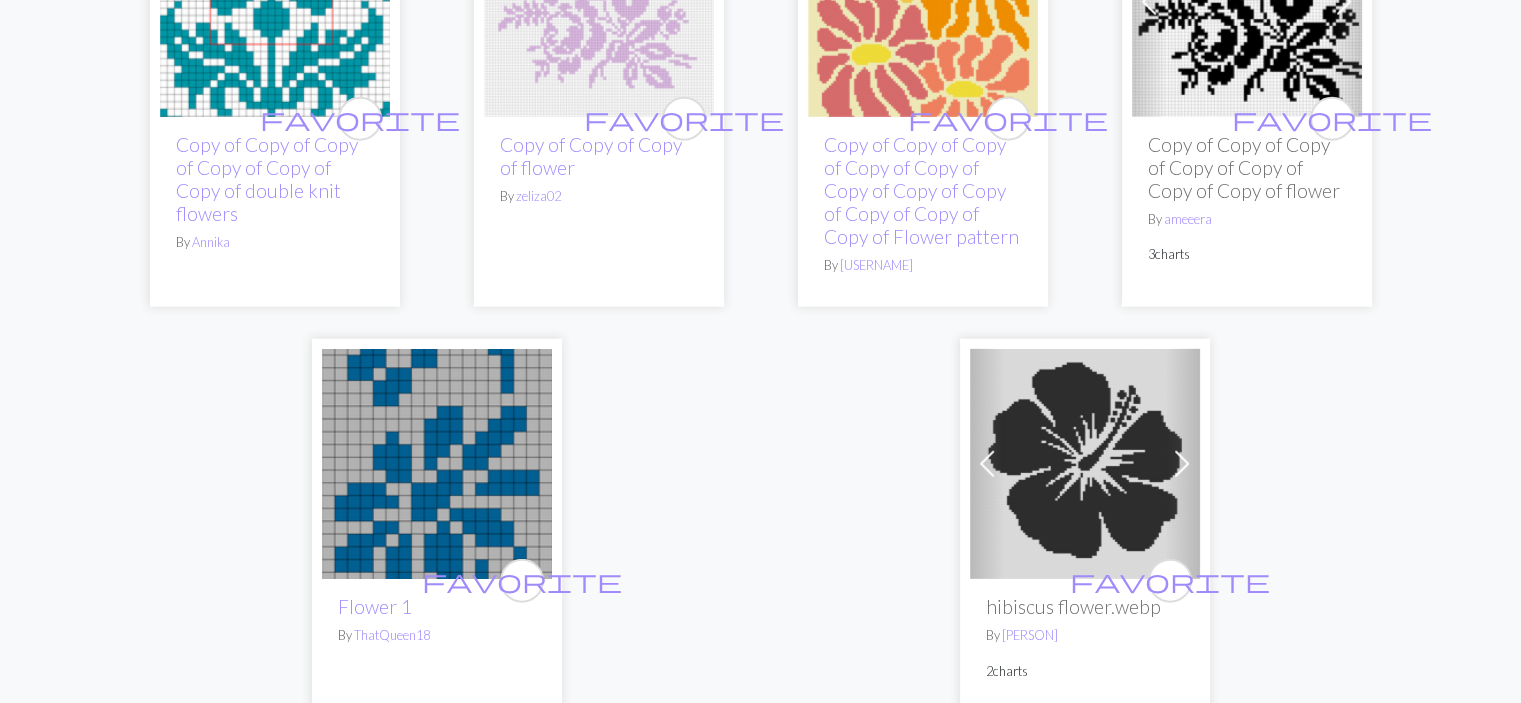 scroll, scrollTop: 5332, scrollLeft: 0, axis: vertical 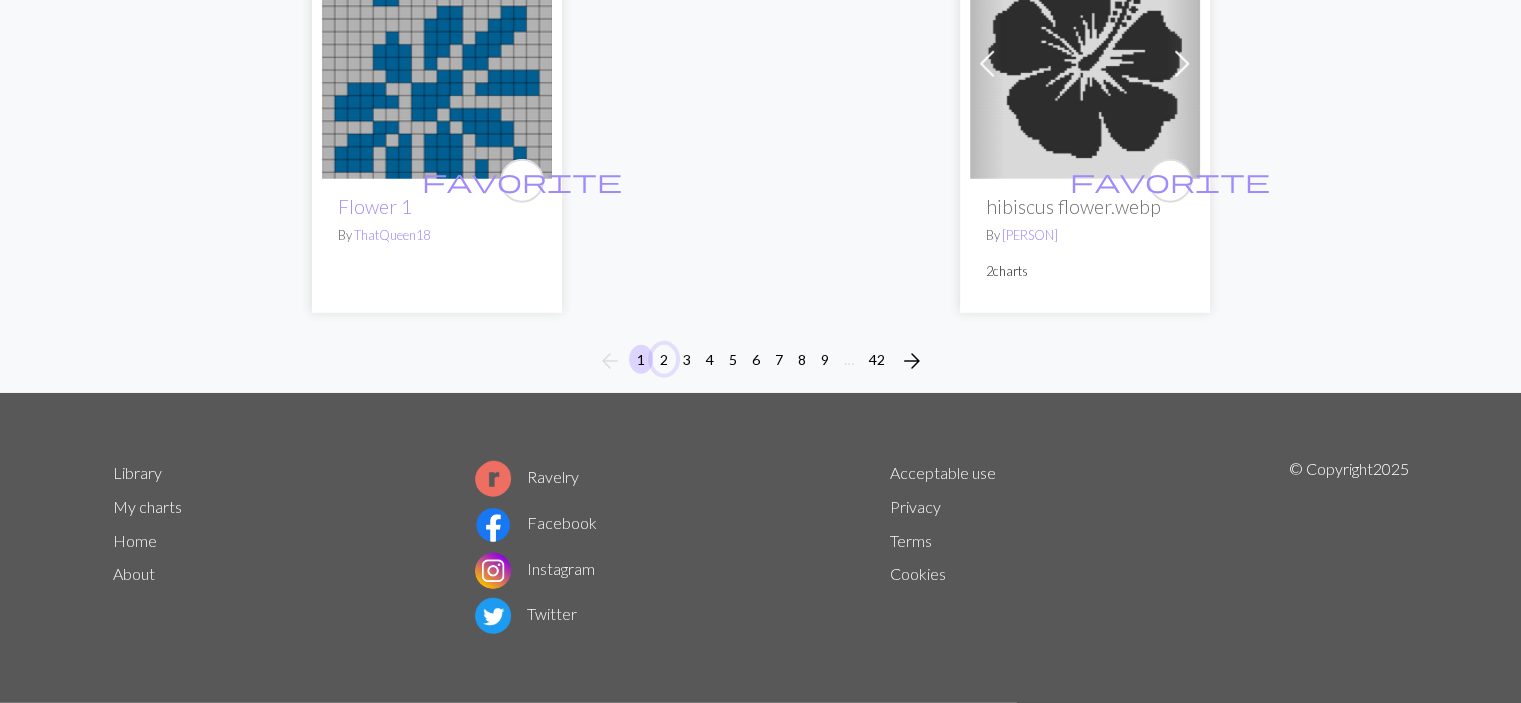 click on "2" at bounding box center [664, 359] 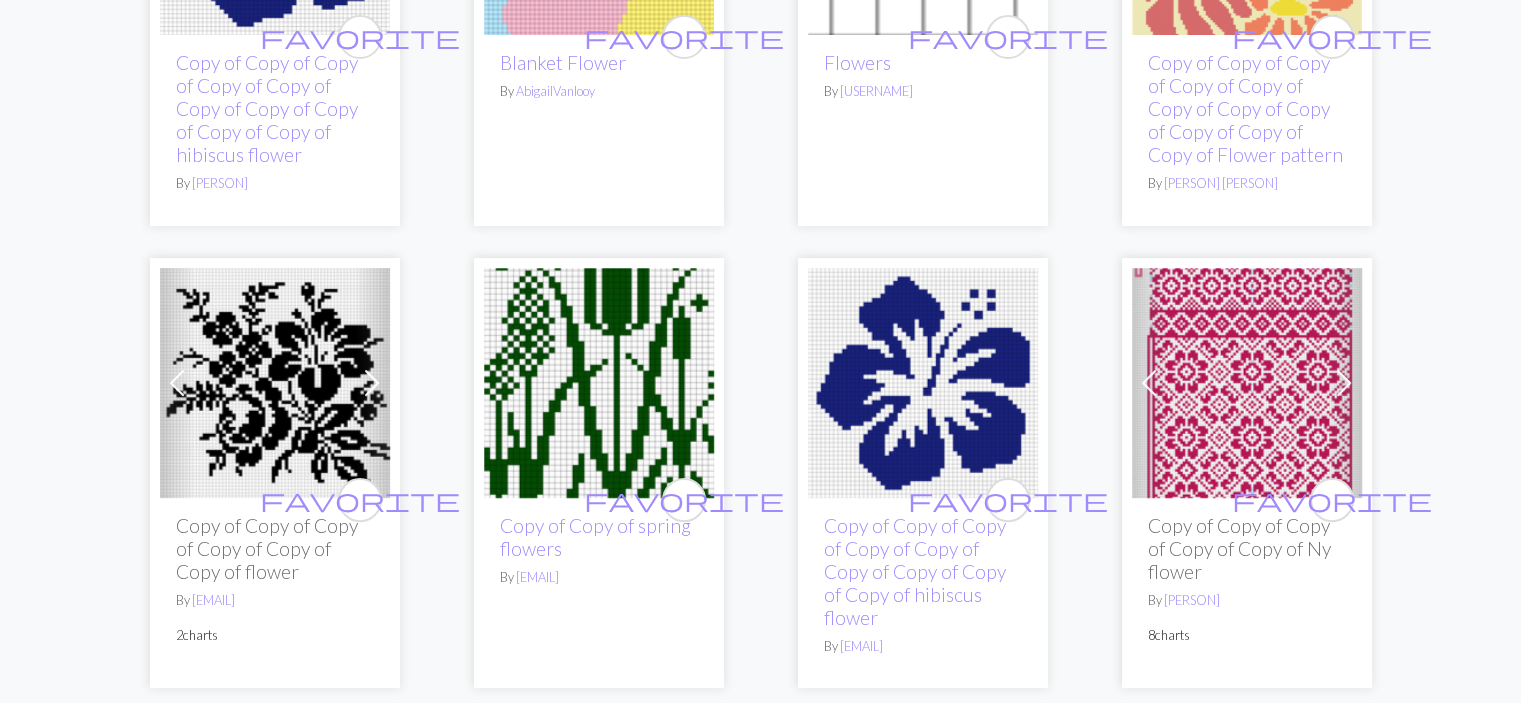 scroll, scrollTop: 700, scrollLeft: 0, axis: vertical 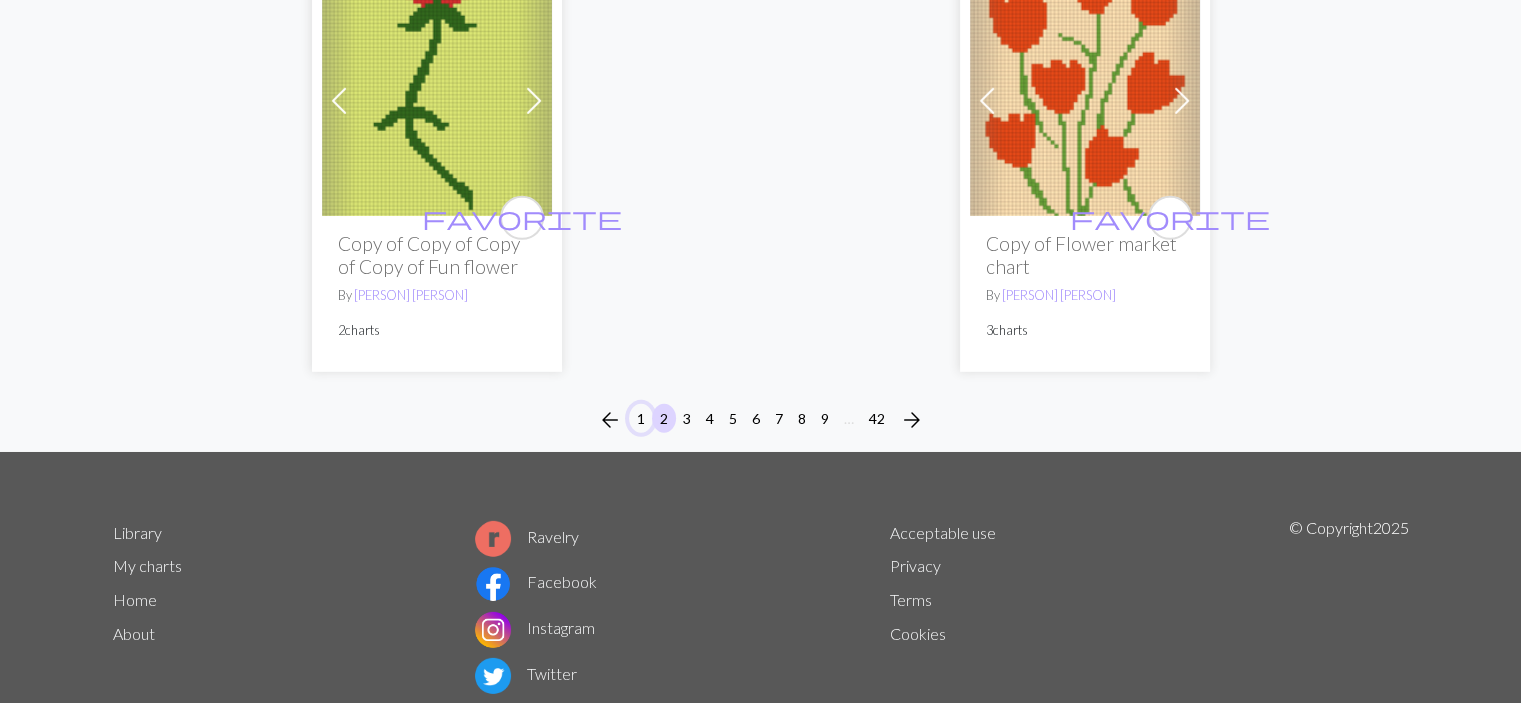 click on "1" at bounding box center [641, 418] 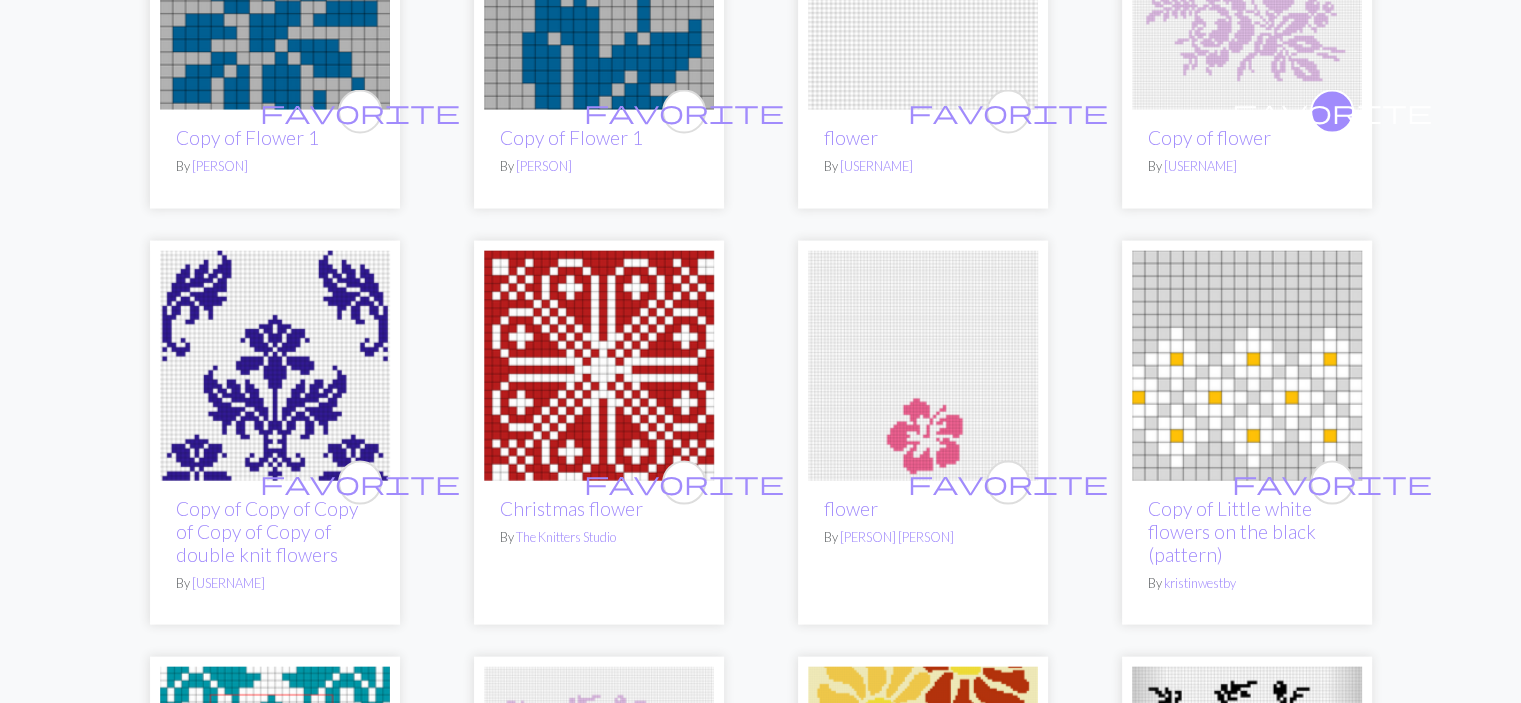 scroll, scrollTop: 4500, scrollLeft: 0, axis: vertical 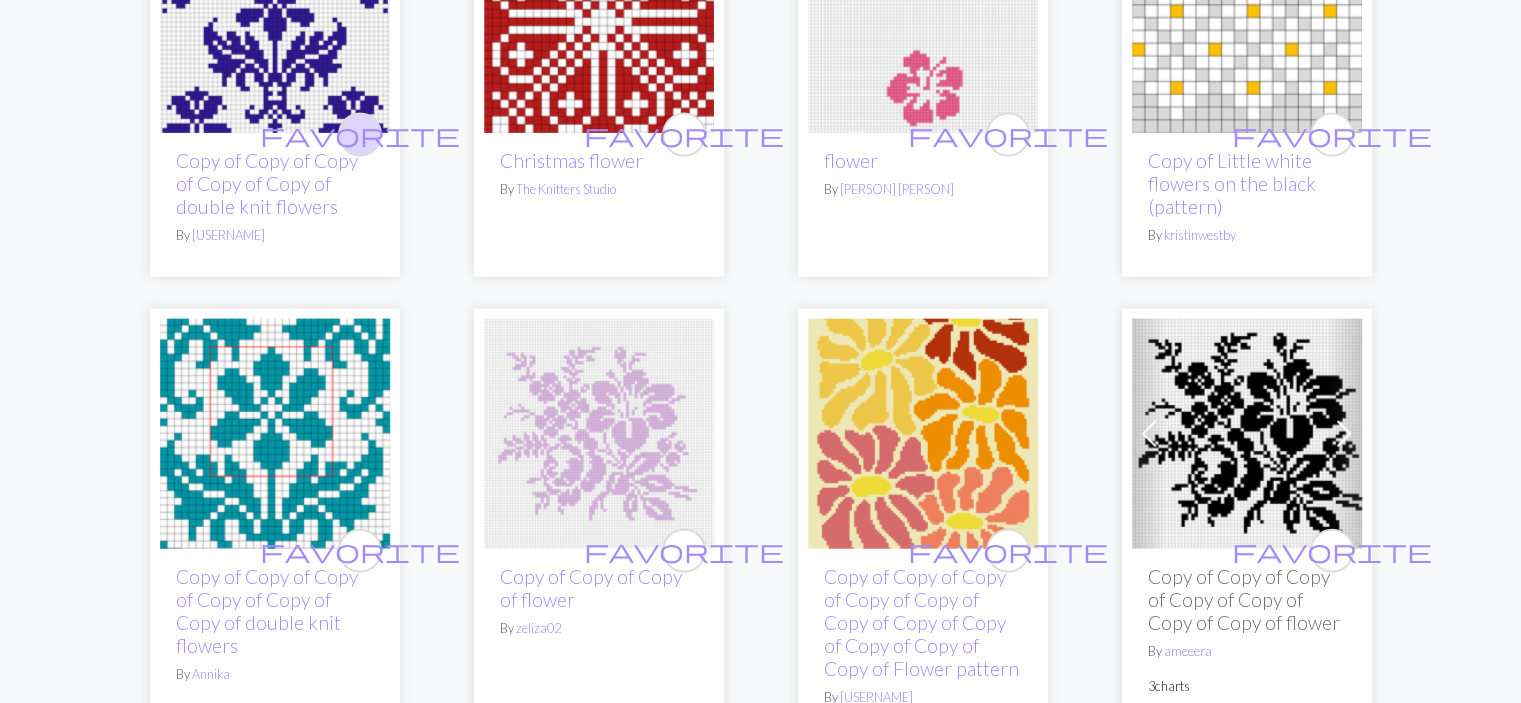 click on "favorite" at bounding box center [360, 135] 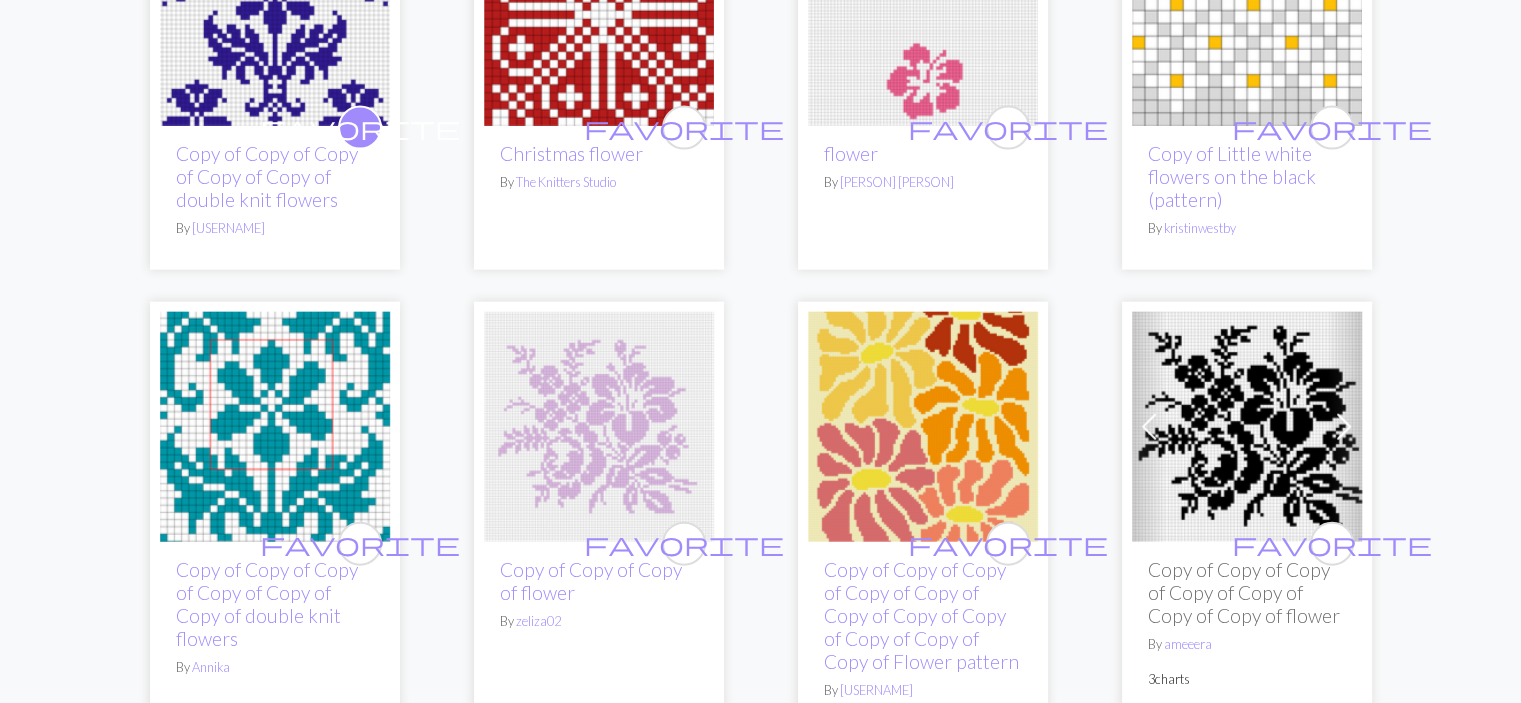 scroll, scrollTop: 5000, scrollLeft: 0, axis: vertical 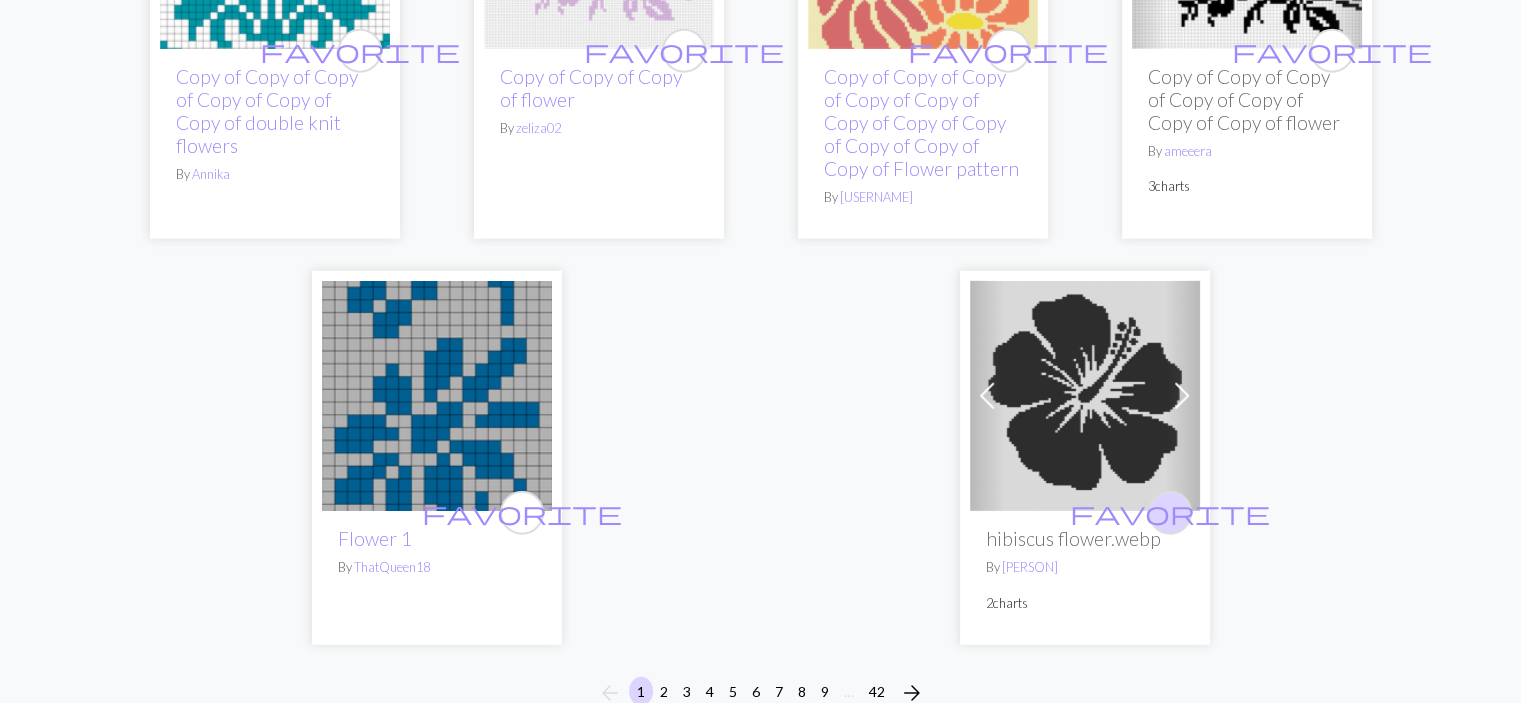 click on "favorite" at bounding box center (1170, 512) 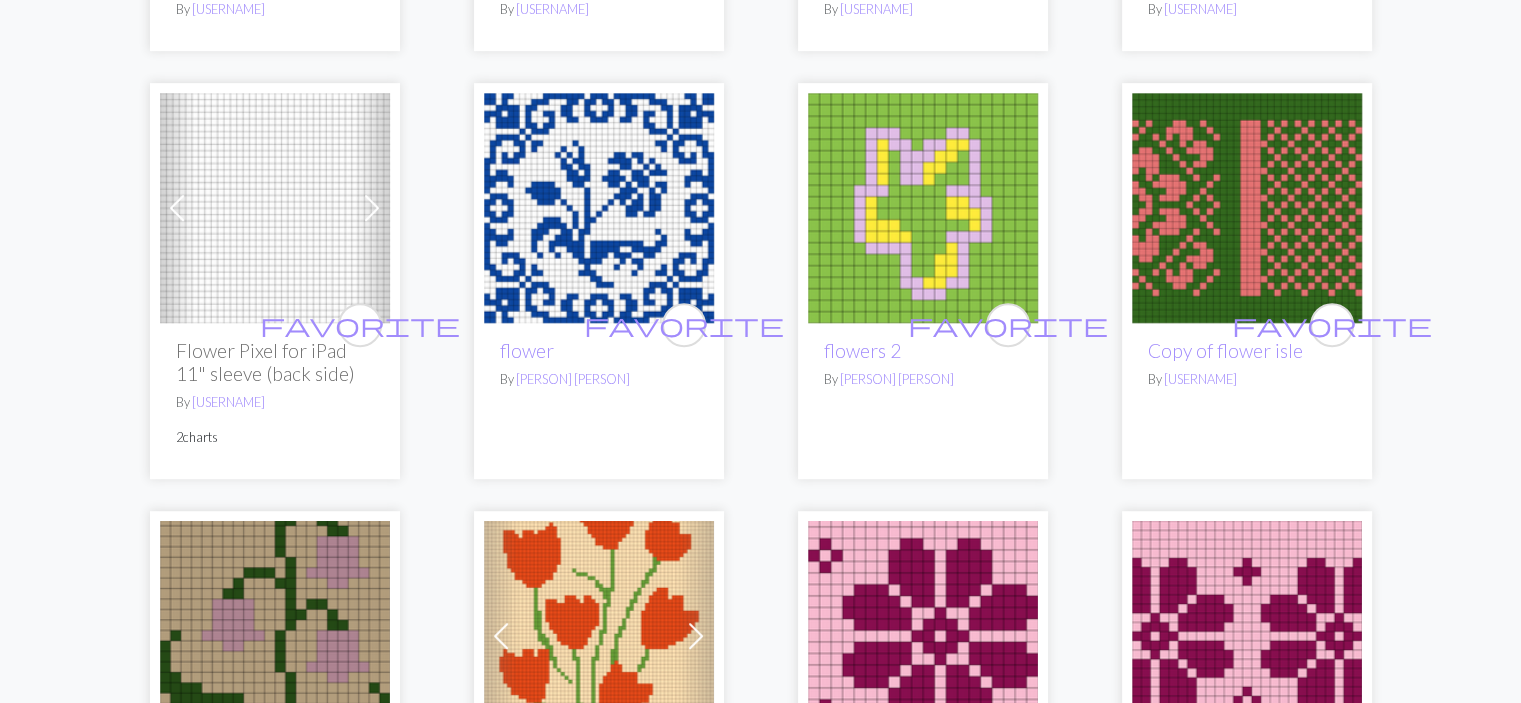 scroll, scrollTop: 200, scrollLeft: 0, axis: vertical 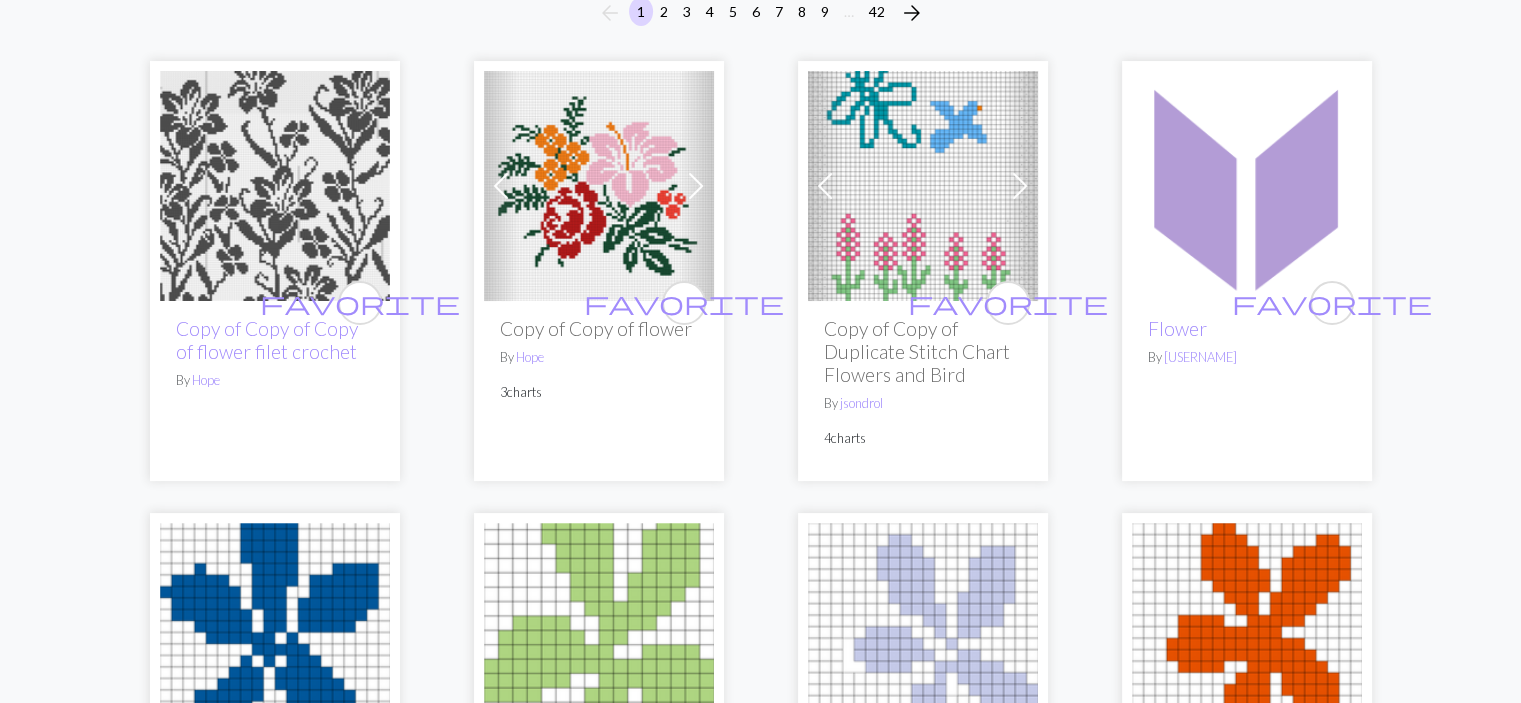 click at bounding box center (599, 186) 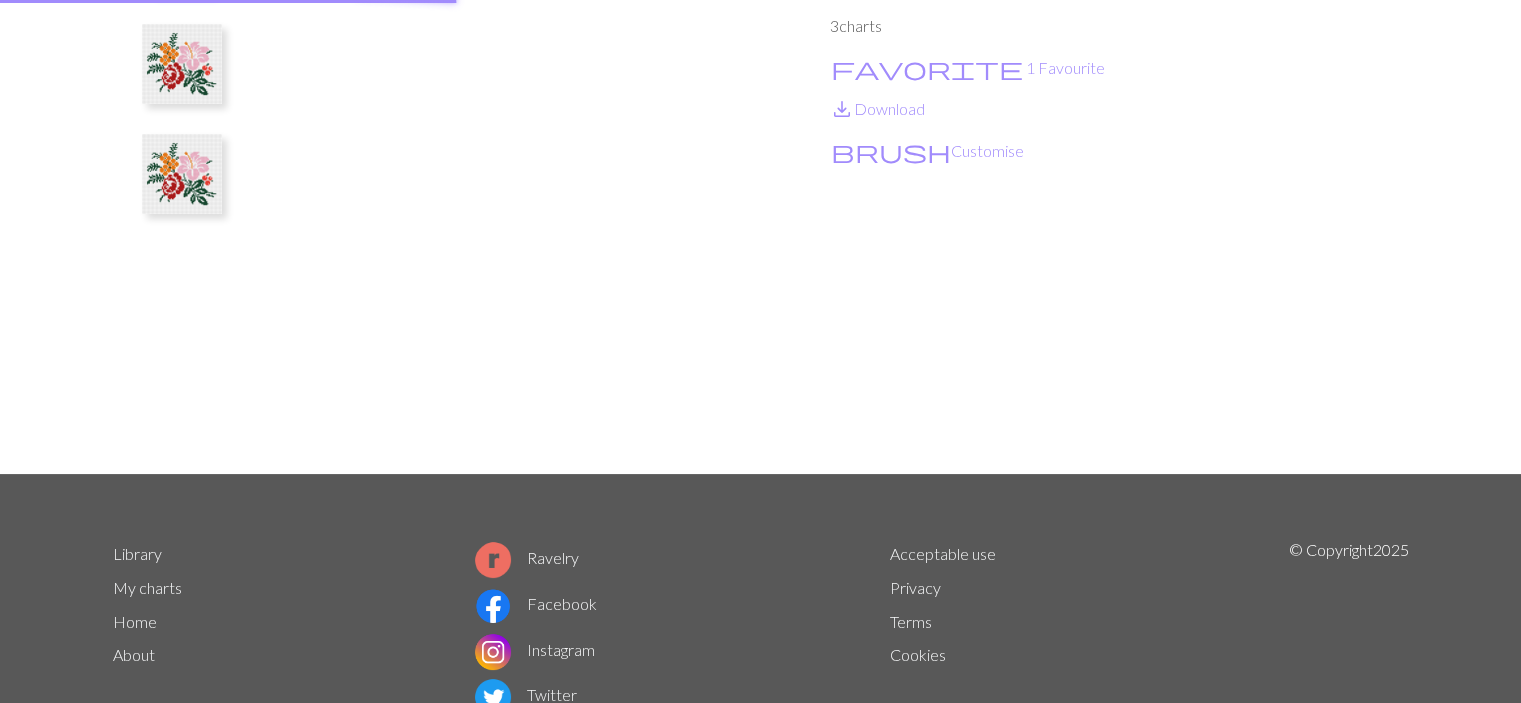 scroll, scrollTop: 0, scrollLeft: 0, axis: both 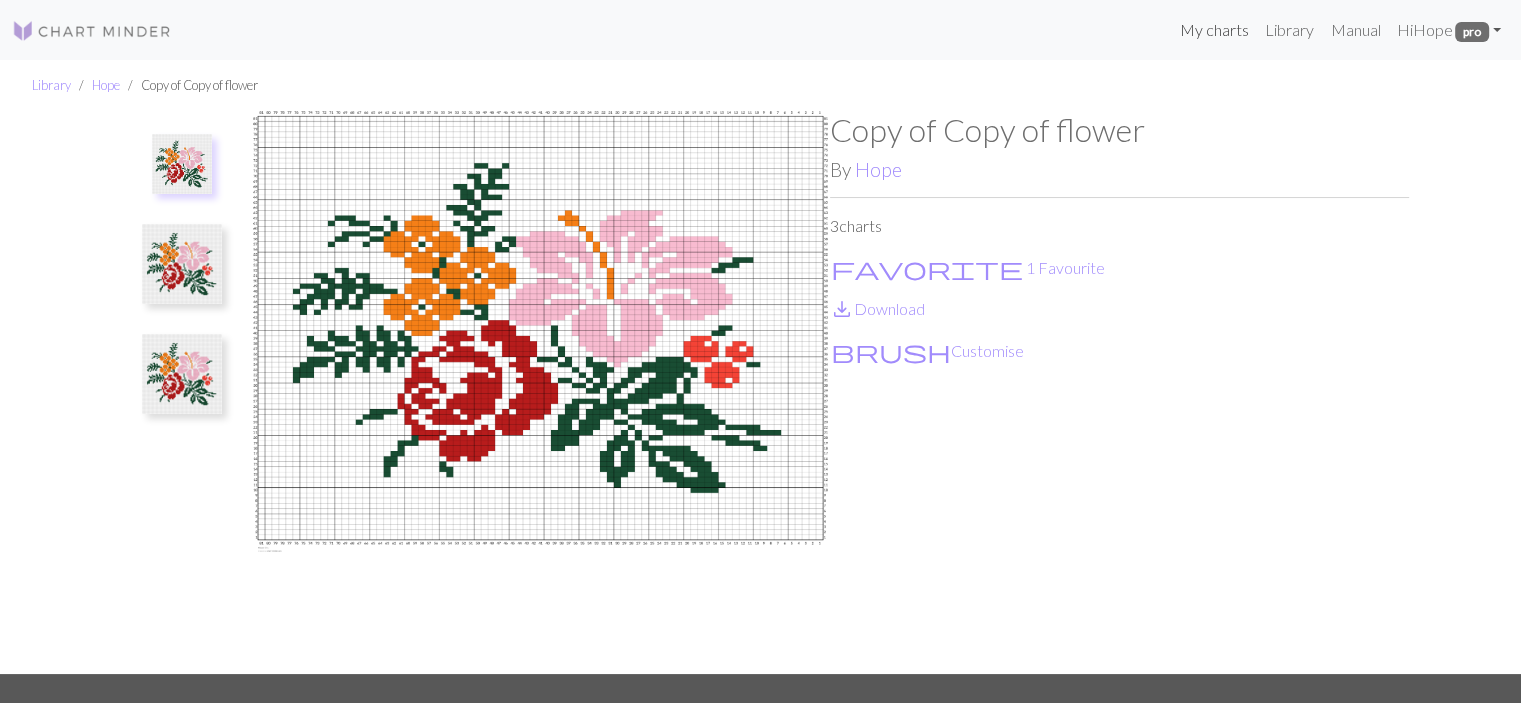 click on "My charts" at bounding box center (1214, 30) 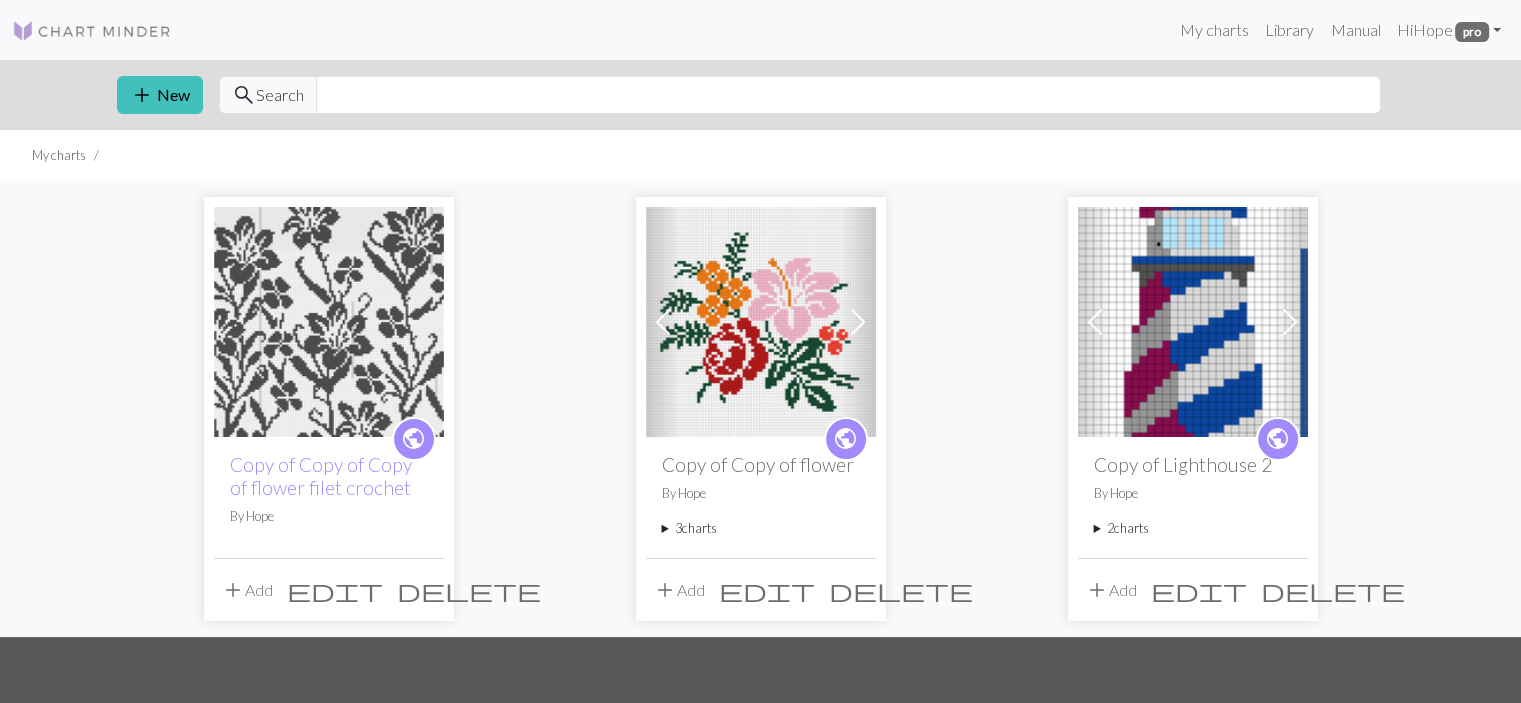 click on "3  charts" at bounding box center (761, 528) 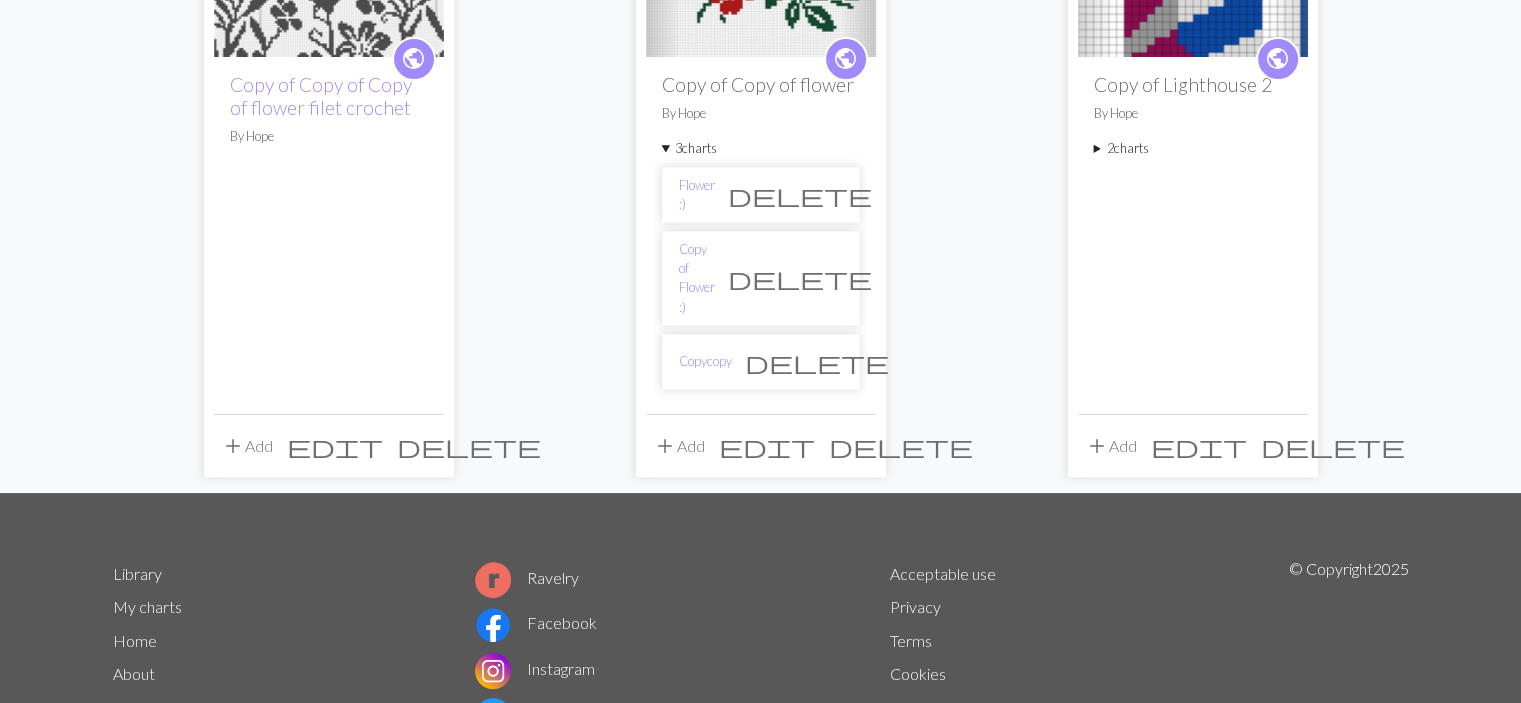 scroll, scrollTop: 400, scrollLeft: 0, axis: vertical 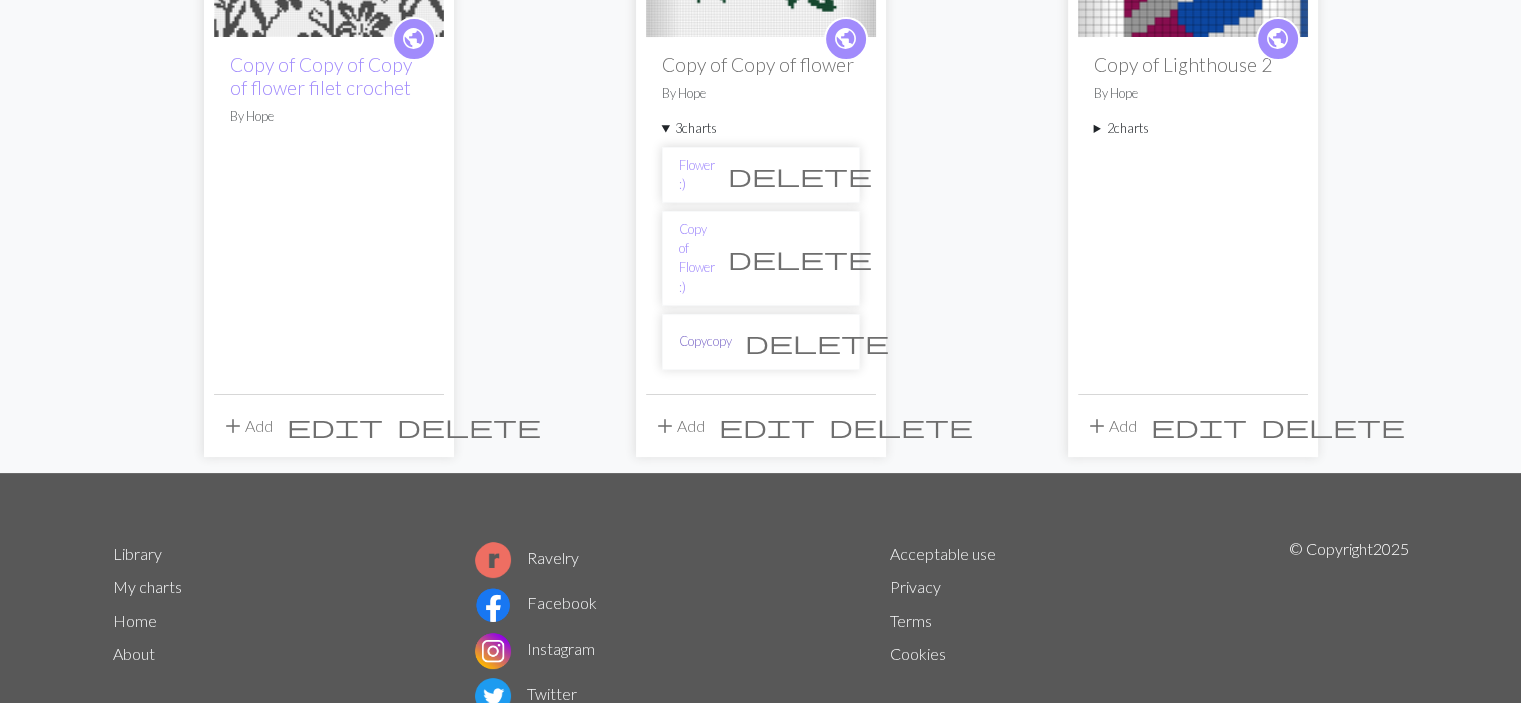 click on "Copycopy" at bounding box center [705, 341] 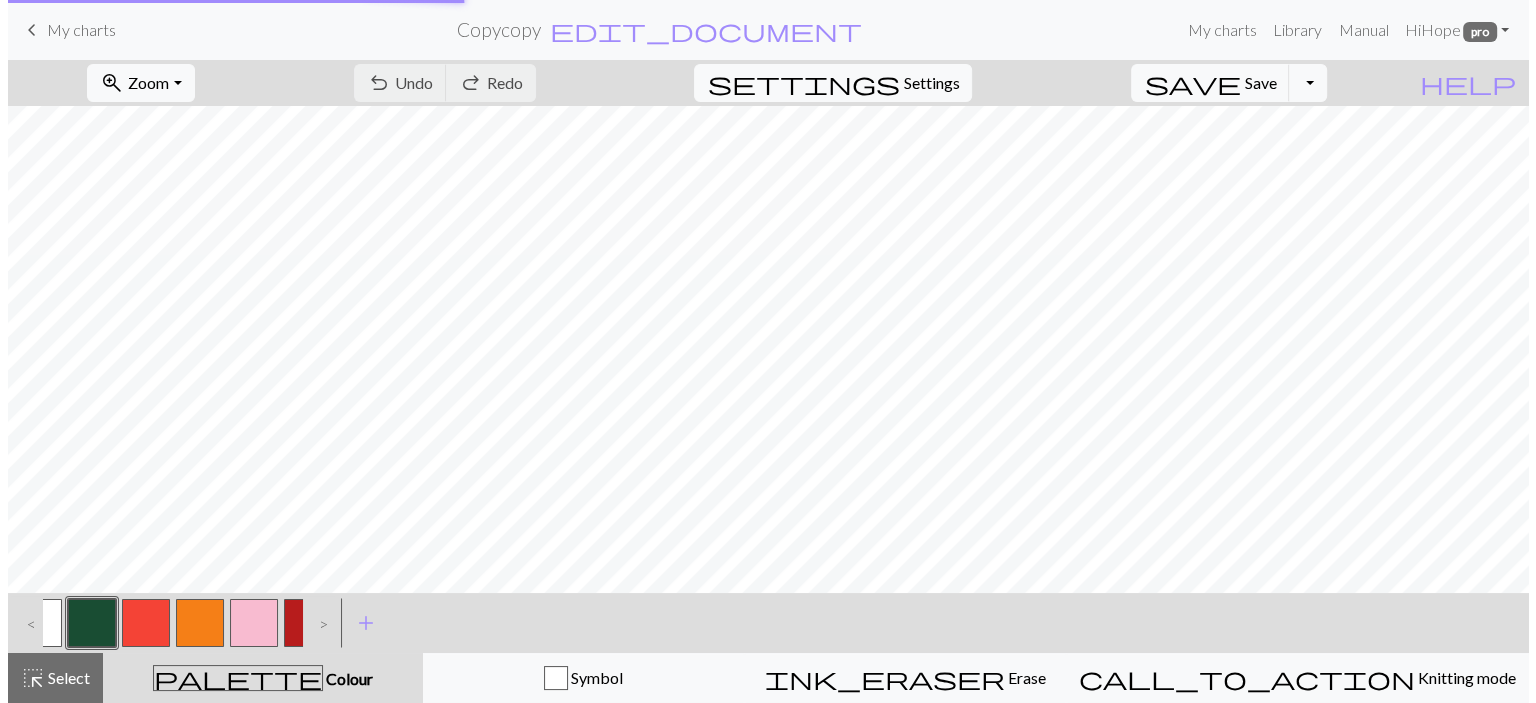 scroll, scrollTop: 0, scrollLeft: 0, axis: both 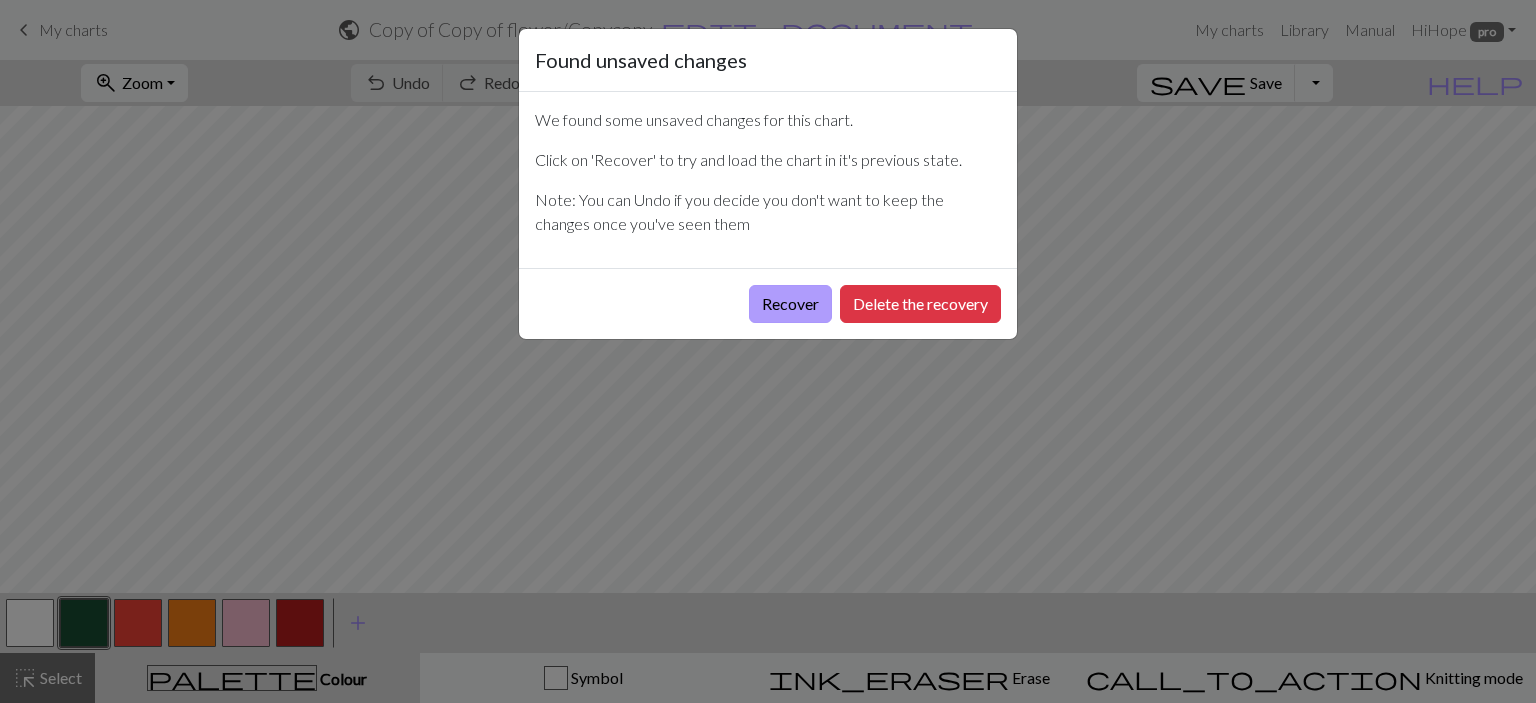 click on "Recover" at bounding box center (790, 304) 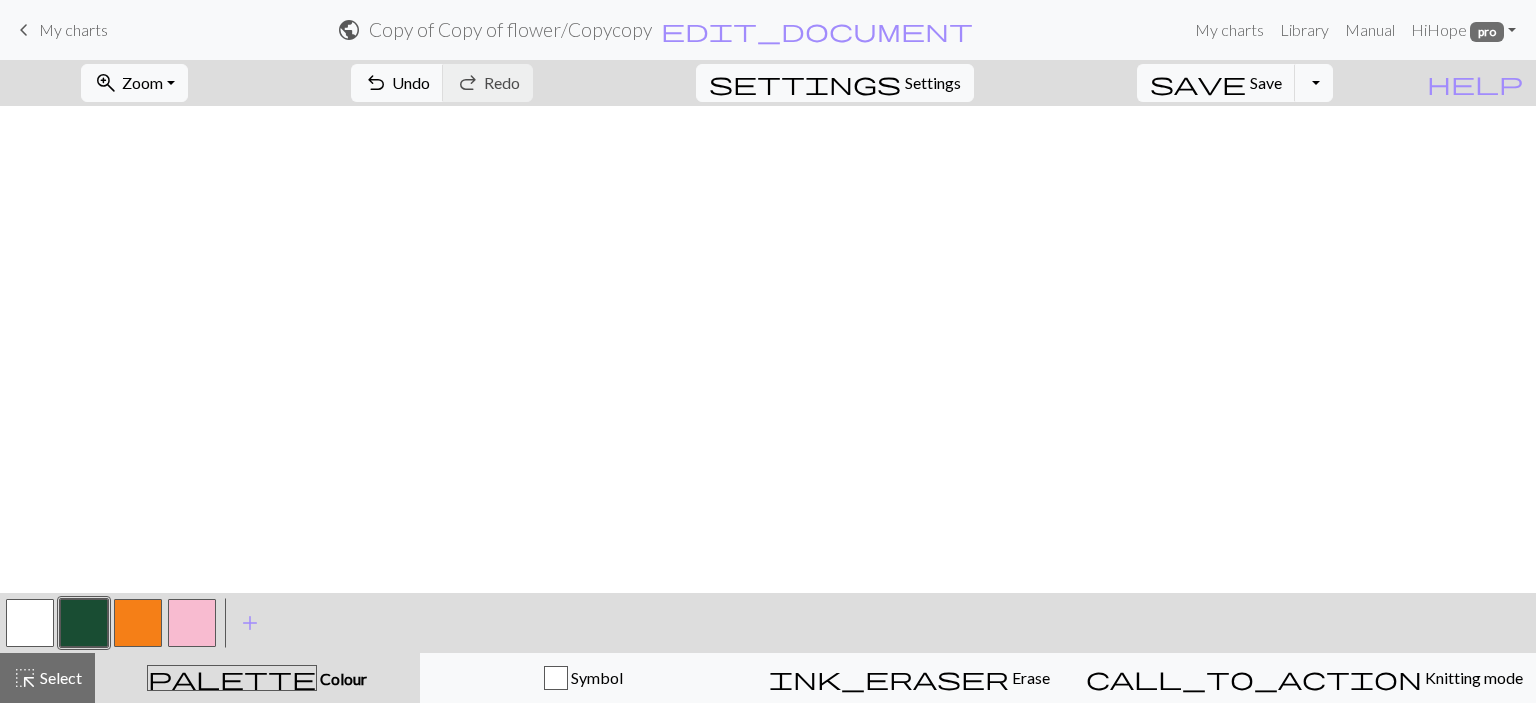 scroll, scrollTop: 700, scrollLeft: 0, axis: vertical 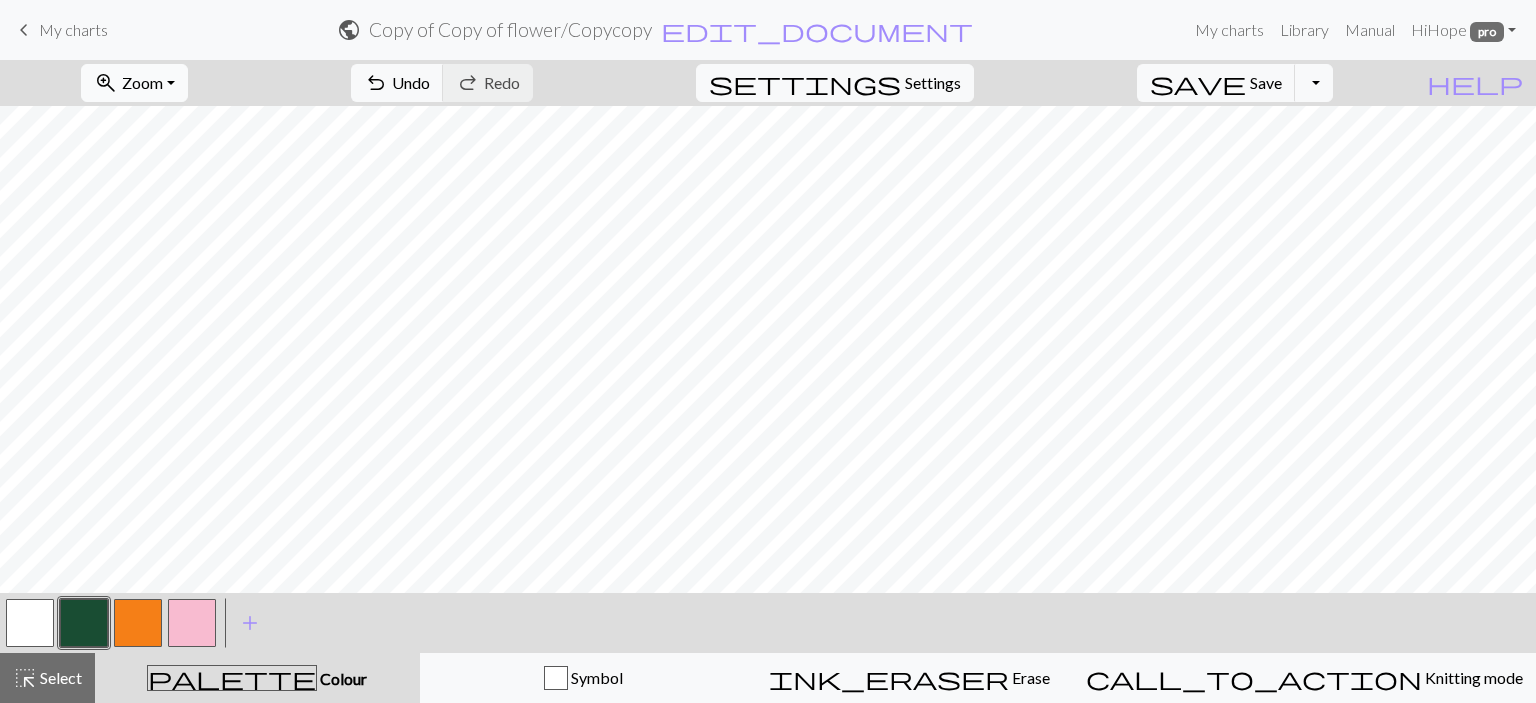 click on "zoom_in Zoom Zoom" at bounding box center [134, 83] 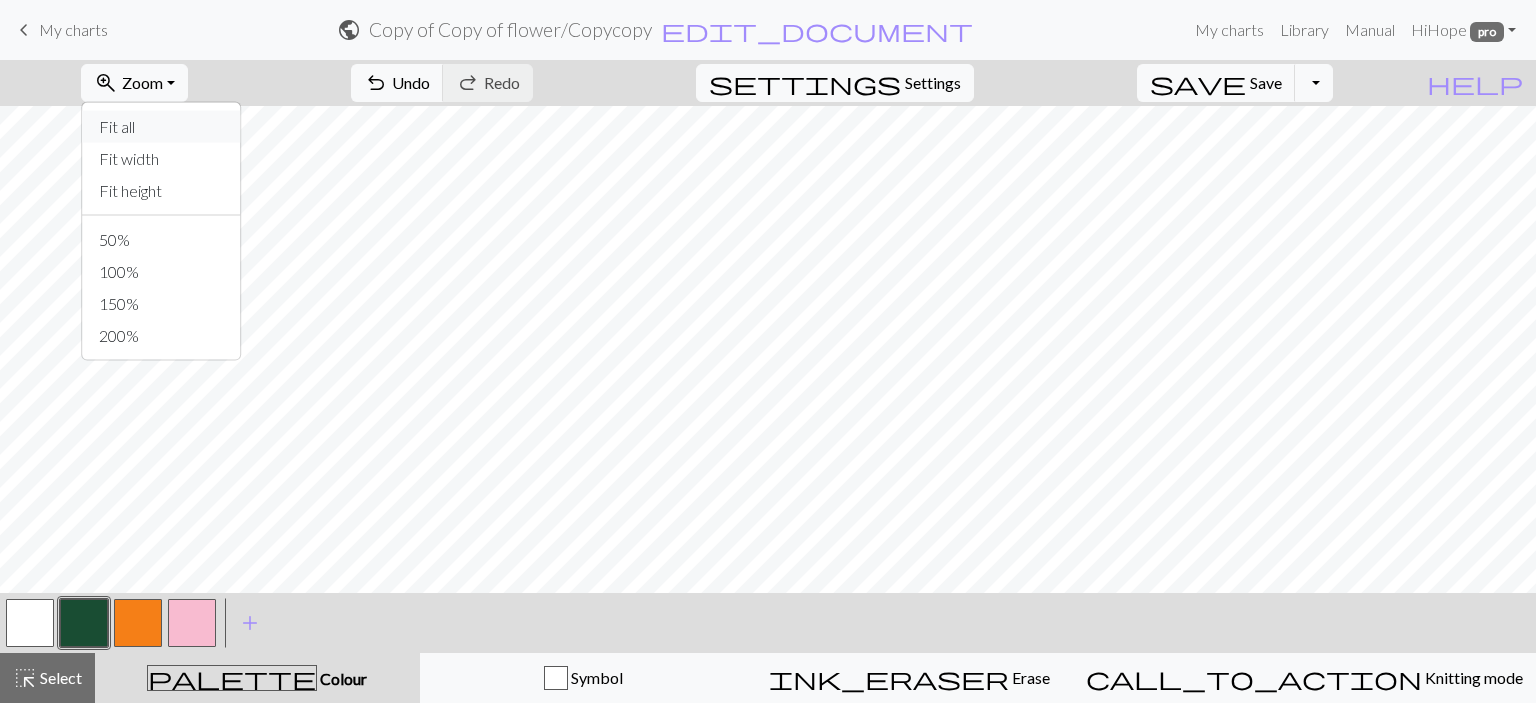click on "Fit all" at bounding box center (162, 127) 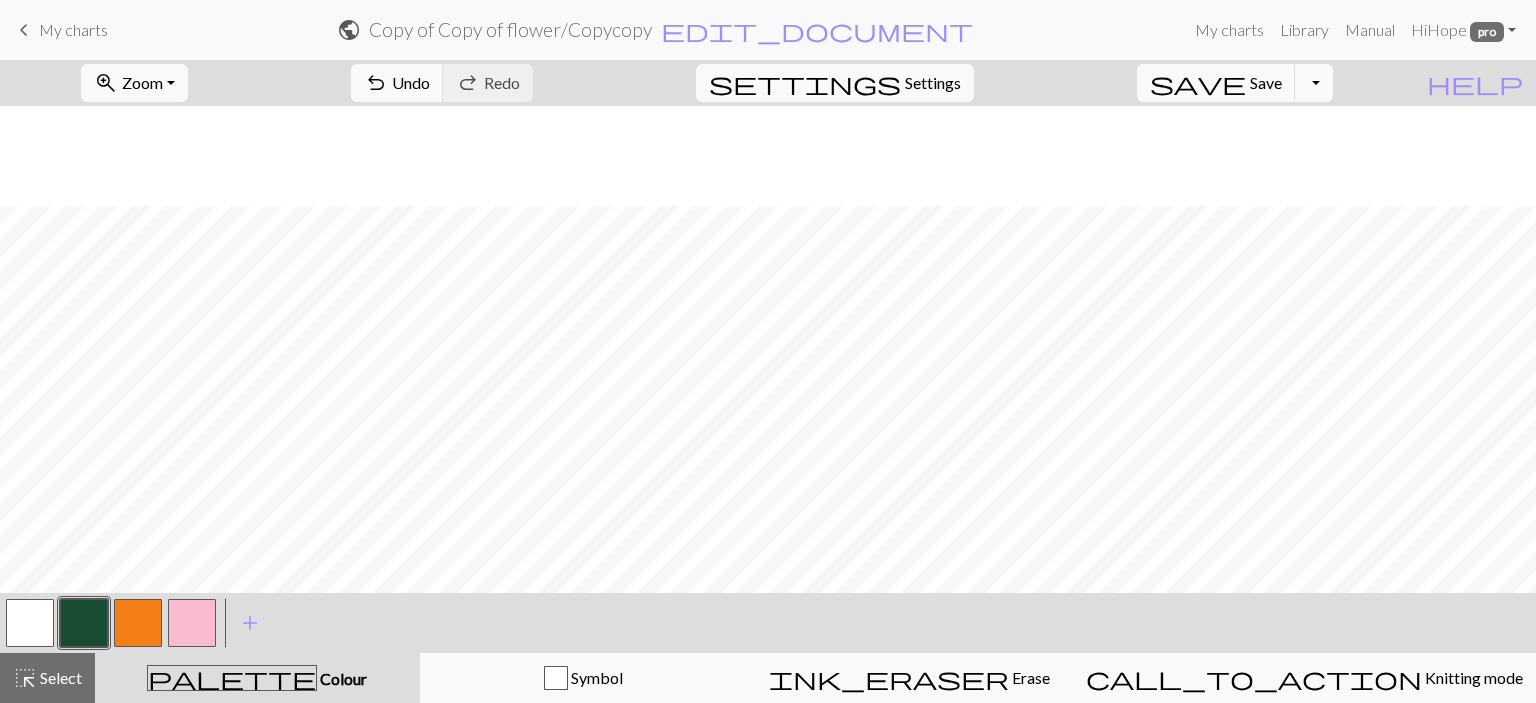 scroll, scrollTop: 107, scrollLeft: 0, axis: vertical 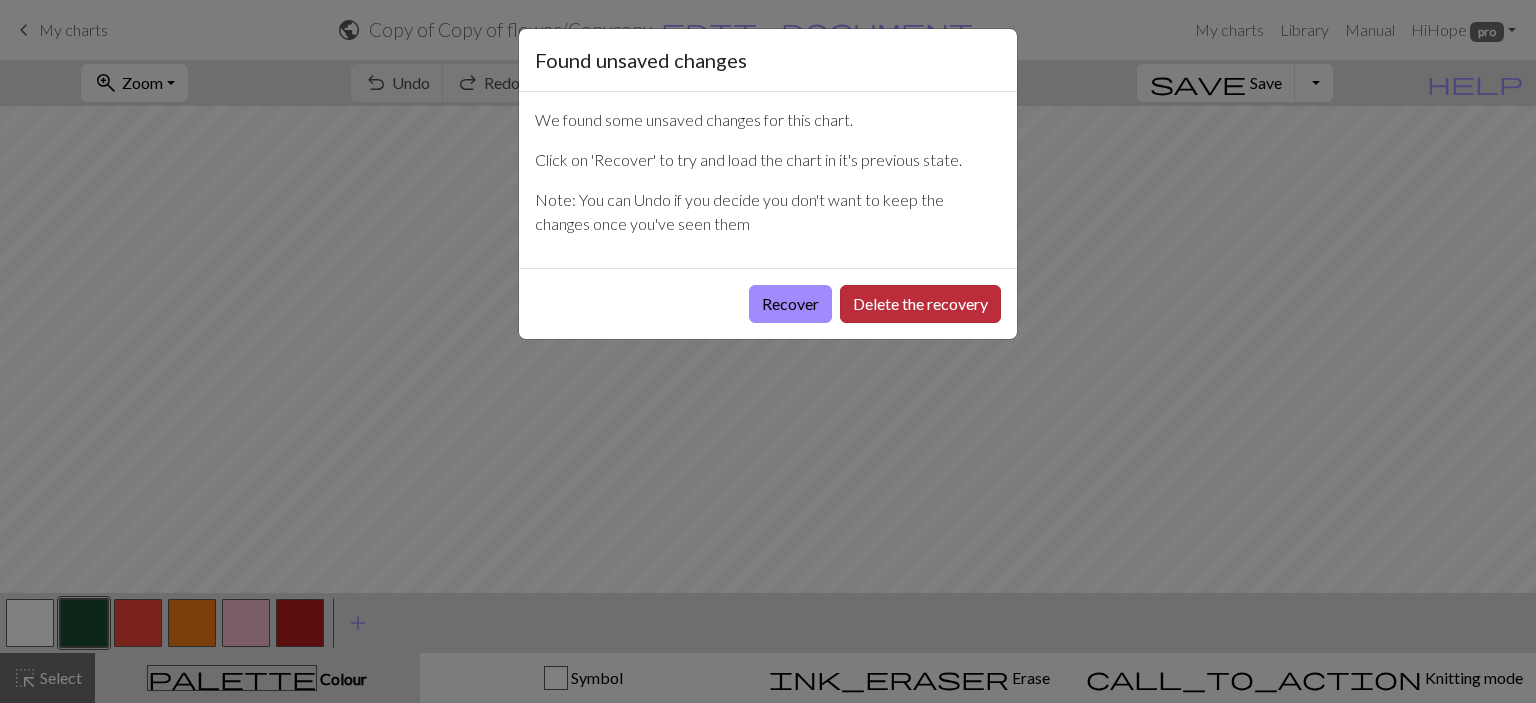 click on "Delete the recovery" at bounding box center (920, 304) 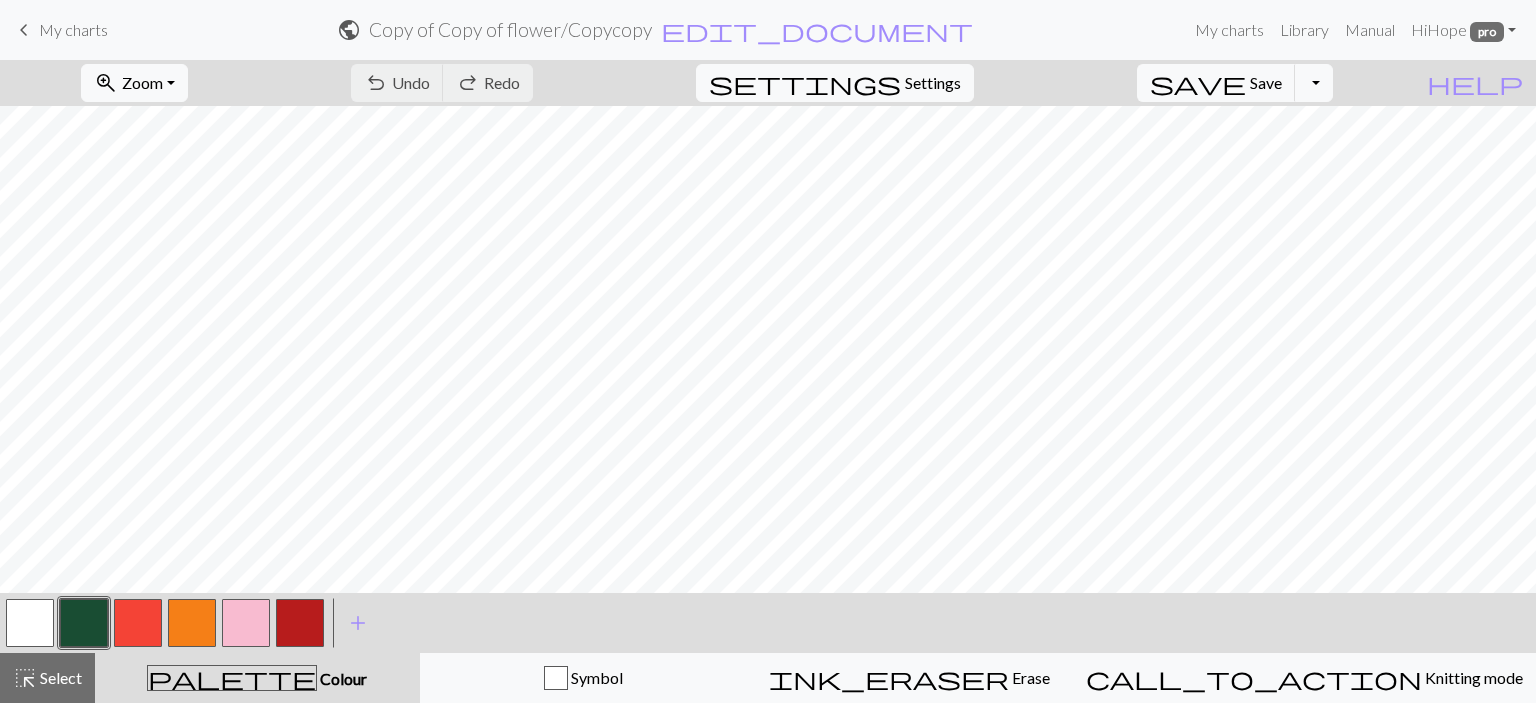 click on "keyboard_arrow_left   My charts" at bounding box center (60, 30) 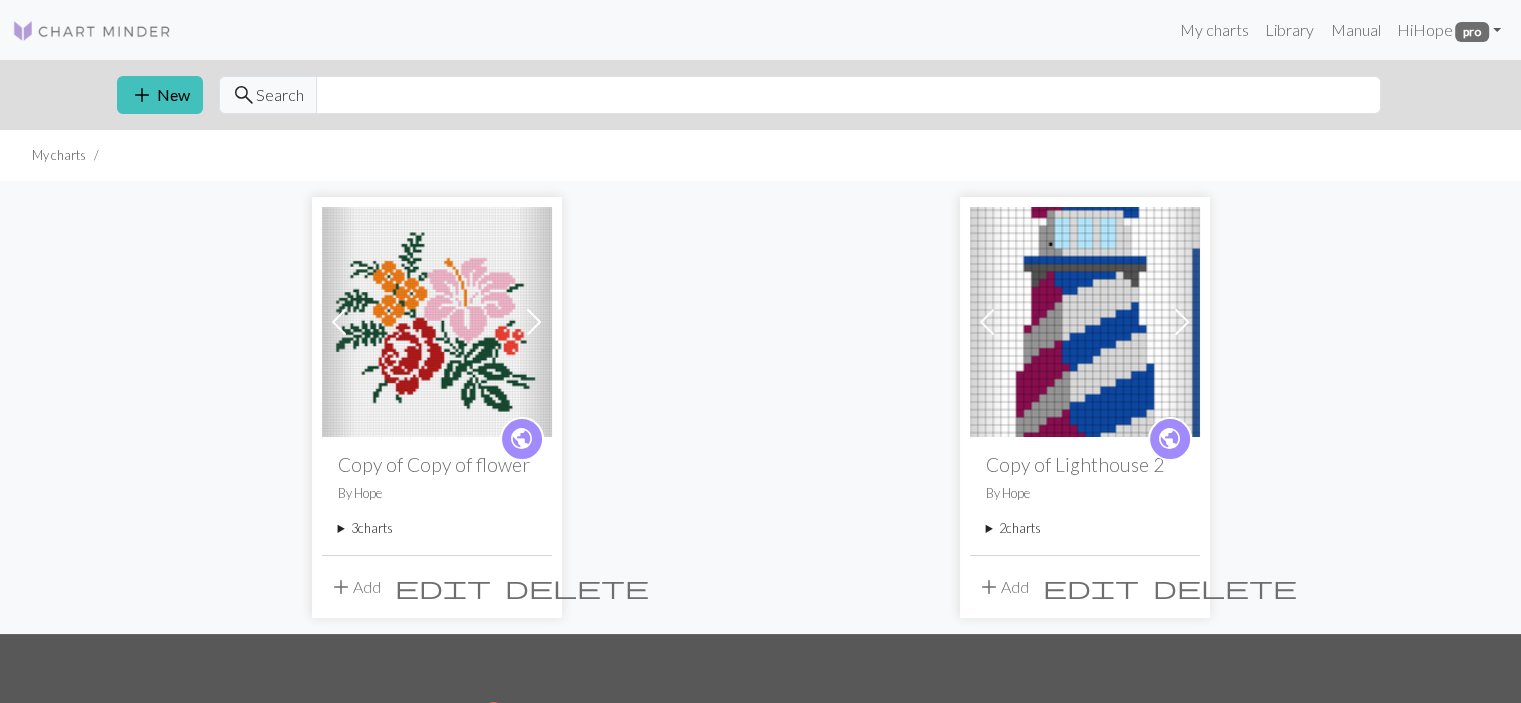 click on "3  charts" at bounding box center [437, 528] 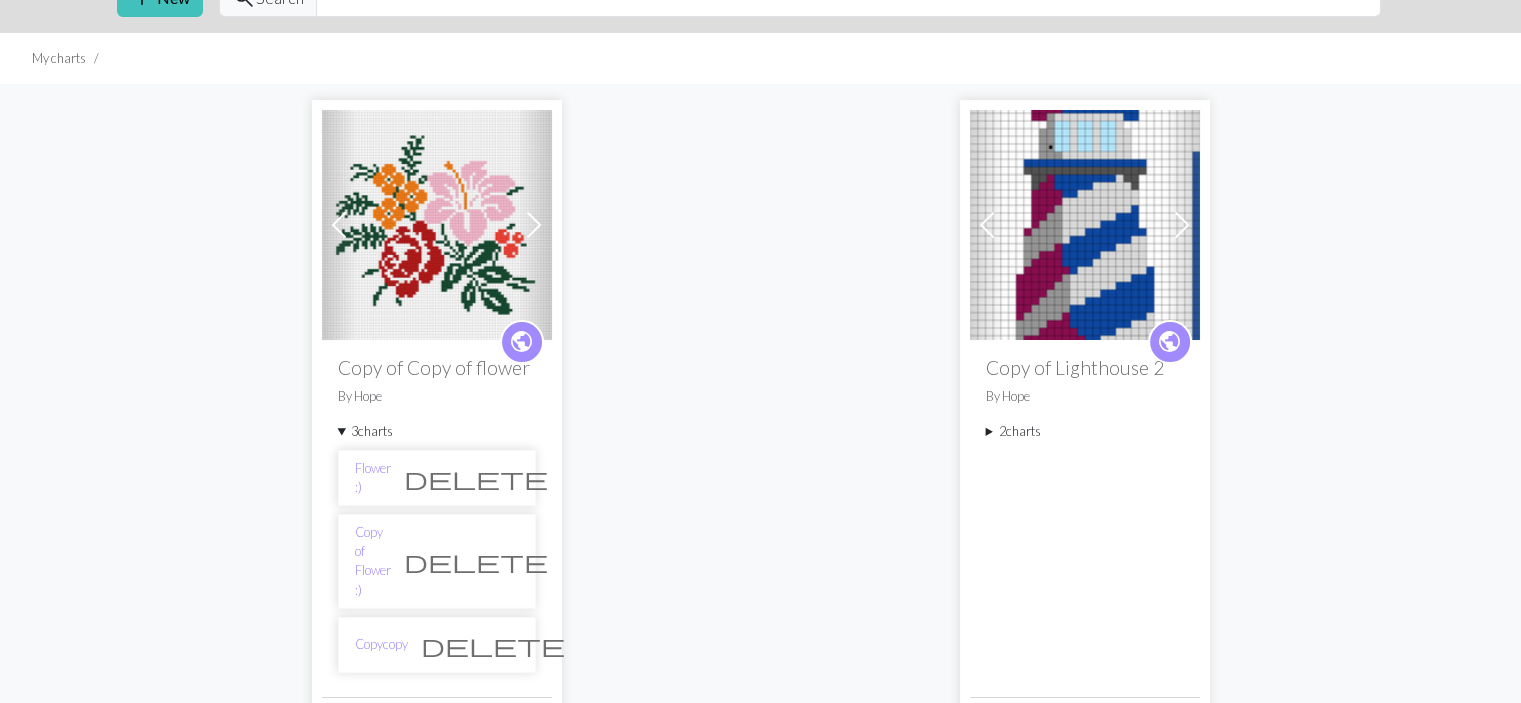 scroll, scrollTop: 100, scrollLeft: 0, axis: vertical 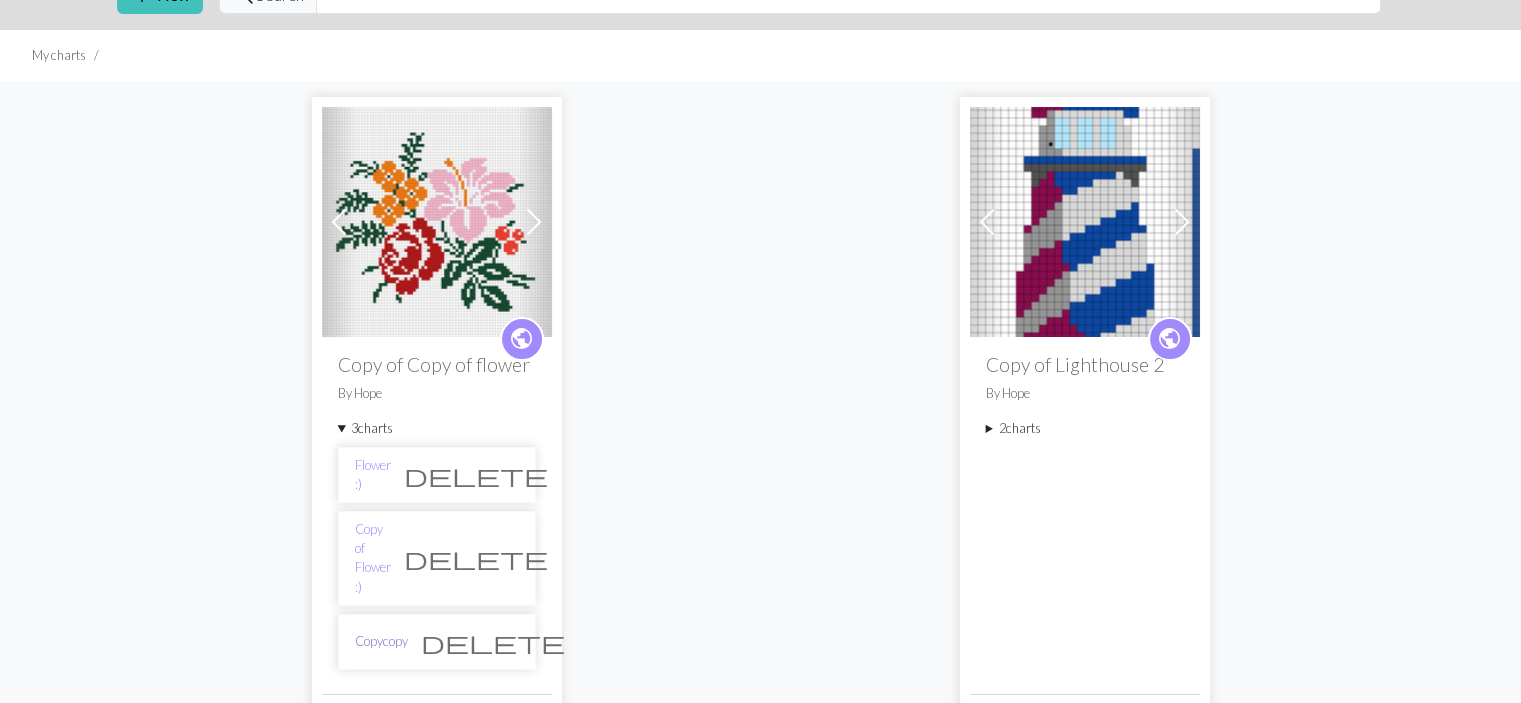 click on "Copycopy" at bounding box center [381, 641] 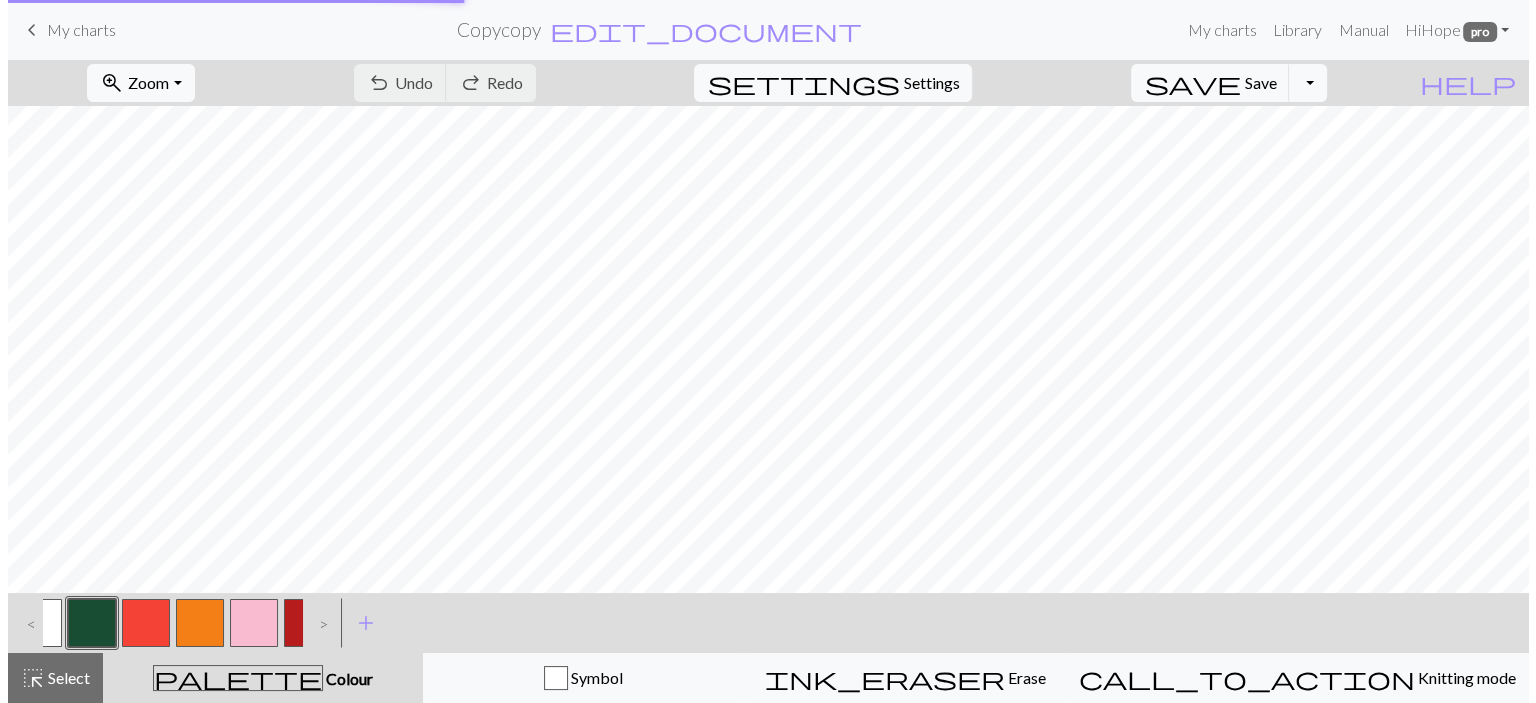 scroll, scrollTop: 0, scrollLeft: 0, axis: both 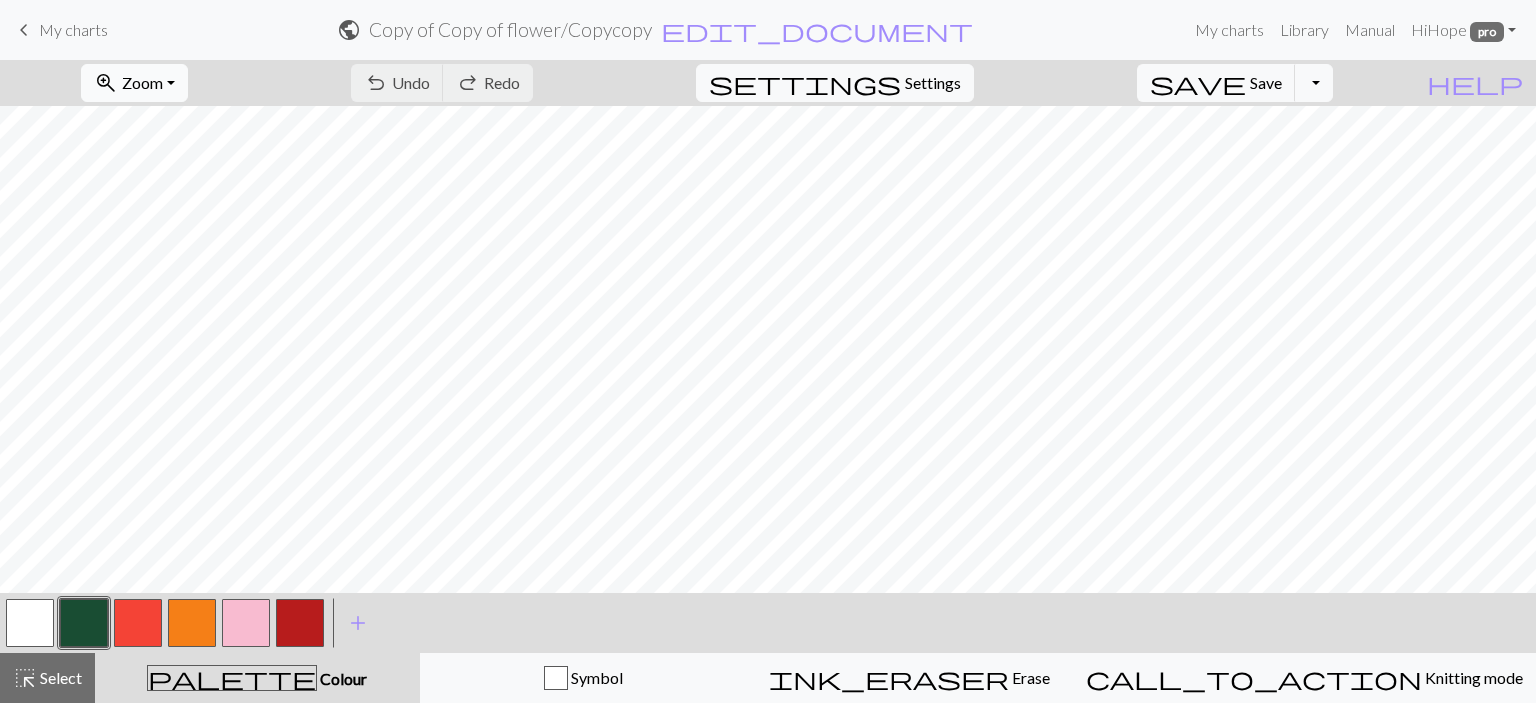 drag, startPoint x: 170, startPoint y: 79, endPoint x: 167, endPoint y: 98, distance: 19.235384 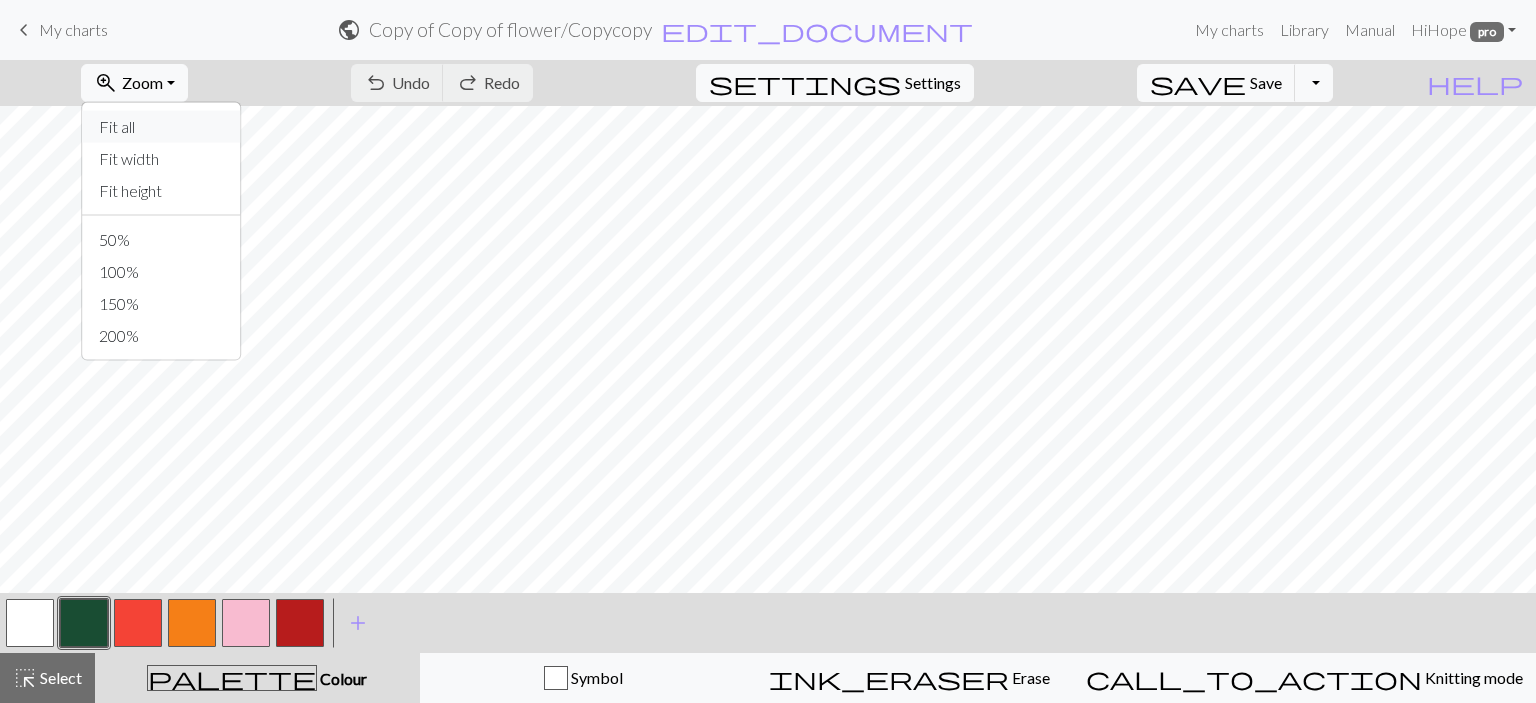 click on "Fit all" at bounding box center [162, 127] 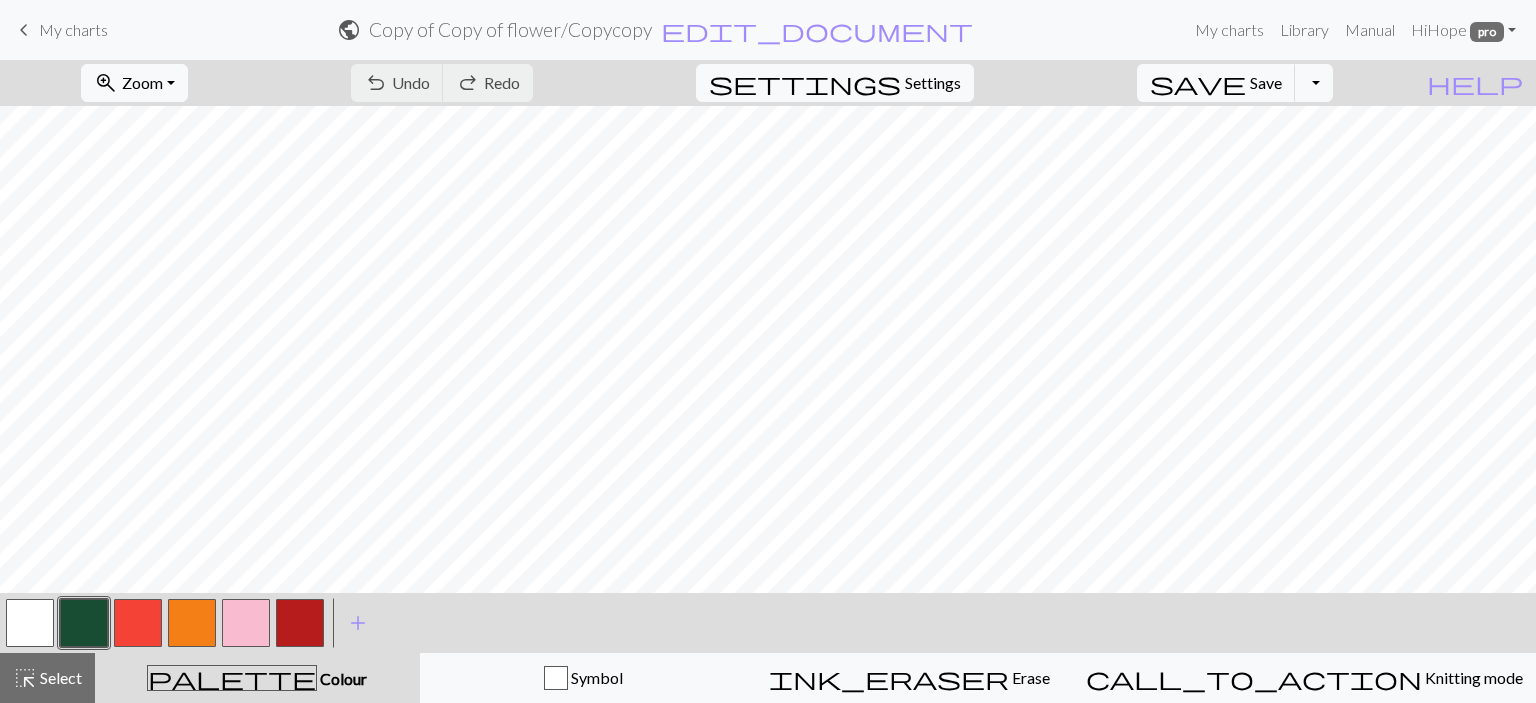 drag, startPoint x: 42, startPoint y: 659, endPoint x: 166, endPoint y: 583, distance: 145.43727 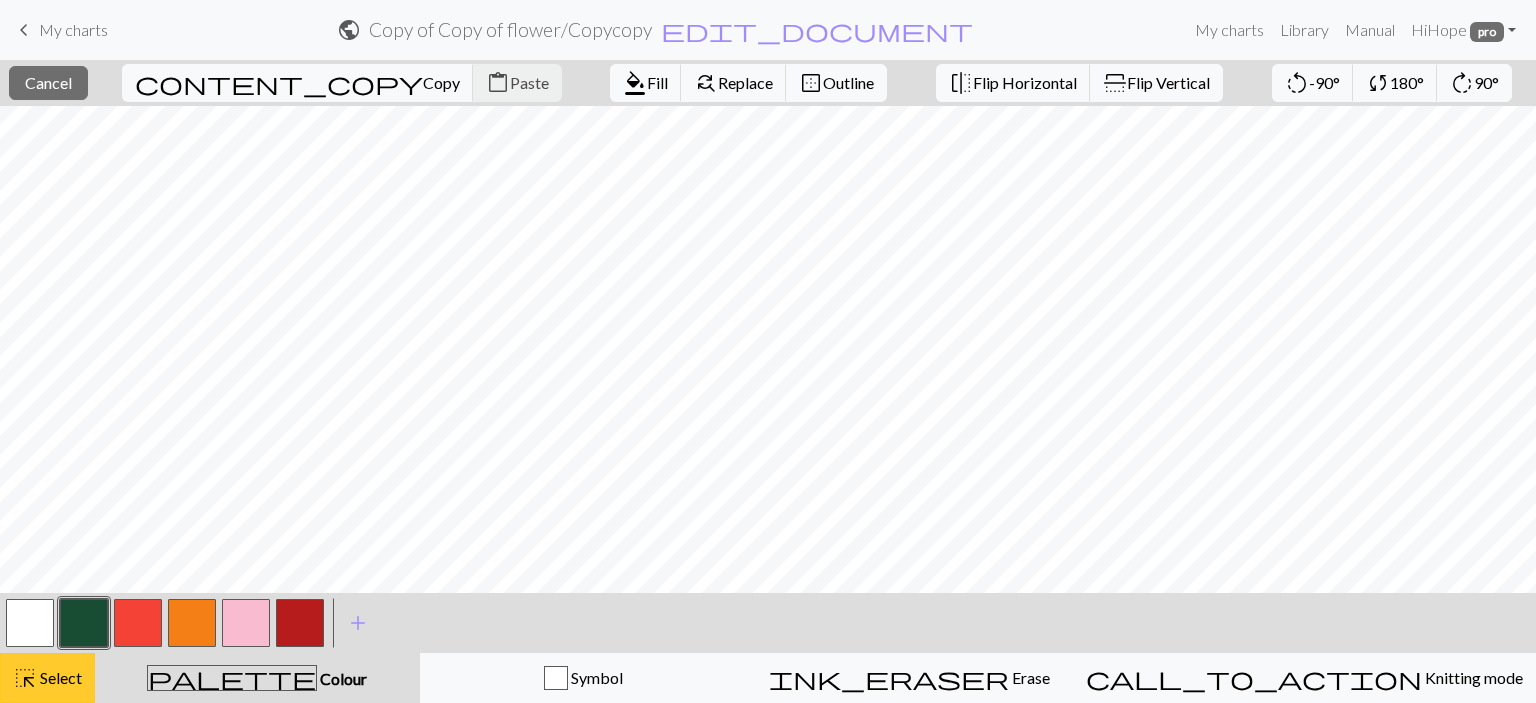 click on "highlight_alt" at bounding box center [25, 678] 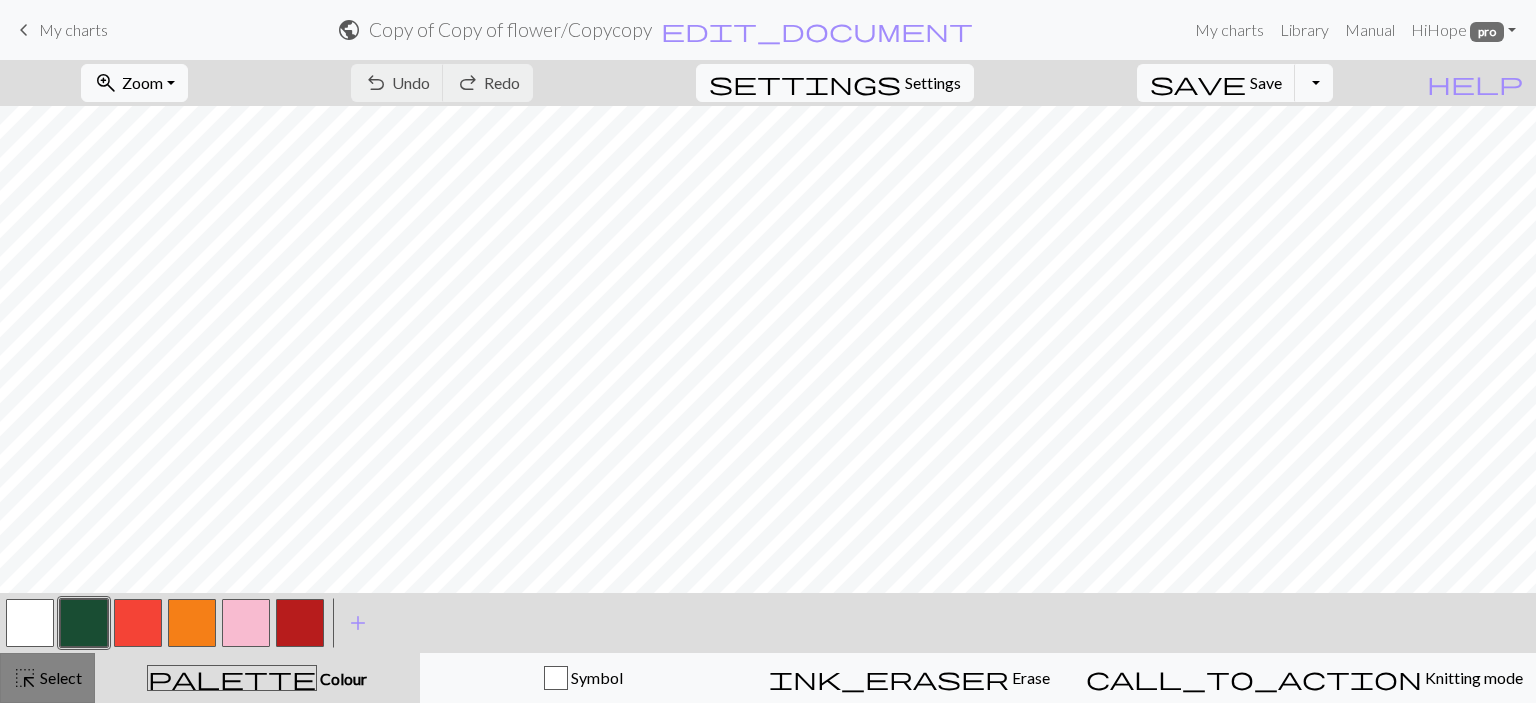 click on "highlight_alt" at bounding box center [25, 678] 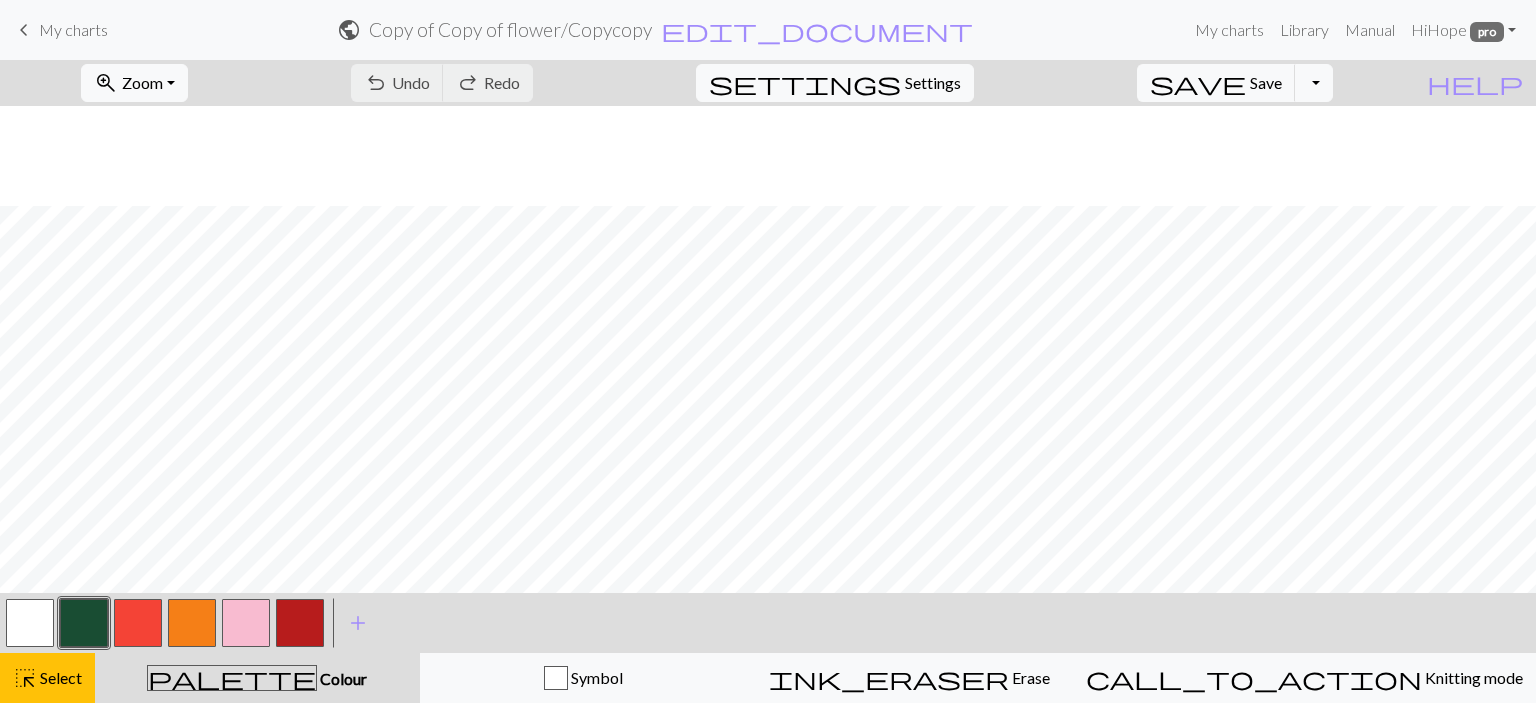 scroll, scrollTop: 100, scrollLeft: 0, axis: vertical 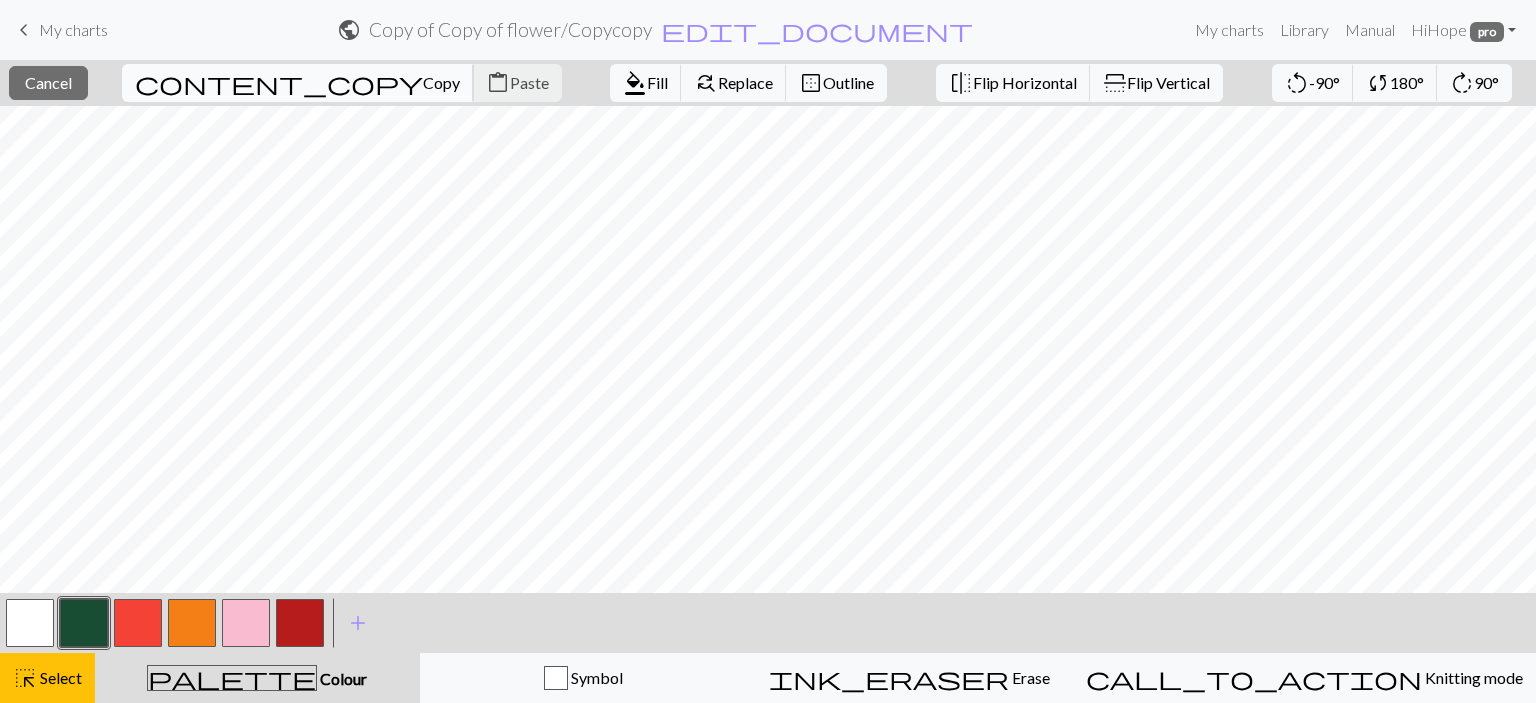 click on "Copy" at bounding box center [441, 82] 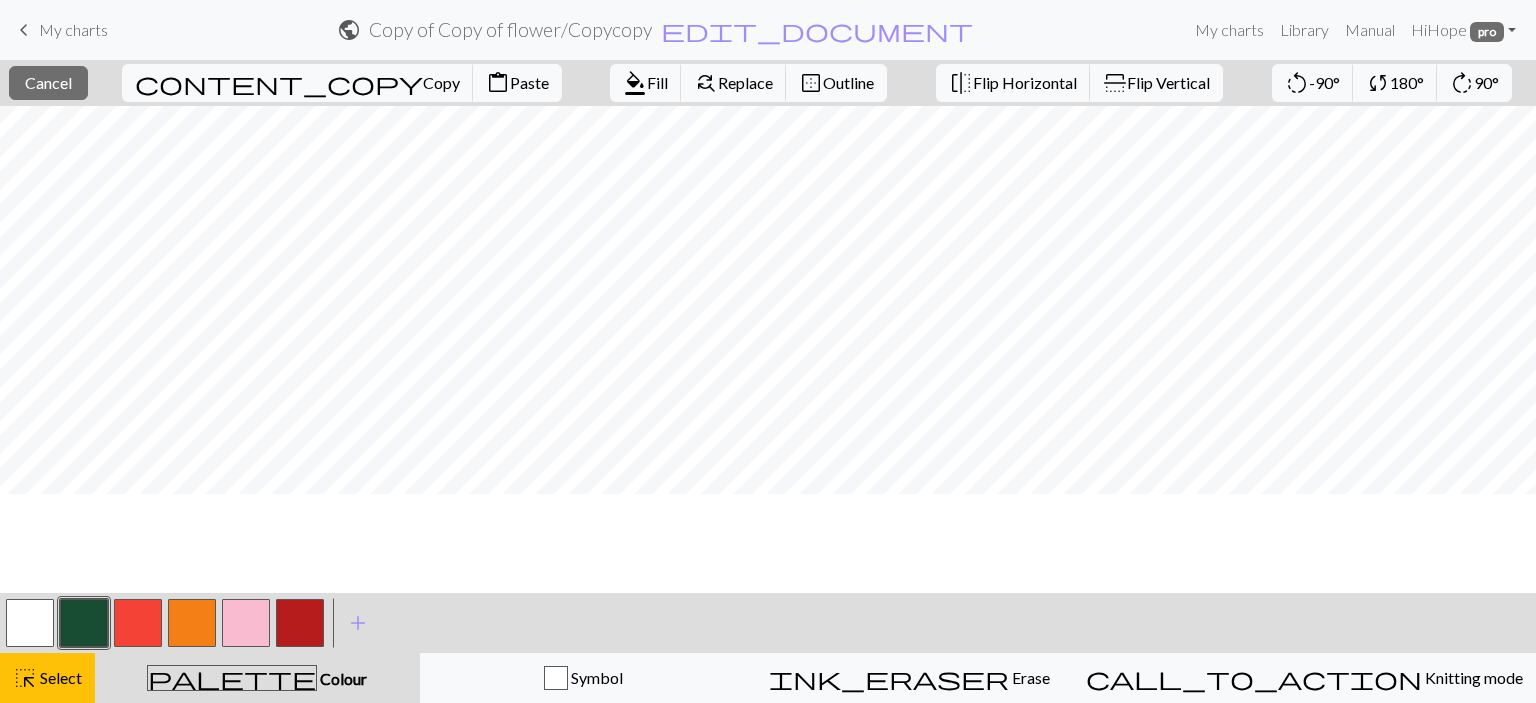 scroll, scrollTop: 0, scrollLeft: 0, axis: both 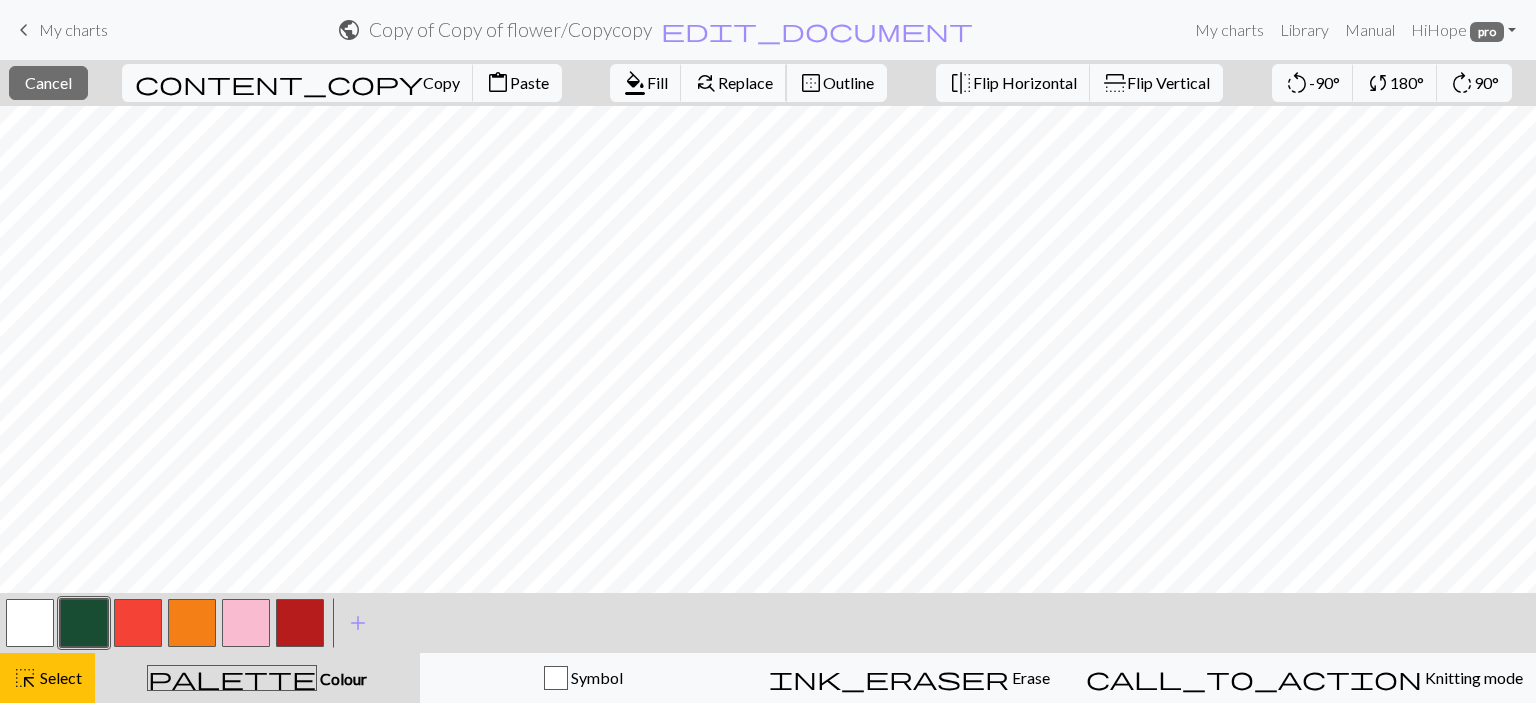 click on "Replace" at bounding box center (745, 82) 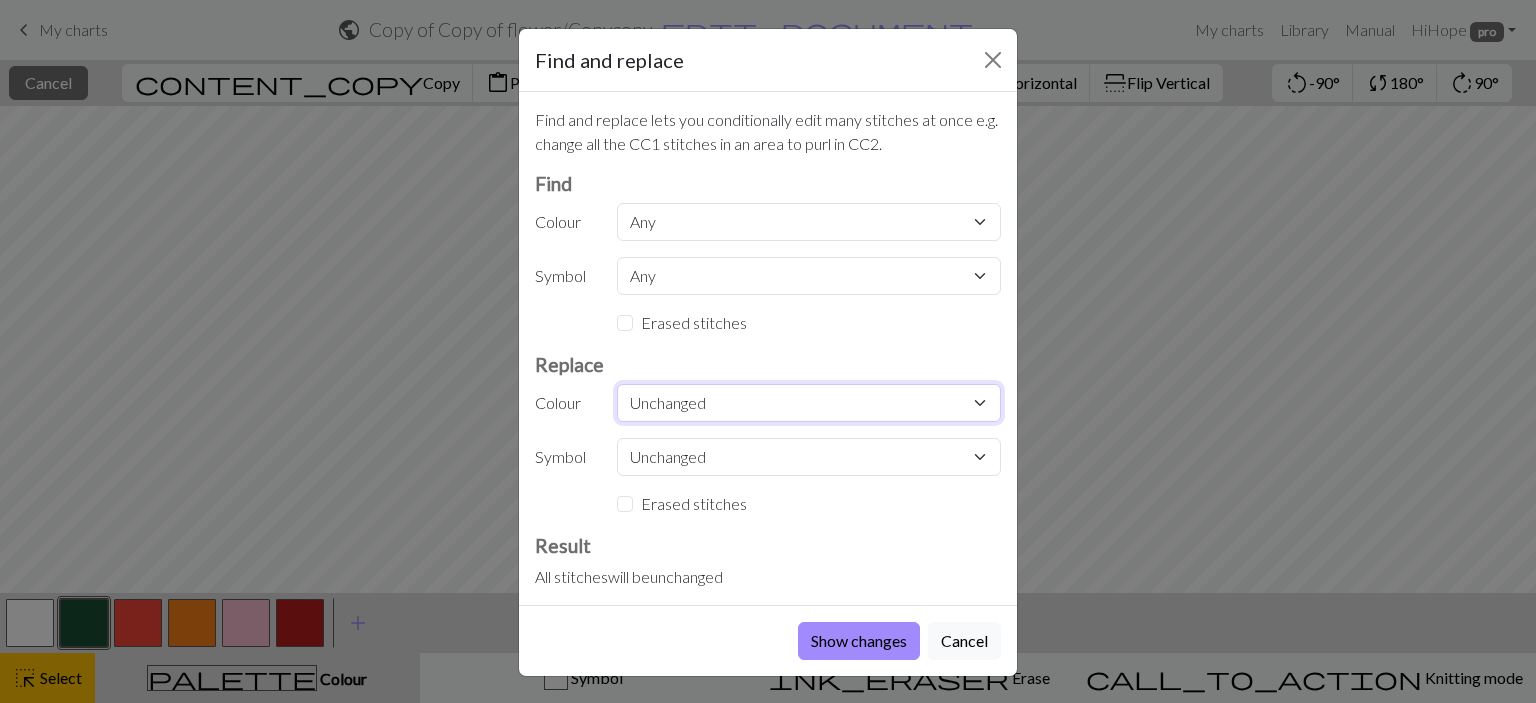 click on "Unchanged MC CC2 CC3 CC4 CC5 CC6" at bounding box center [809, 403] 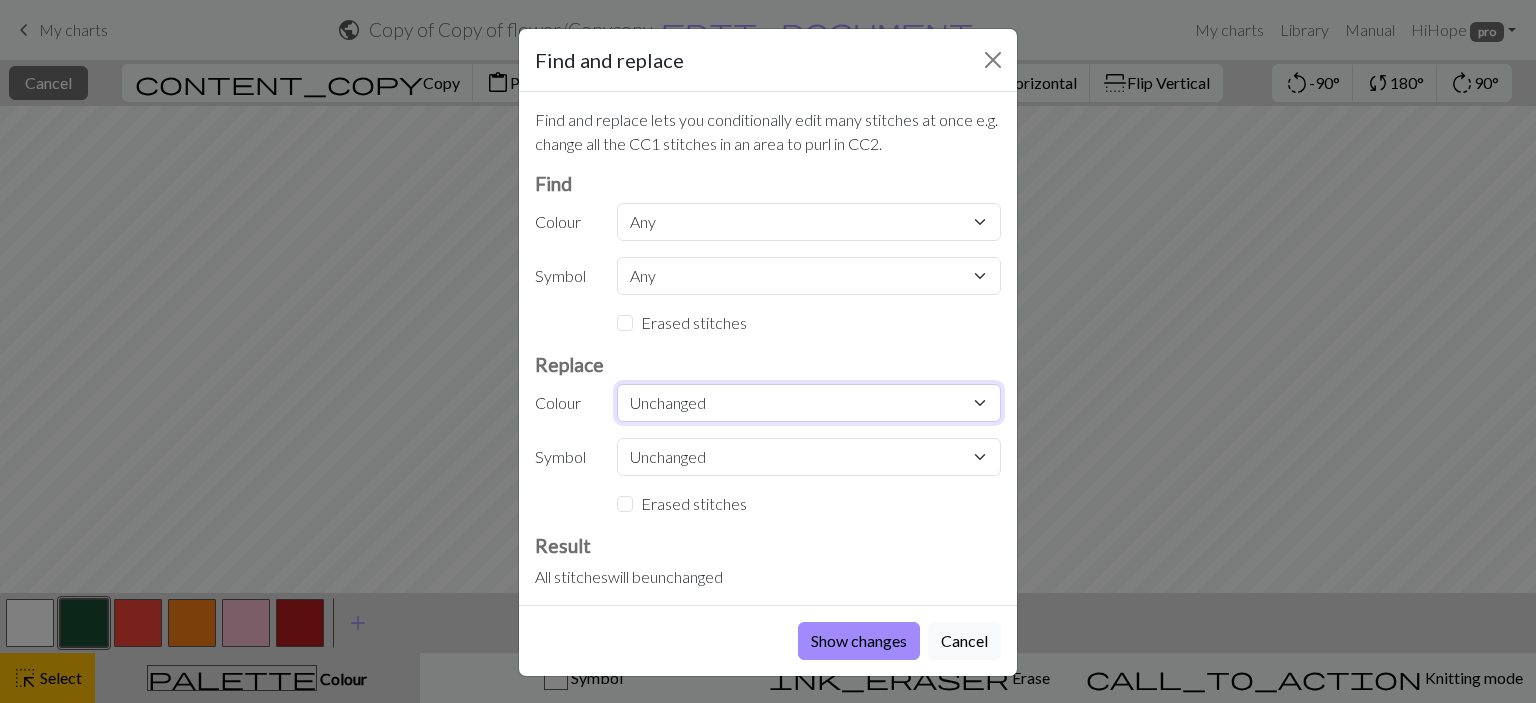 select on "0" 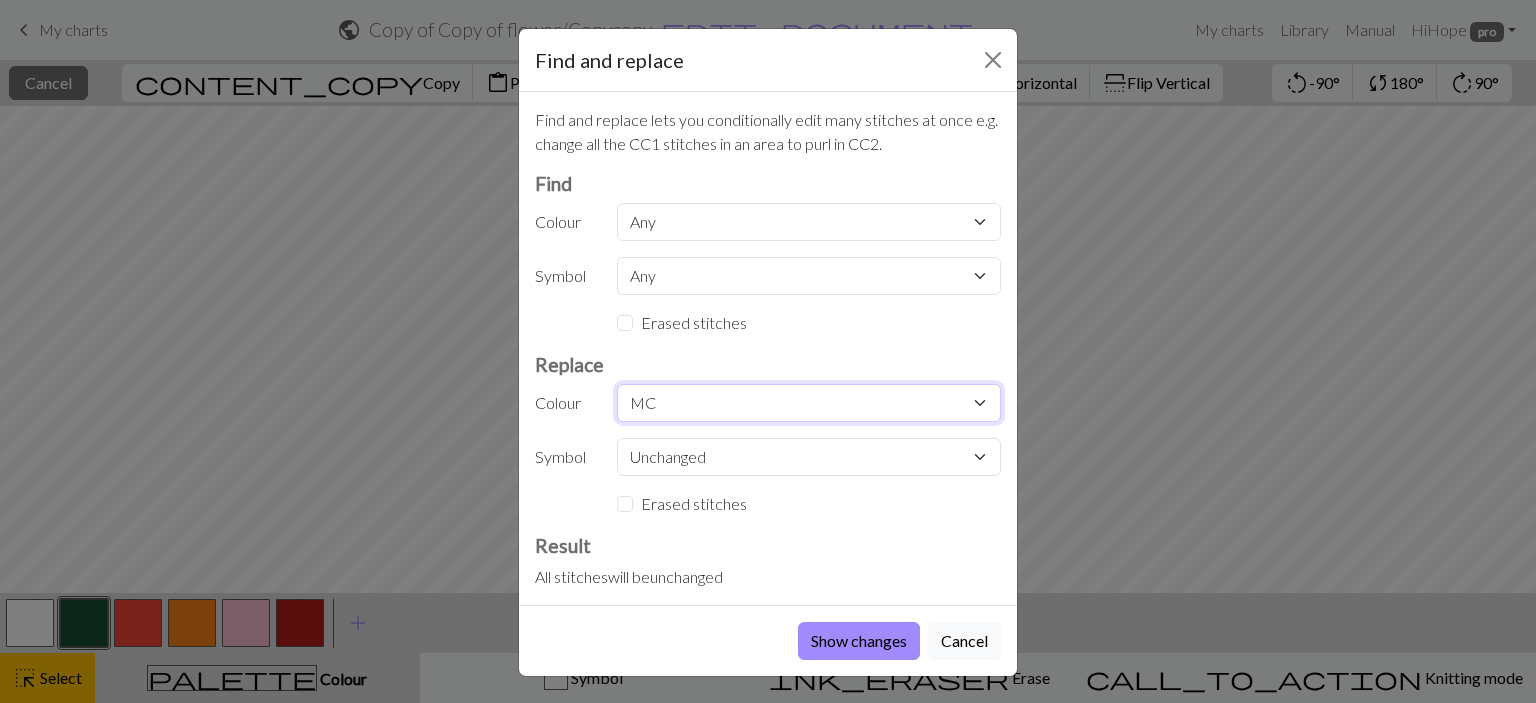 click on "Unchanged MC CC2 CC3 CC4 CC5 CC6" at bounding box center [809, 403] 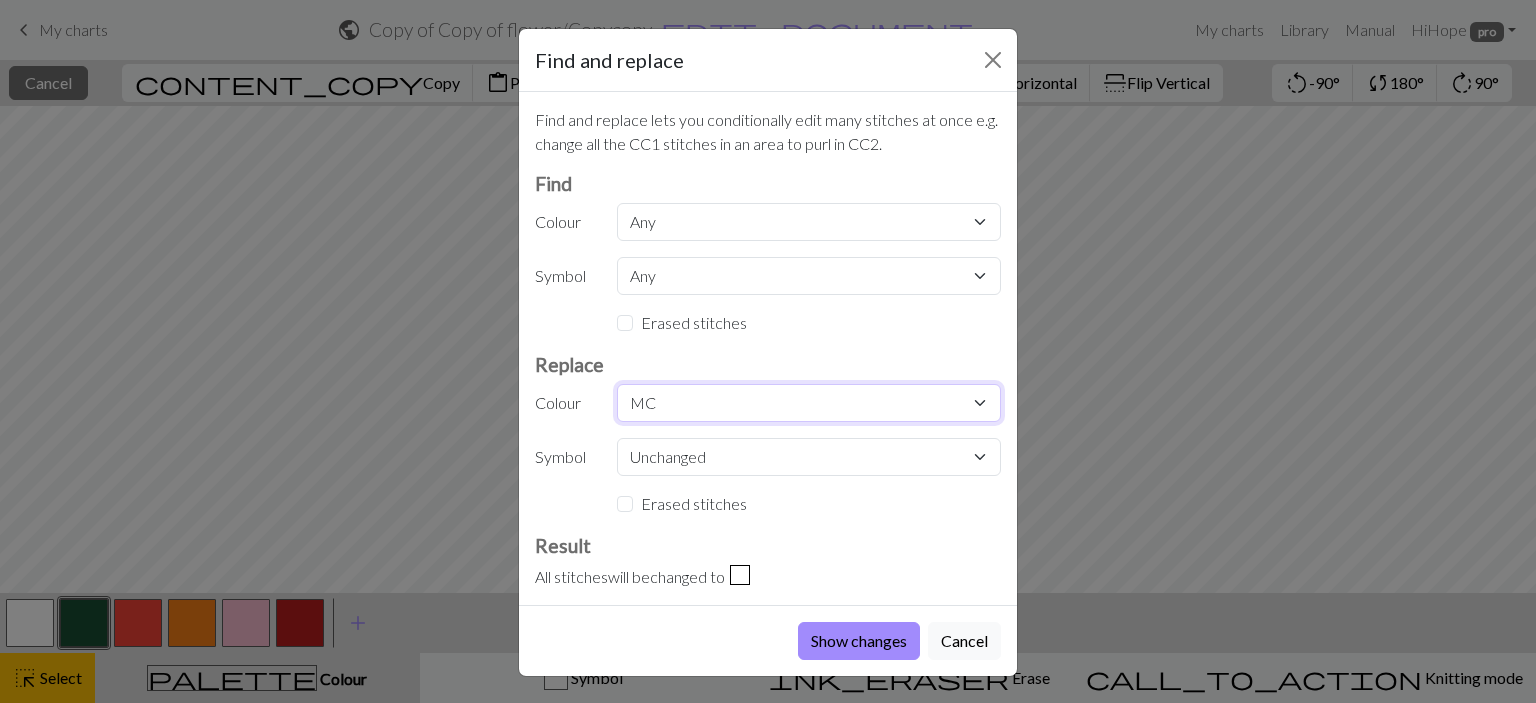 click on "Unchanged MC CC2 CC3 CC4 CC5 CC6" at bounding box center [809, 403] 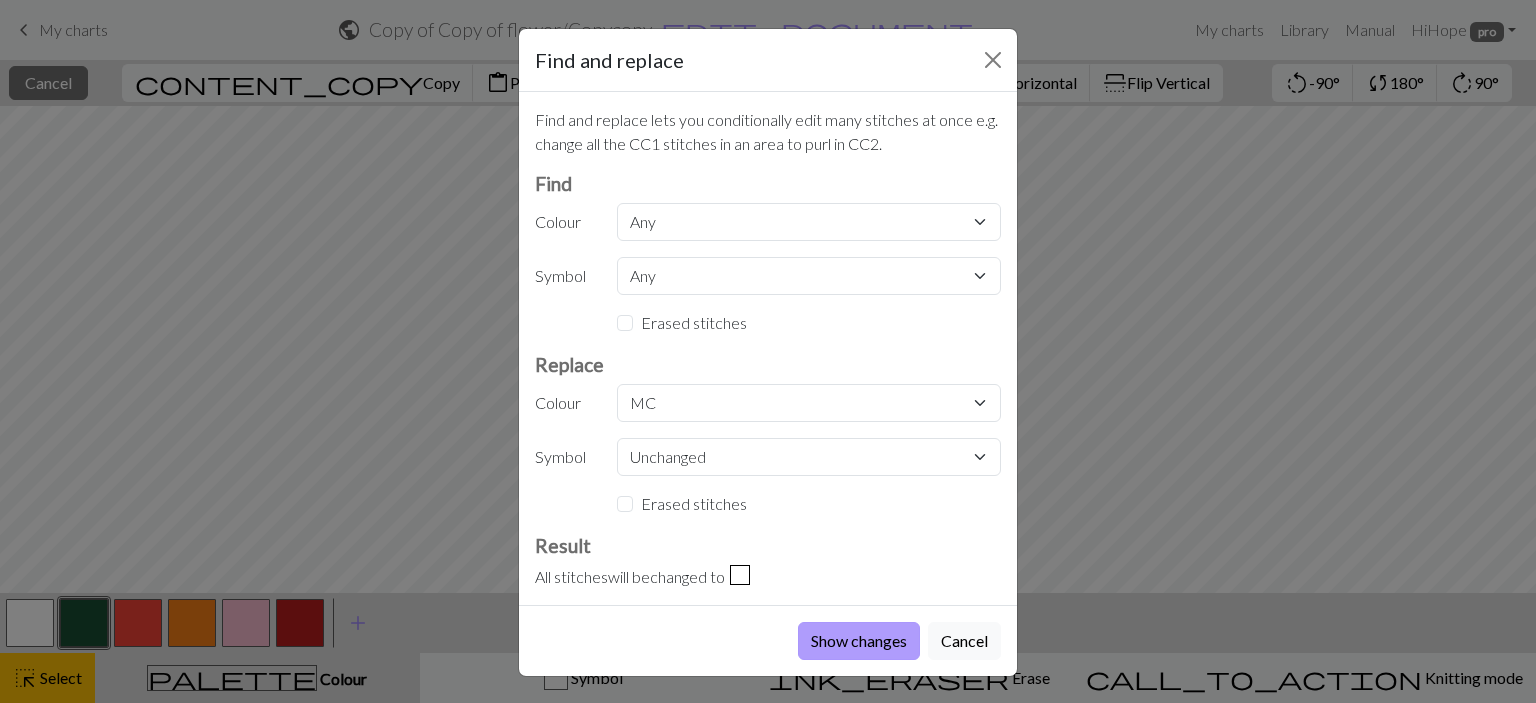 click on "Show changes" at bounding box center (859, 641) 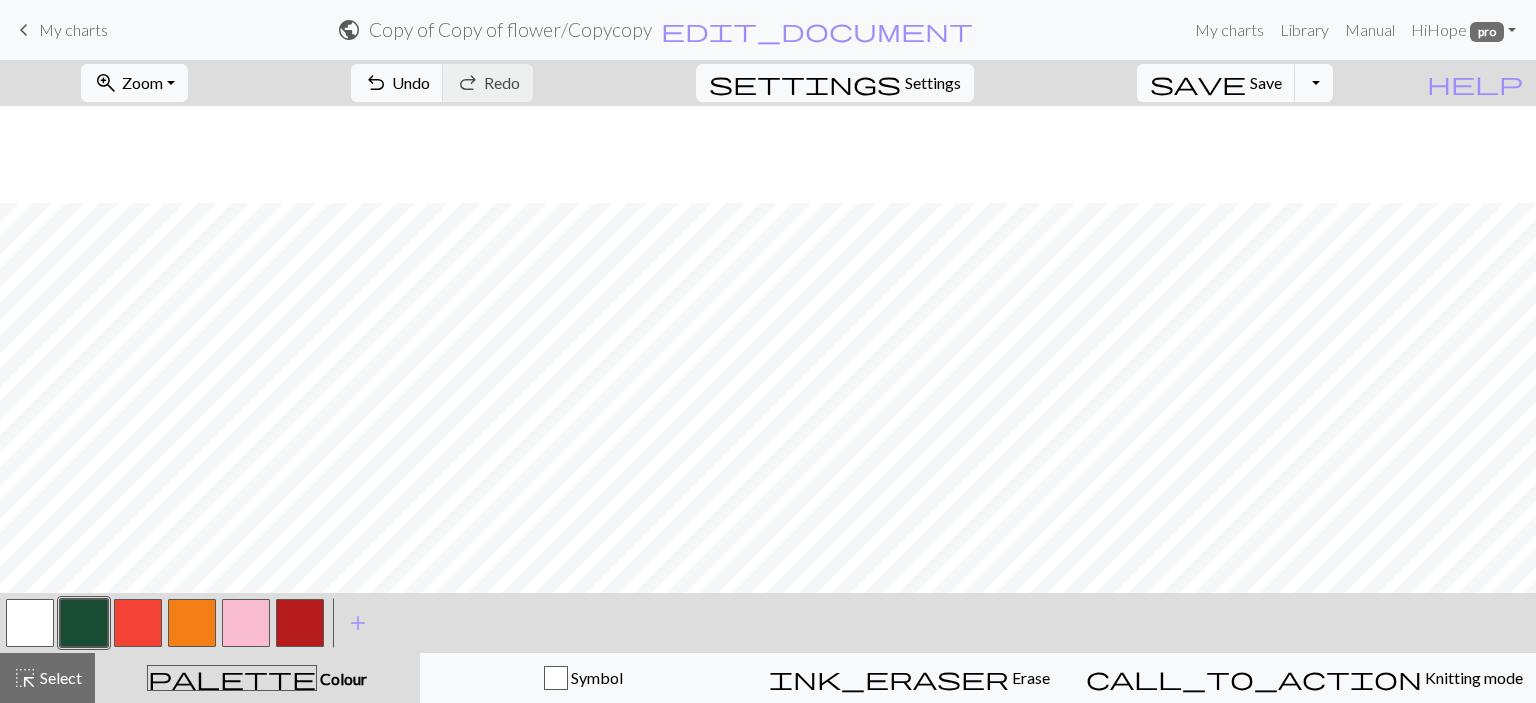 scroll, scrollTop: 200, scrollLeft: 0, axis: vertical 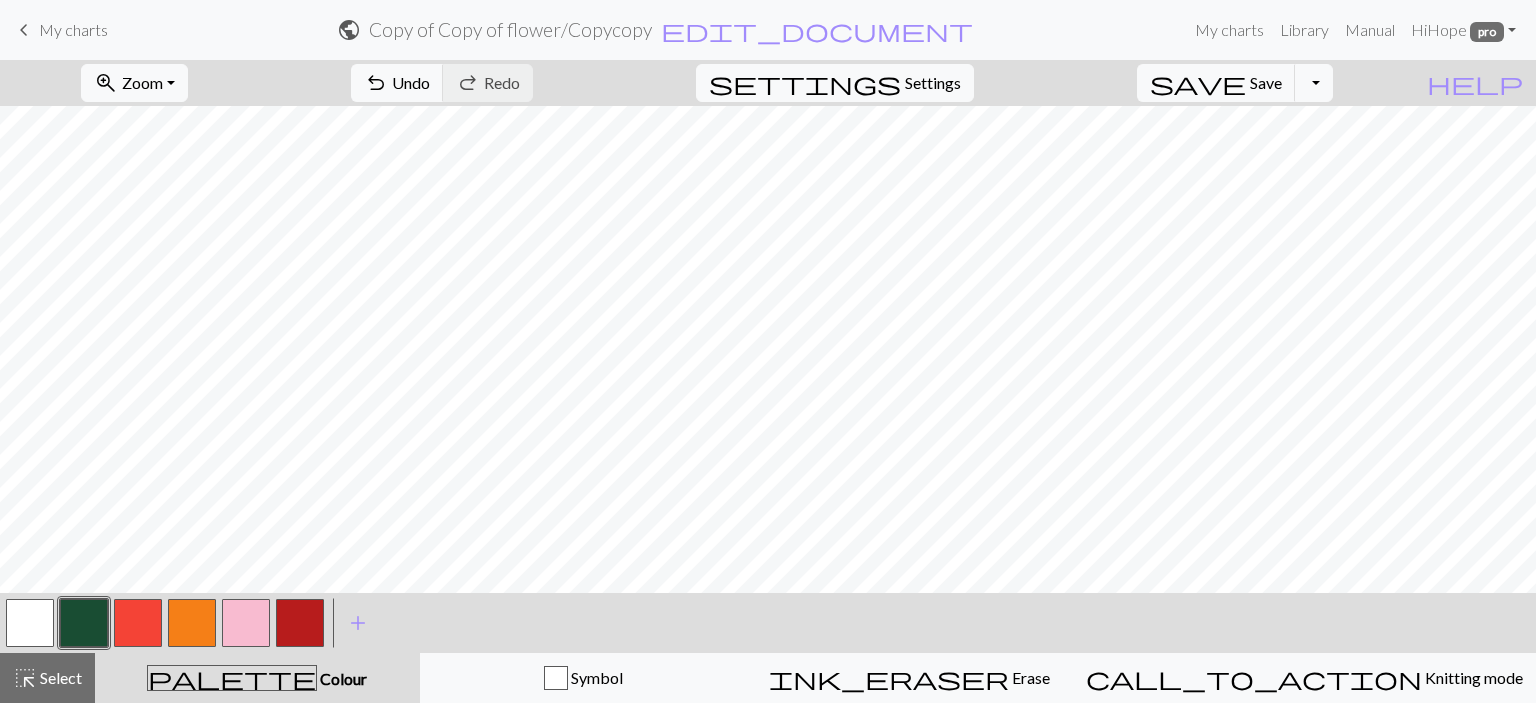 drag, startPoint x: 41, startPoint y: 687, endPoint x: 110, endPoint y: 642, distance: 82.37718 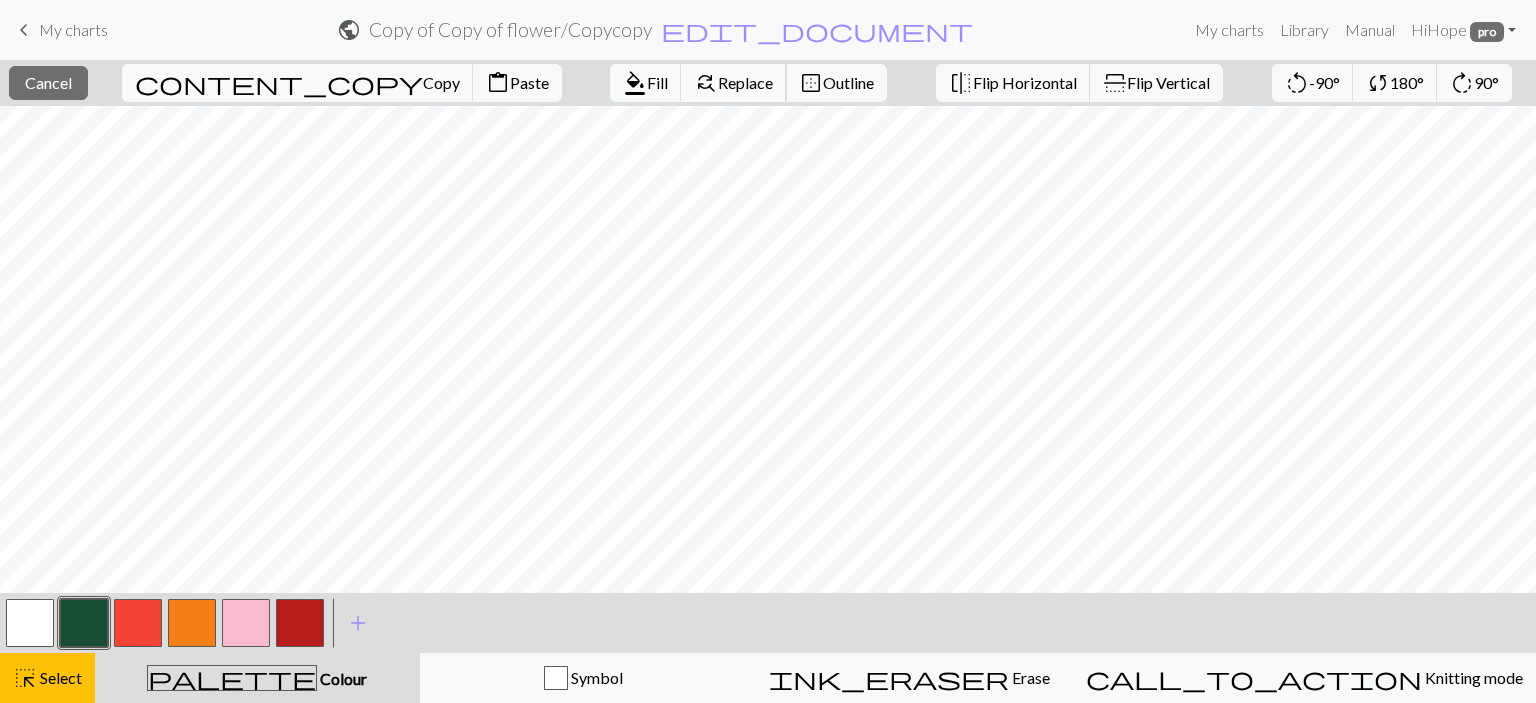 click on "Replace" at bounding box center (745, 82) 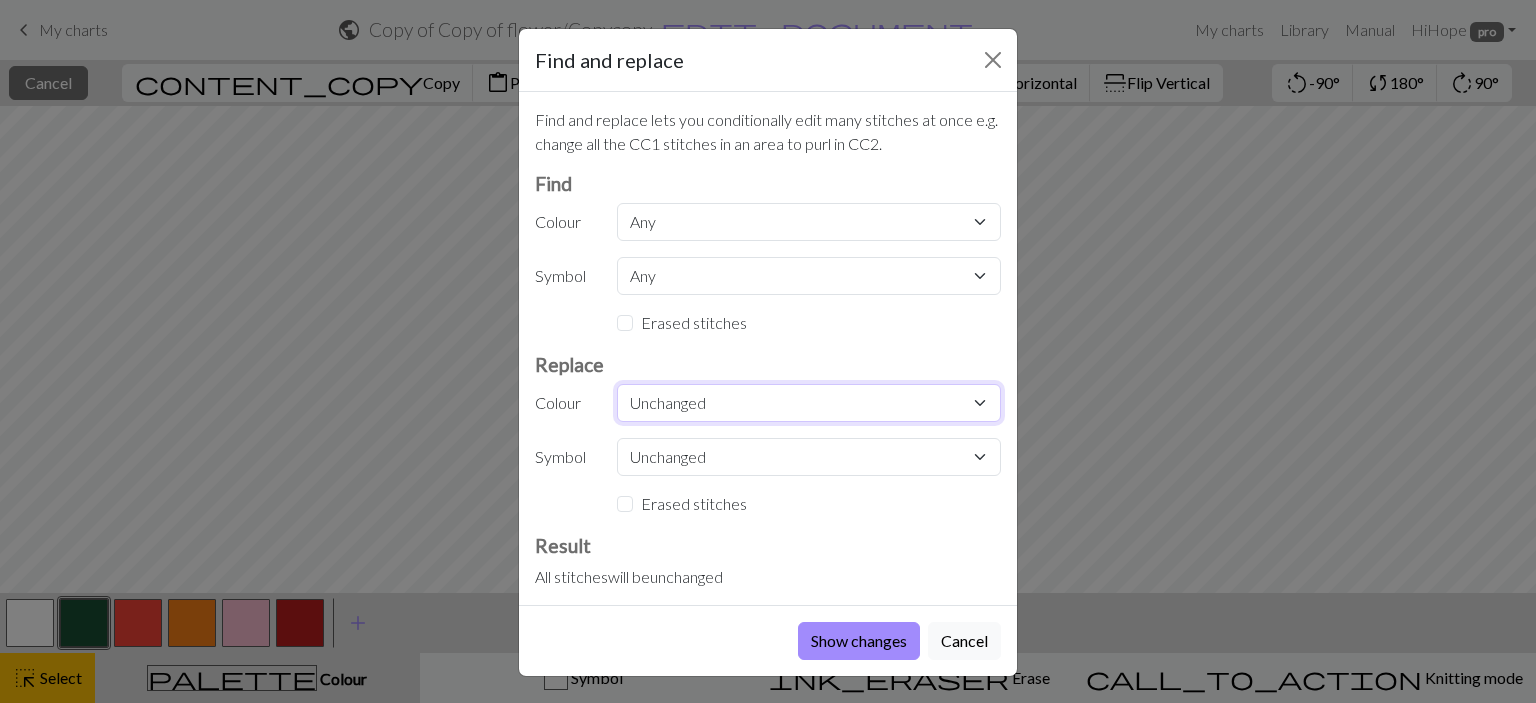 click on "Unchanged MC CC2 CC3 CC4 CC5 CC6" at bounding box center [809, 403] 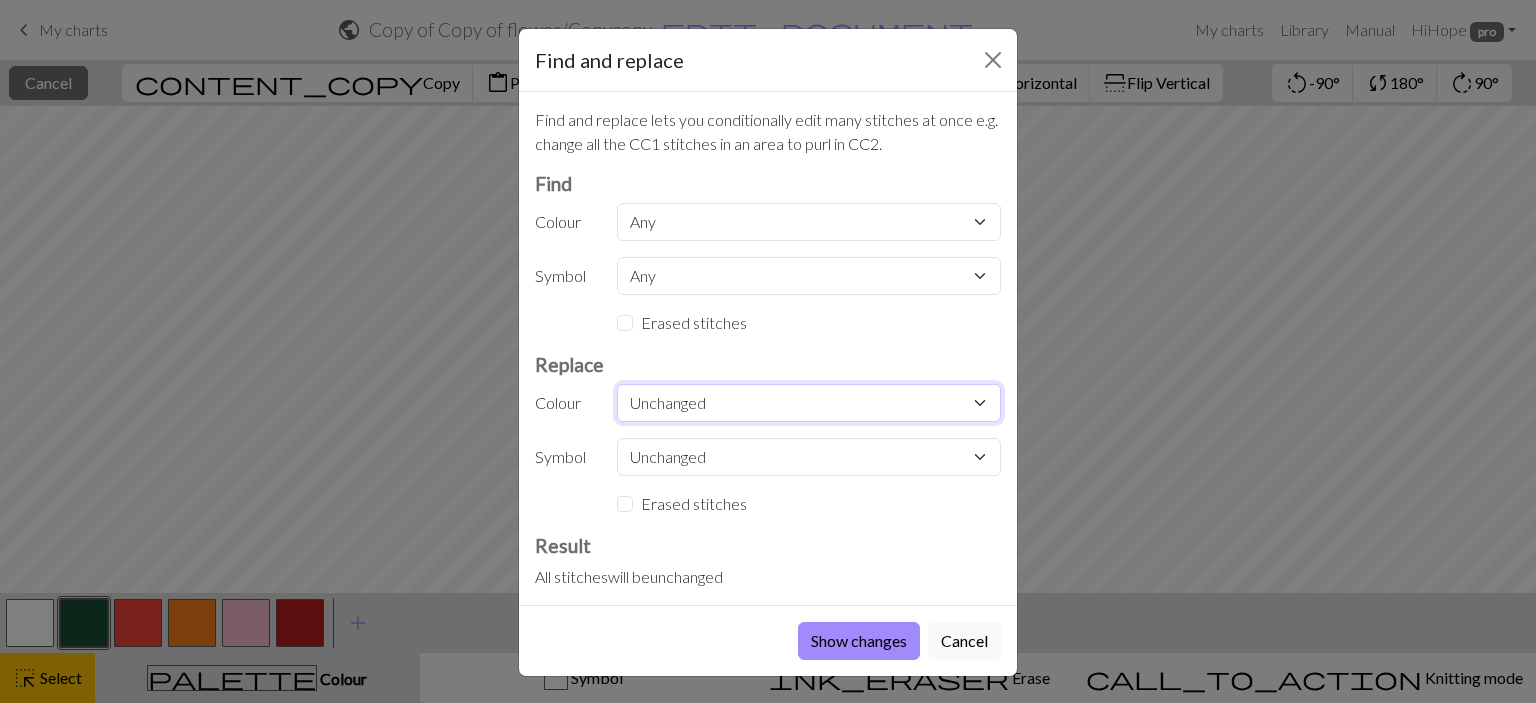 select on "0" 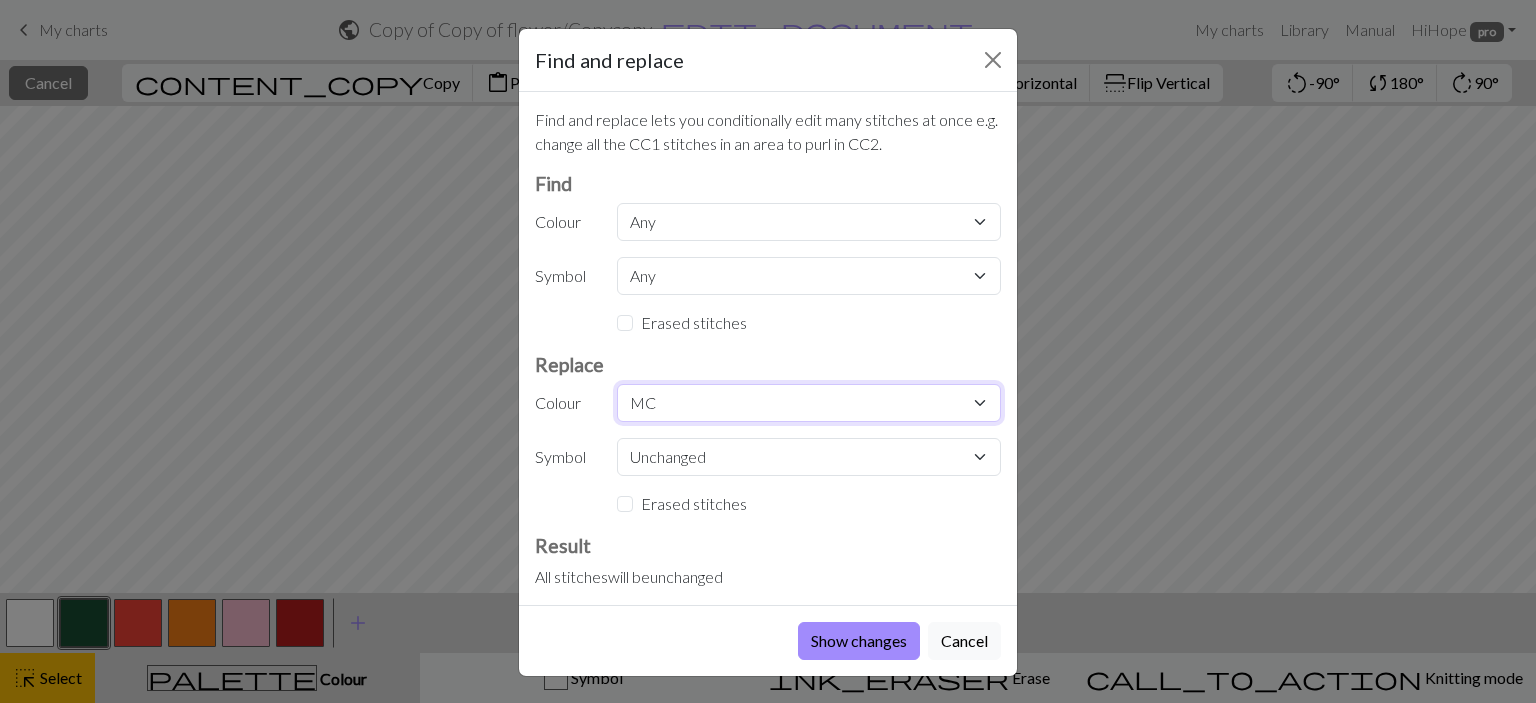 click on "Unchanged MC CC2 CC3 CC4 CC5 CC6" at bounding box center (809, 403) 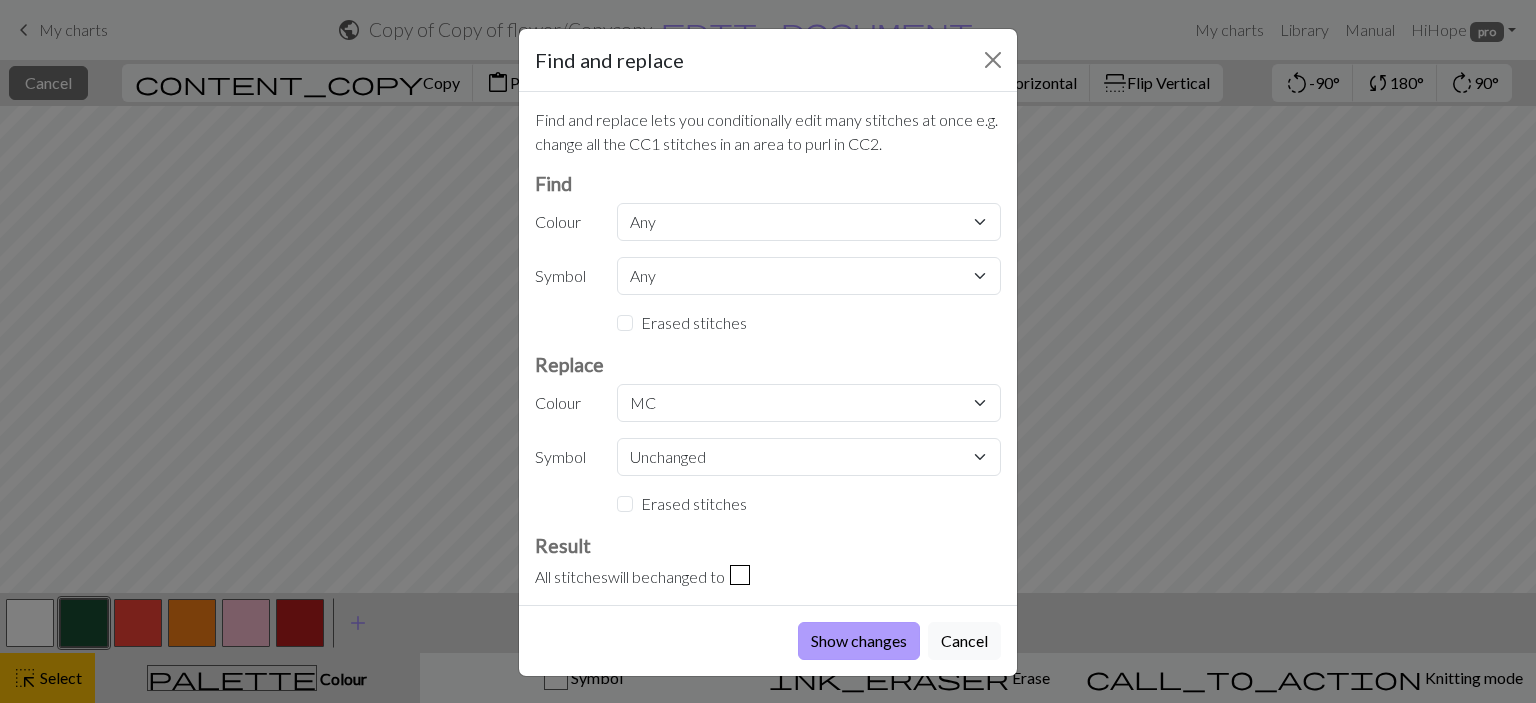click on "Show changes" at bounding box center (859, 641) 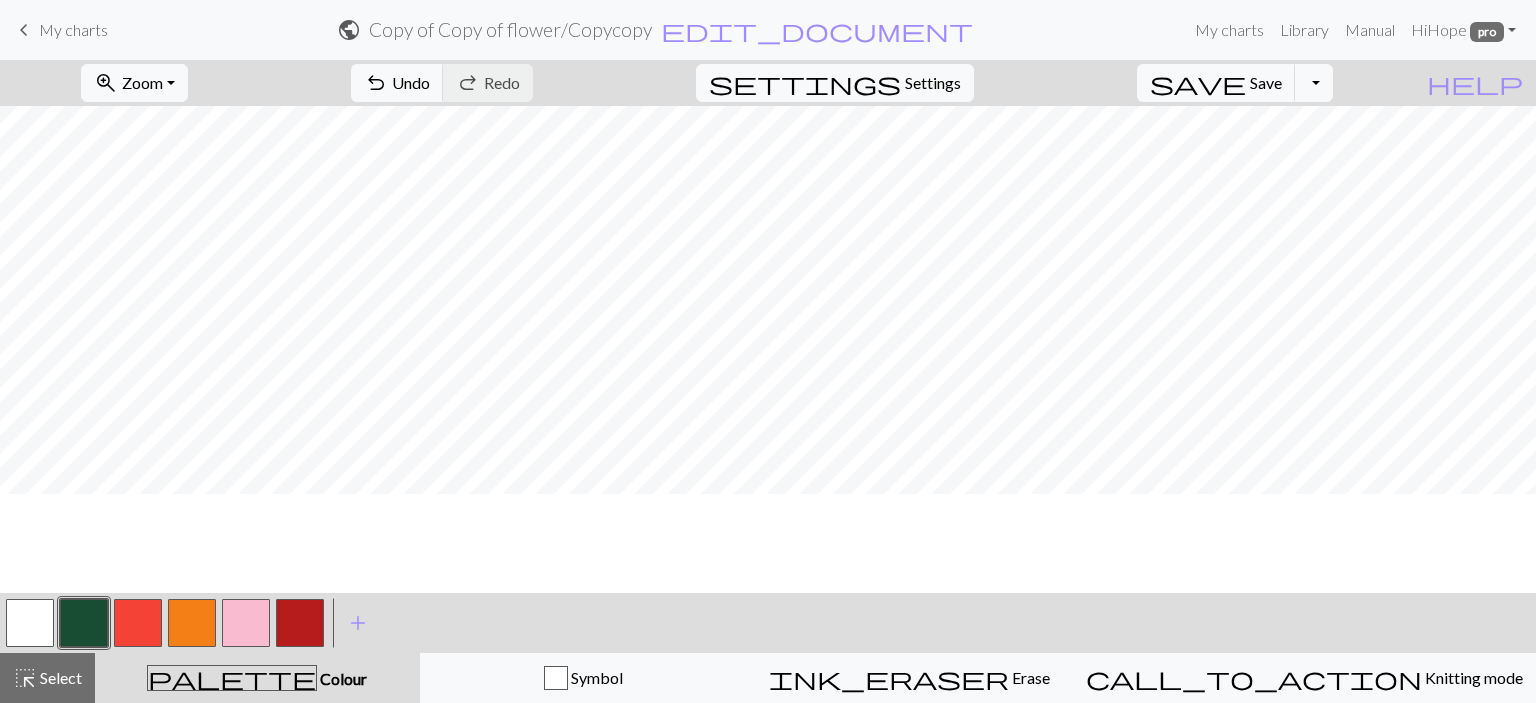scroll, scrollTop: 100, scrollLeft: 0, axis: vertical 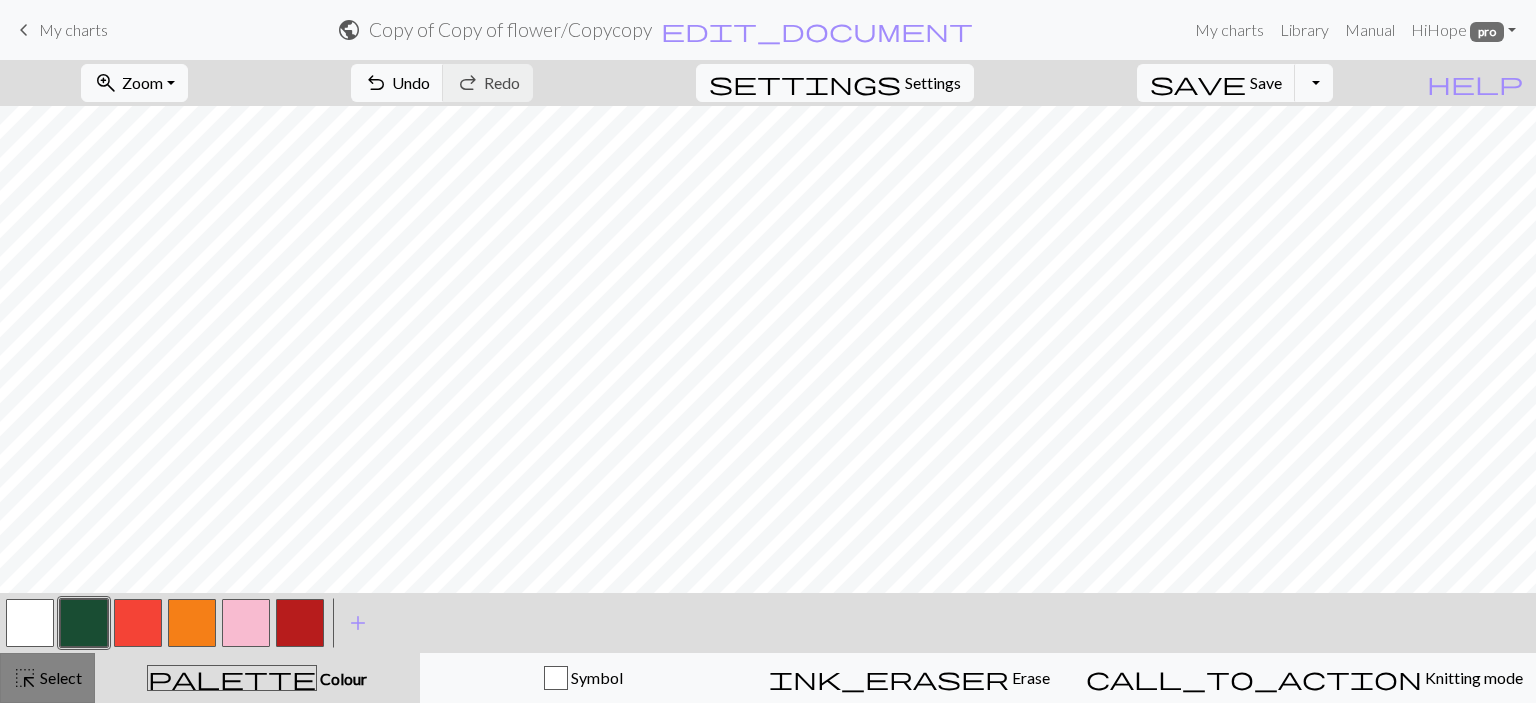 click on "Select" at bounding box center (59, 677) 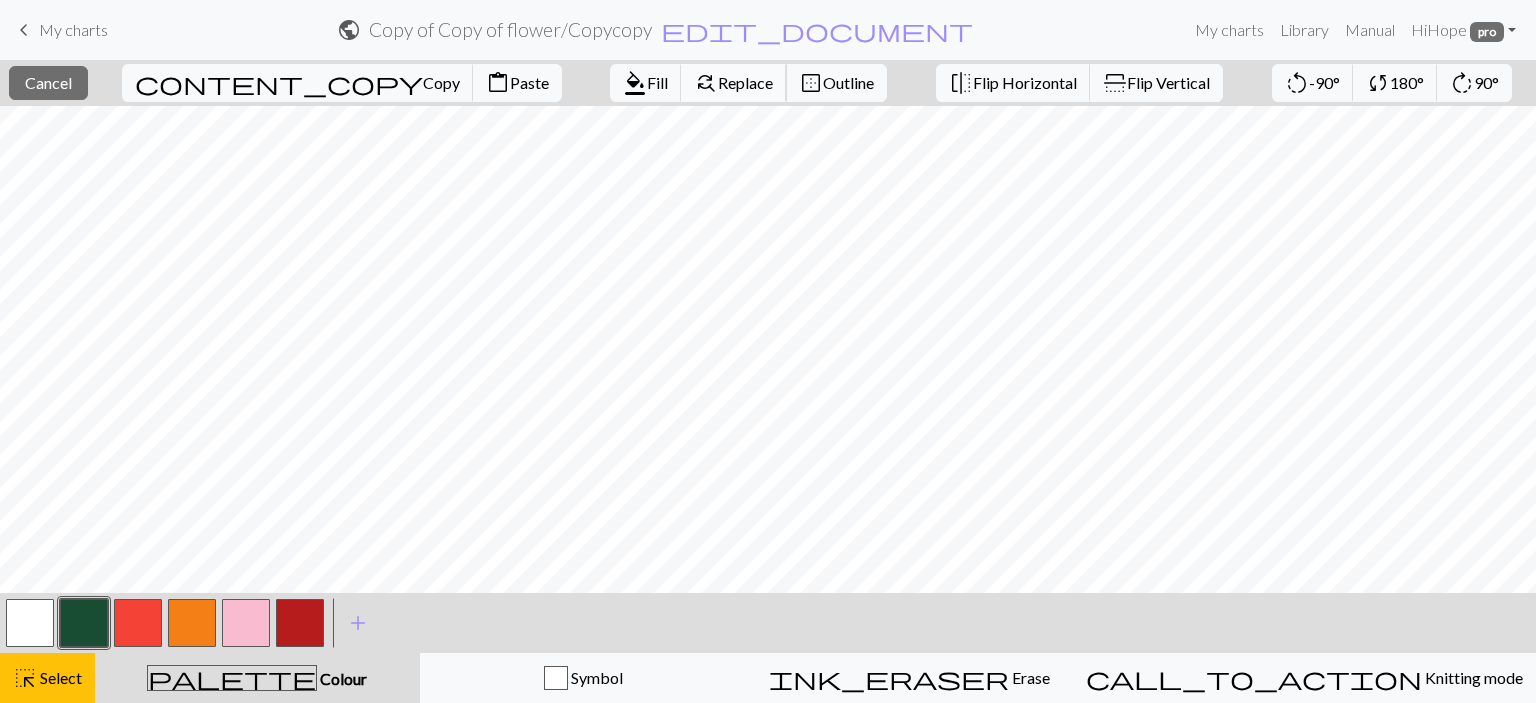 click on "Replace" at bounding box center [745, 82] 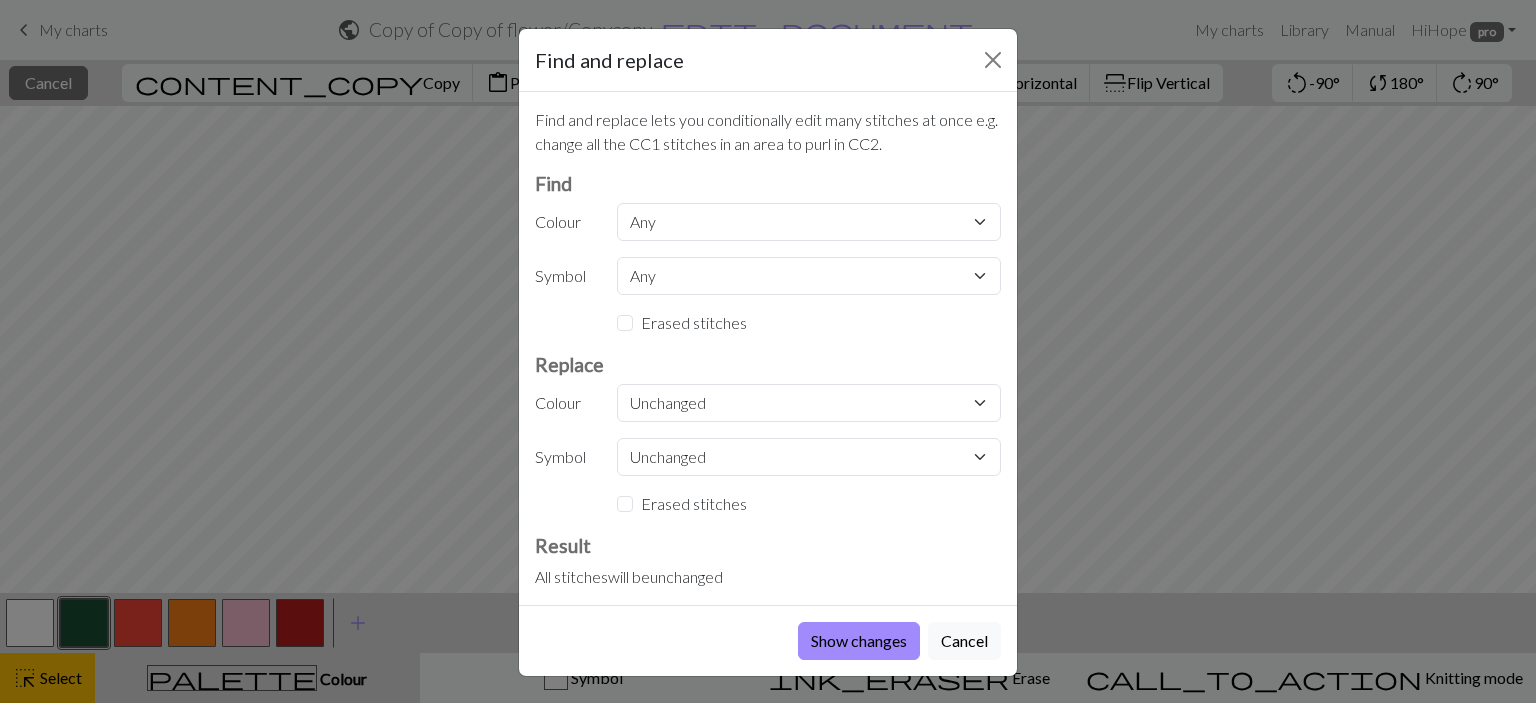 click on "Find and replace lets you conditionally edit many stitches at once e.g. change all the CC1 stitches in an area to purl in CC2. Find Colour Any MC CC2 CC3 CC4 CC5 CC6 Symbol Any Knit Erased stitches Replace Colour Unchanged MC CC2 CC3 CC4 CC5 CC6 Symbol Unchanged Knit Erased stitches Result All stitches will be unchanged" at bounding box center (768, 348) 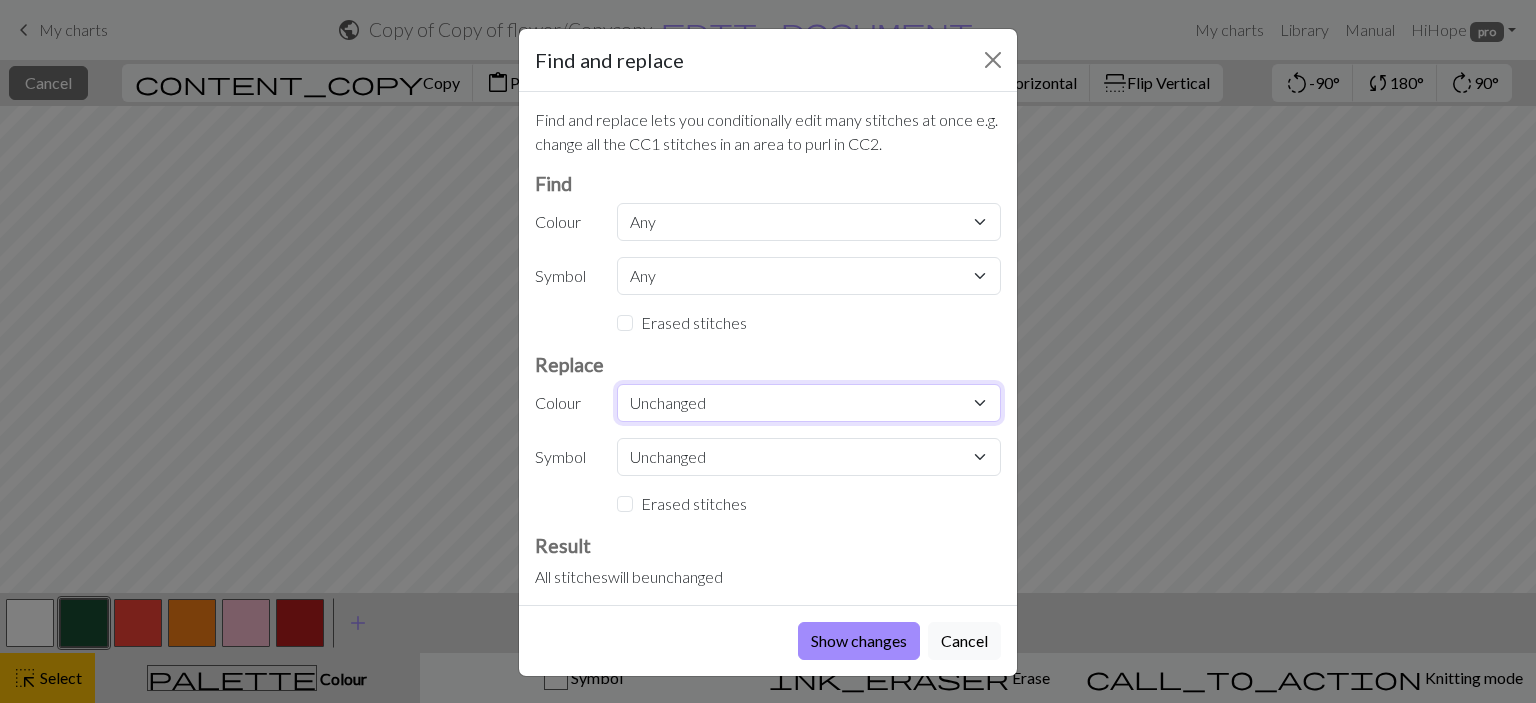 click on "Unchanged MC CC2 CC3 CC4 CC5 CC6" at bounding box center (809, 403) 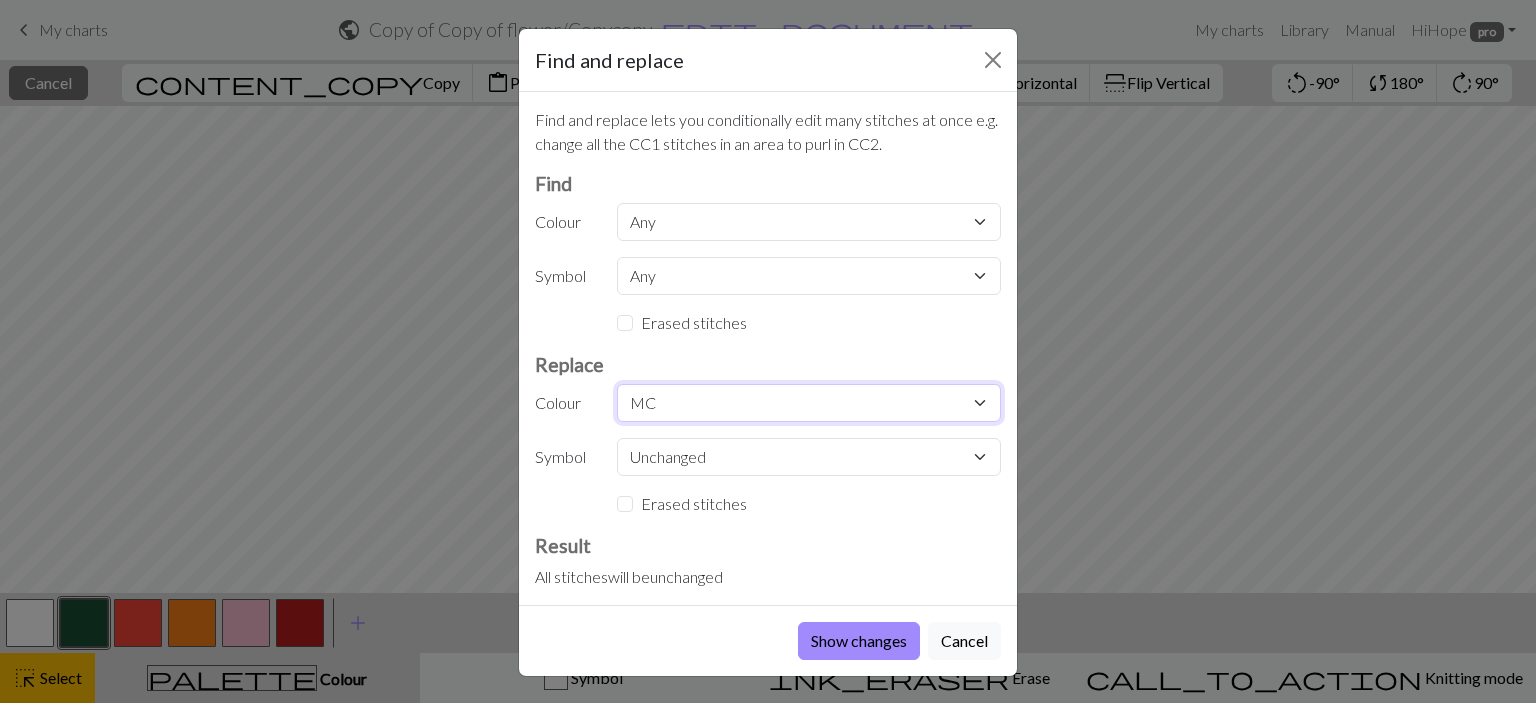 click on "Unchanged MC CC2 CC3 CC4 CC5 CC6" at bounding box center (809, 403) 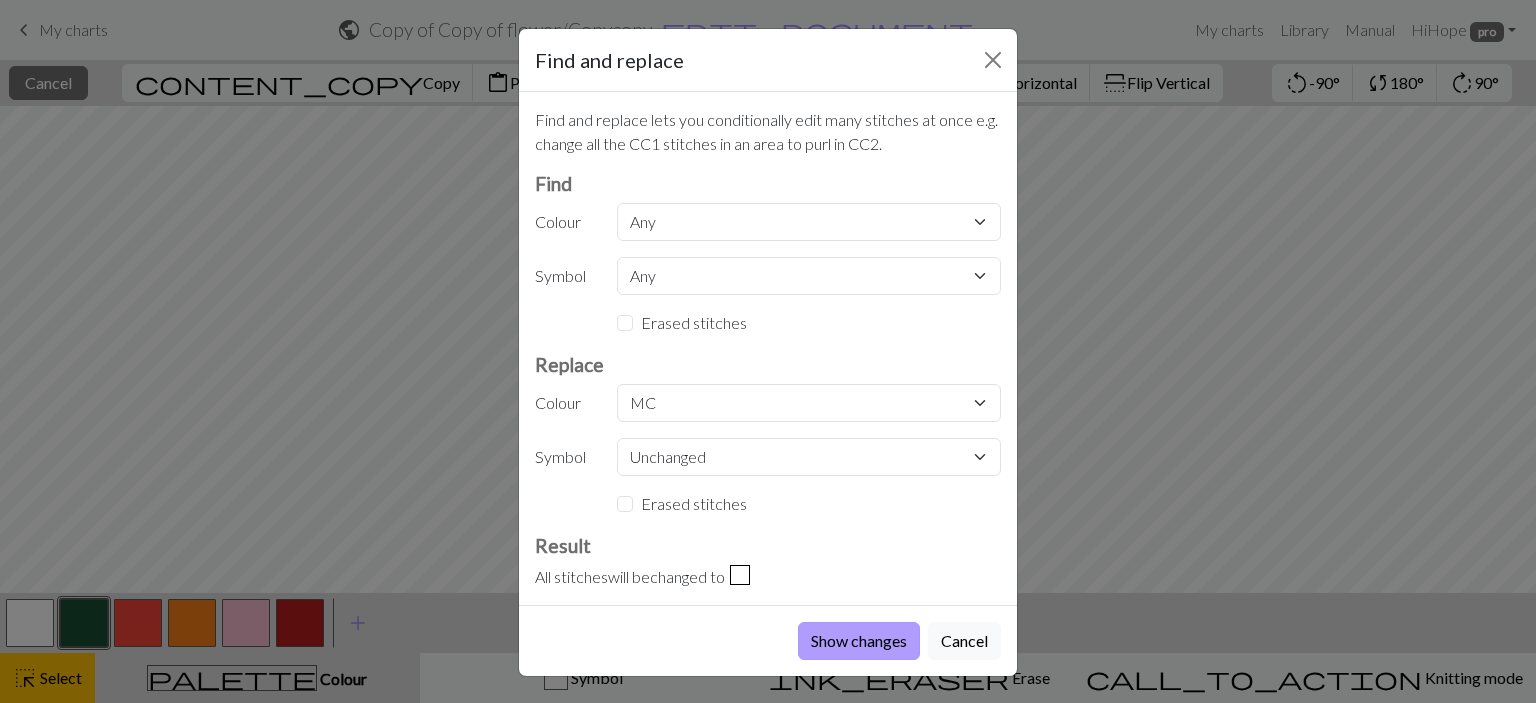 click on "Show changes" at bounding box center (859, 641) 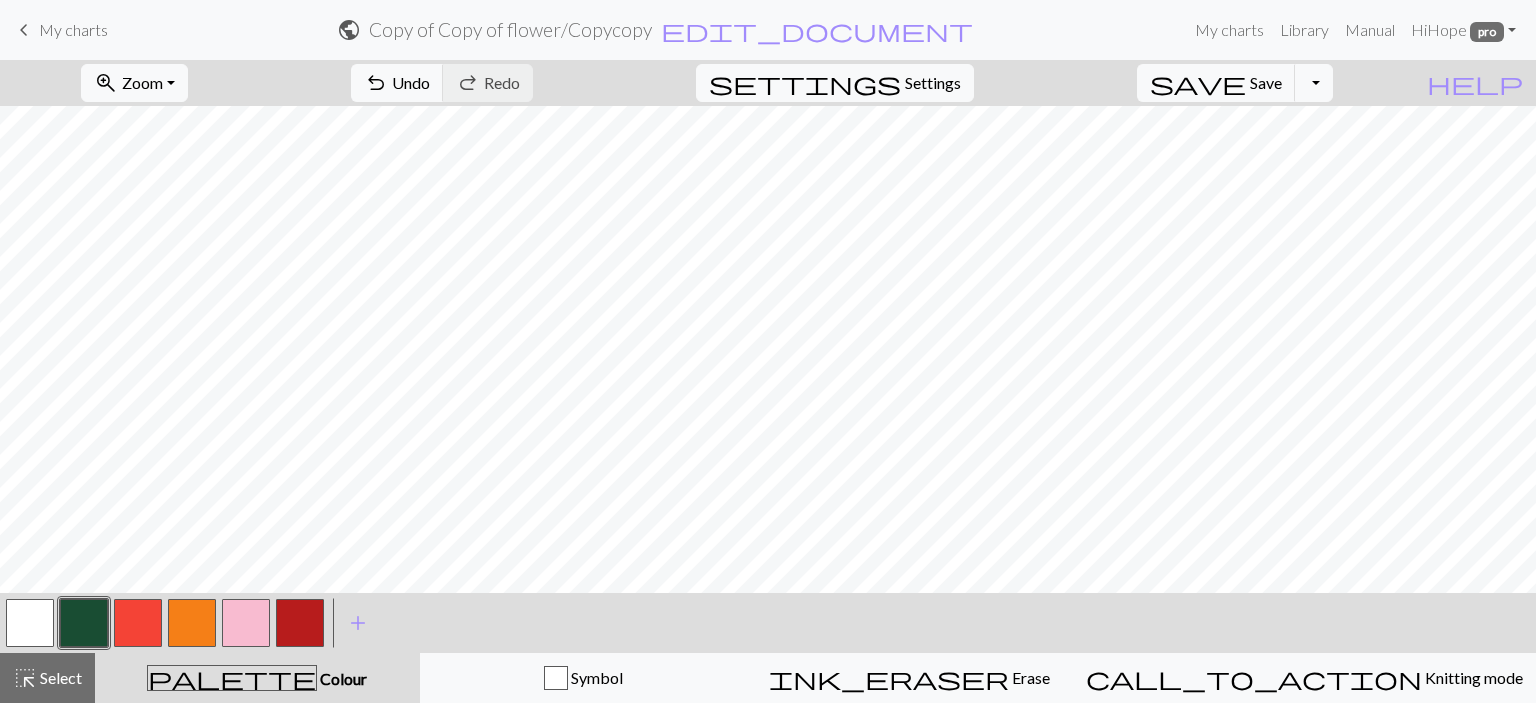 click at bounding box center [30, 623] 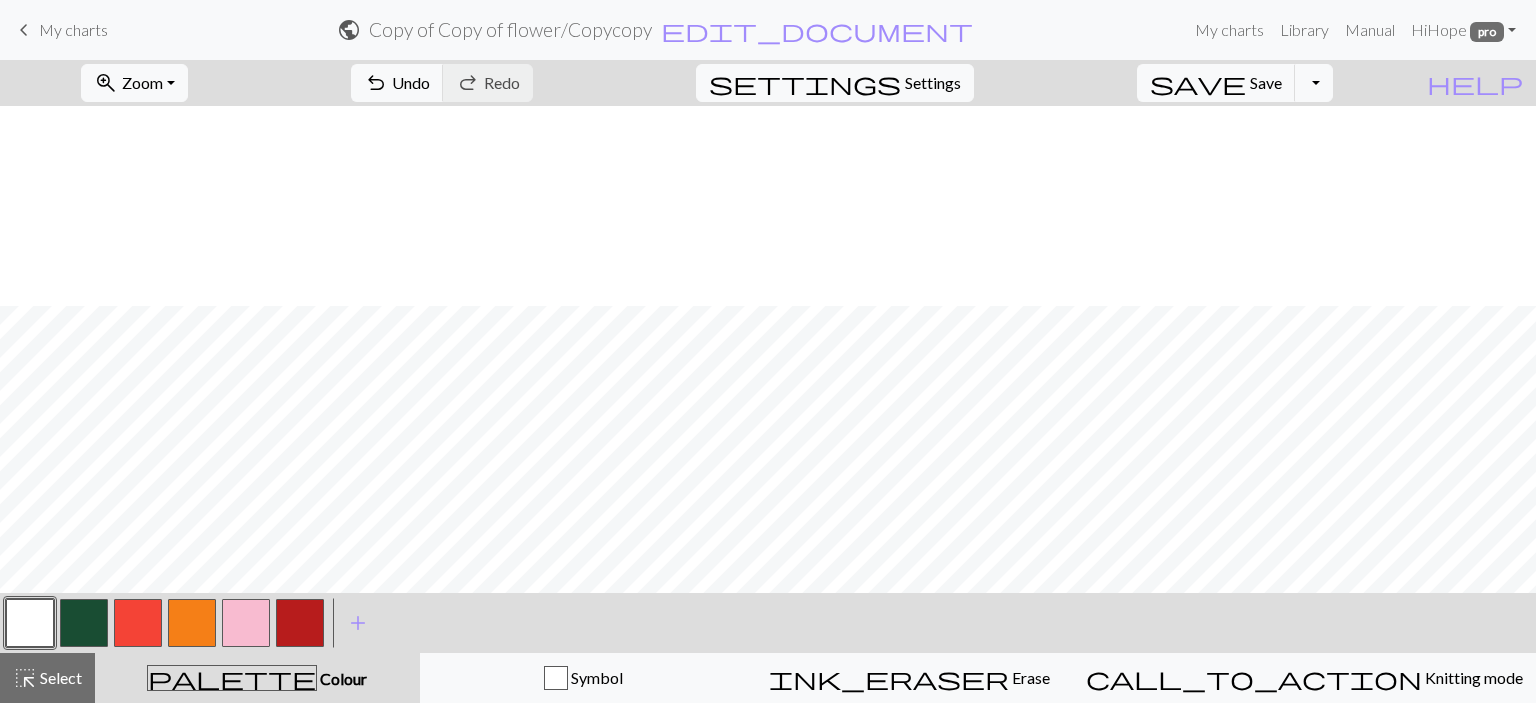 scroll, scrollTop: 300, scrollLeft: 0, axis: vertical 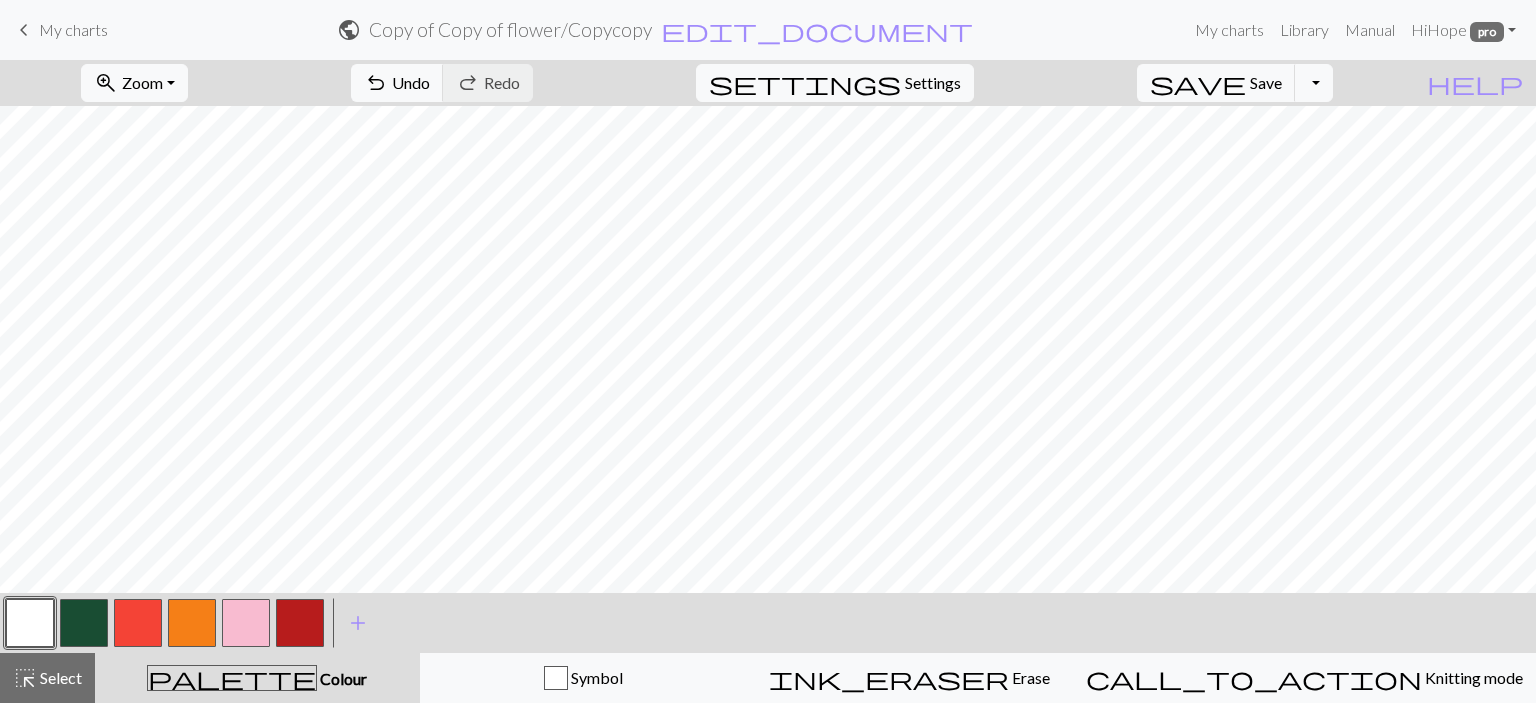 drag, startPoint x: 59, startPoint y: 674, endPoint x: 112, endPoint y: 636, distance: 65.21503 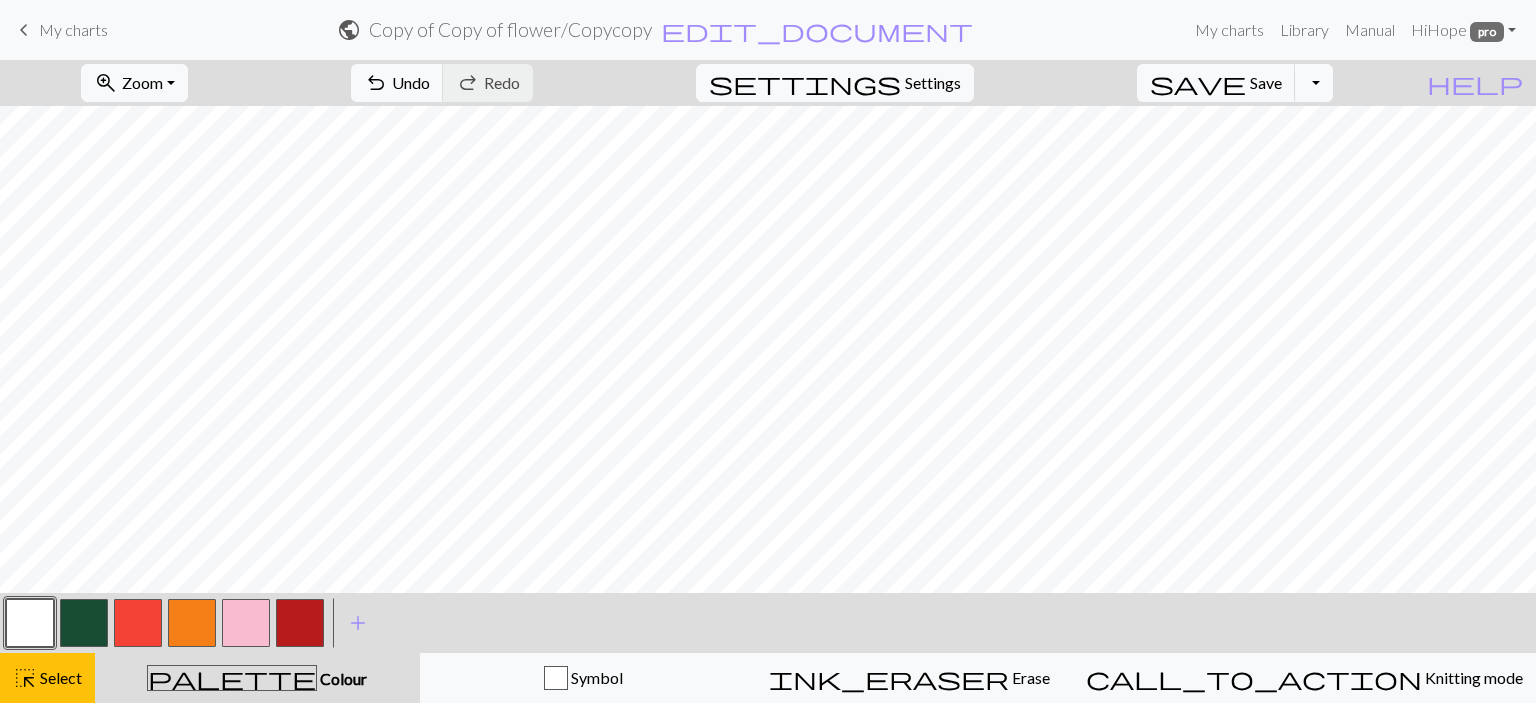 drag, startPoint x: 32, startPoint y: 680, endPoint x: 35, endPoint y: 635, distance: 45.099888 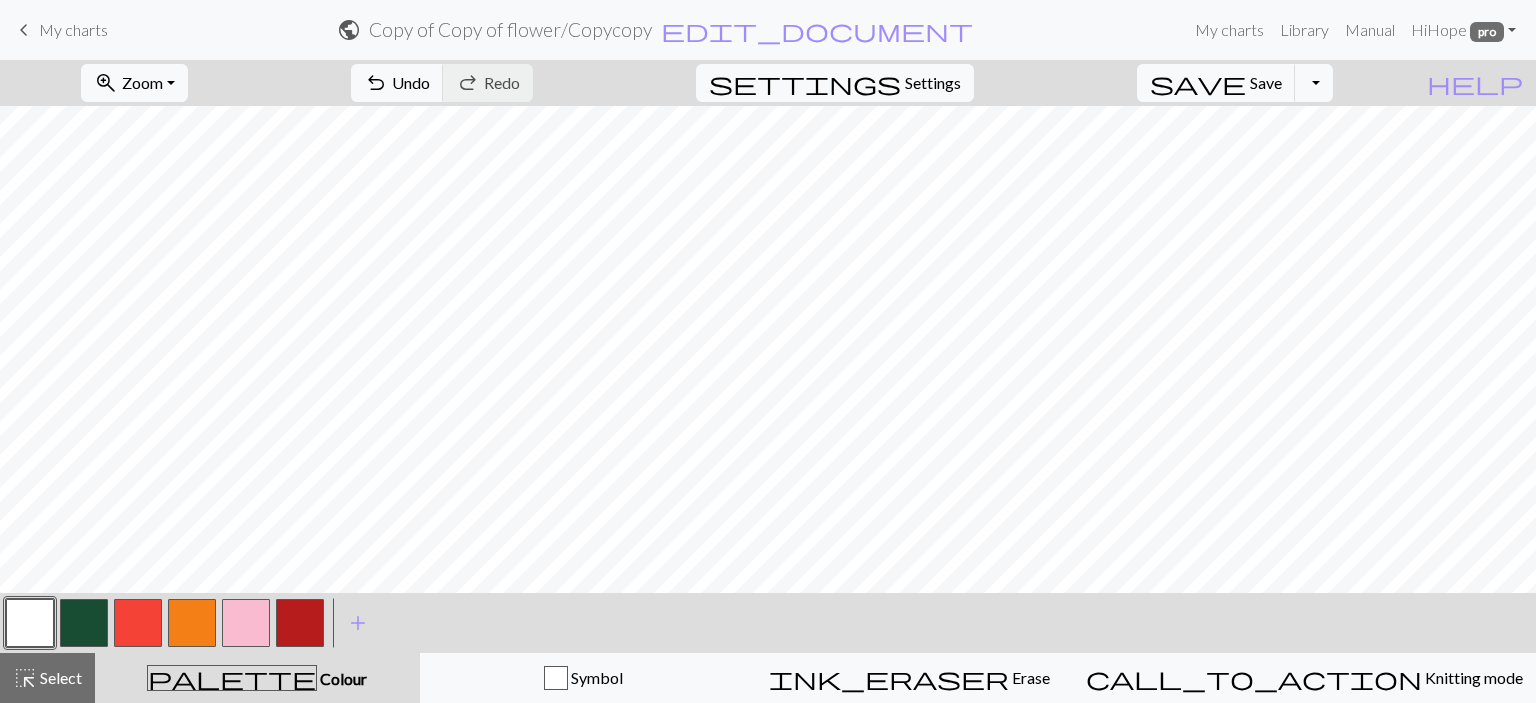 click at bounding box center [30, 623] 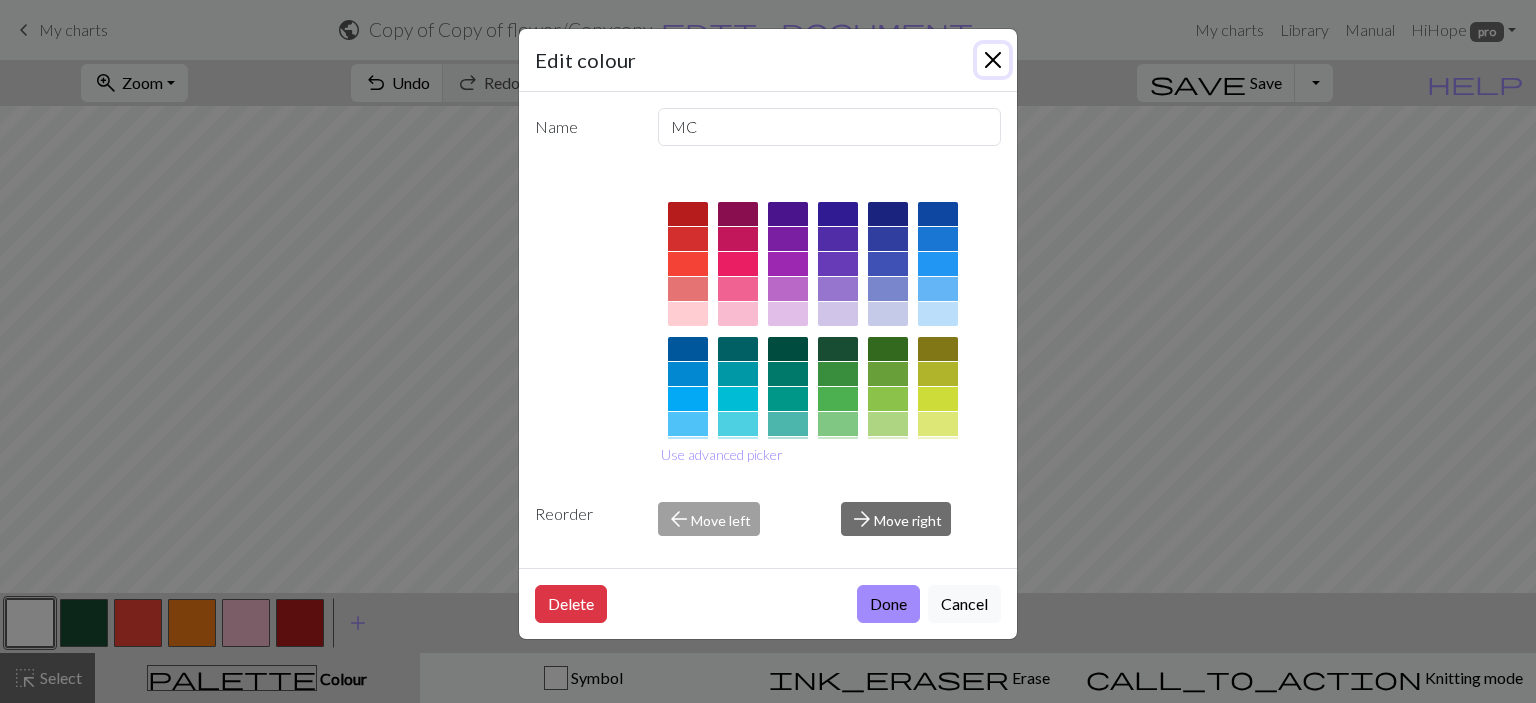 drag, startPoint x: 988, startPoint y: 59, endPoint x: 991, endPoint y: 104, distance: 45.099888 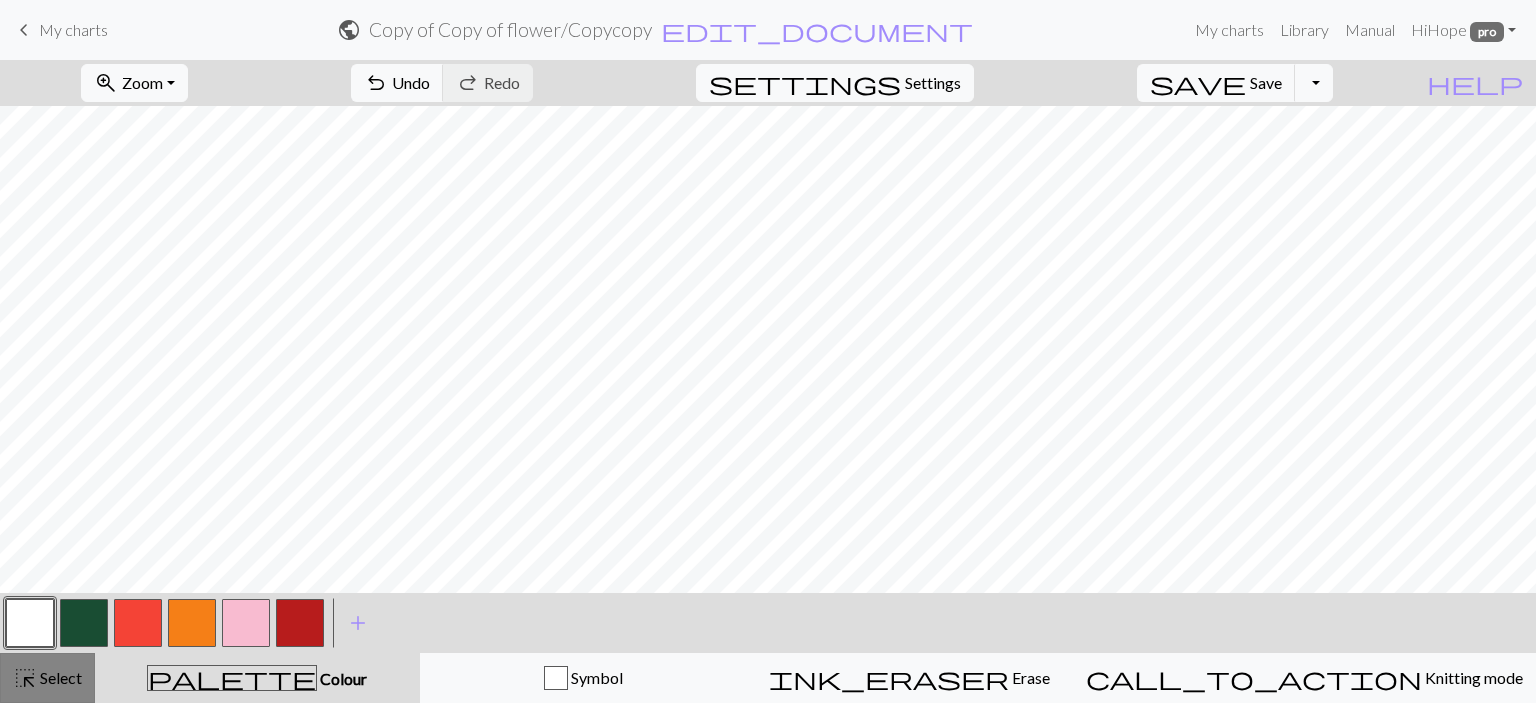 click on "highlight_alt   Select   Select" at bounding box center [47, 678] 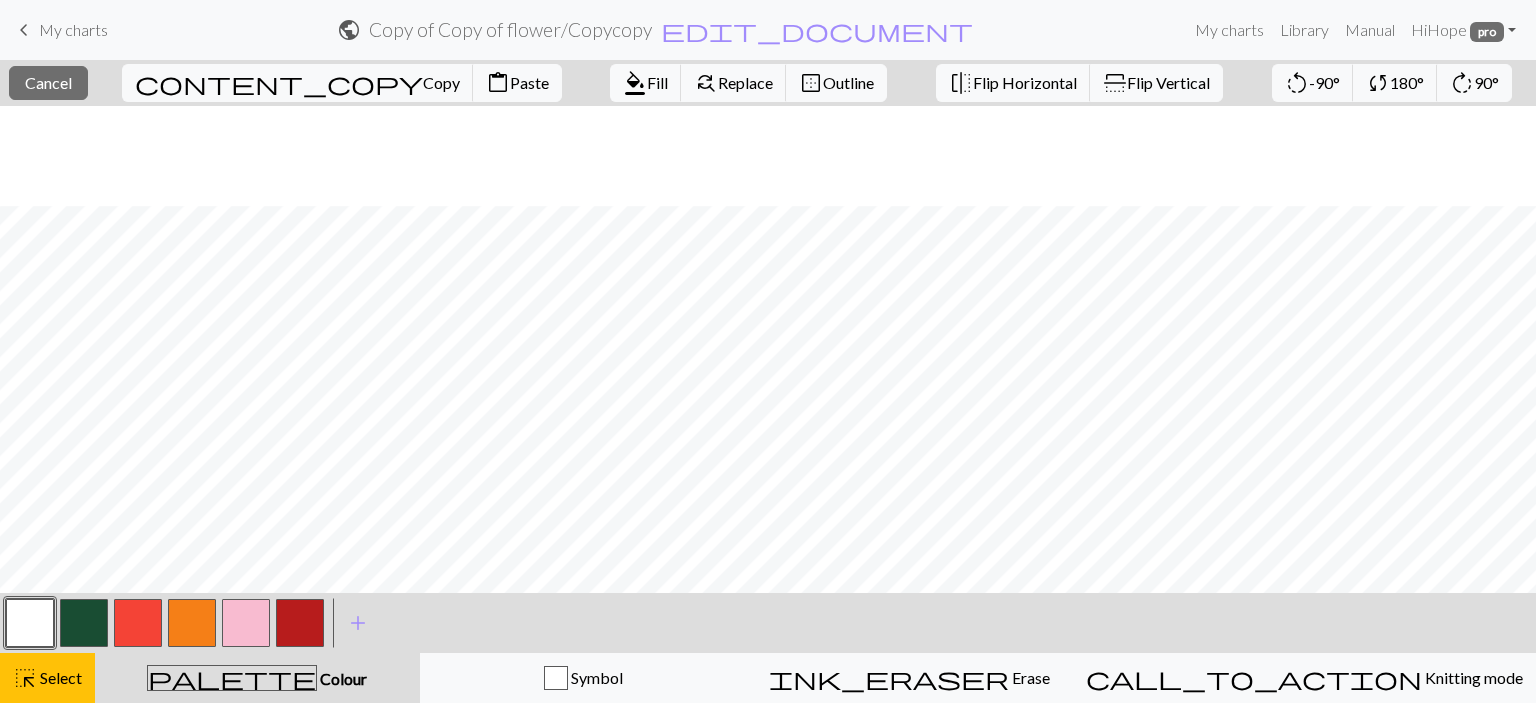 scroll, scrollTop: 407, scrollLeft: 0, axis: vertical 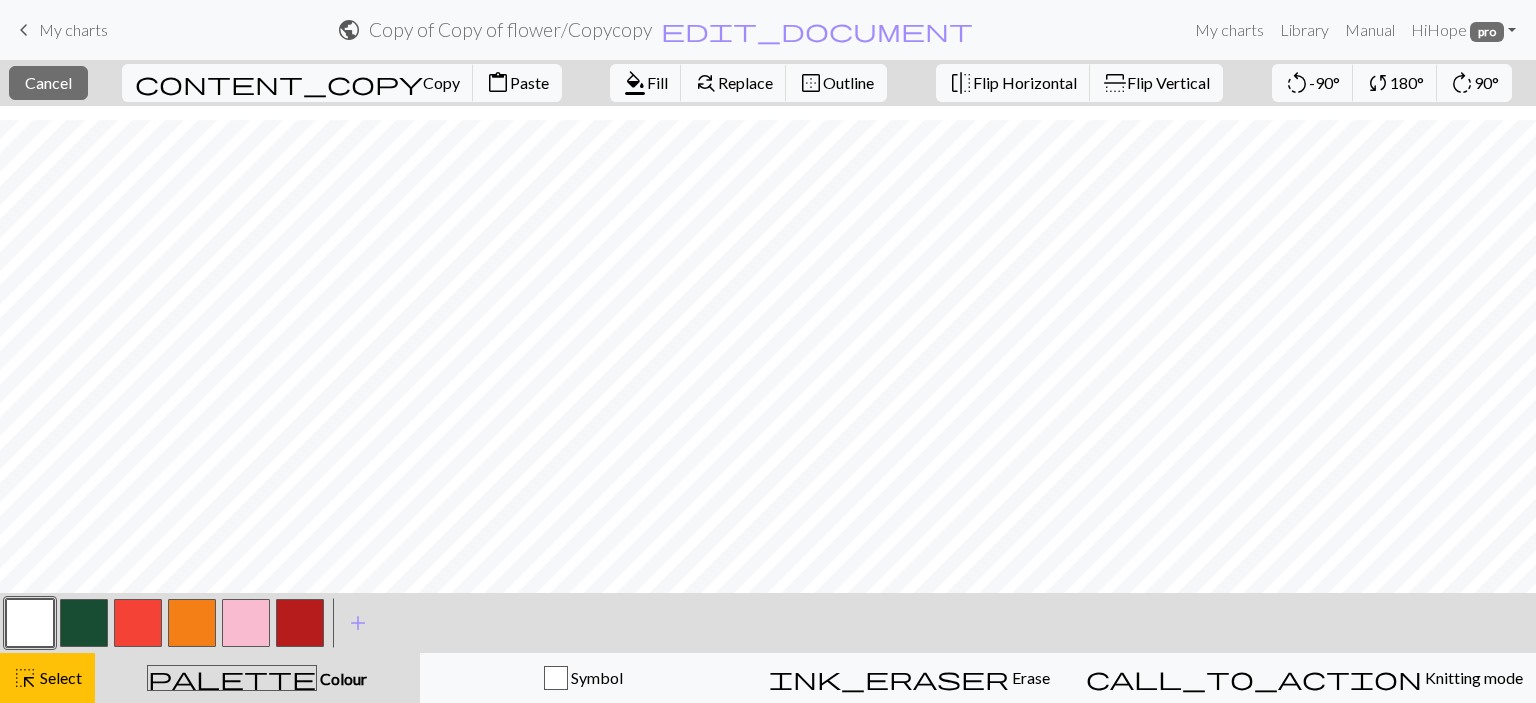 drag, startPoint x: 54, startPoint y: 678, endPoint x: 254, endPoint y: 592, distance: 217.70622 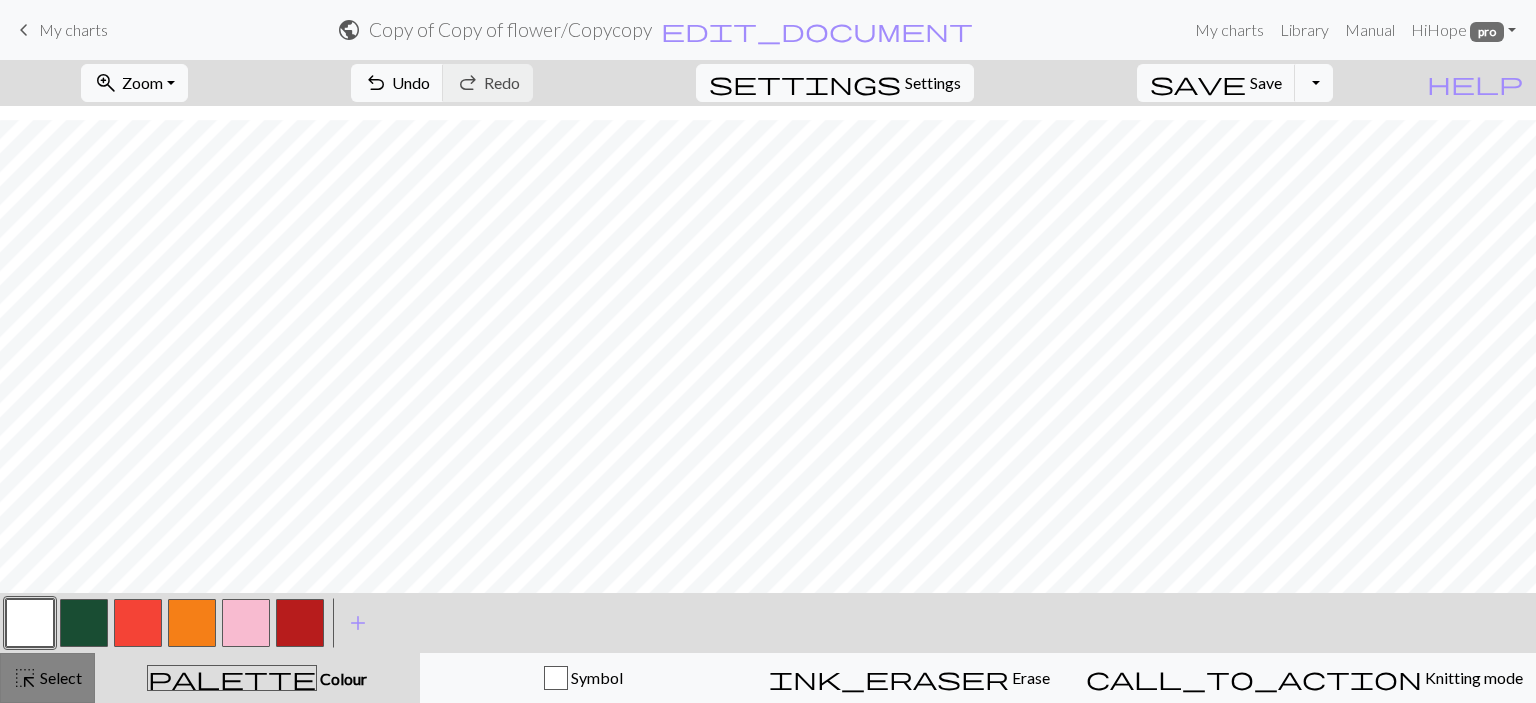 click on "Select" at bounding box center (59, 677) 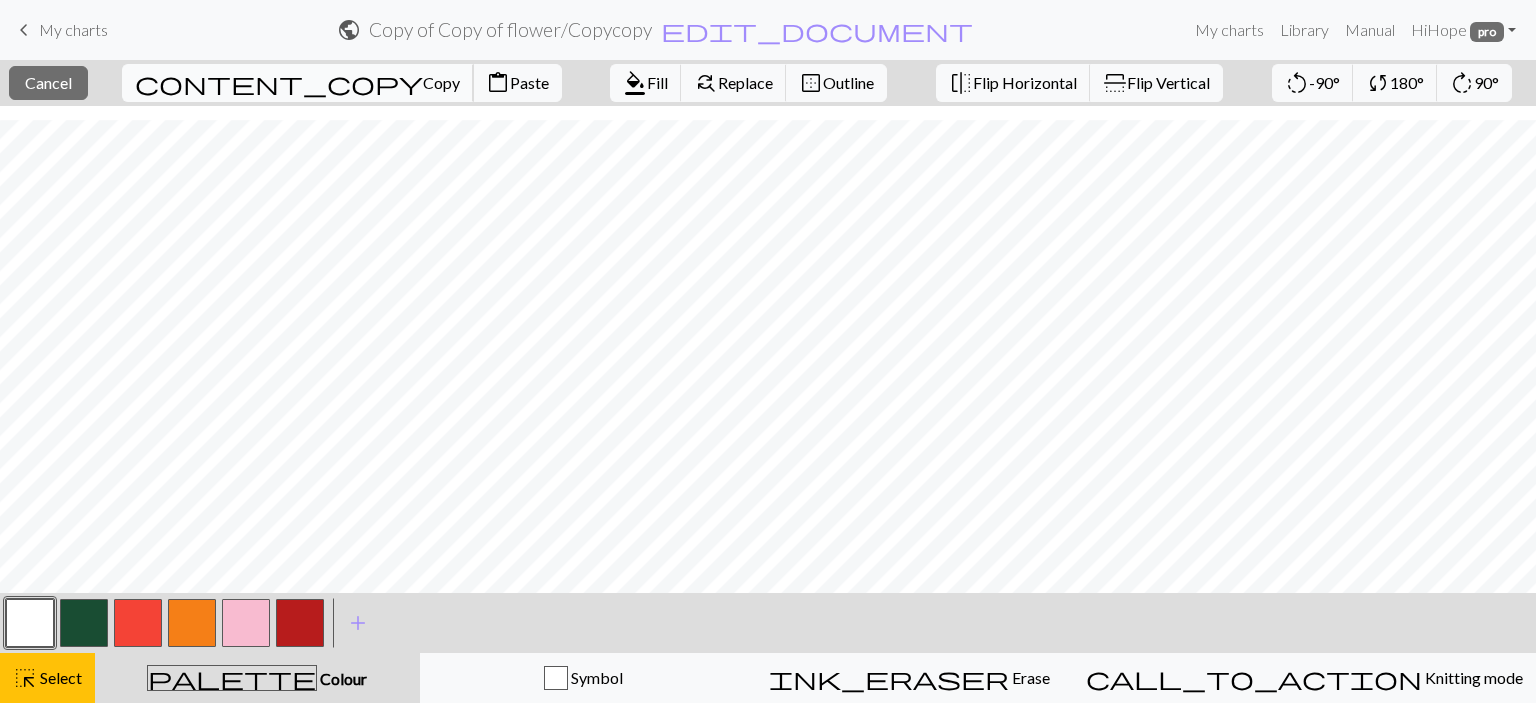 click on "Copy" at bounding box center [441, 82] 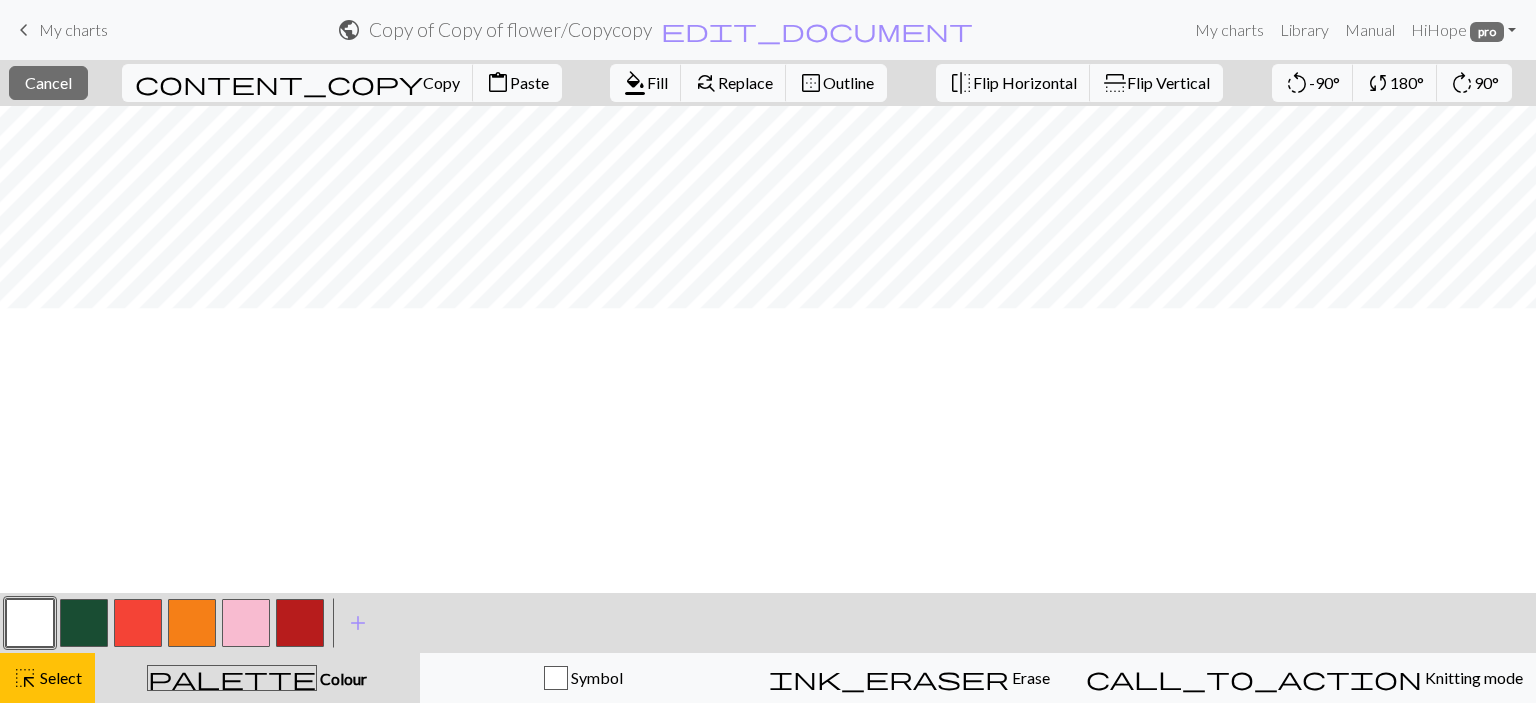 scroll, scrollTop: 107, scrollLeft: 0, axis: vertical 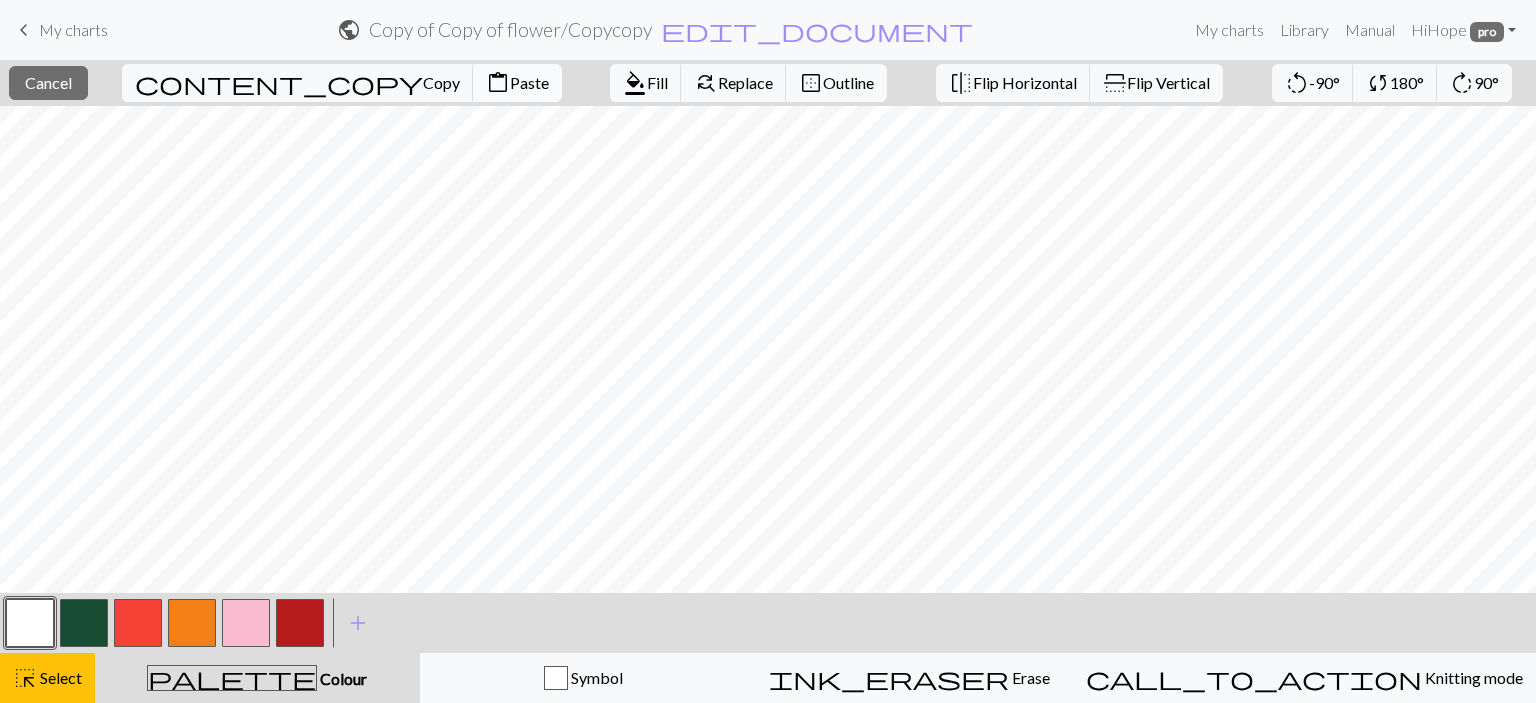 click on "content_paste" at bounding box center [498, 83] 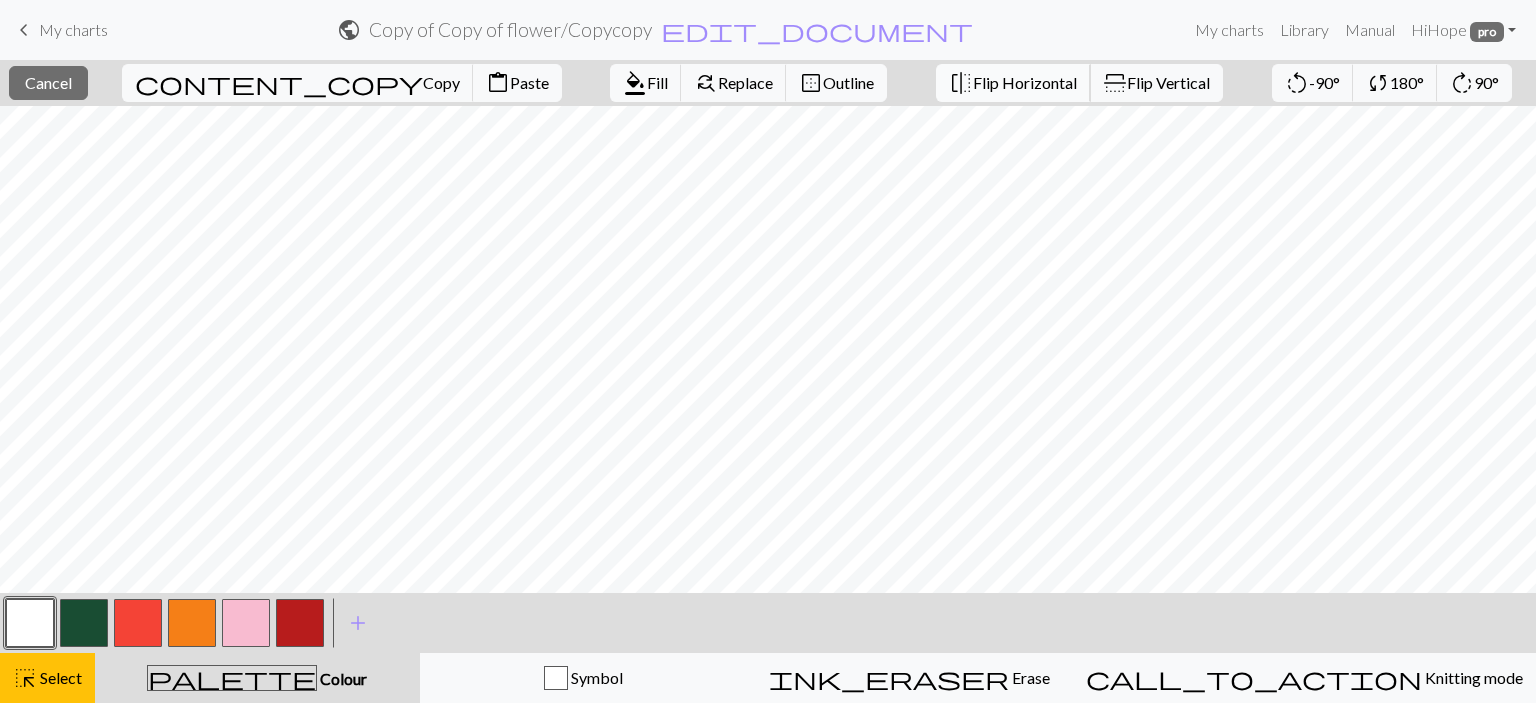 click on "Flip Horizontal" at bounding box center (1025, 82) 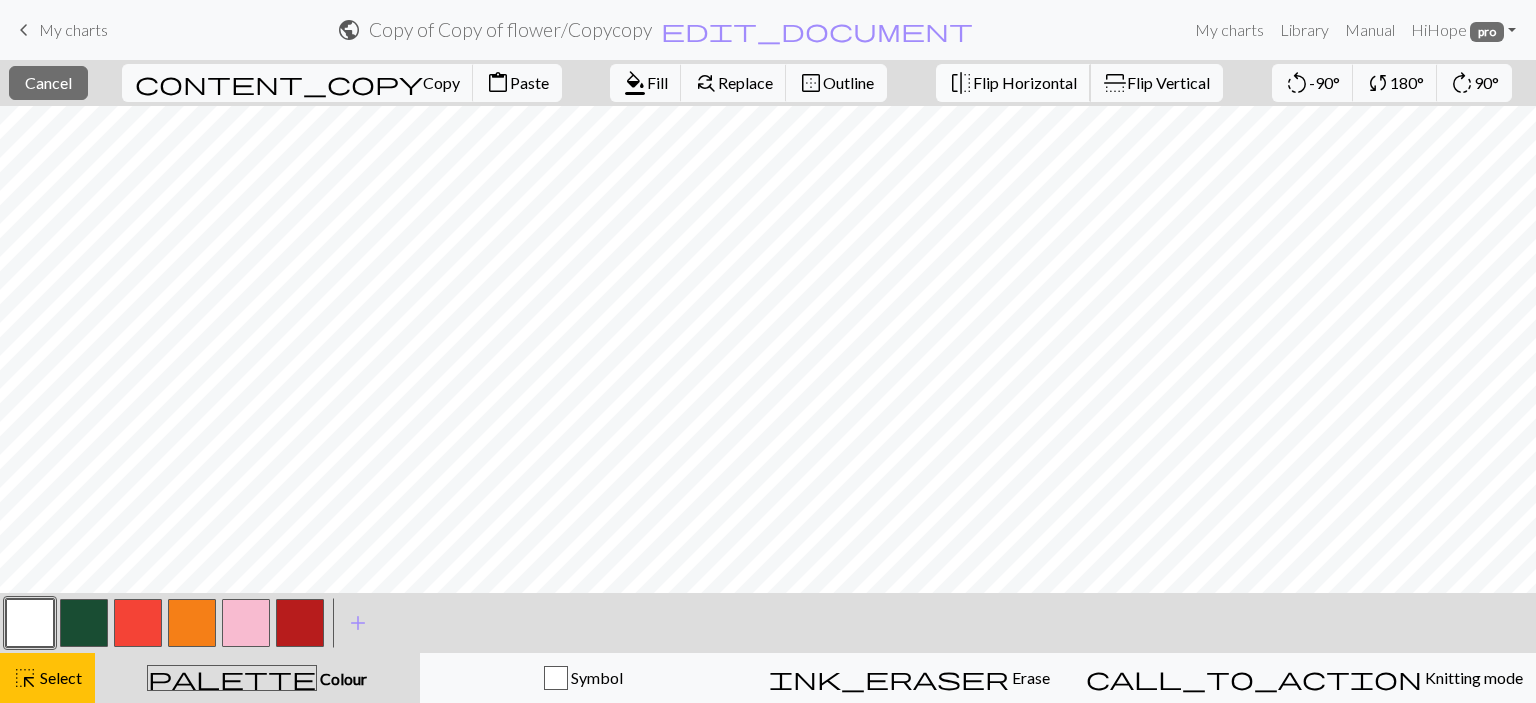 click on "Flip Horizontal" at bounding box center [1025, 82] 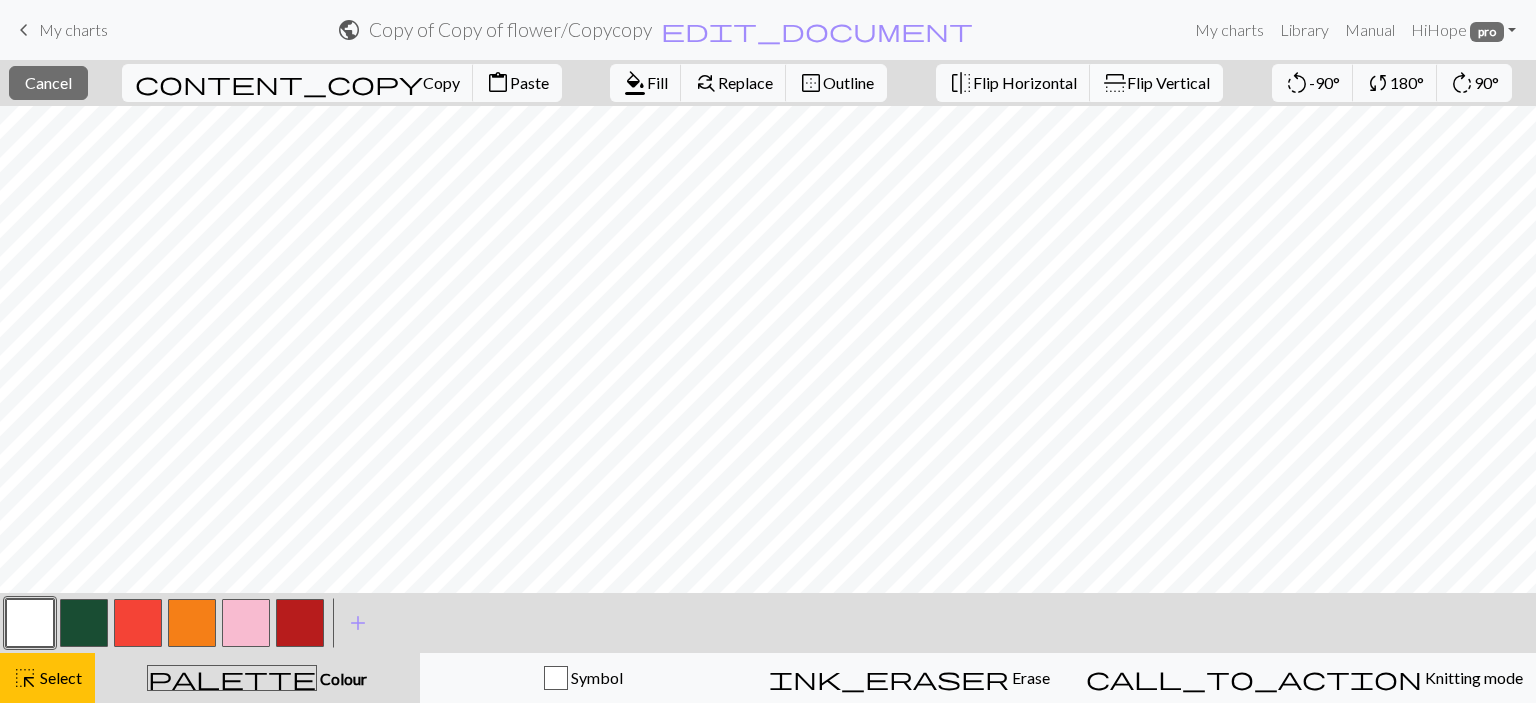 drag, startPoint x: 982, startPoint y: 95, endPoint x: 1021, endPoint y: 95, distance: 39 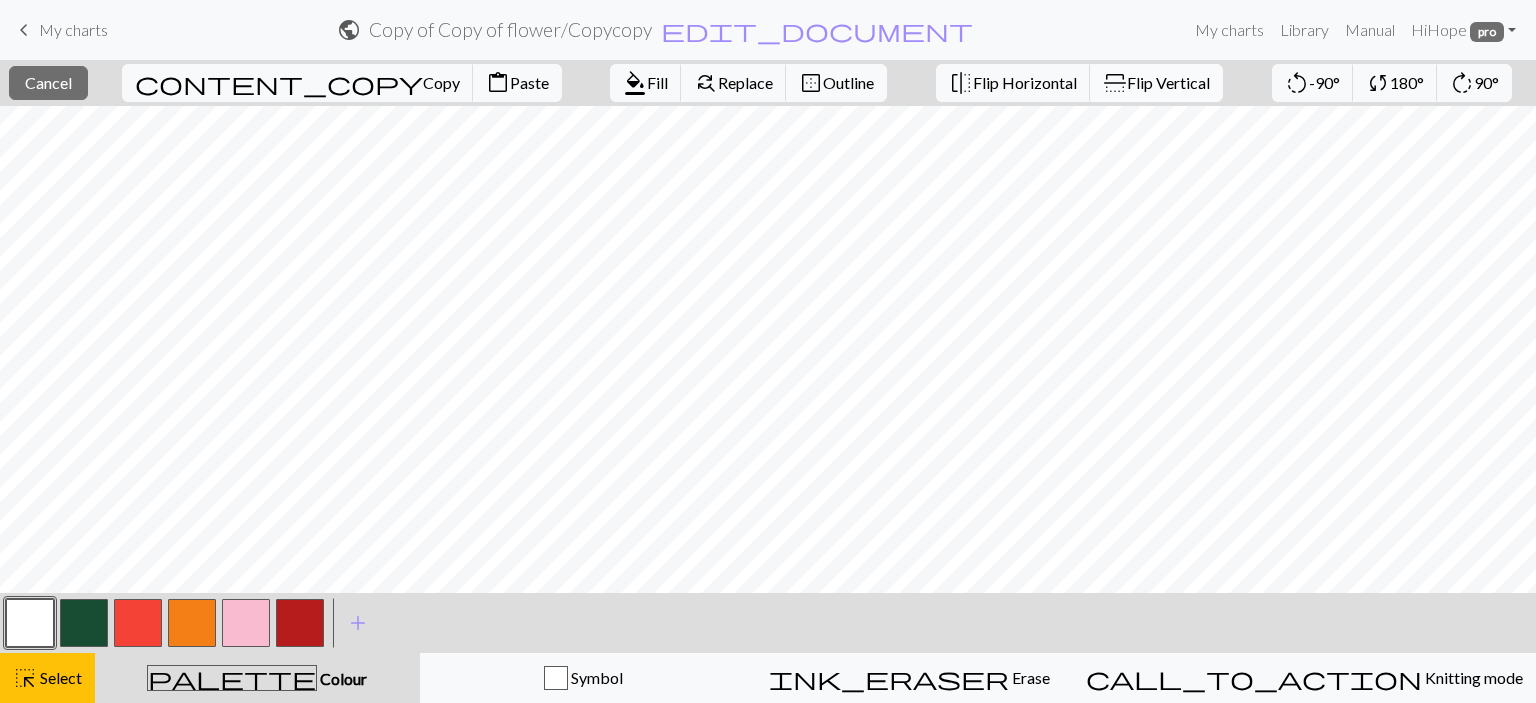 click on "flip" at bounding box center (1115, 83) 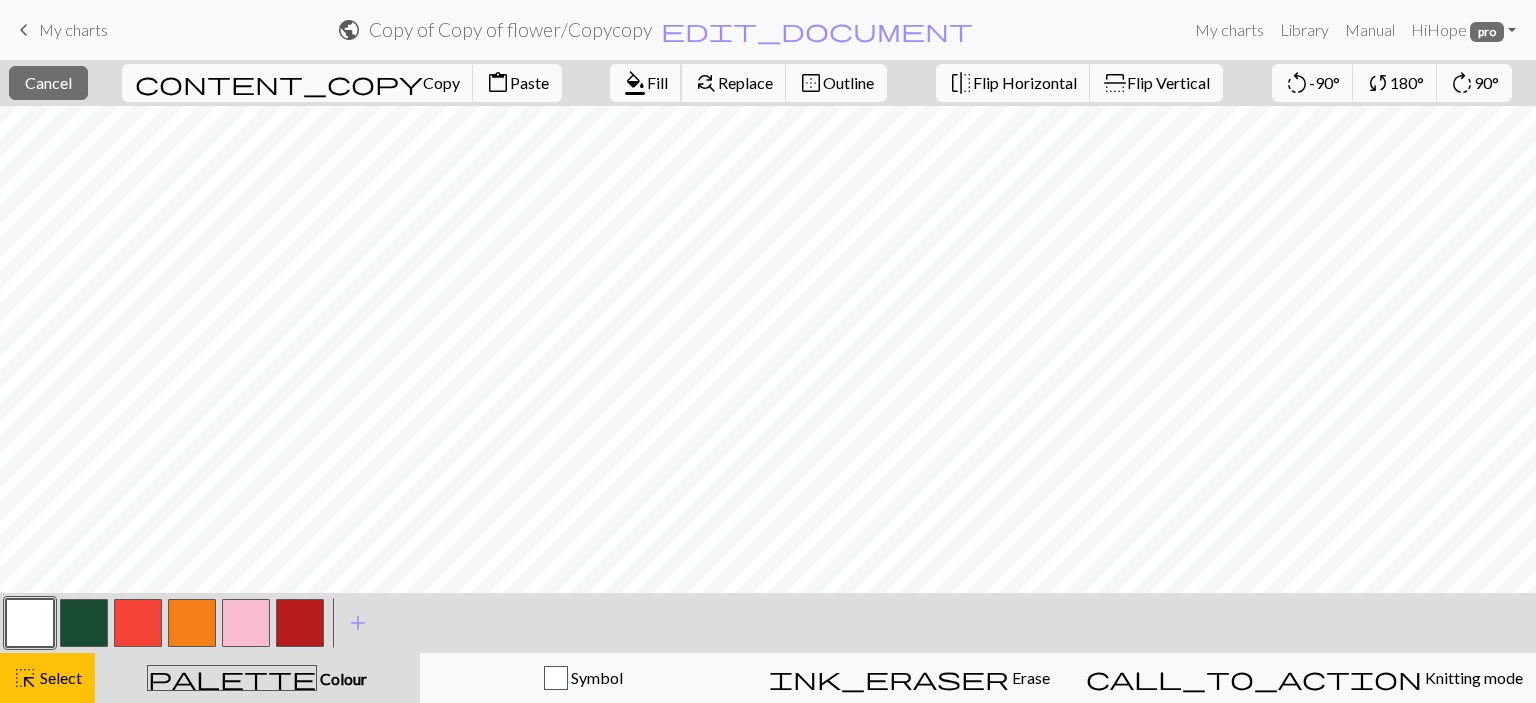 click on "format_color_fill" at bounding box center [635, 83] 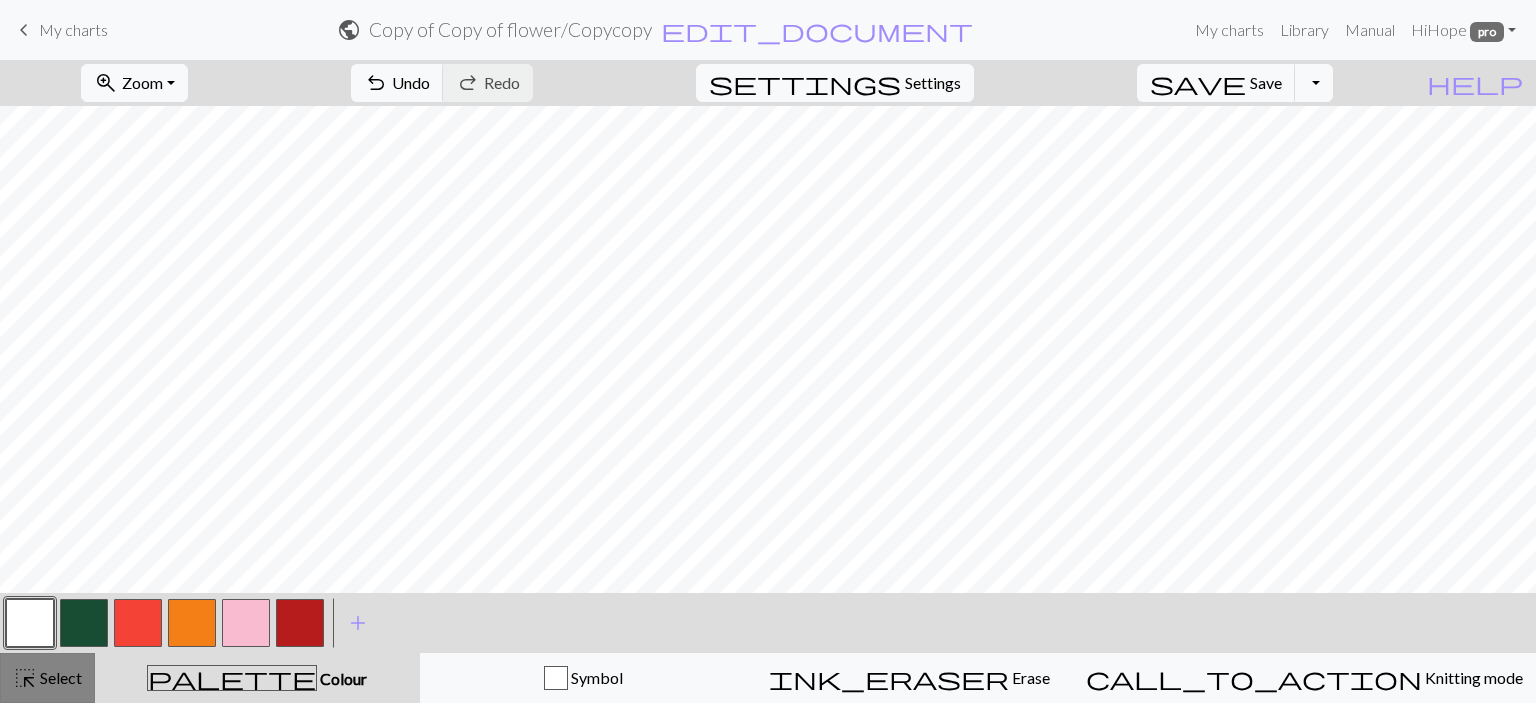 click on "Select" at bounding box center (59, 677) 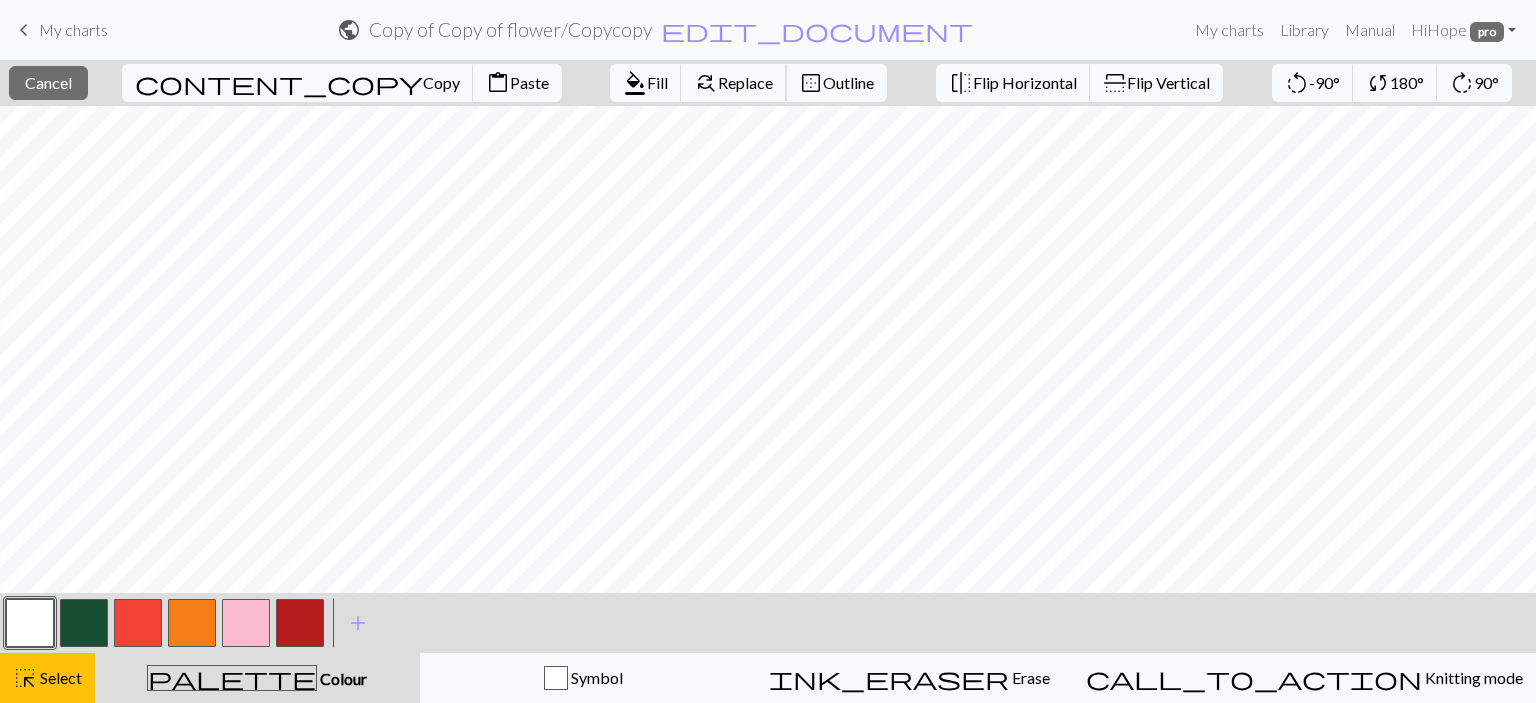 click on "find_replace" at bounding box center (706, 83) 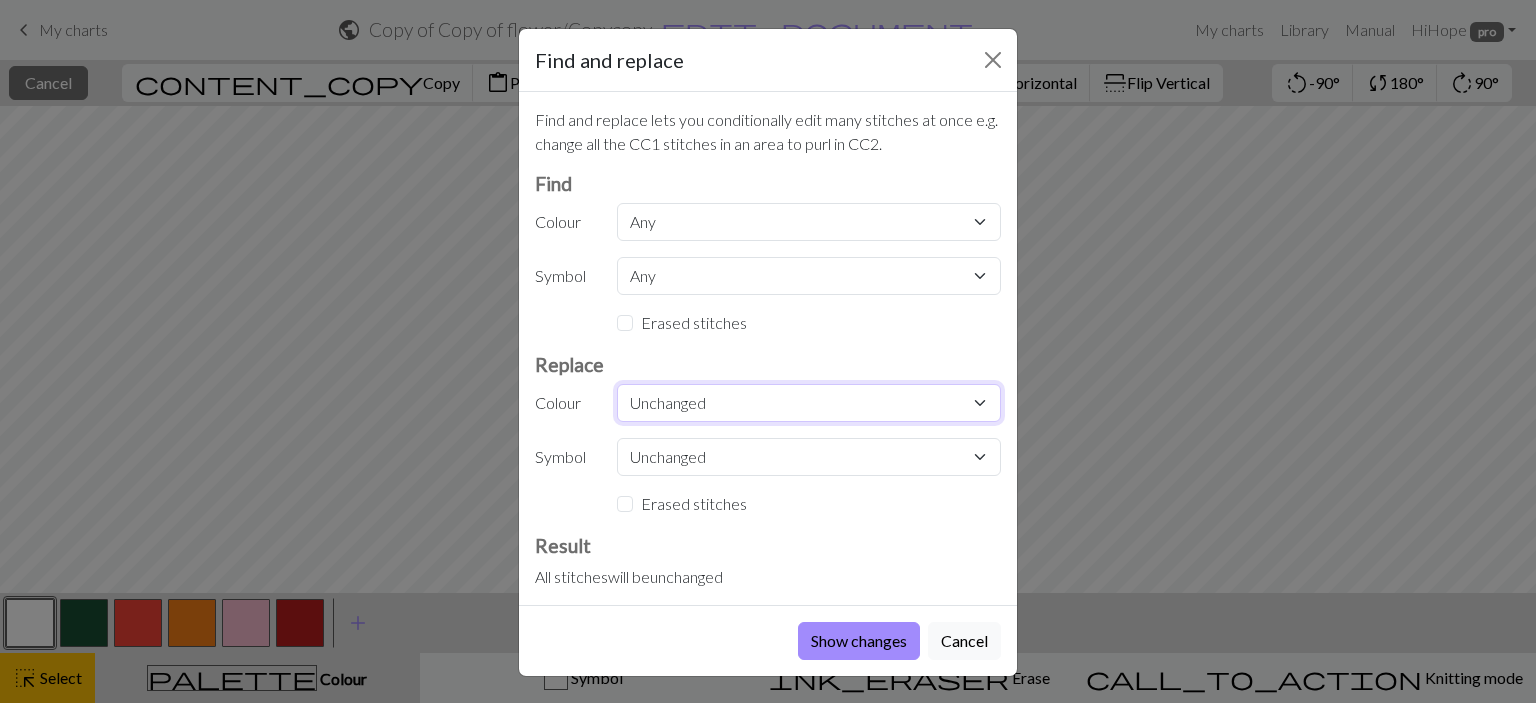 click on "Unchanged MC CC2 CC3 CC4 CC5 CC6" at bounding box center [809, 403] 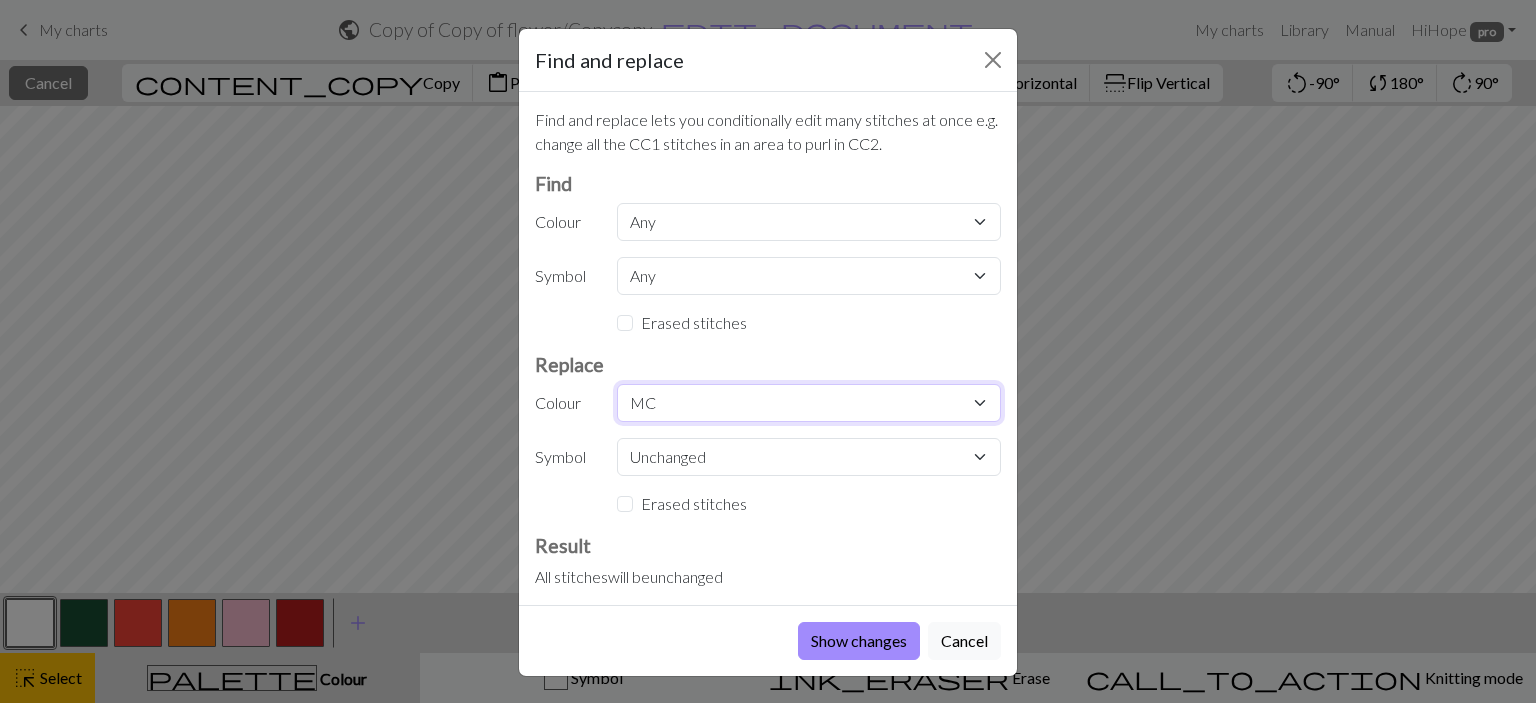 click on "Unchanged MC CC2 CC3 CC4 CC5 CC6" at bounding box center (809, 403) 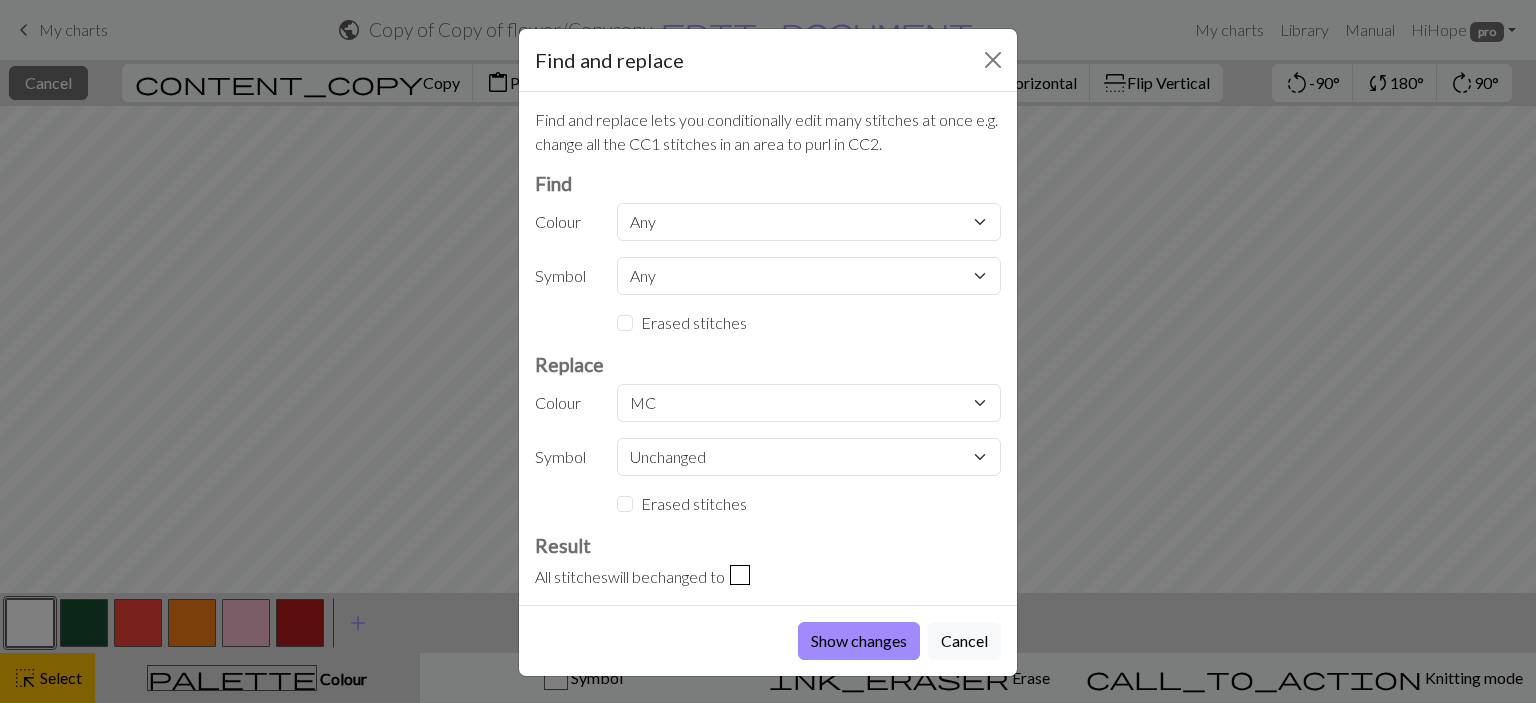 drag, startPoint x: 832, startPoint y: 641, endPoint x: 812, endPoint y: 633, distance: 21.540659 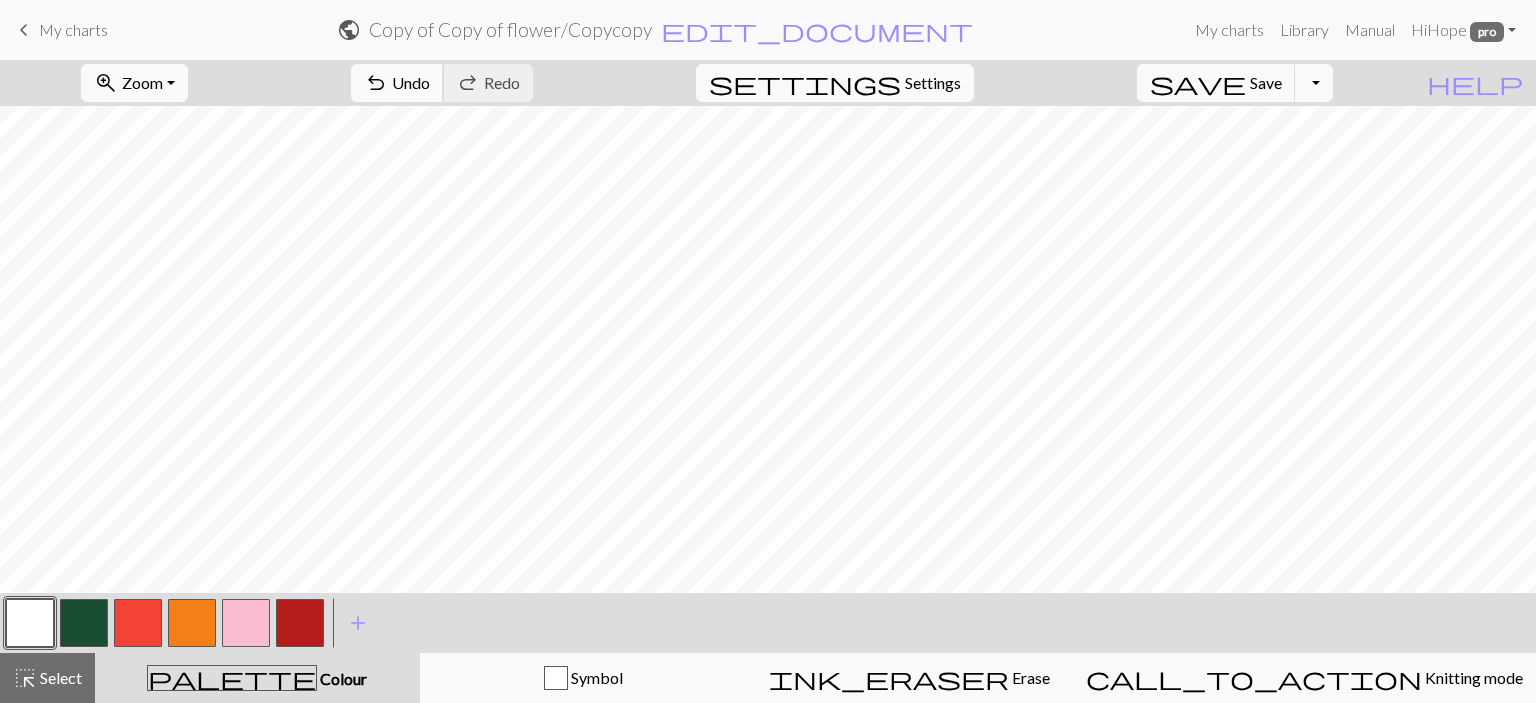 click on "undo" at bounding box center (376, 83) 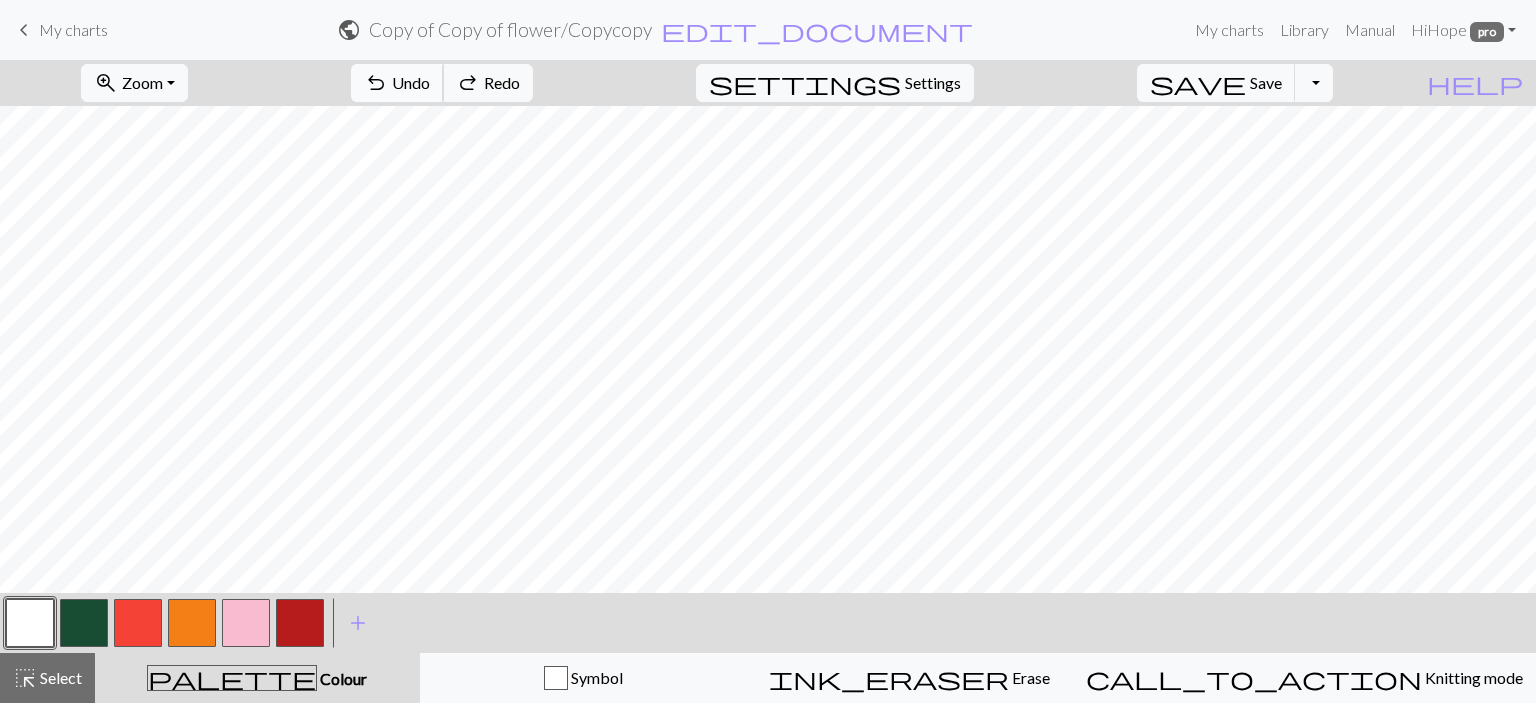 click on "undo" at bounding box center (376, 83) 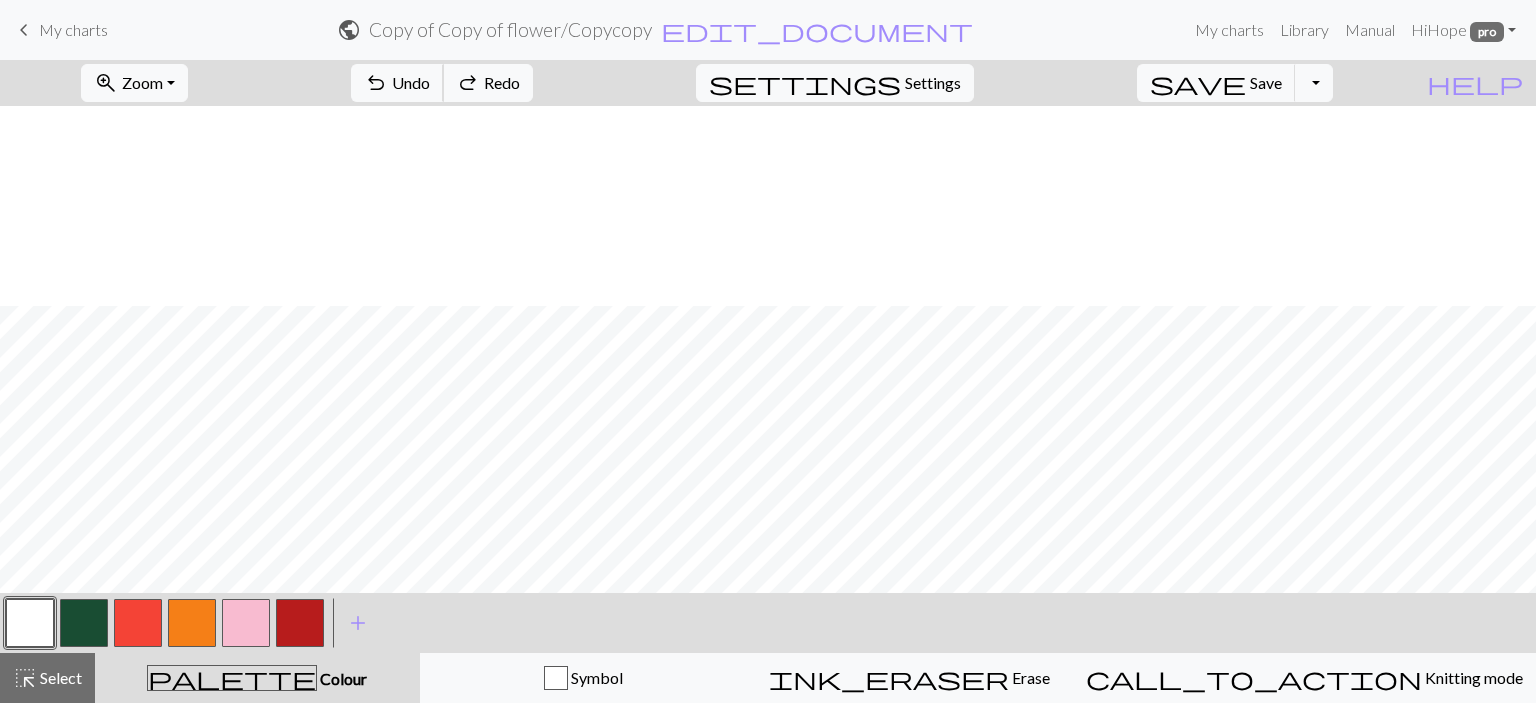 scroll, scrollTop: 300, scrollLeft: 0, axis: vertical 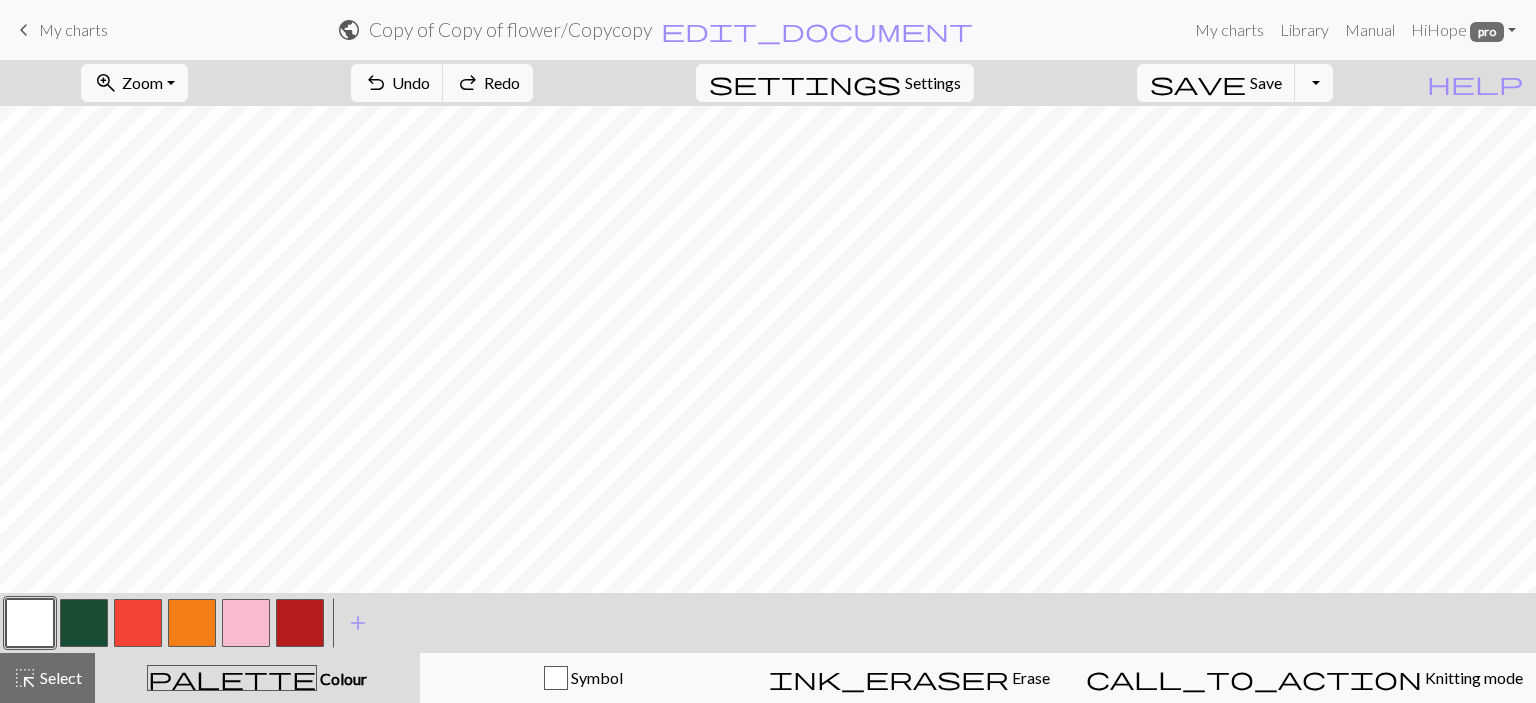click at bounding box center (30, 623) 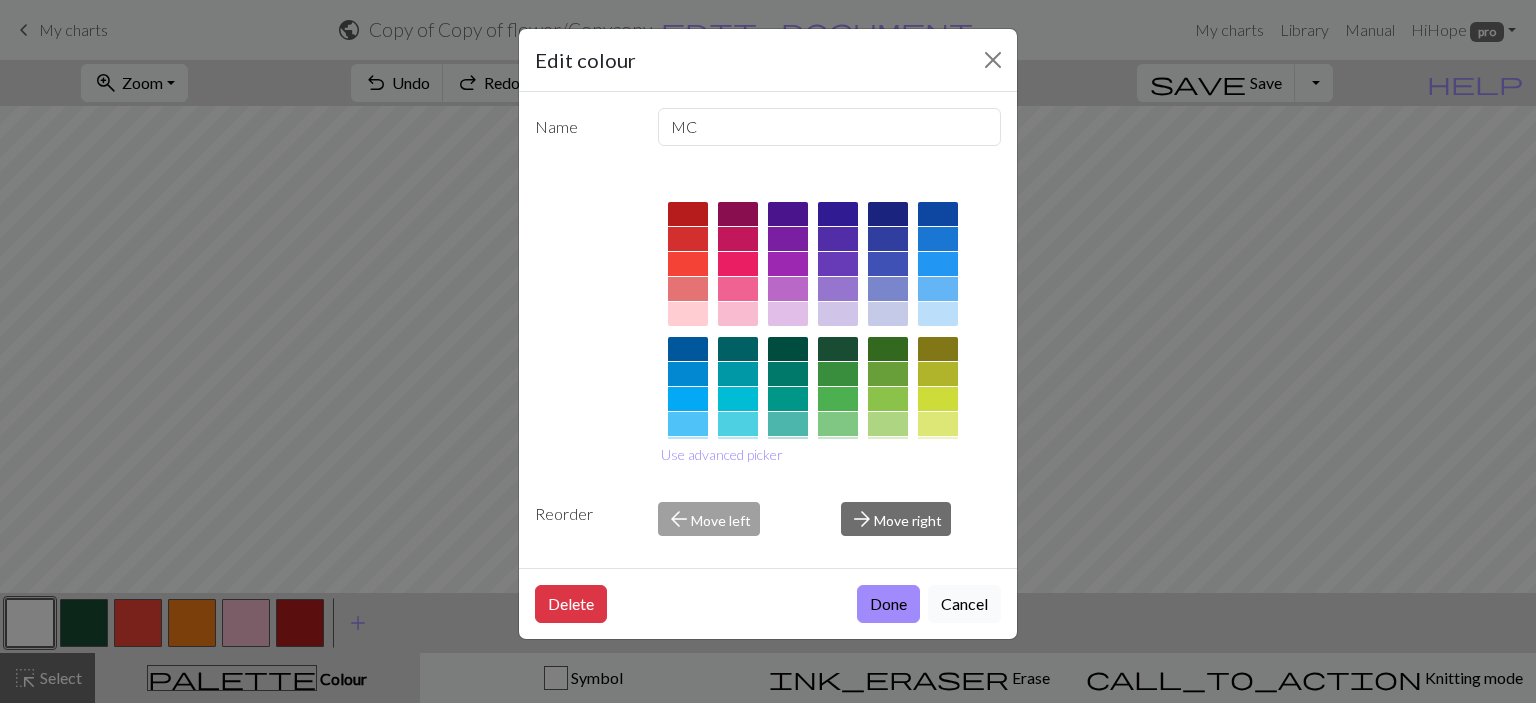 click on "Cancel" at bounding box center (964, 604) 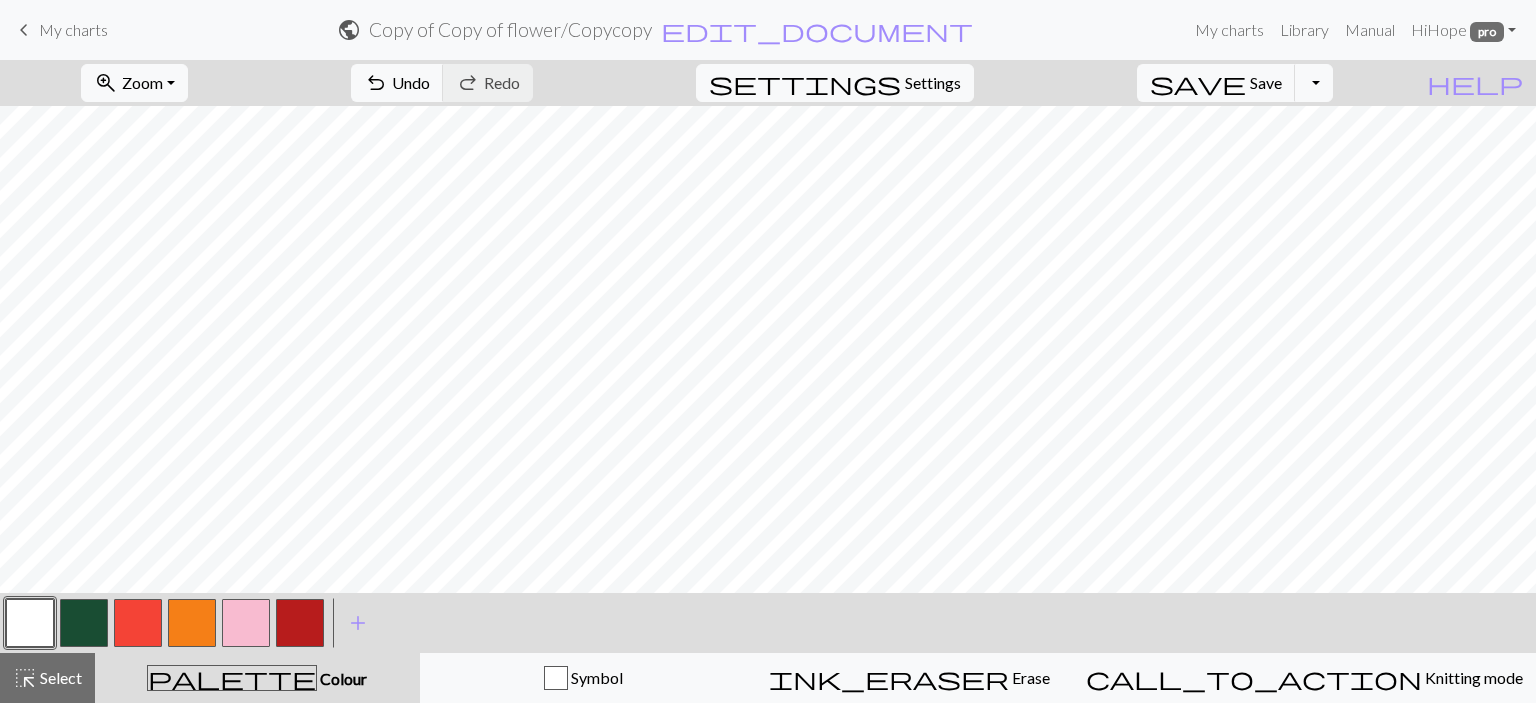 drag, startPoint x: 84, startPoint y: 615, endPoint x: 181, endPoint y: 592, distance: 99.68952 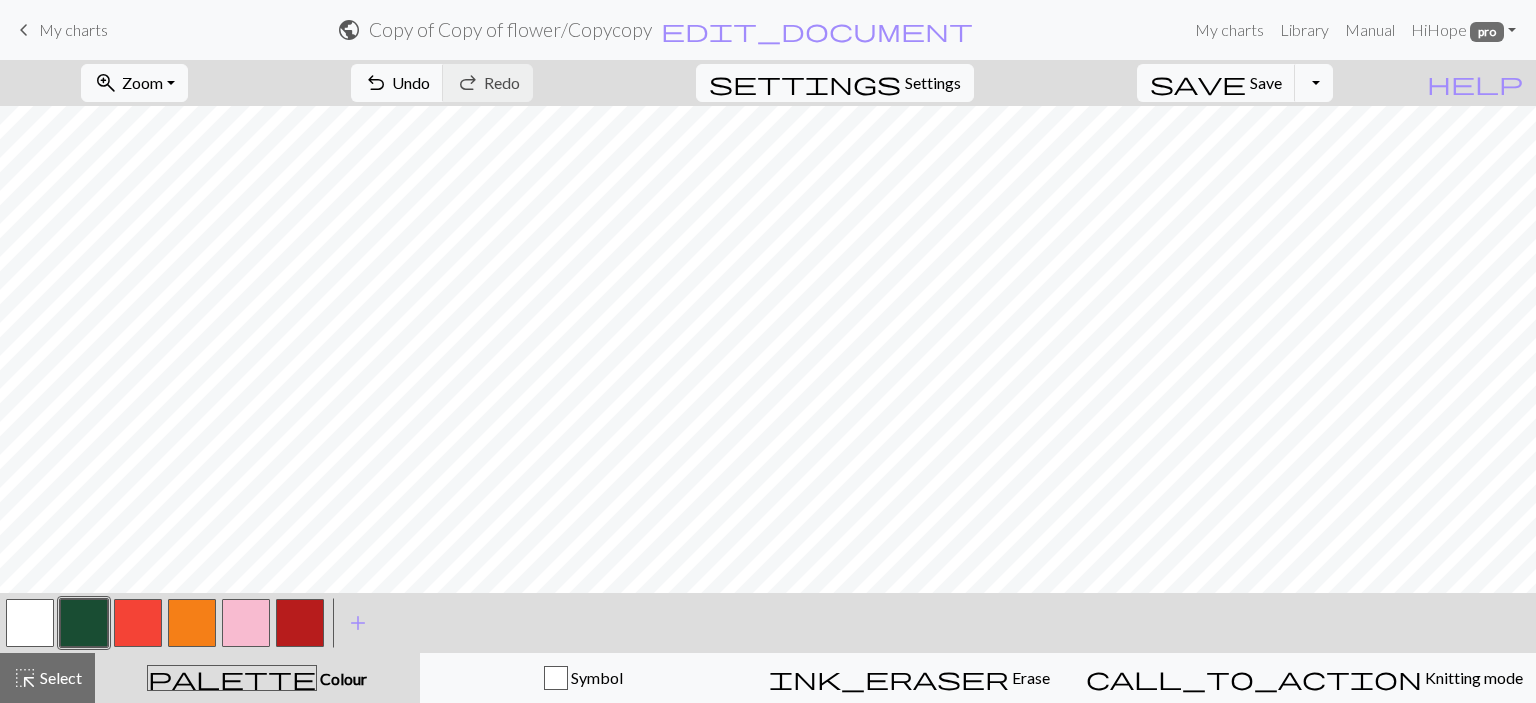 click at bounding box center [30, 623] 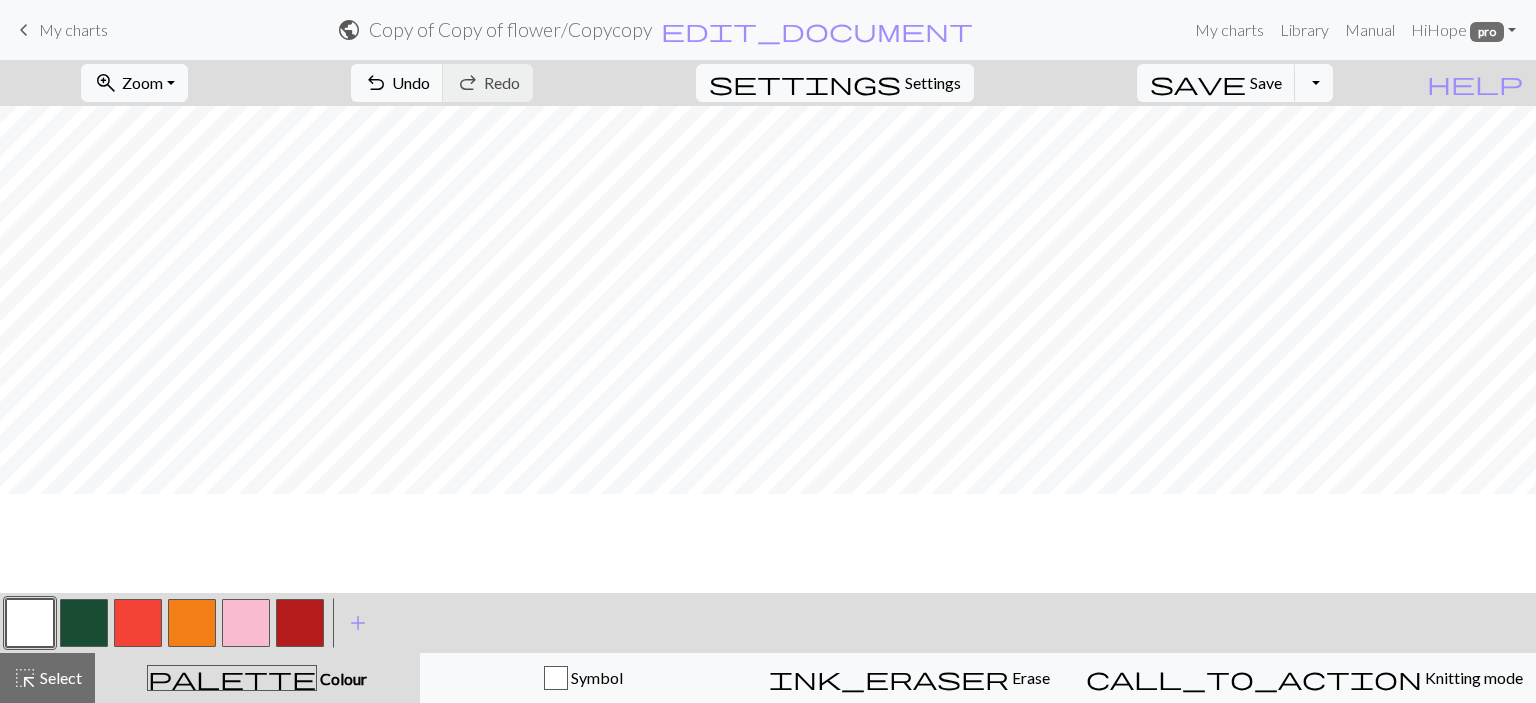 scroll, scrollTop: 100, scrollLeft: 0, axis: vertical 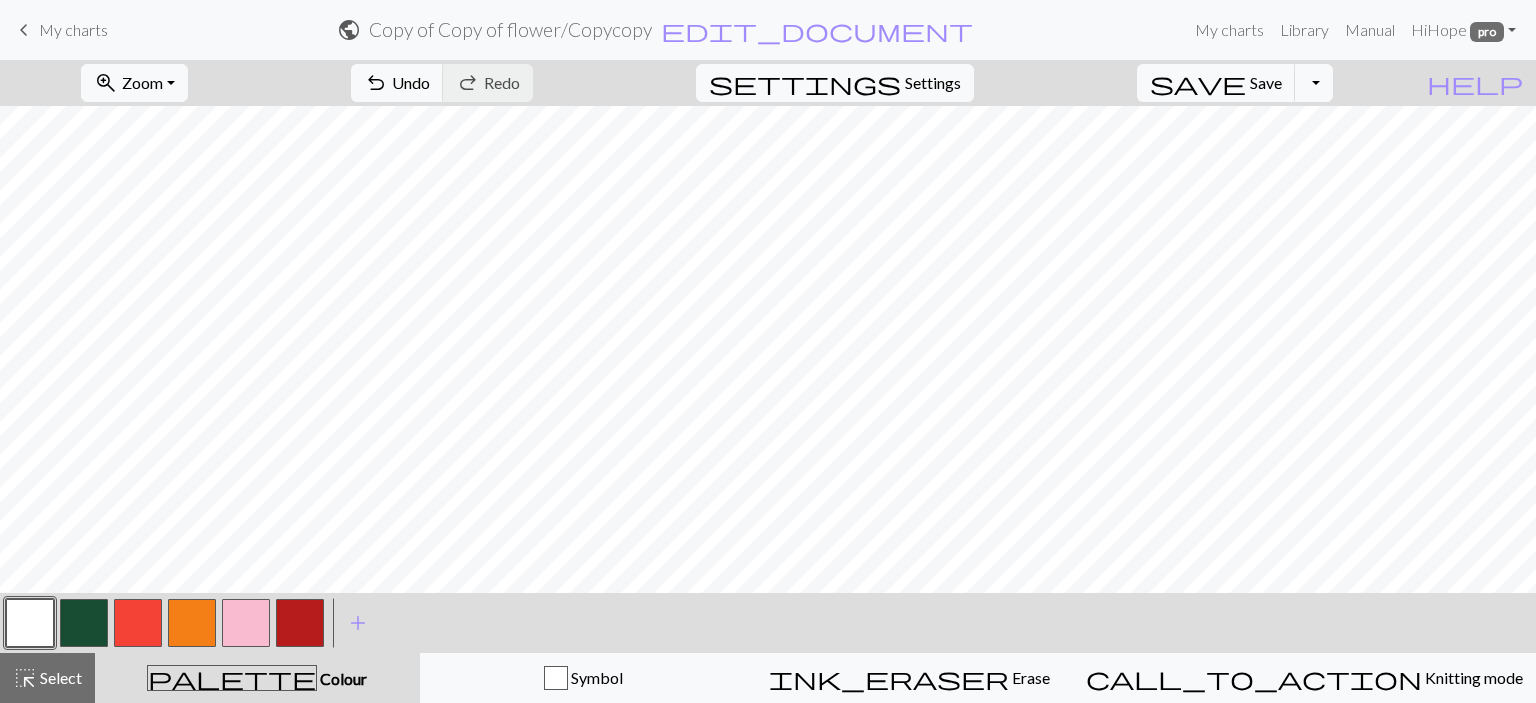 drag, startPoint x: 76, startPoint y: 611, endPoint x: 172, endPoint y: 583, distance: 100 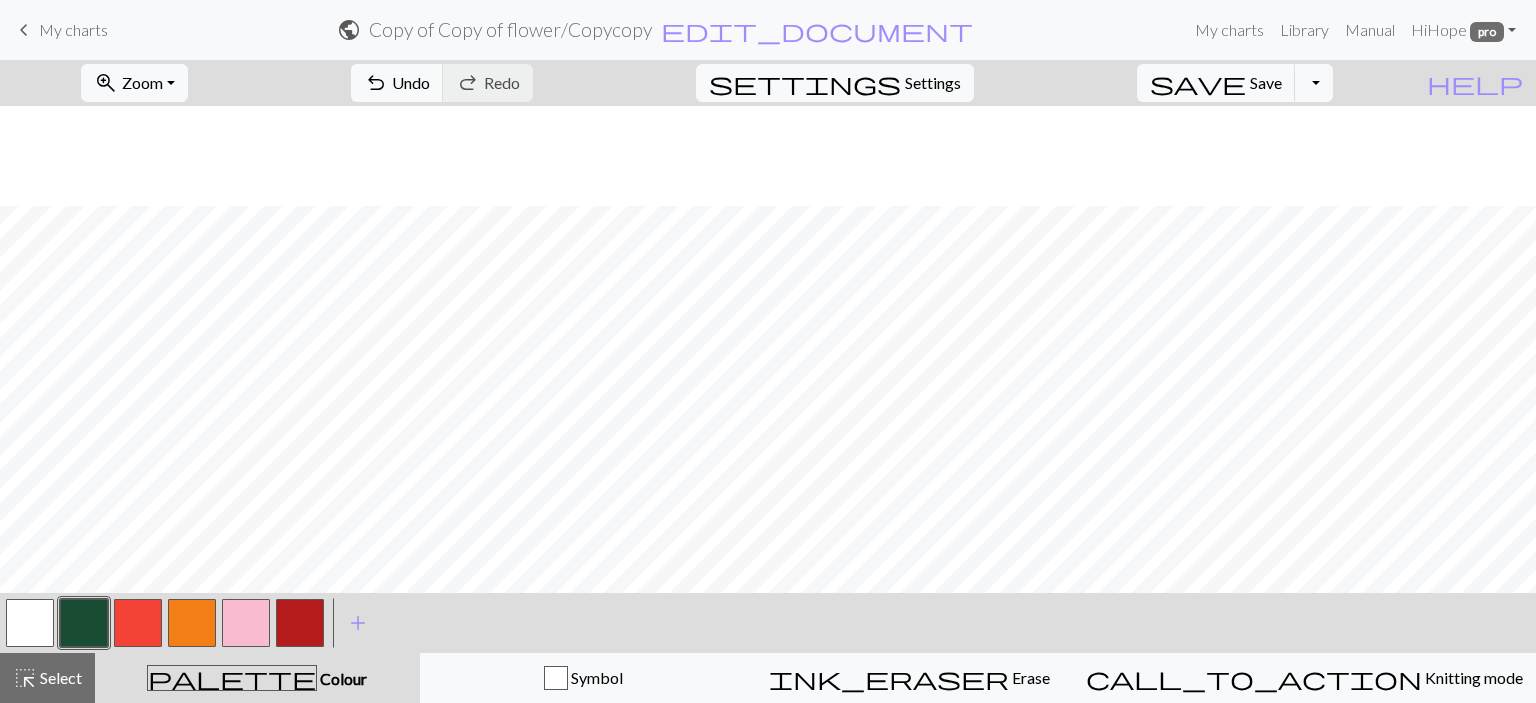 scroll, scrollTop: 200, scrollLeft: 0, axis: vertical 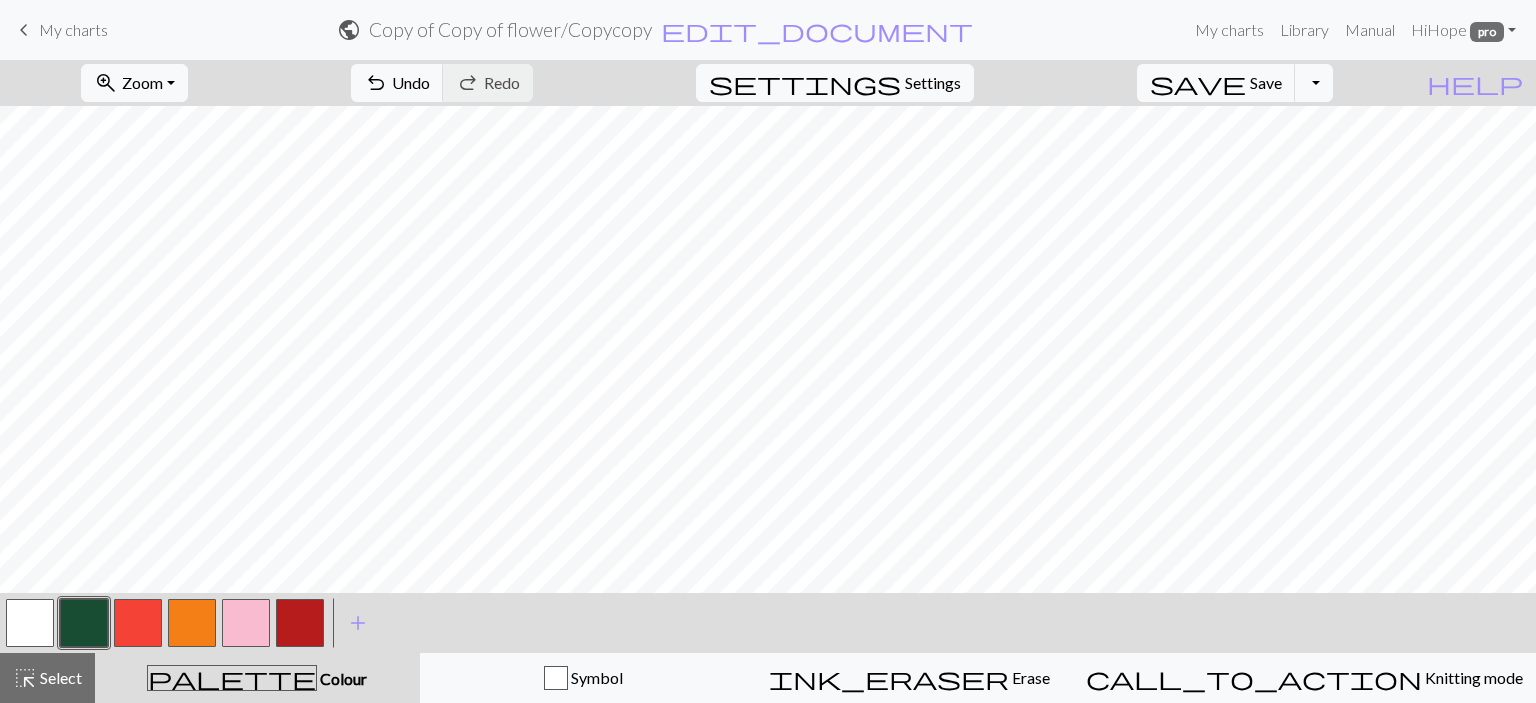 click at bounding box center [30, 623] 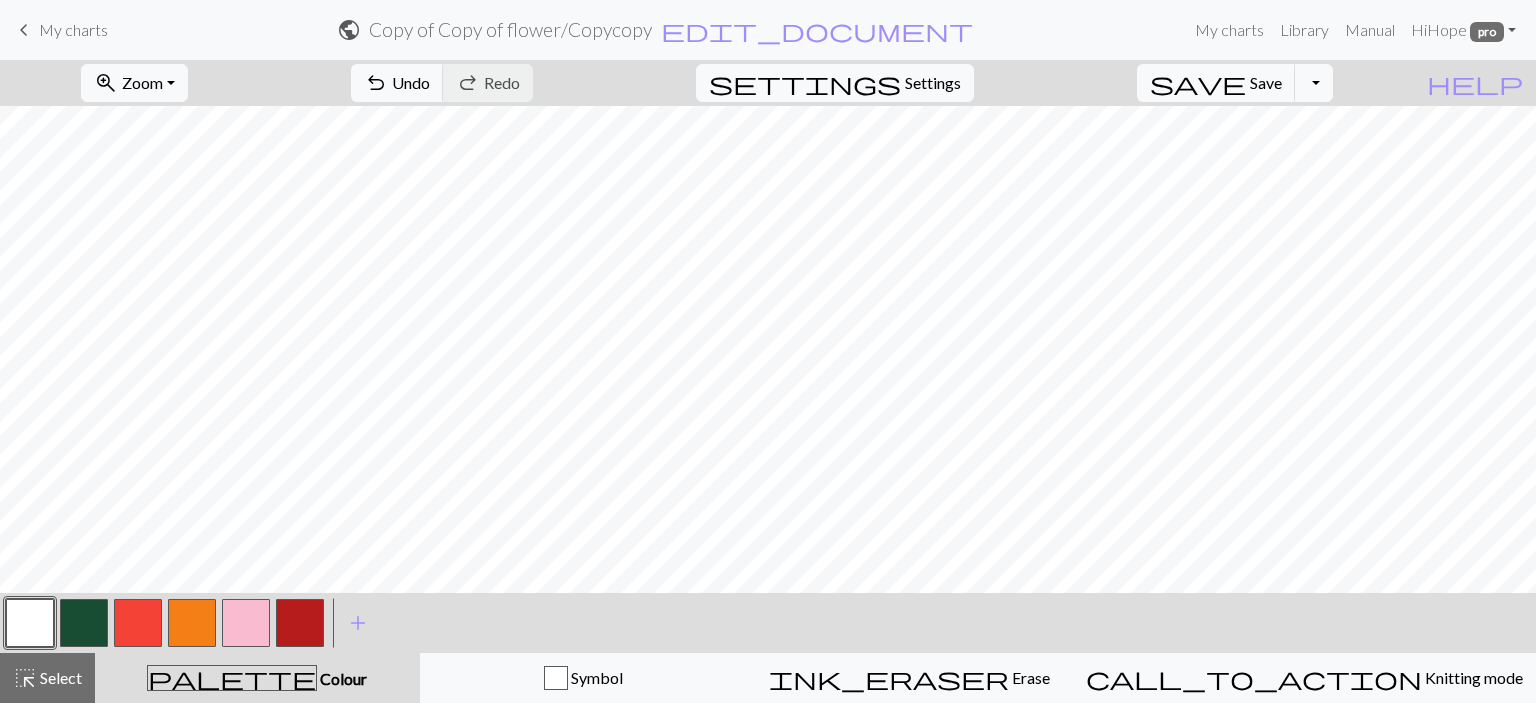 click at bounding box center [84, 623] 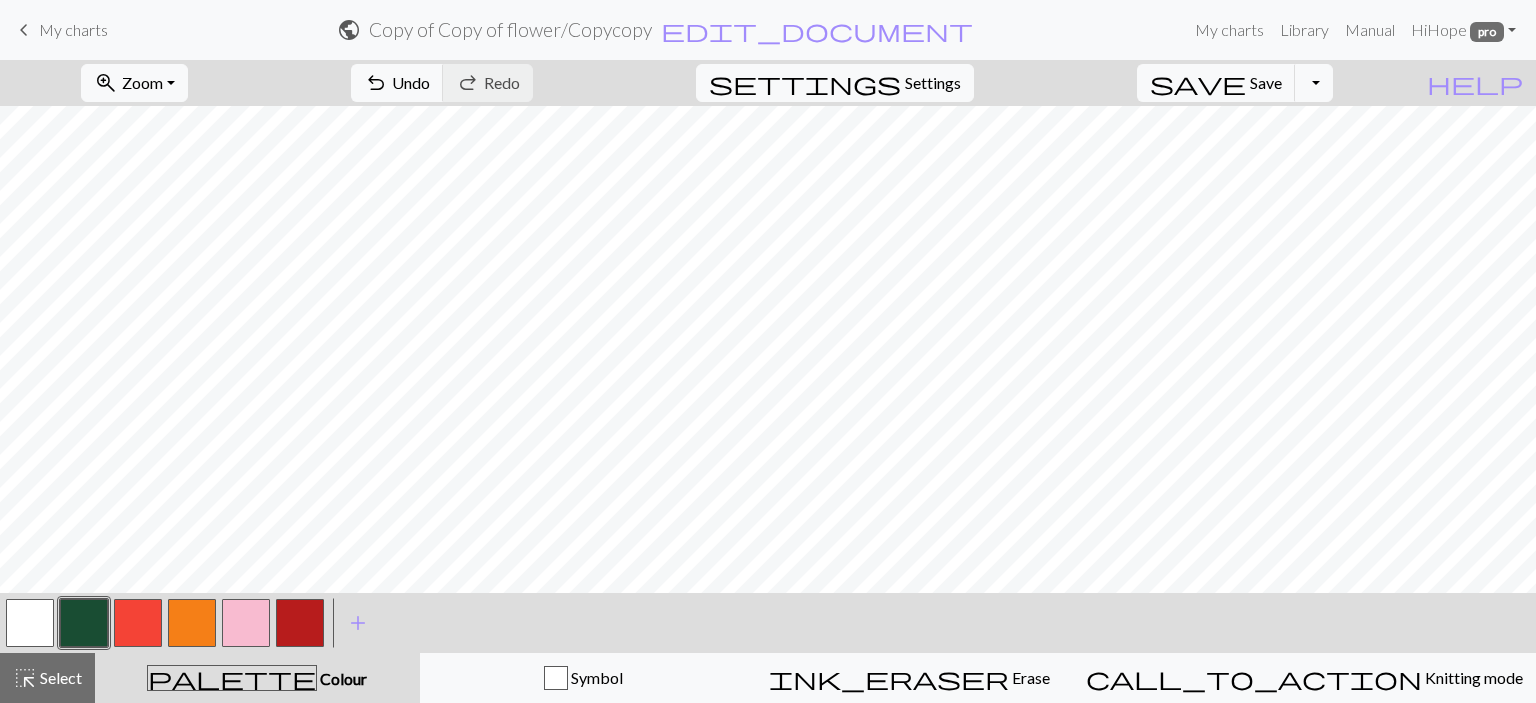 click at bounding box center [30, 623] 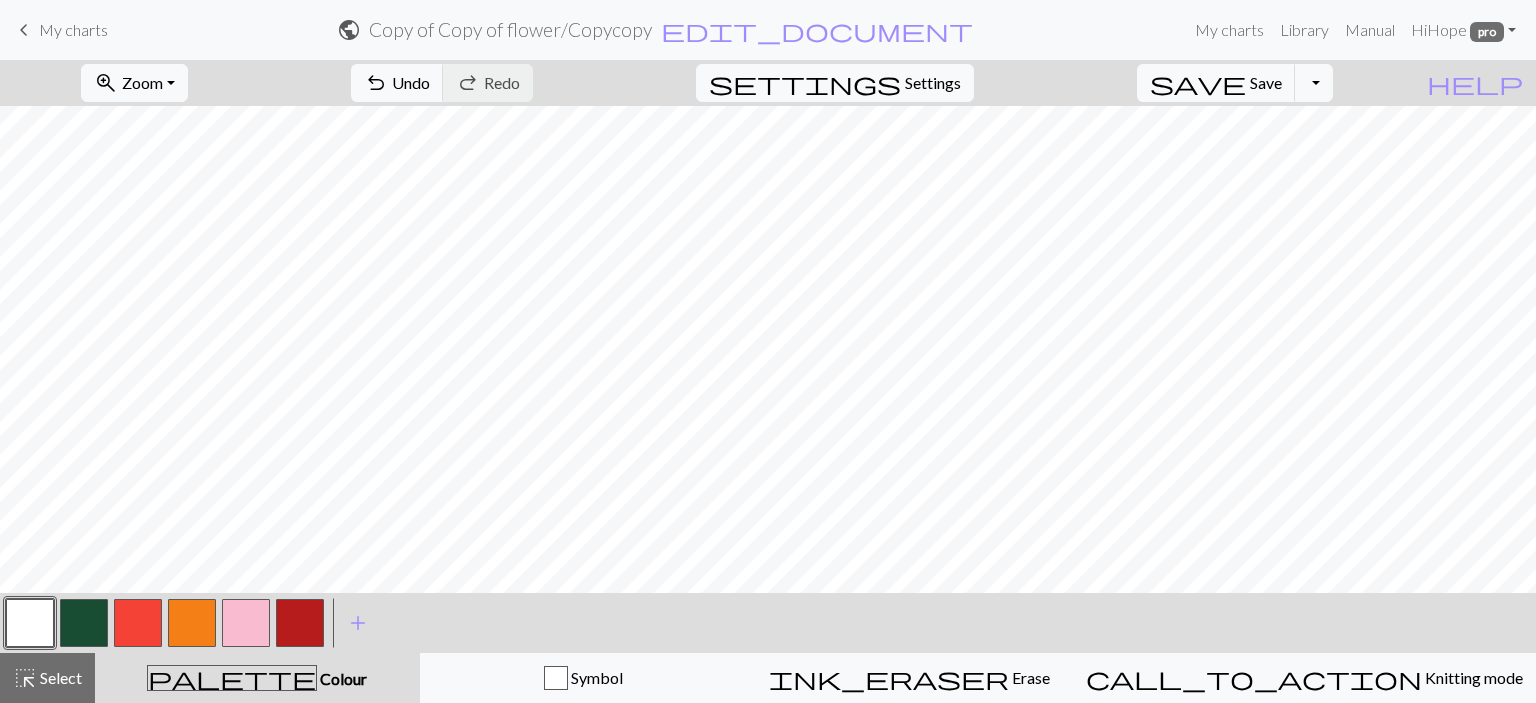 click at bounding box center (30, 623) 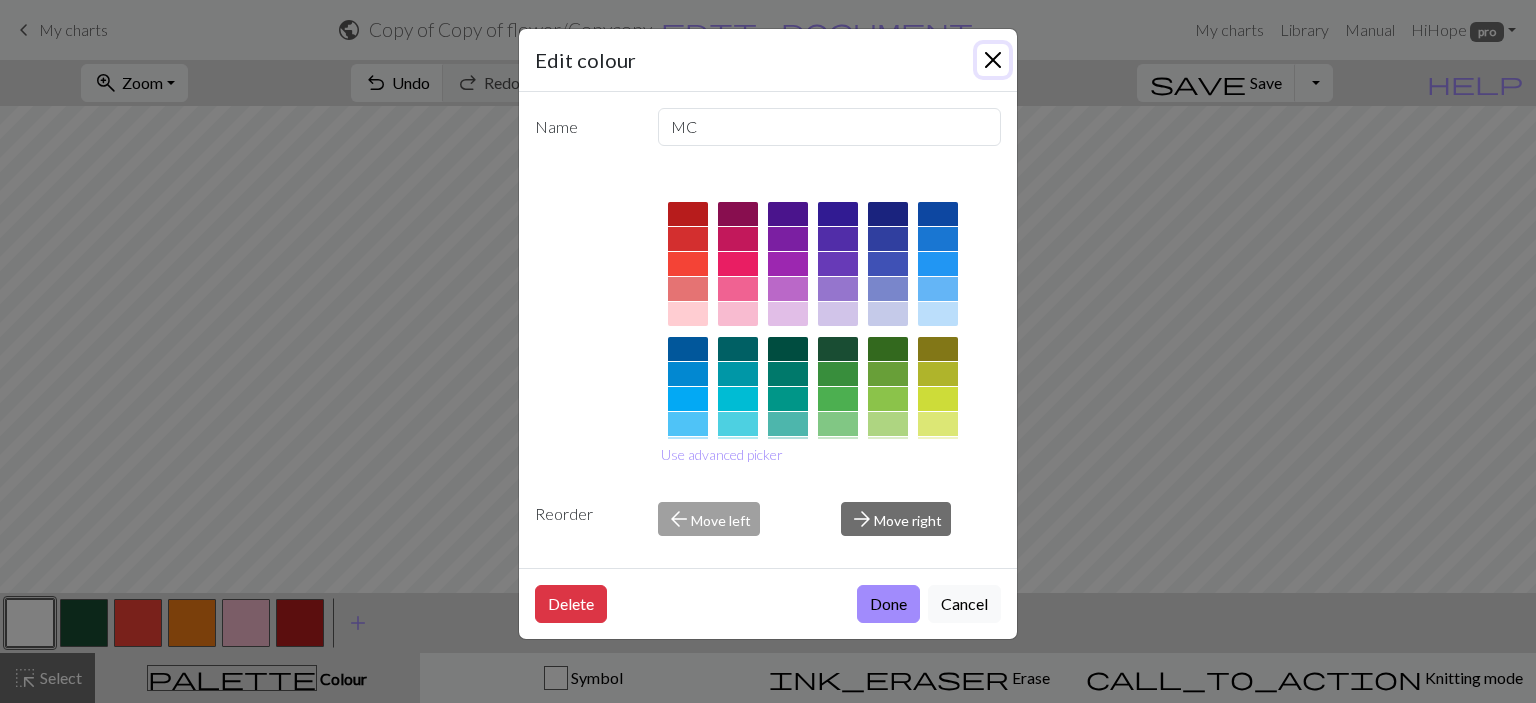 drag, startPoint x: 1008, startPoint y: 59, endPoint x: 1004, endPoint y: 79, distance: 20.396078 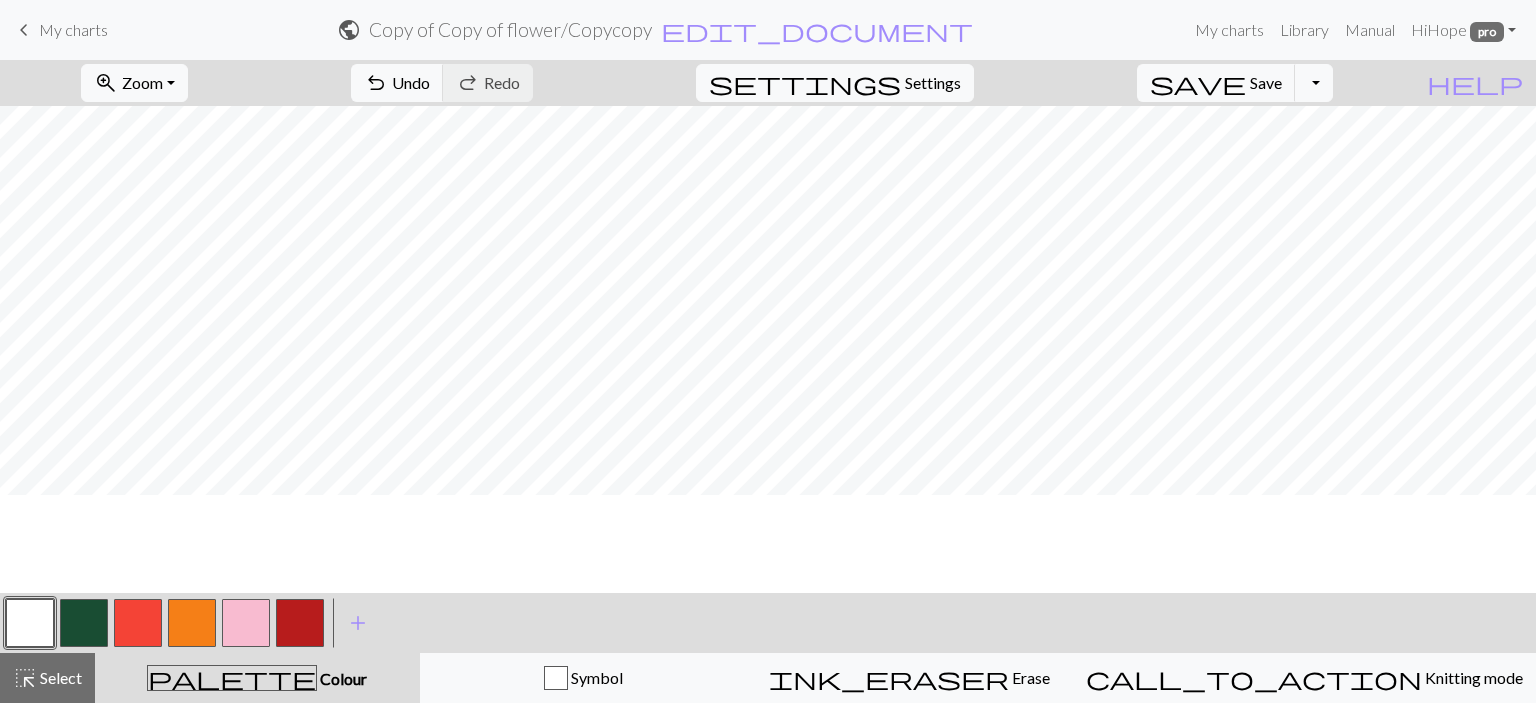scroll, scrollTop: 0, scrollLeft: 0, axis: both 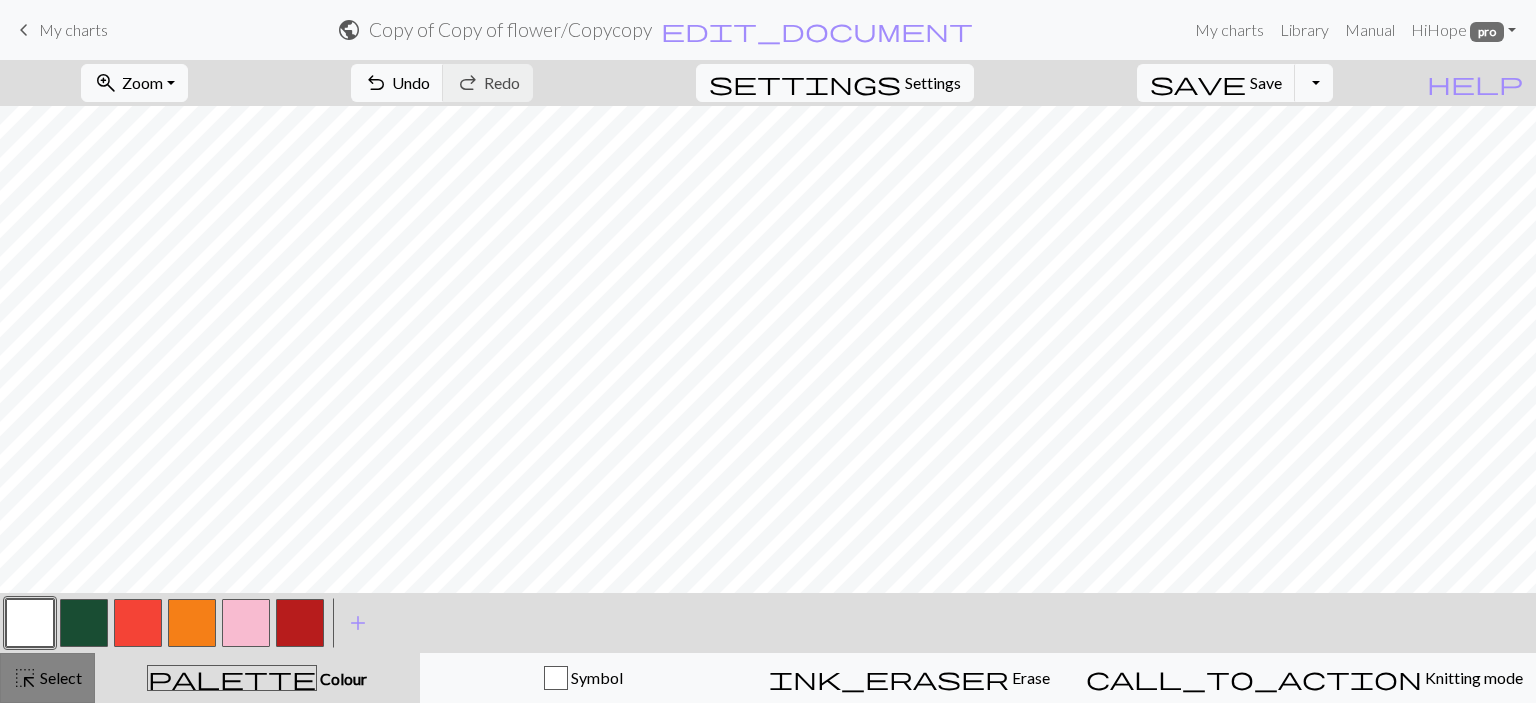 click on "Select" at bounding box center [59, 677] 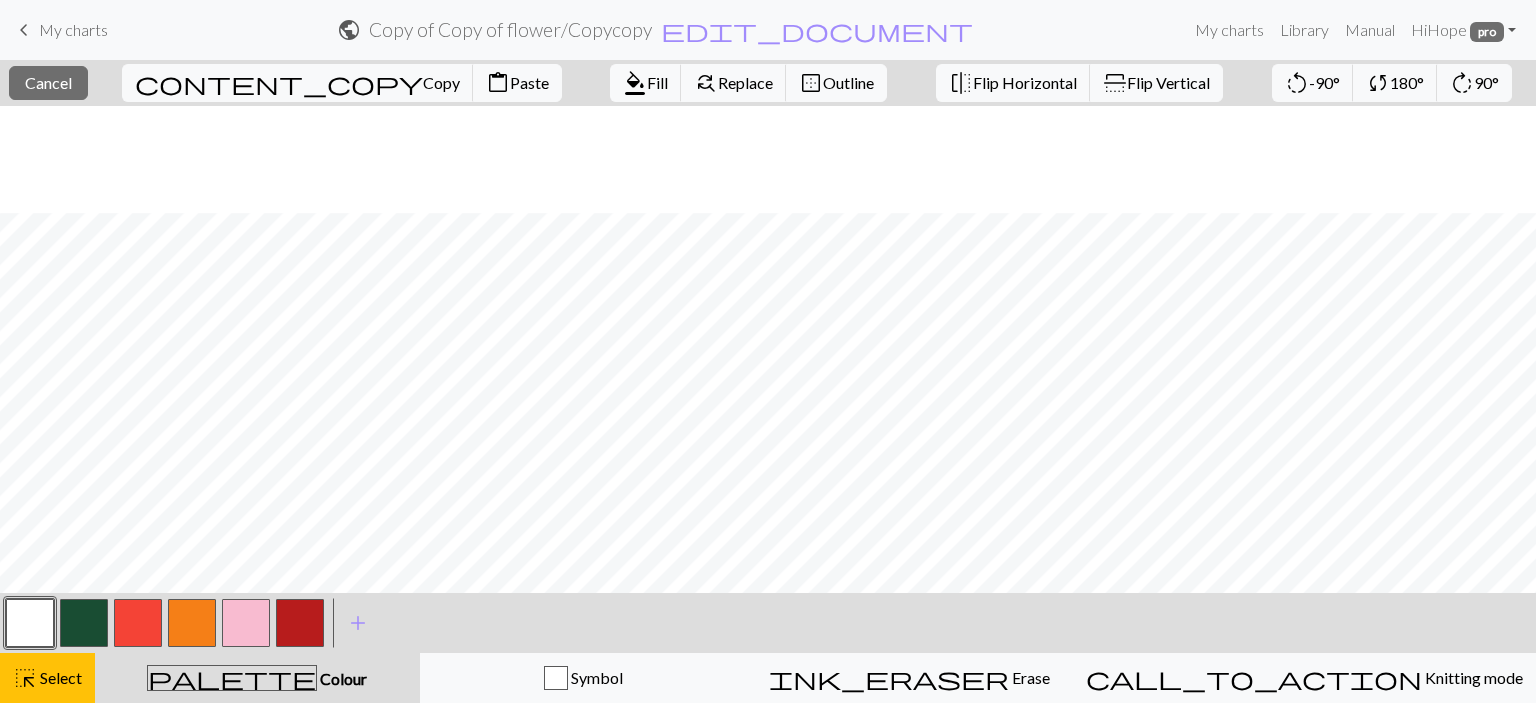scroll, scrollTop: 407, scrollLeft: 0, axis: vertical 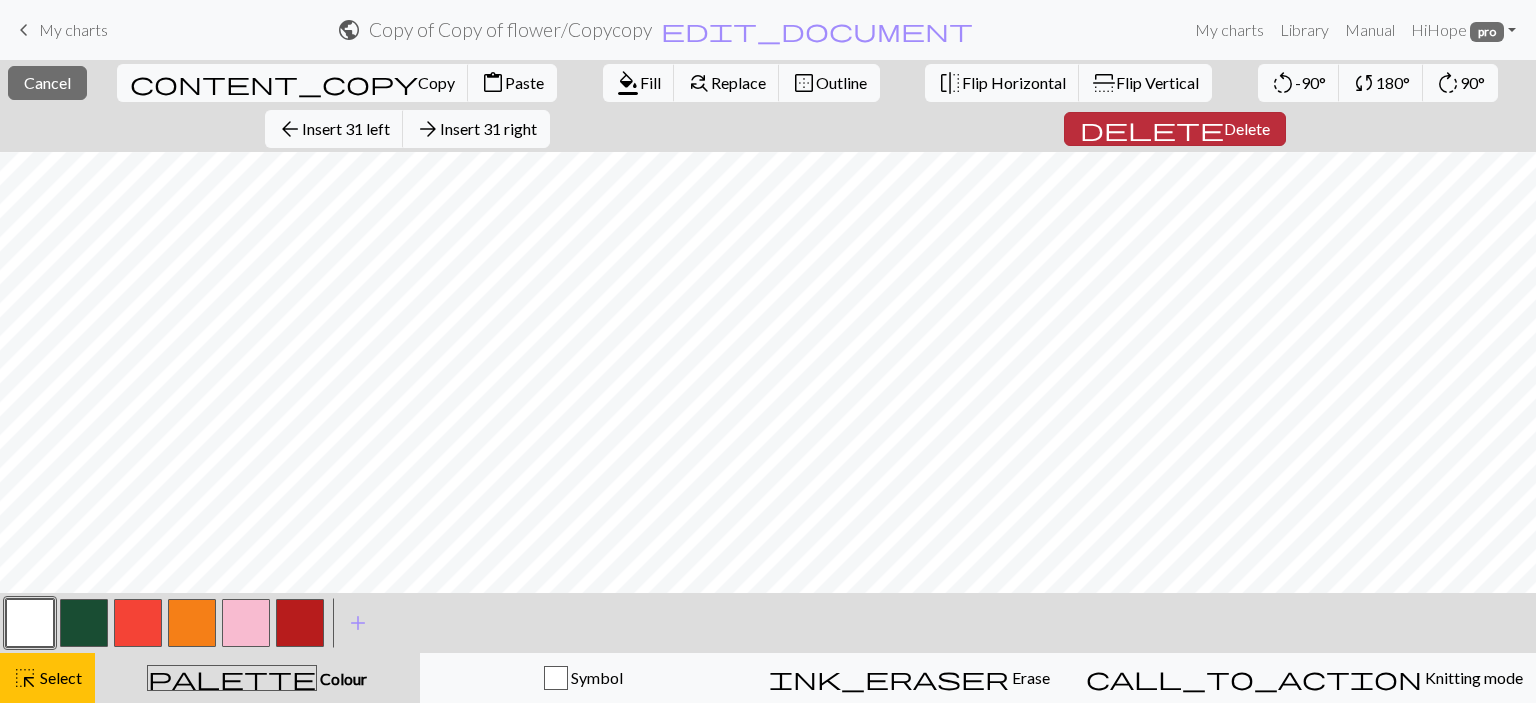 click on "delete" at bounding box center [1152, 129] 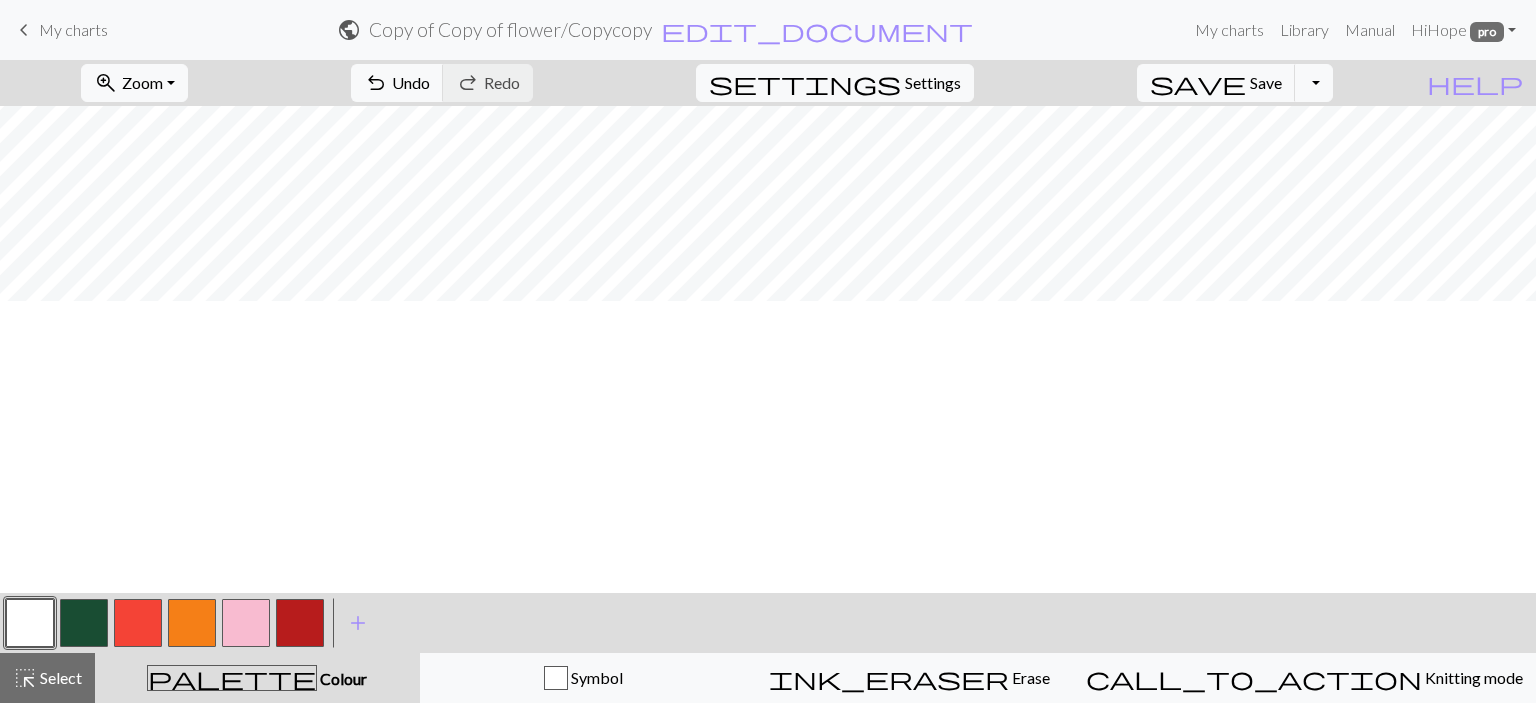 scroll, scrollTop: 100, scrollLeft: 0, axis: vertical 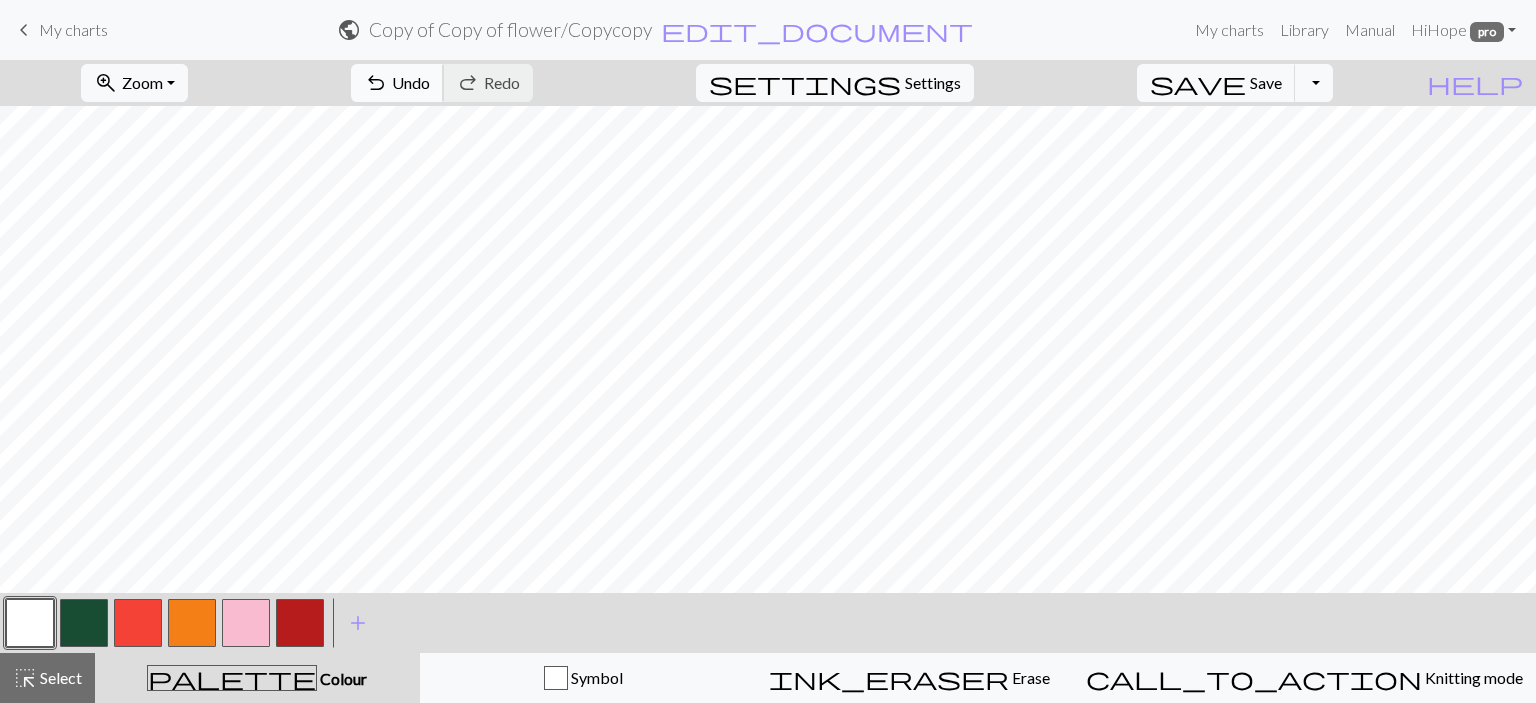 click on "Undo" at bounding box center (411, 82) 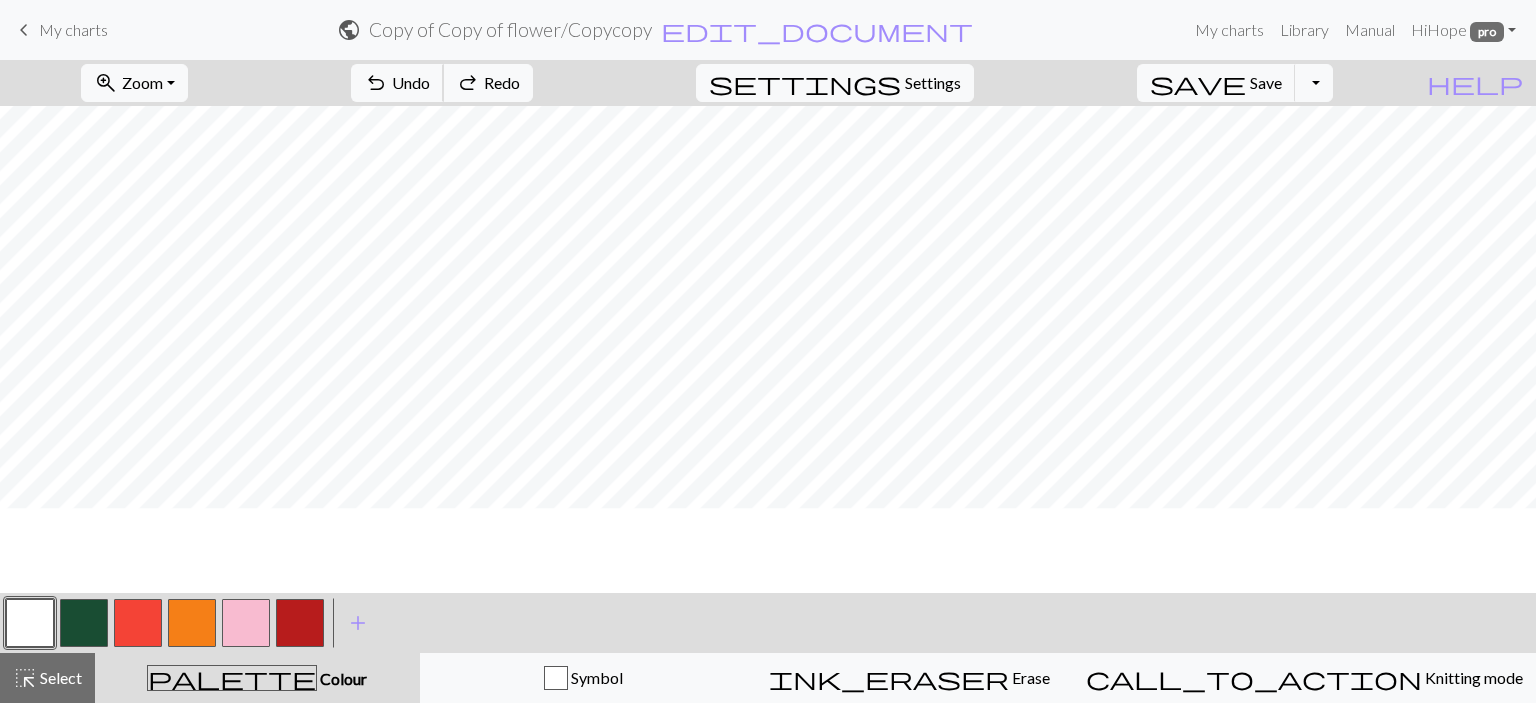 scroll, scrollTop: 307, scrollLeft: 0, axis: vertical 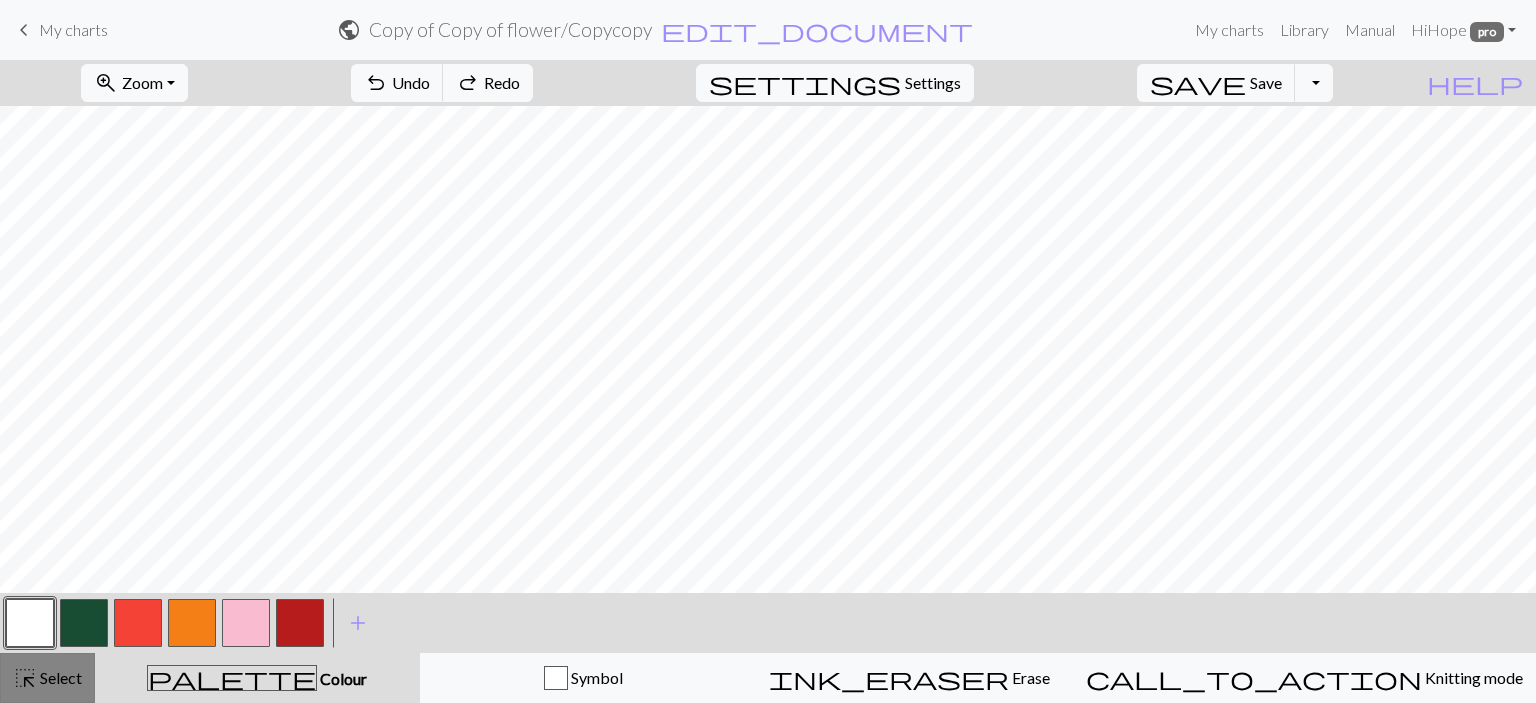 click on "highlight_alt   Select   Select" at bounding box center (47, 678) 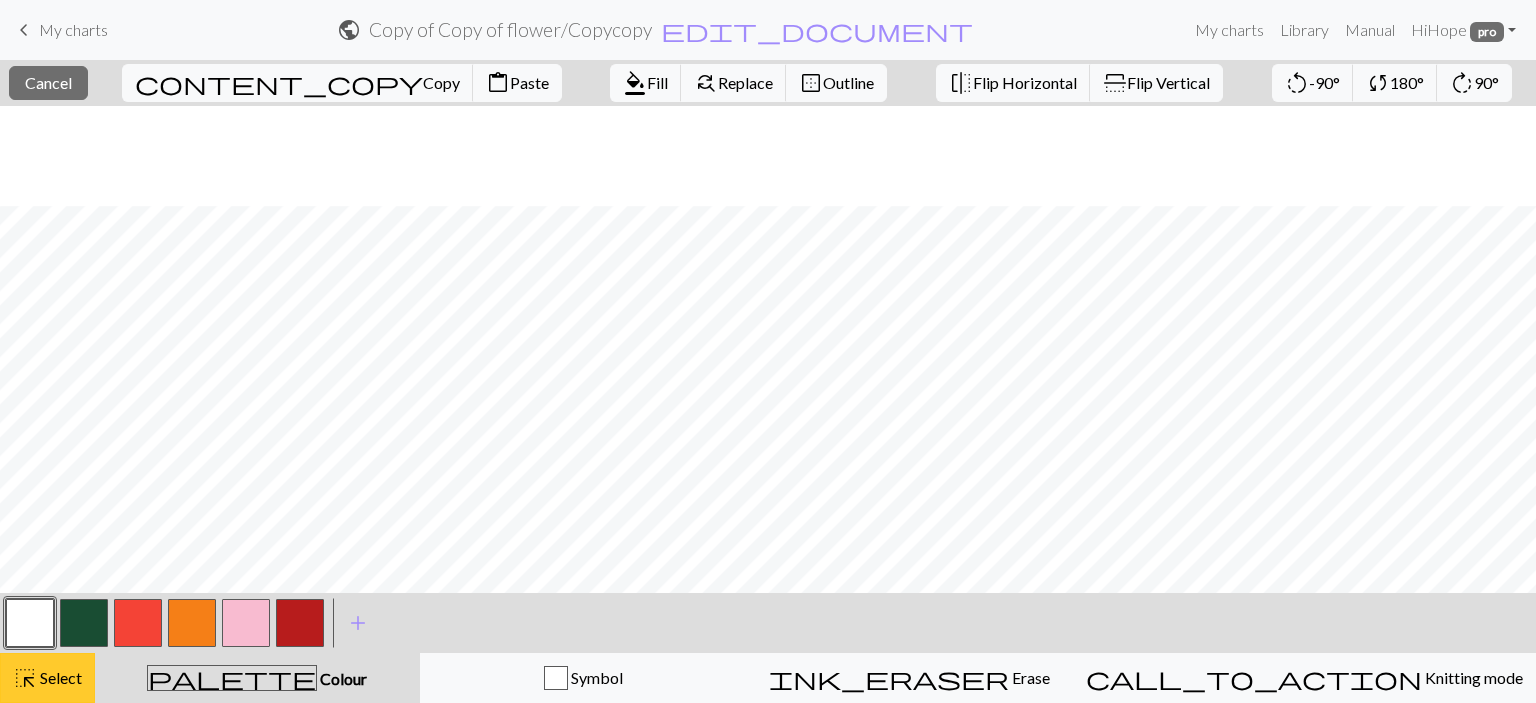 scroll, scrollTop: 407, scrollLeft: 0, axis: vertical 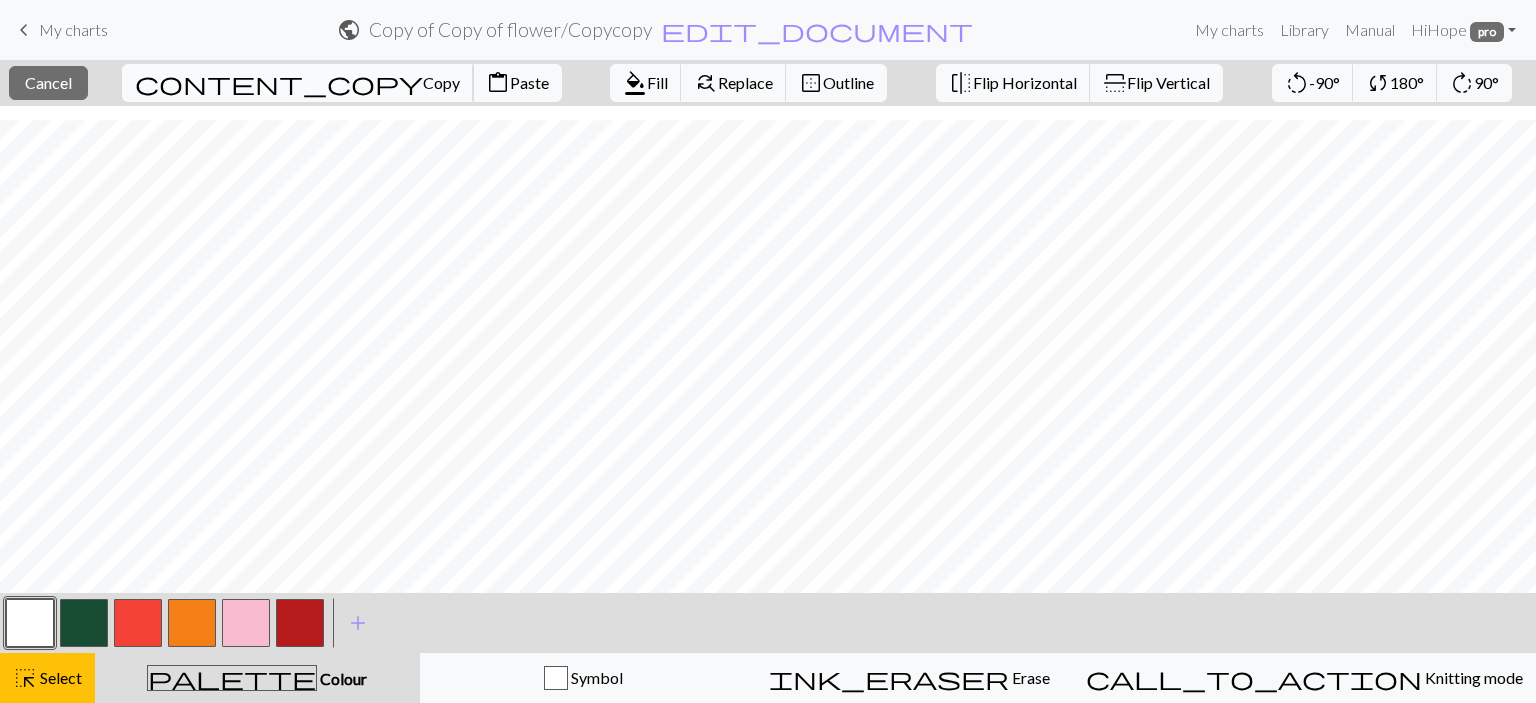 click on "Copy" at bounding box center [441, 82] 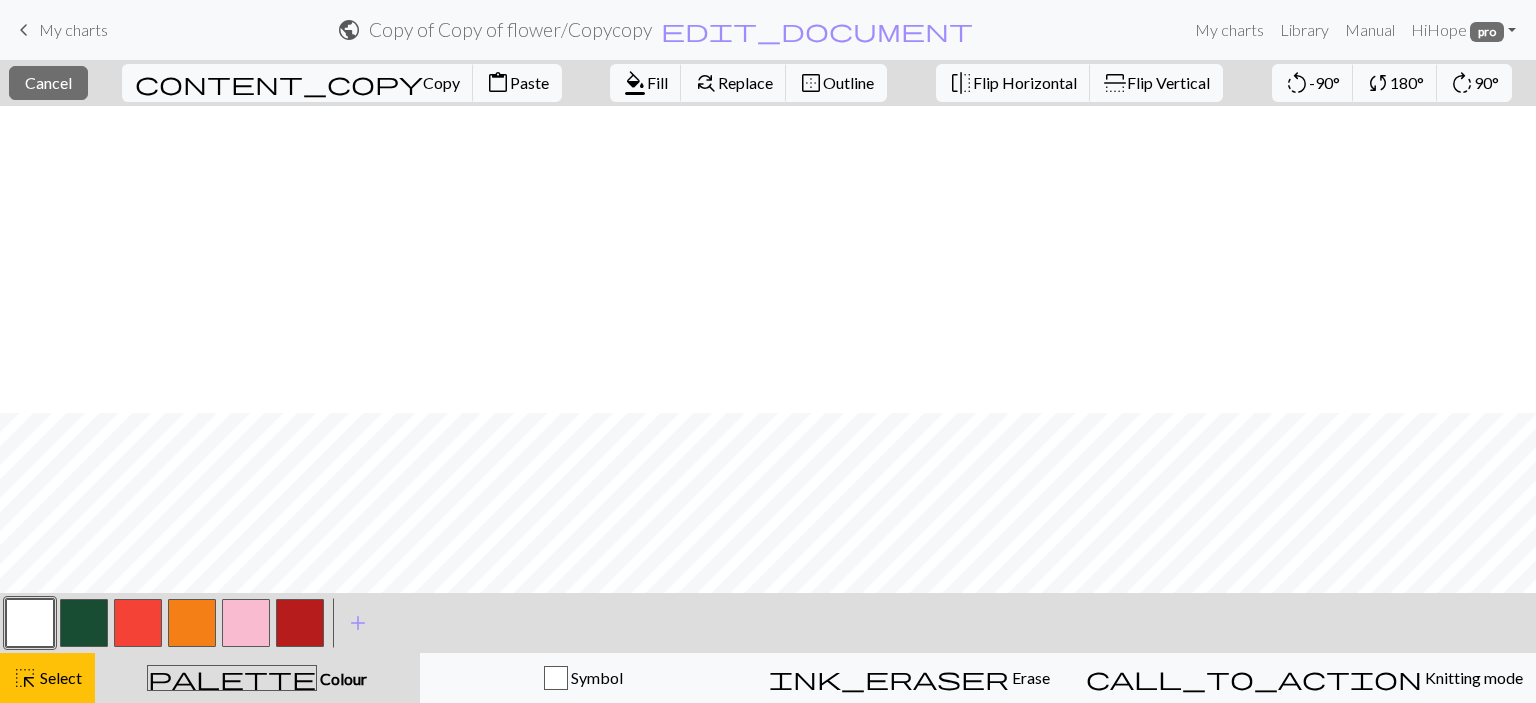 scroll, scrollTop: 407, scrollLeft: 0, axis: vertical 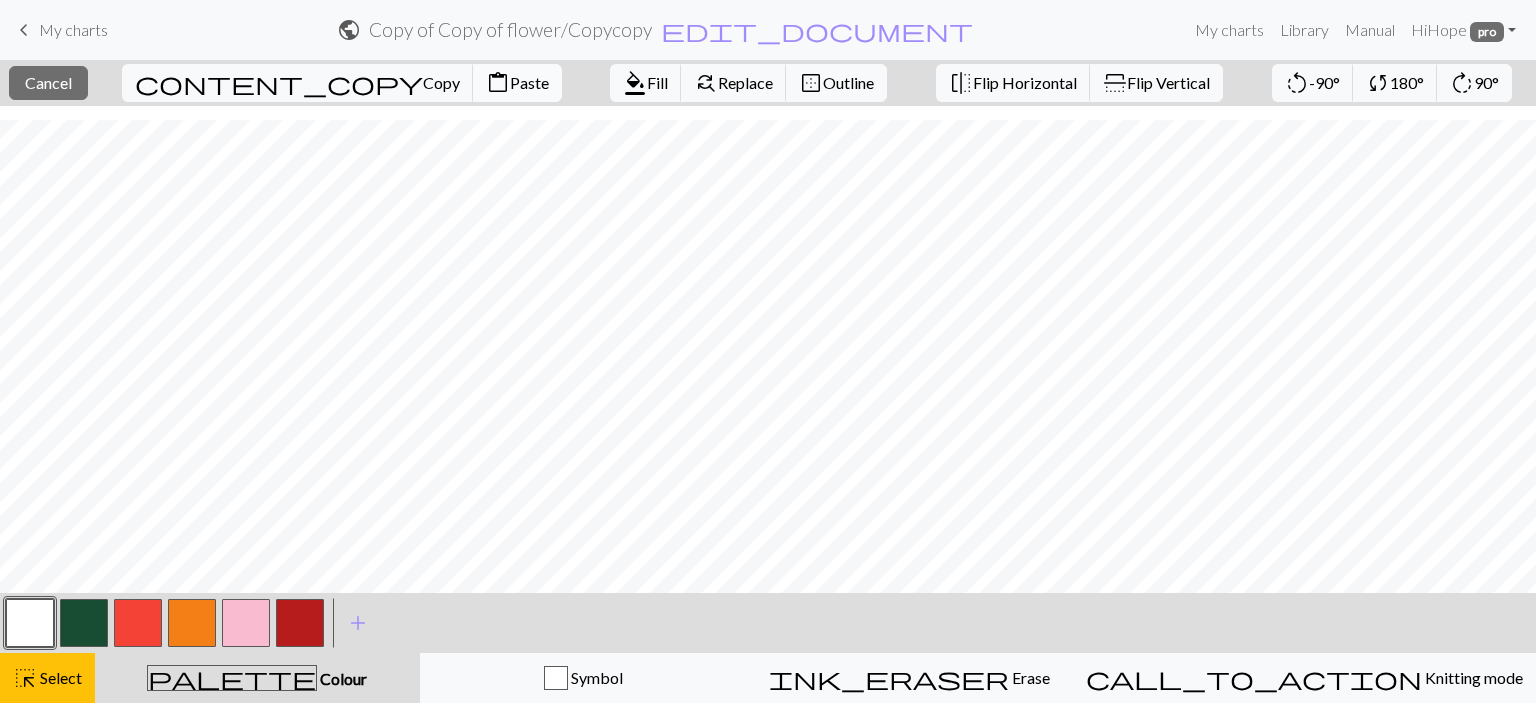 click on "Paste" at bounding box center [529, 82] 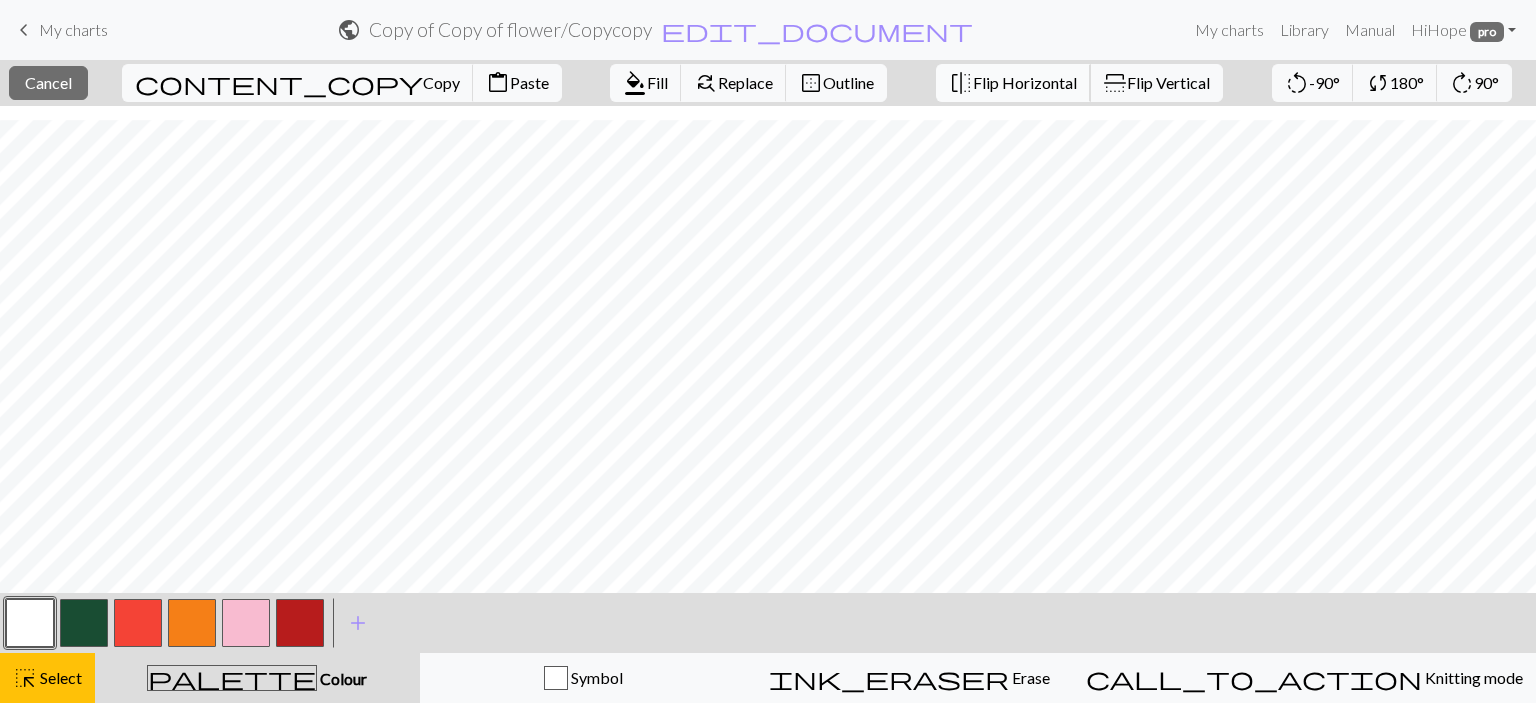click on "Flip Horizontal" at bounding box center [1025, 82] 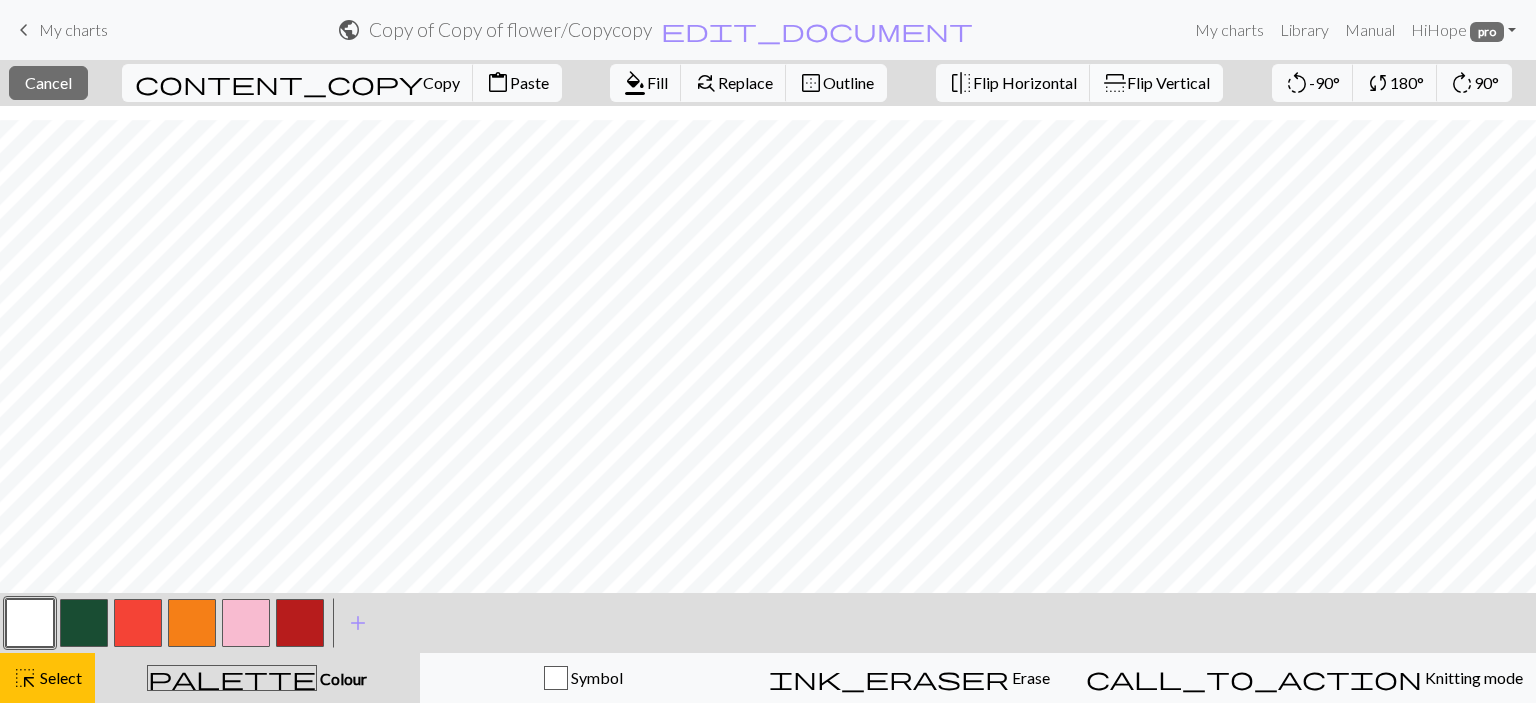 click on "Flip Vertical" at bounding box center [1168, 82] 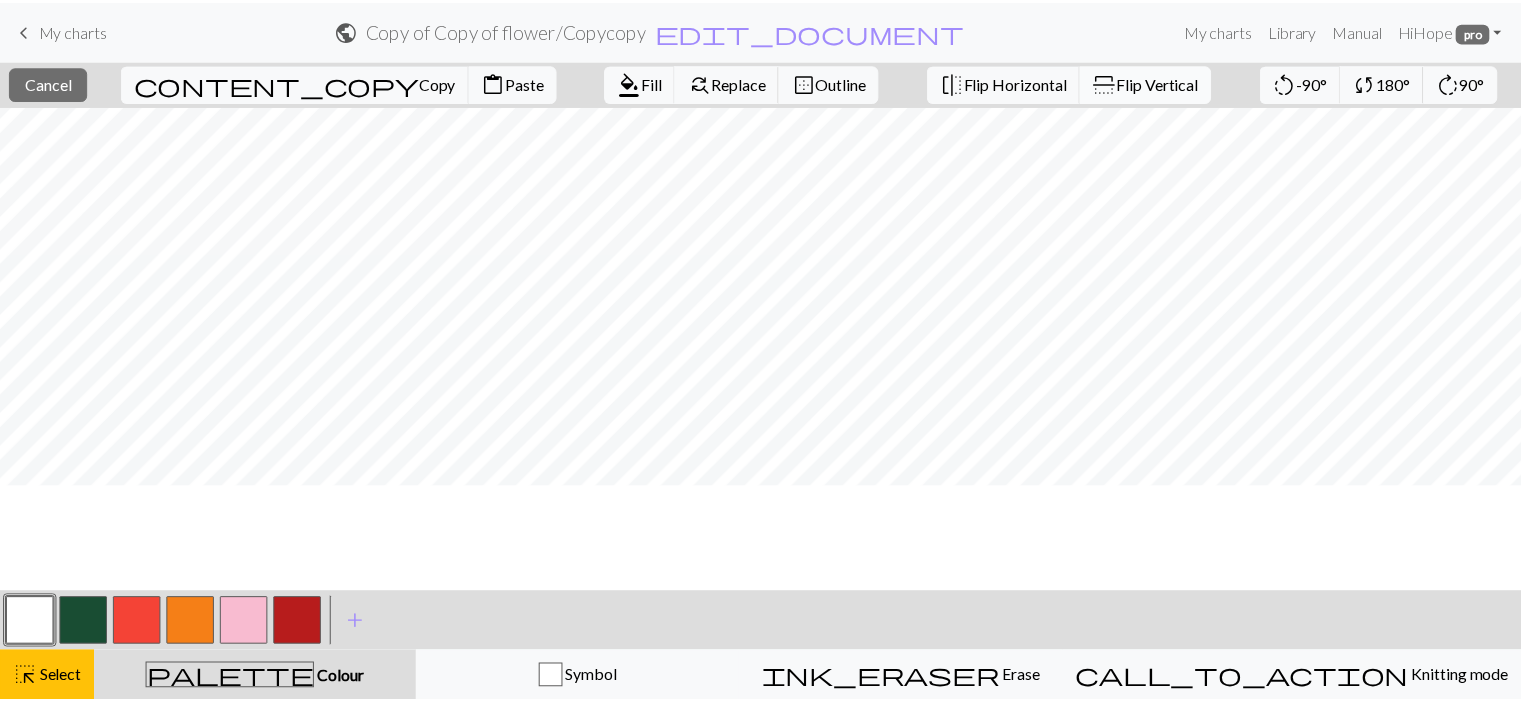 scroll, scrollTop: 0, scrollLeft: 0, axis: both 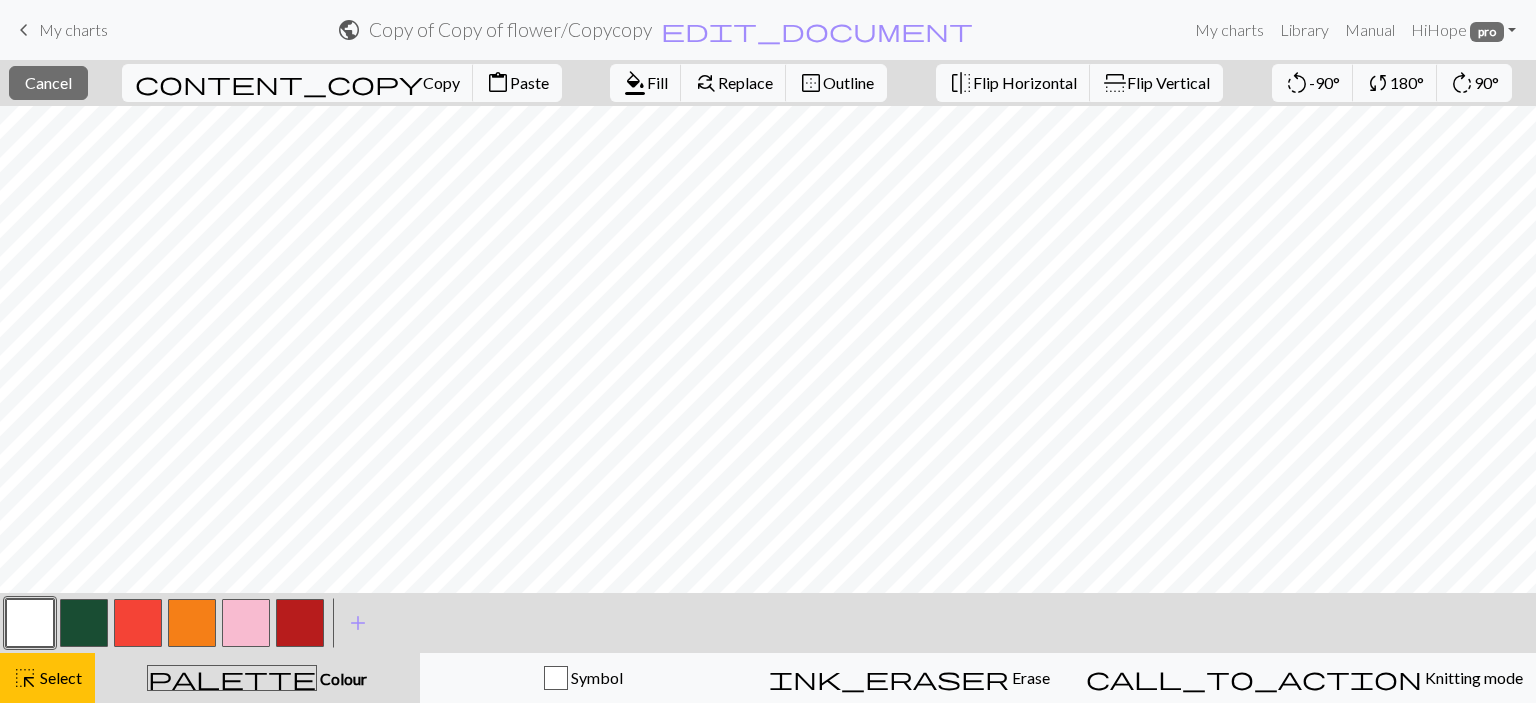 click on "My charts" at bounding box center [73, 29] 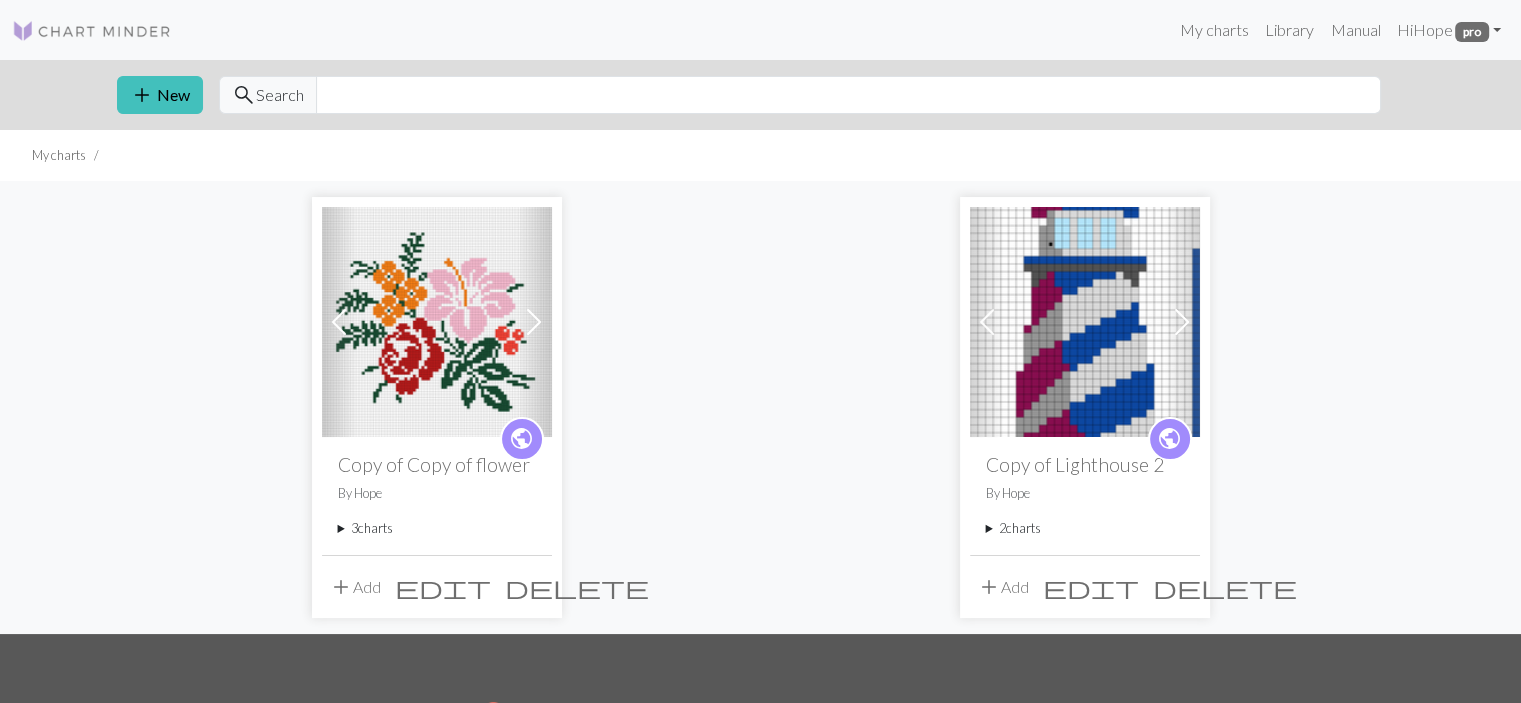 click on "3  charts" at bounding box center (437, 528) 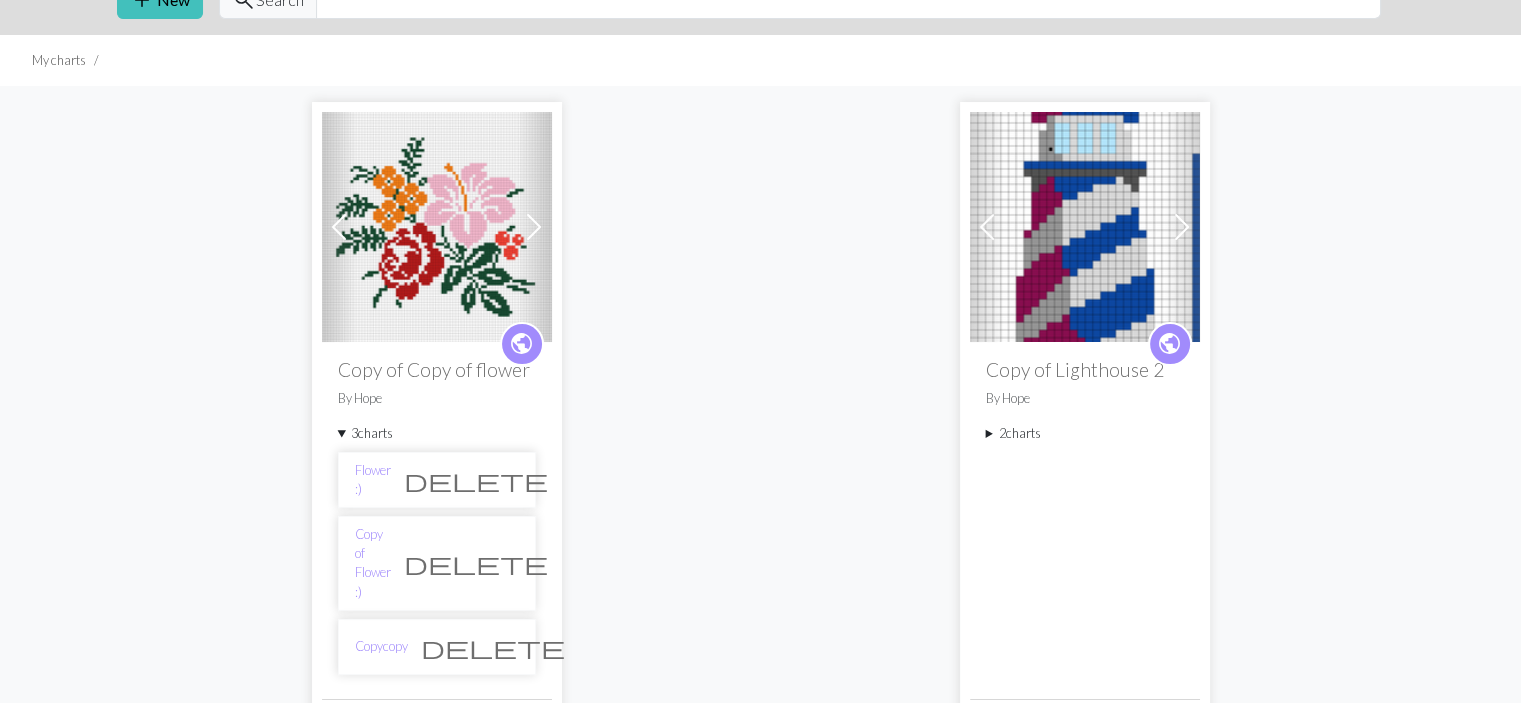 scroll, scrollTop: 100, scrollLeft: 0, axis: vertical 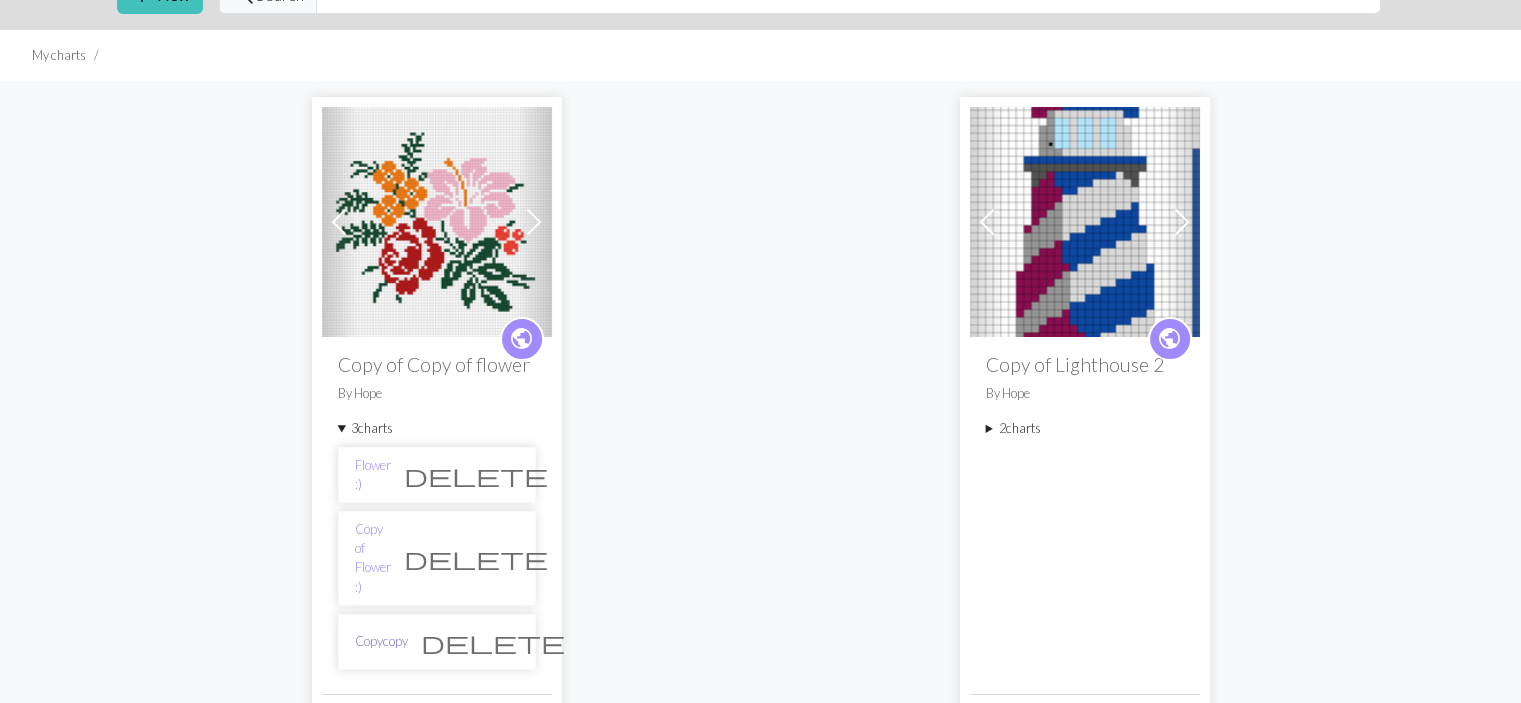 click on "Copycopy" at bounding box center (381, 641) 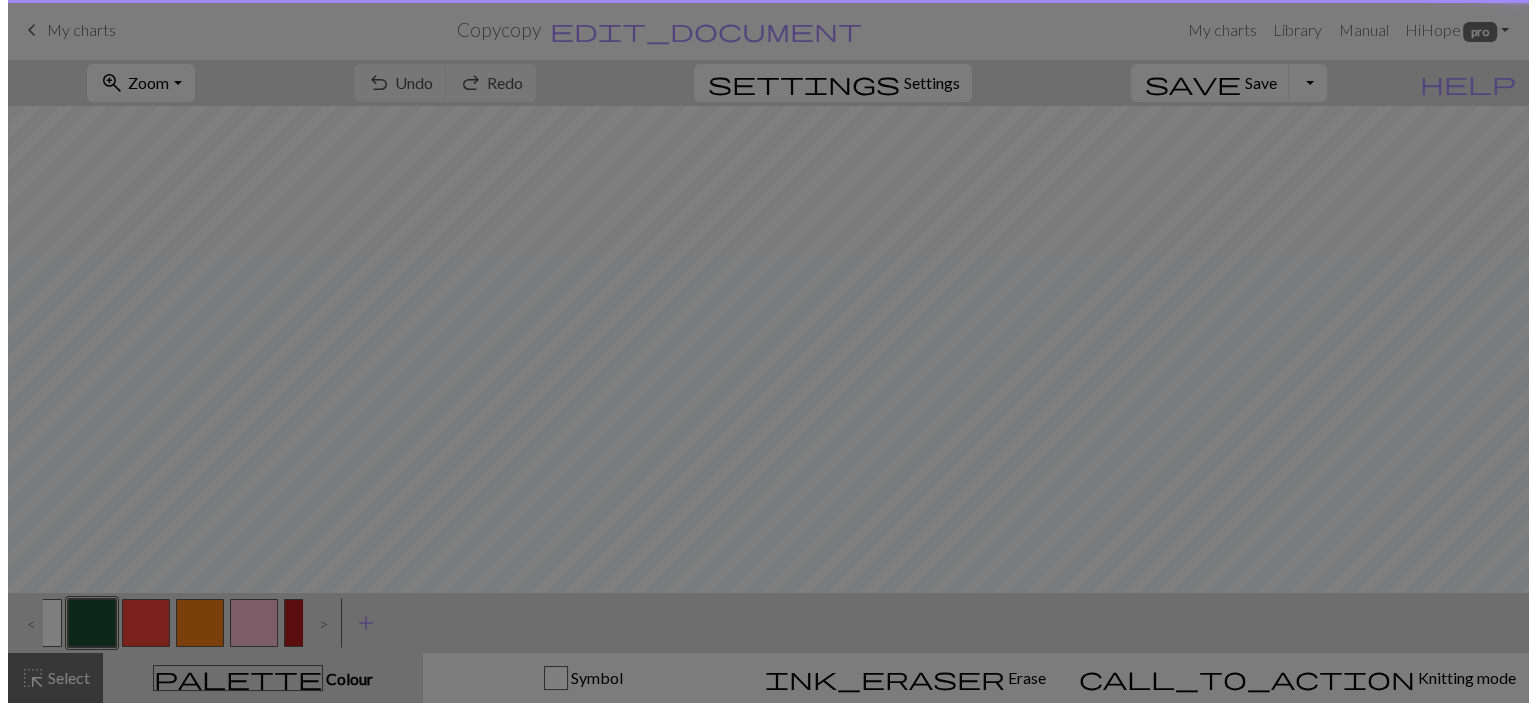 scroll, scrollTop: 0, scrollLeft: 0, axis: both 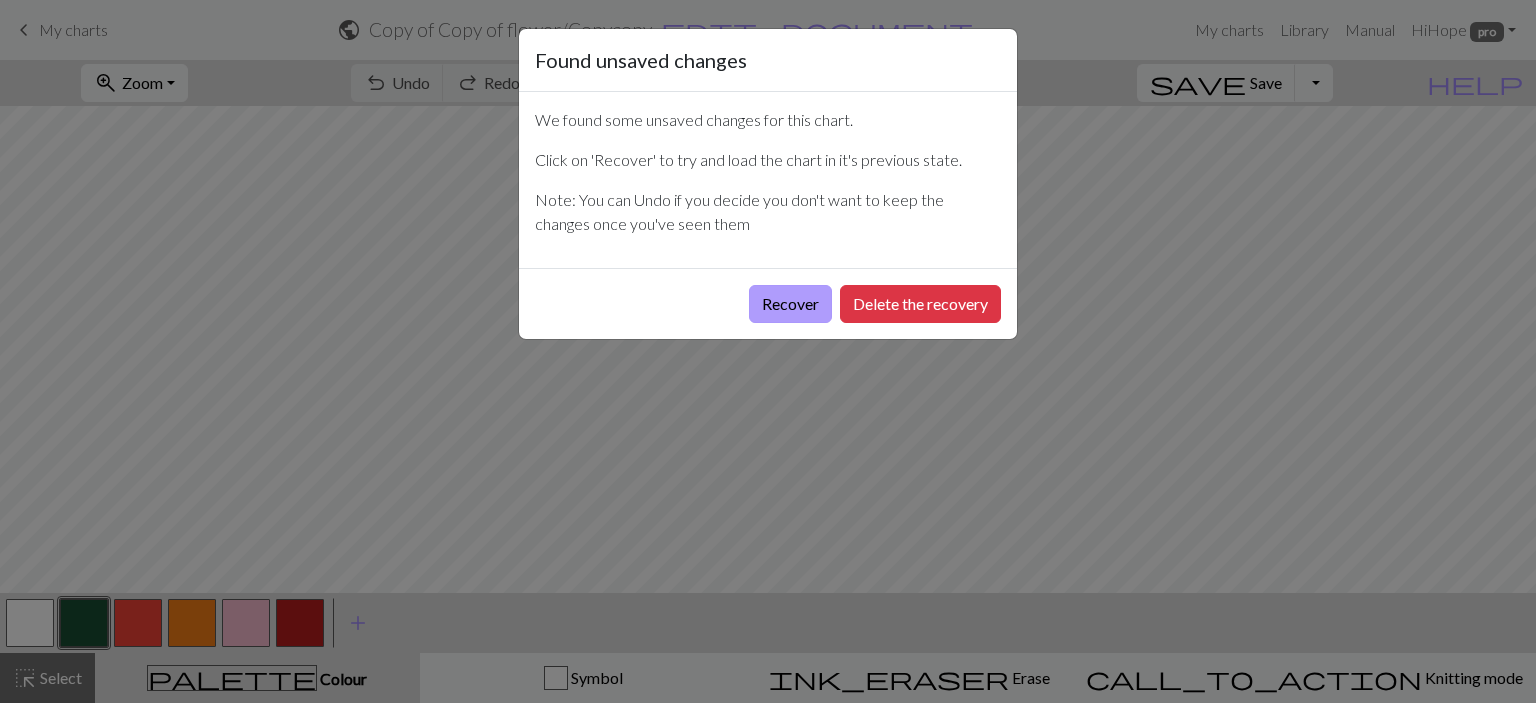 click on "Recover Delete the recovery" at bounding box center (768, 303) 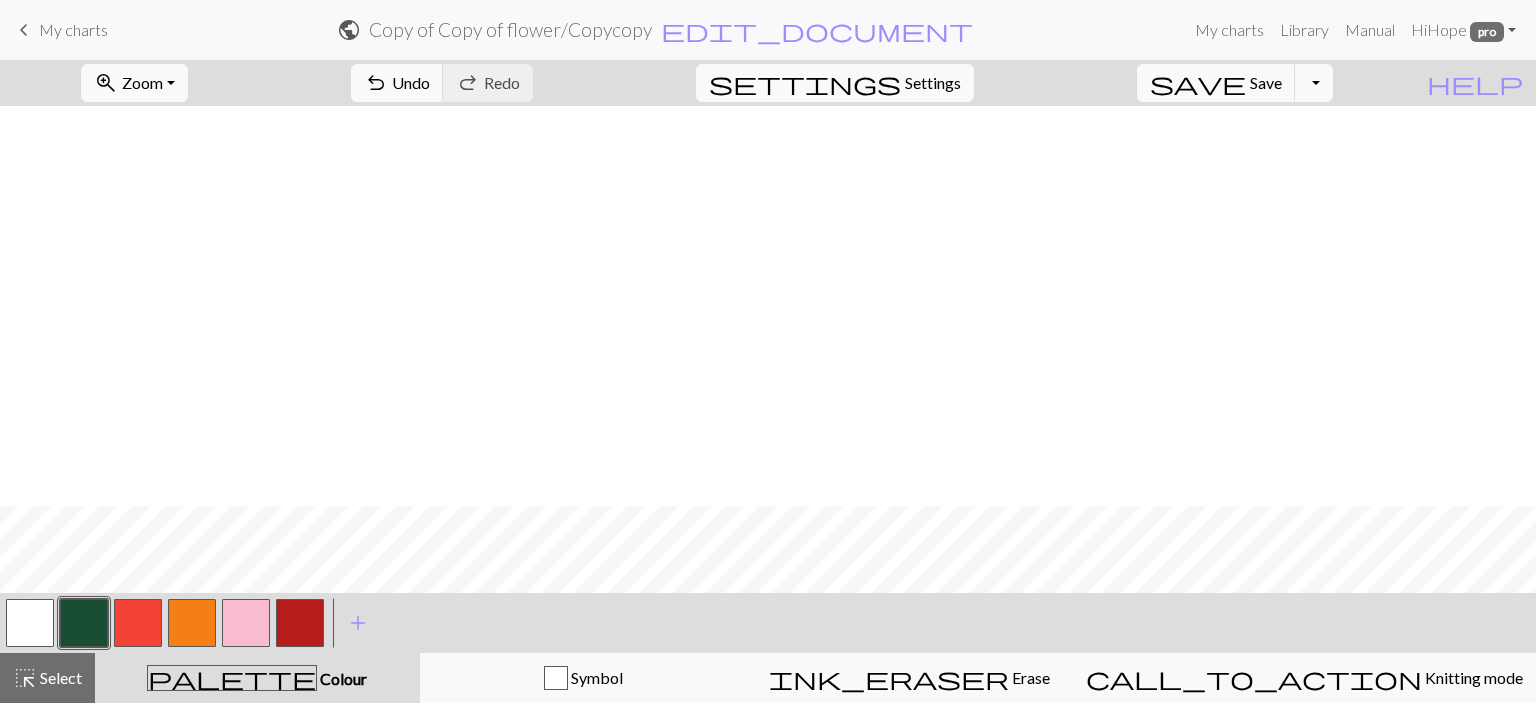 scroll, scrollTop: 1200, scrollLeft: 0, axis: vertical 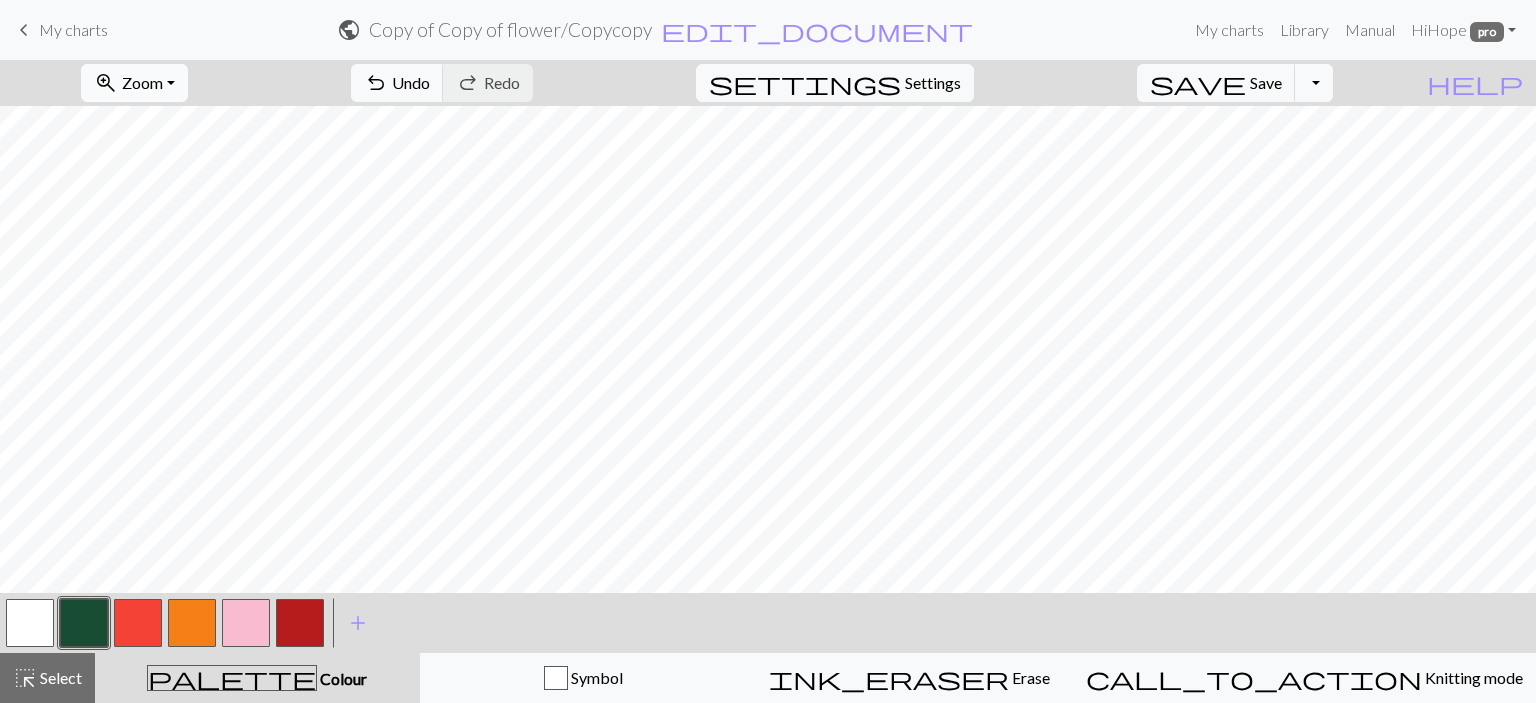 click on "Zoom" at bounding box center [142, 82] 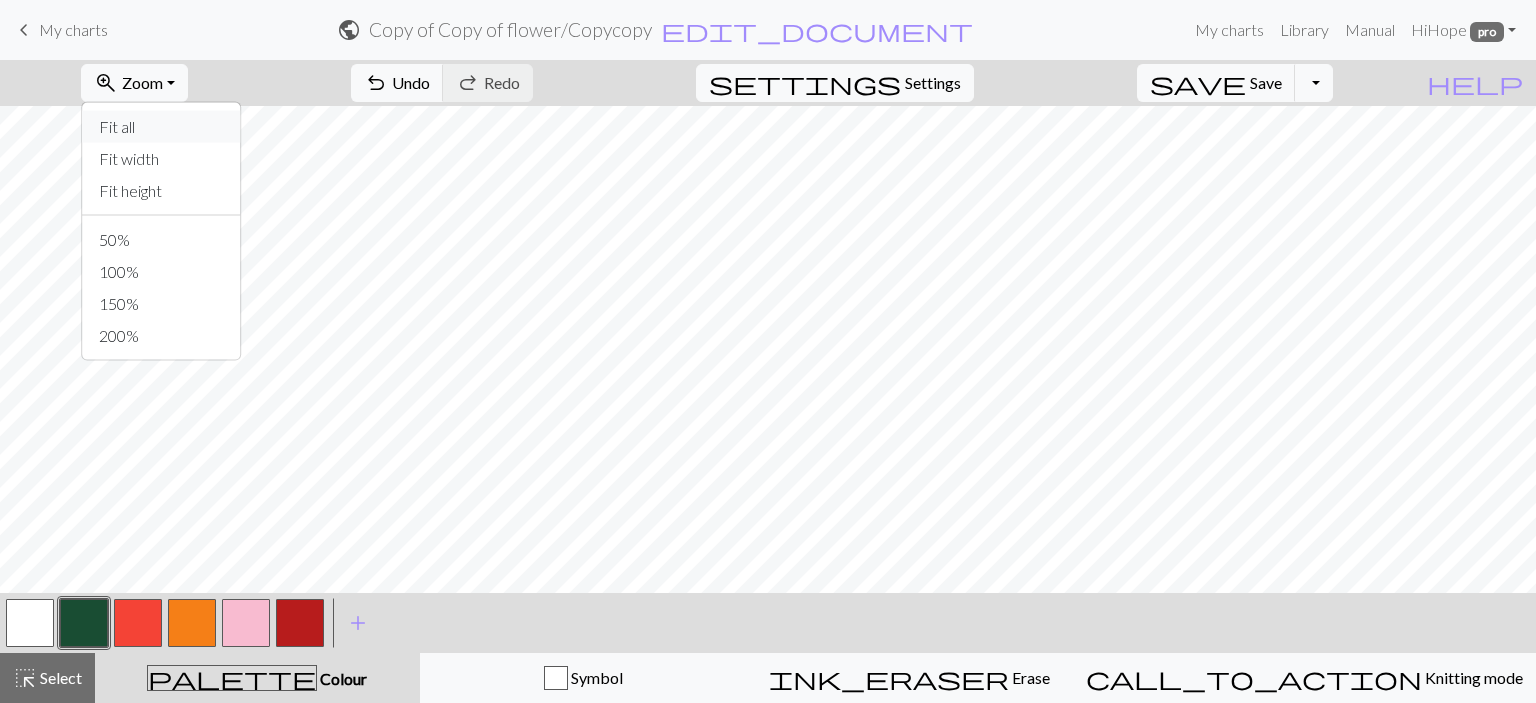 click on "Fit all" at bounding box center [162, 127] 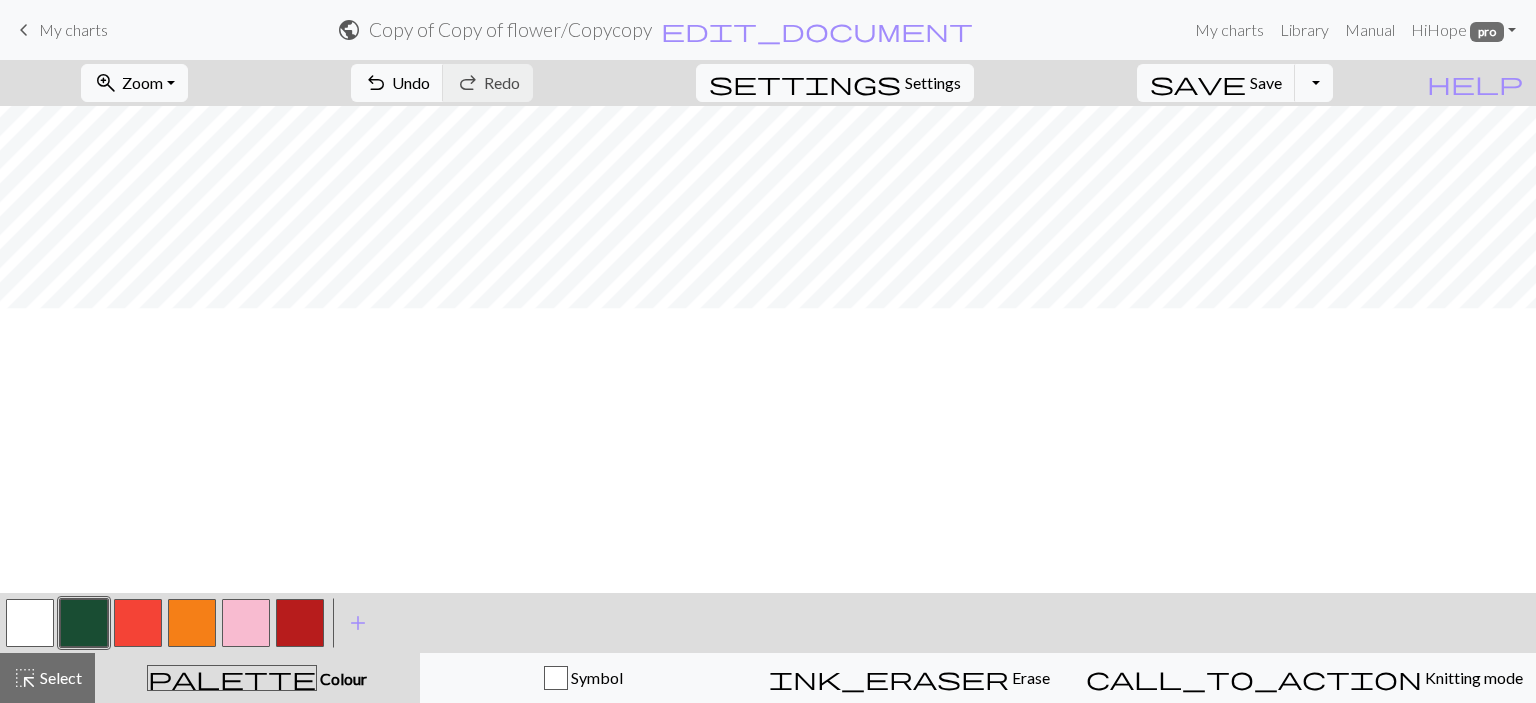 scroll, scrollTop: 107, scrollLeft: 0, axis: vertical 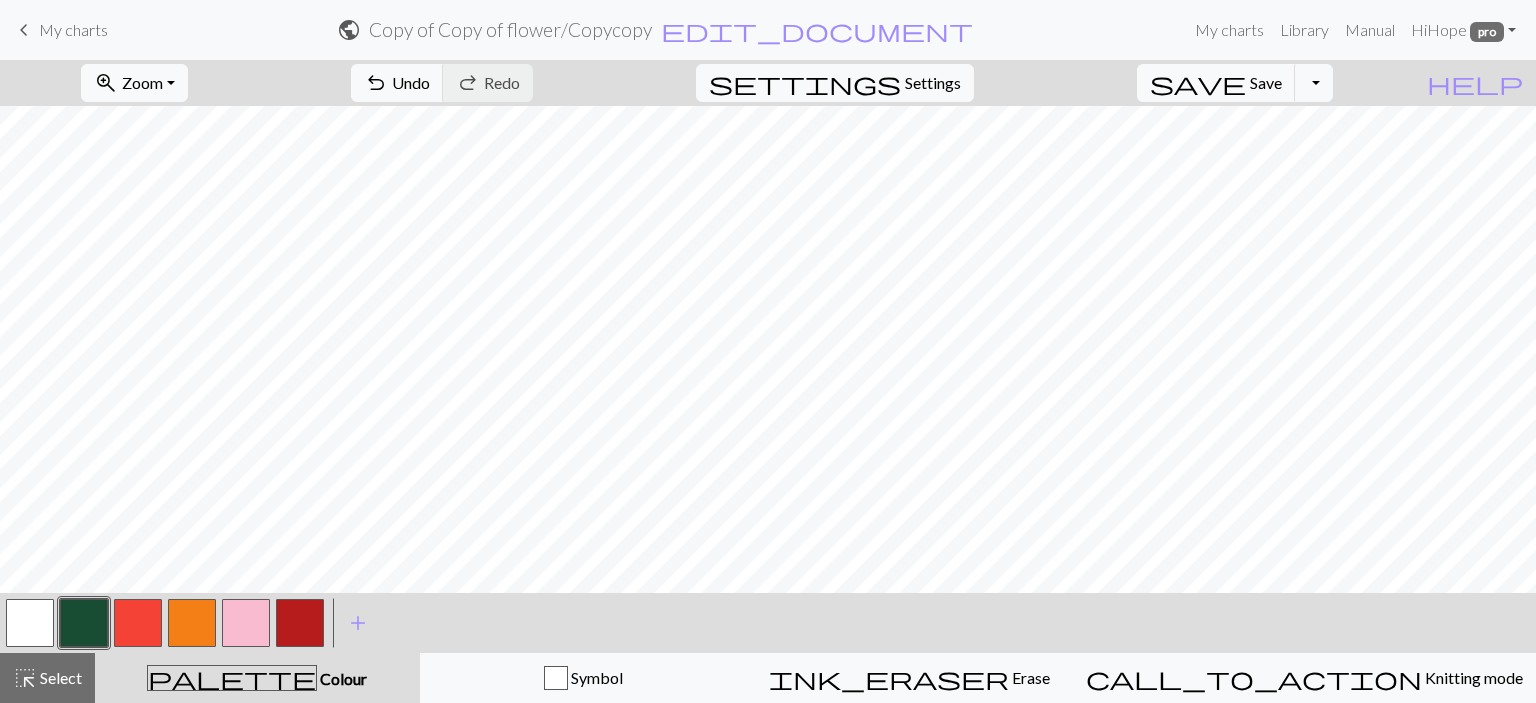 click at bounding box center [30, 623] 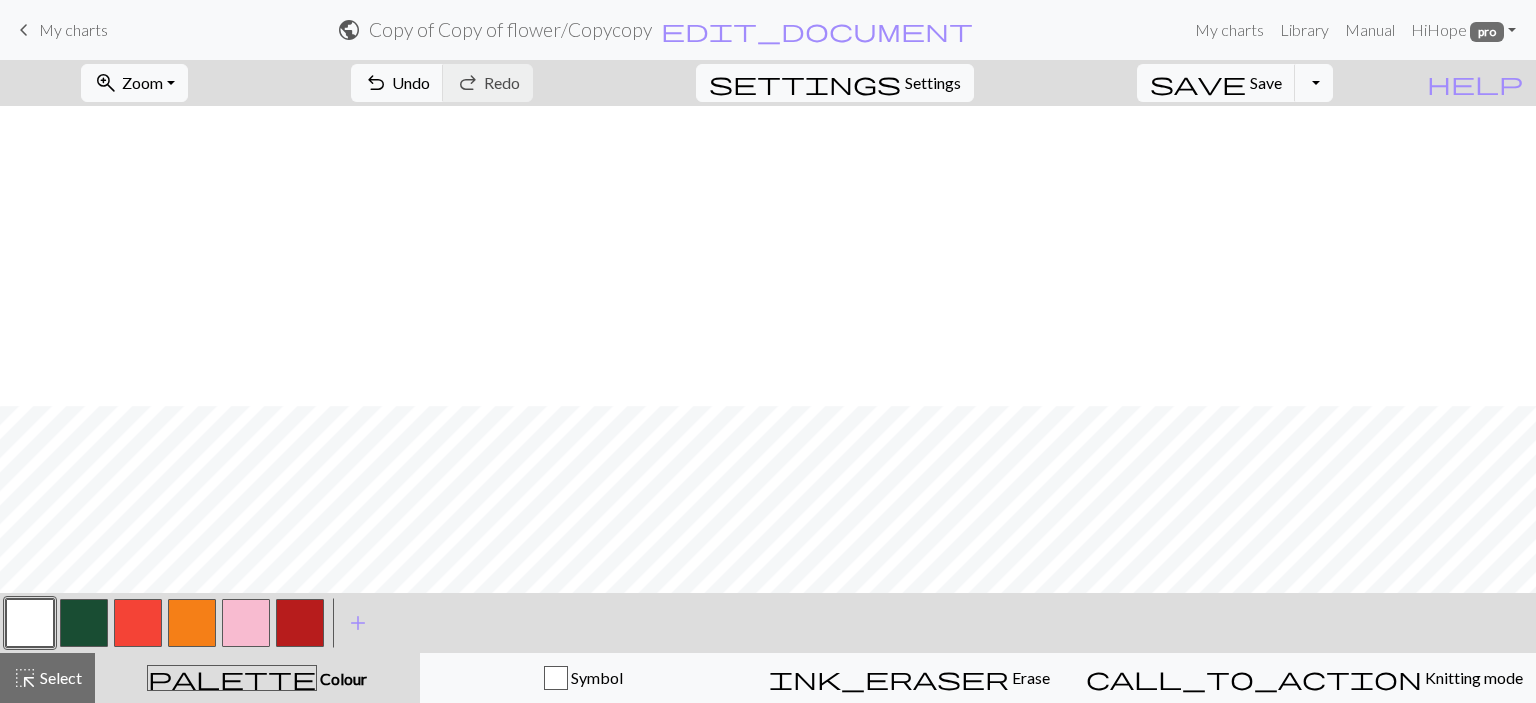 scroll, scrollTop: 407, scrollLeft: 0, axis: vertical 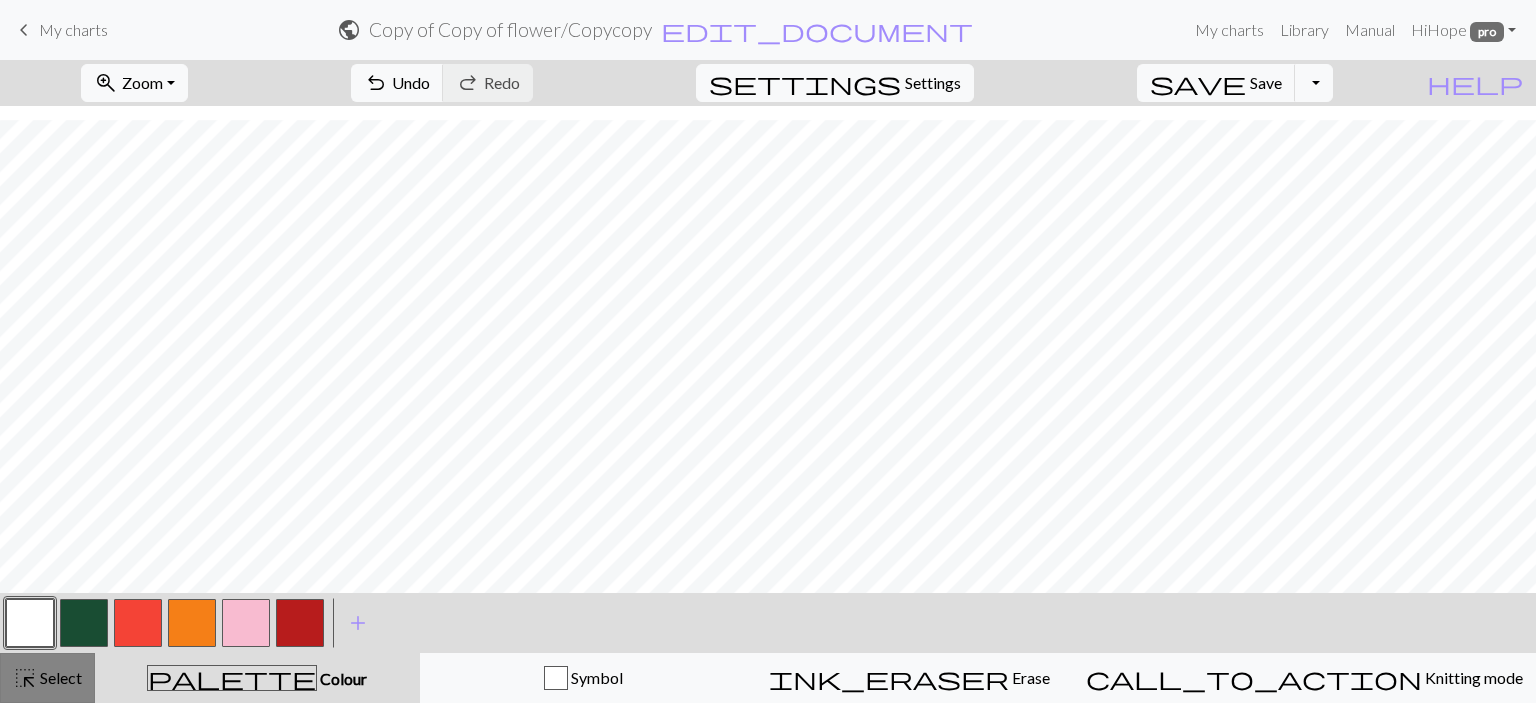 click on "highlight_alt" at bounding box center (25, 678) 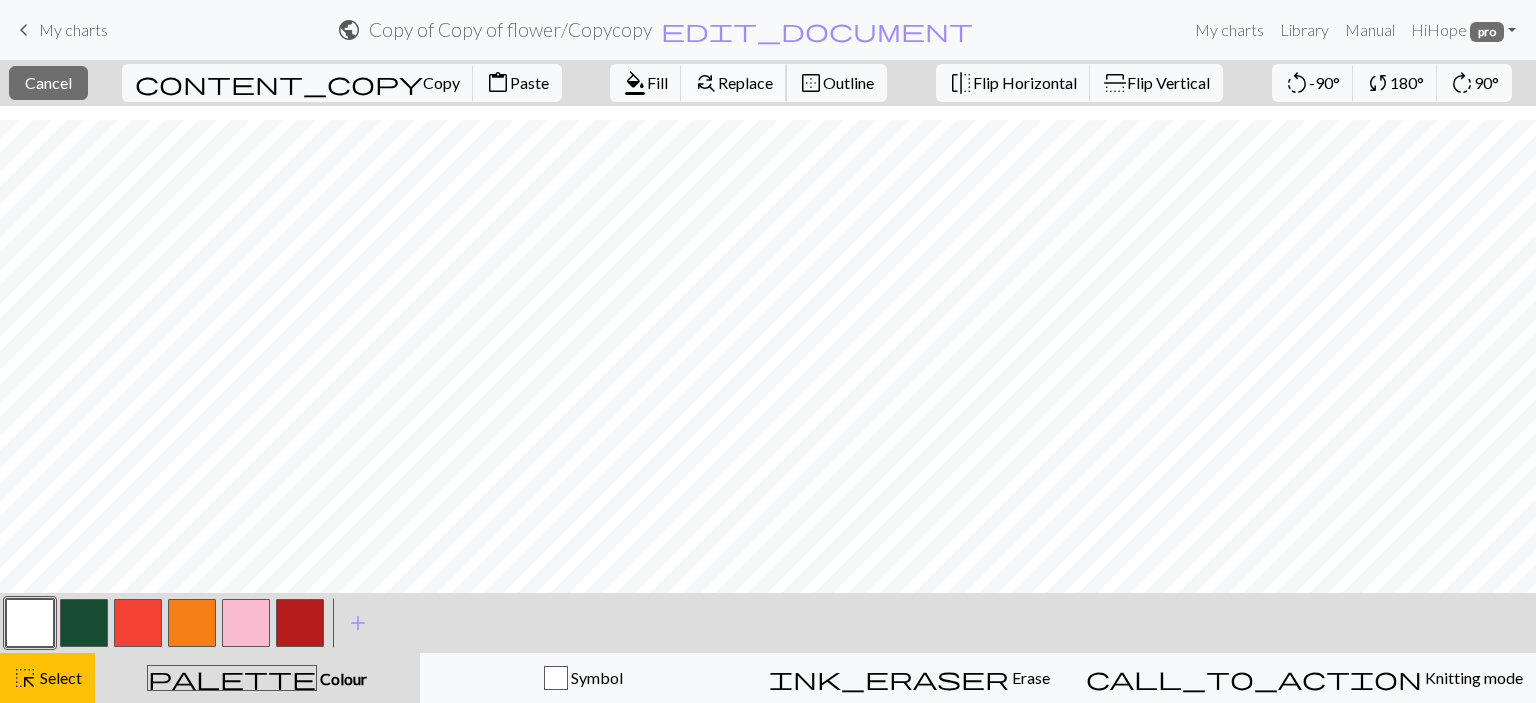 click on "Replace" at bounding box center (745, 82) 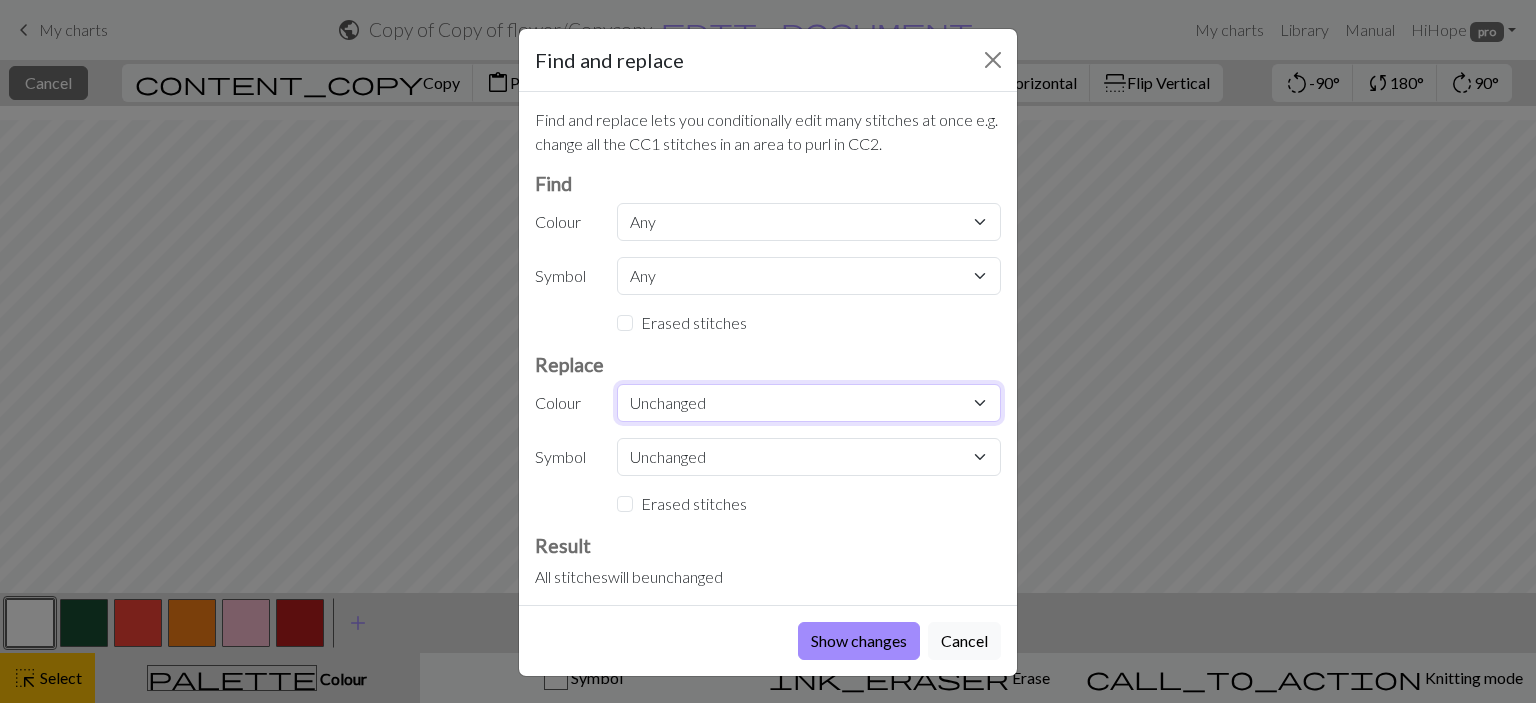 click on "Unchanged MC CC2 CC3 CC4 CC5 CC6" at bounding box center [809, 403] 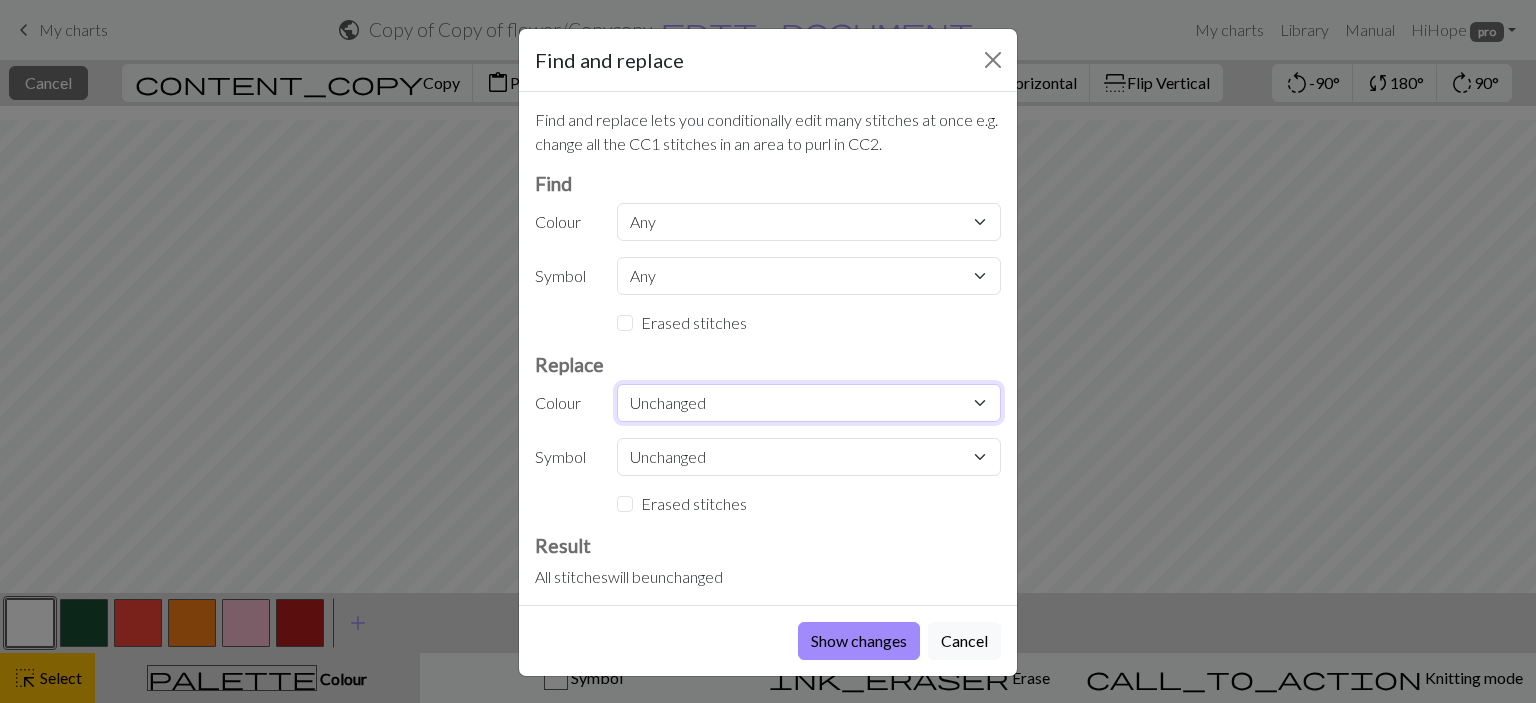 select on "0" 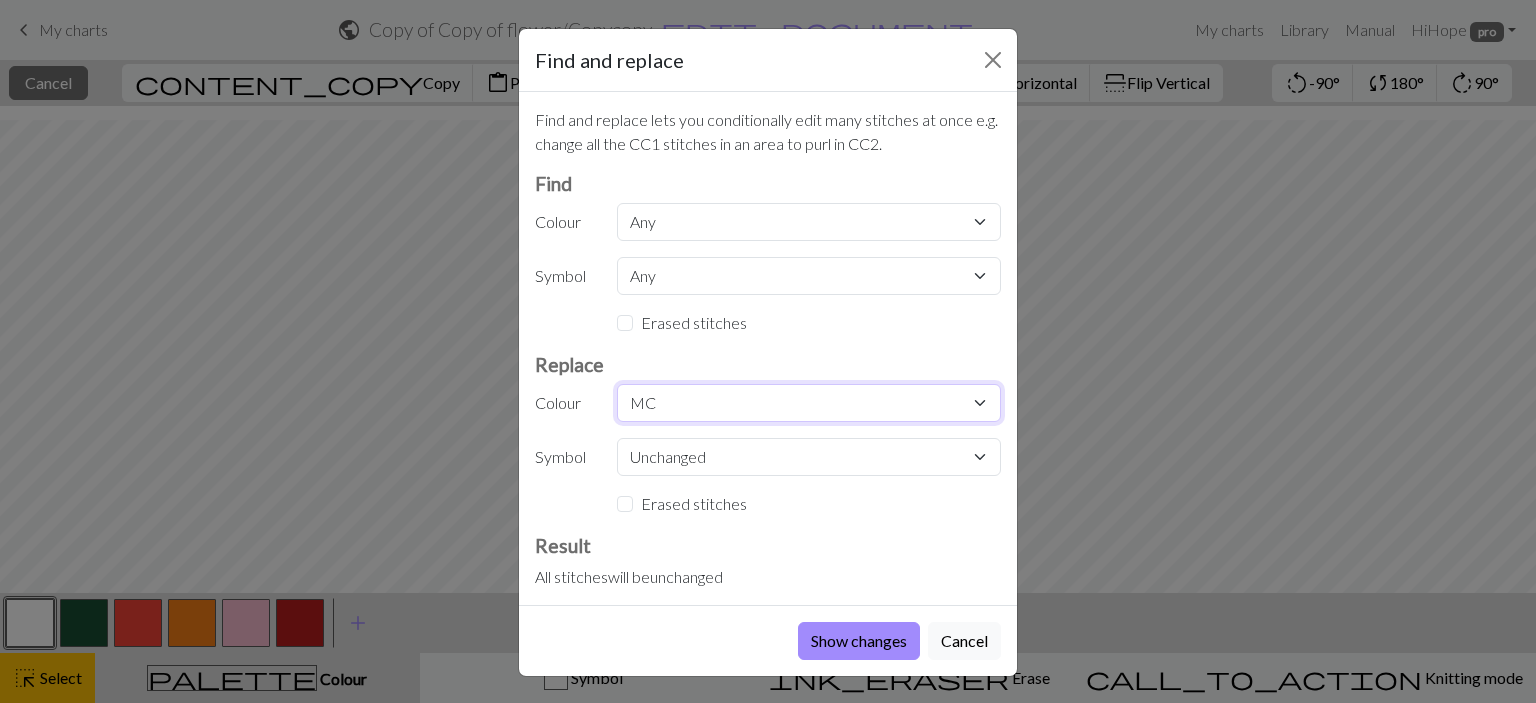 click on "Unchanged MC CC2 CC3 CC4 CC5 CC6" at bounding box center [809, 403] 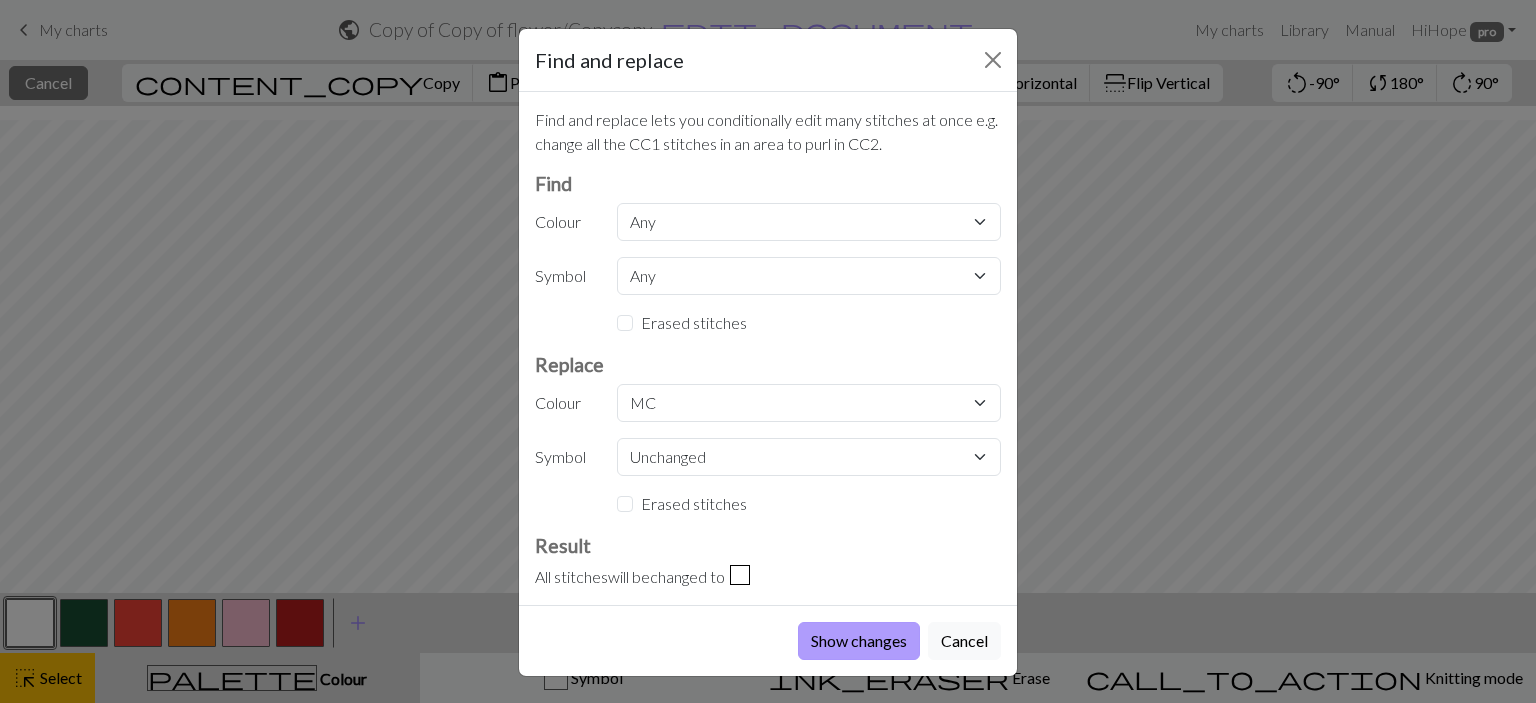click on "Show changes" at bounding box center (859, 641) 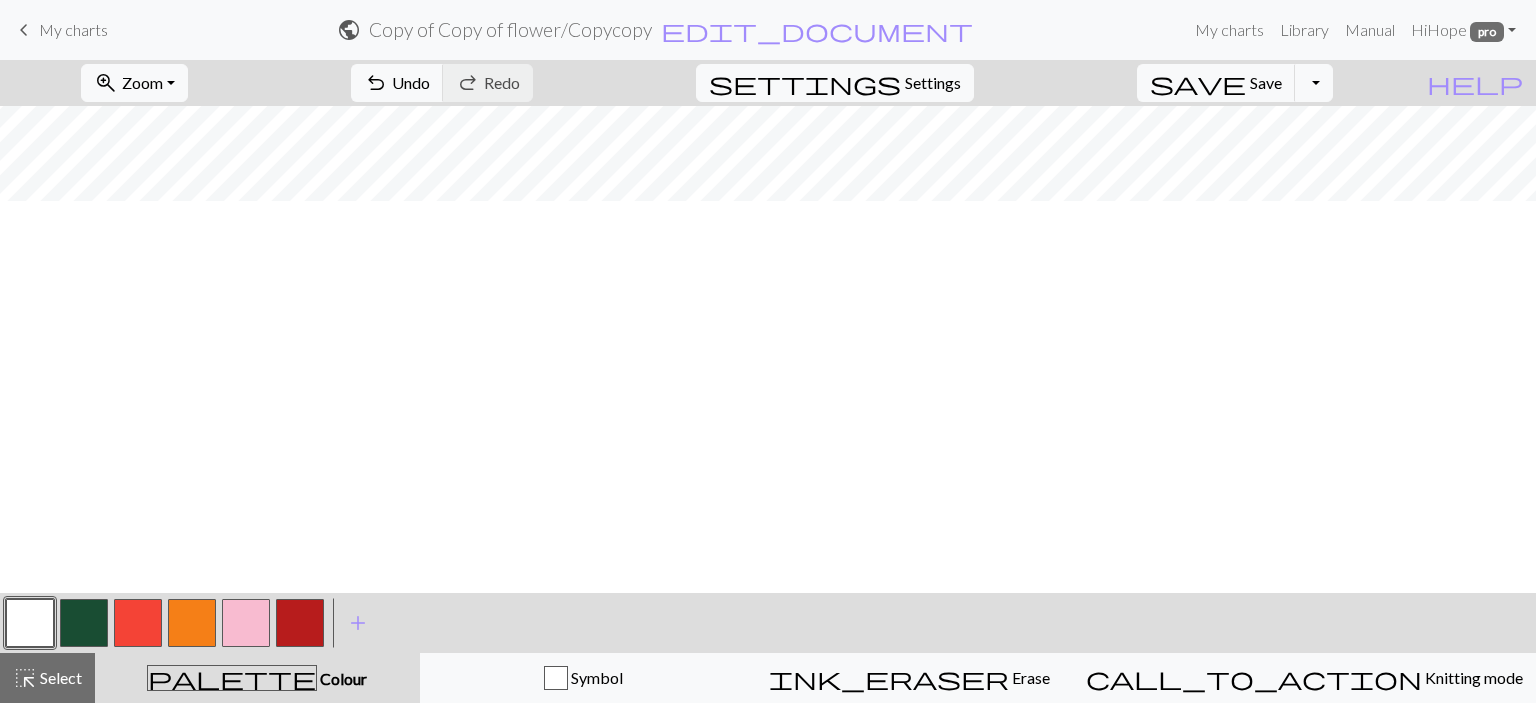 scroll, scrollTop: 0, scrollLeft: 0, axis: both 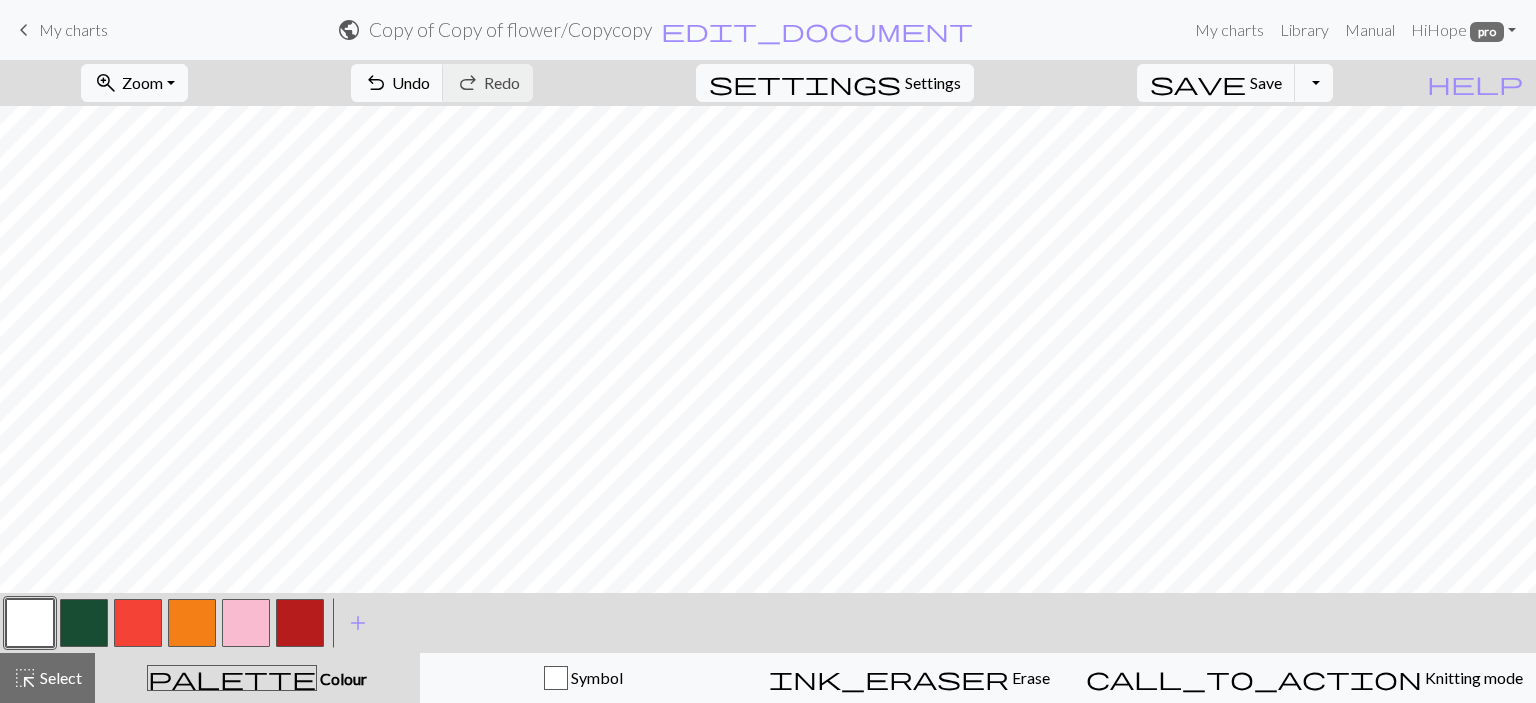 click at bounding box center [30, 623] 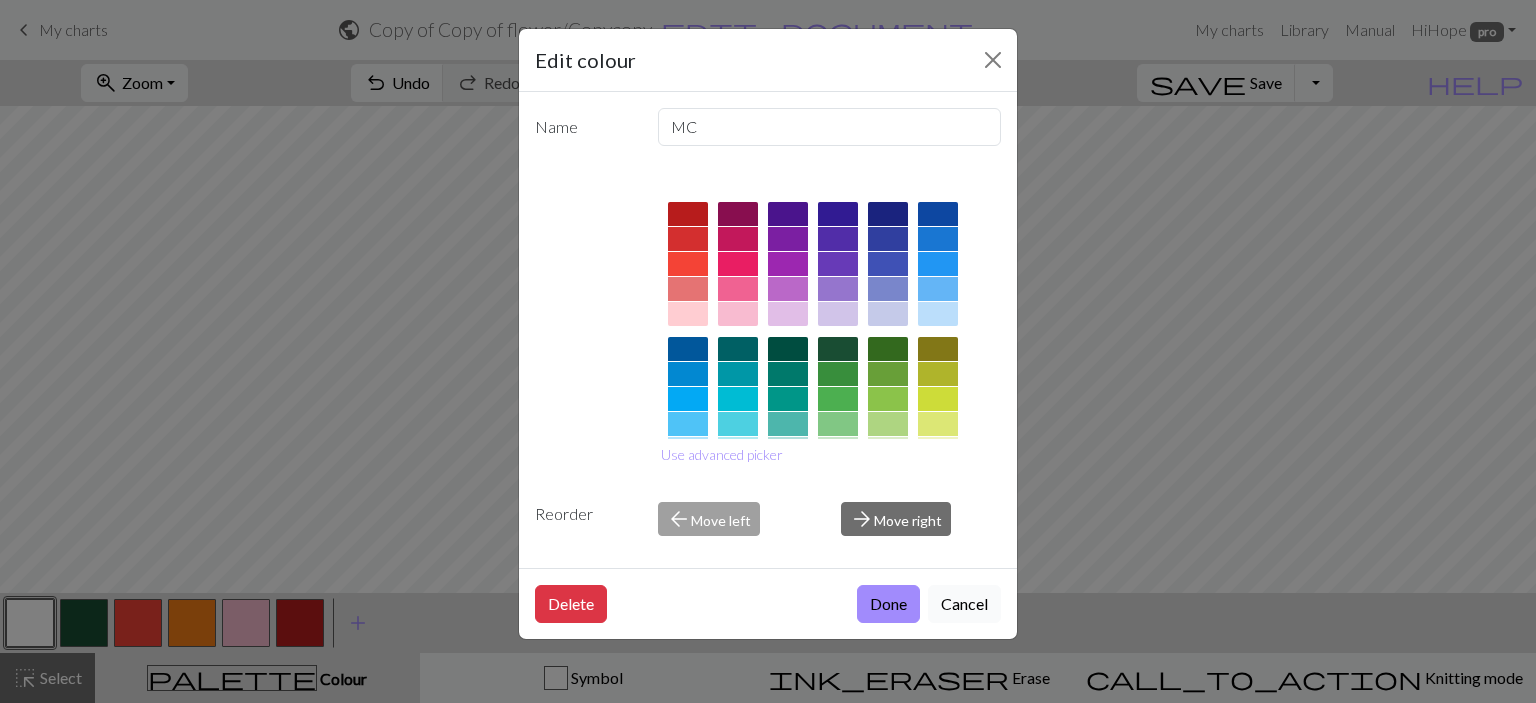 click on "Cancel" at bounding box center [964, 604] 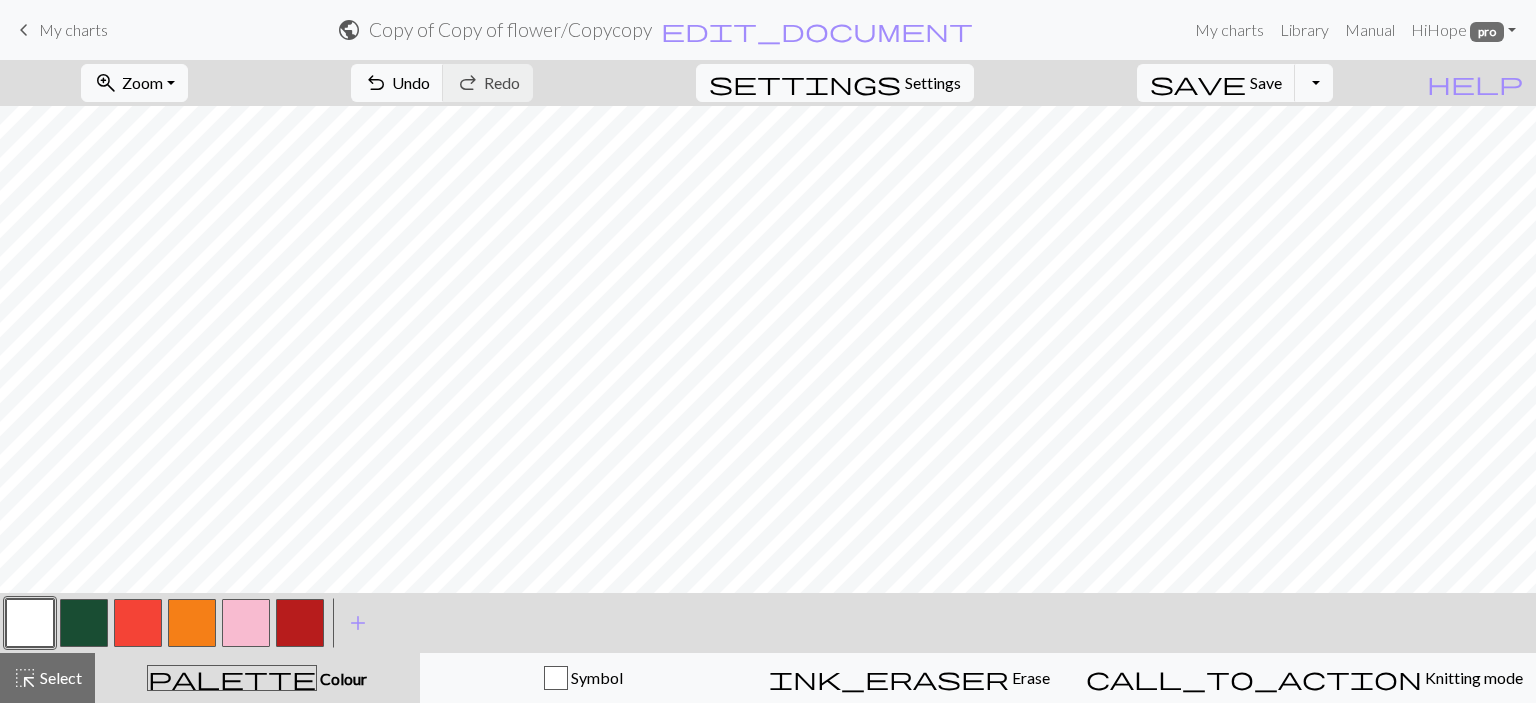 scroll, scrollTop: 100, scrollLeft: 0, axis: vertical 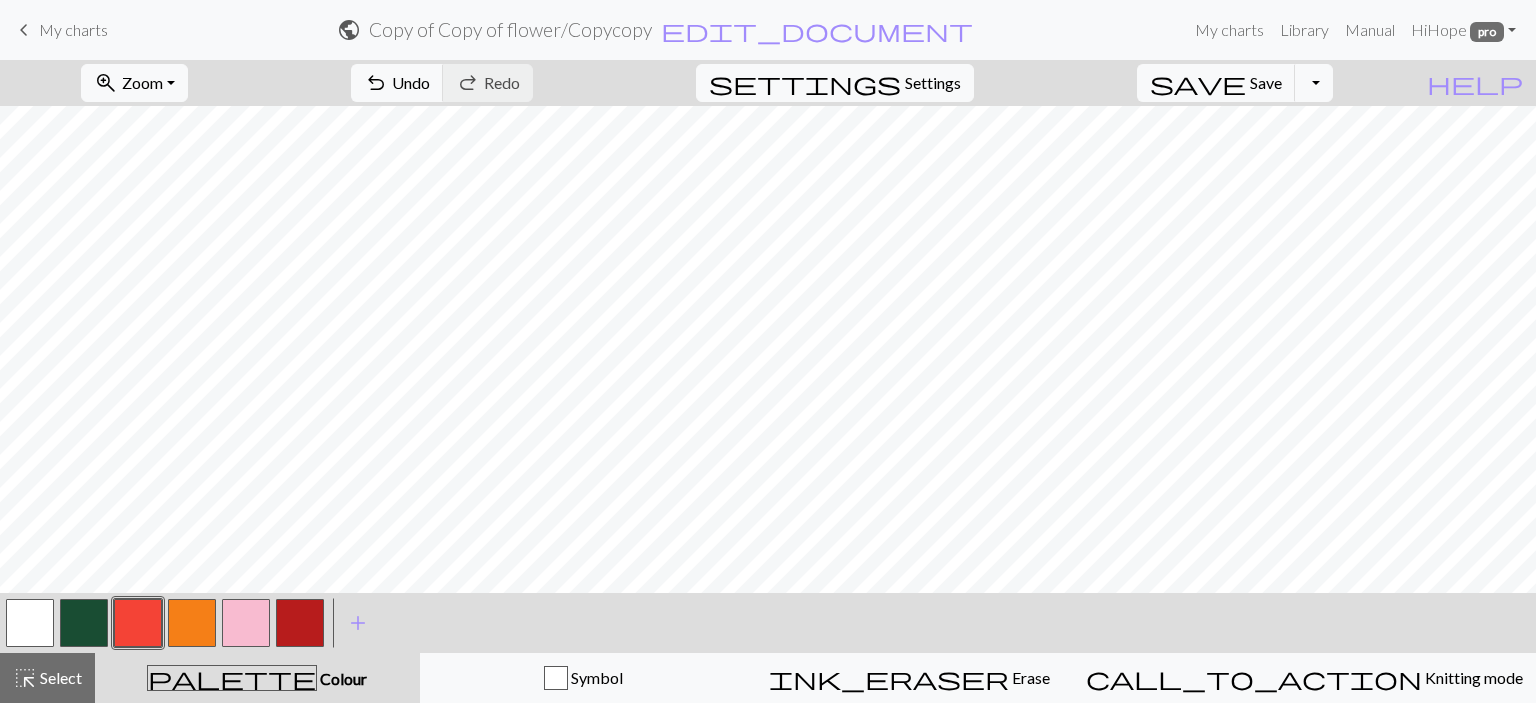 click at bounding box center (138, 623) 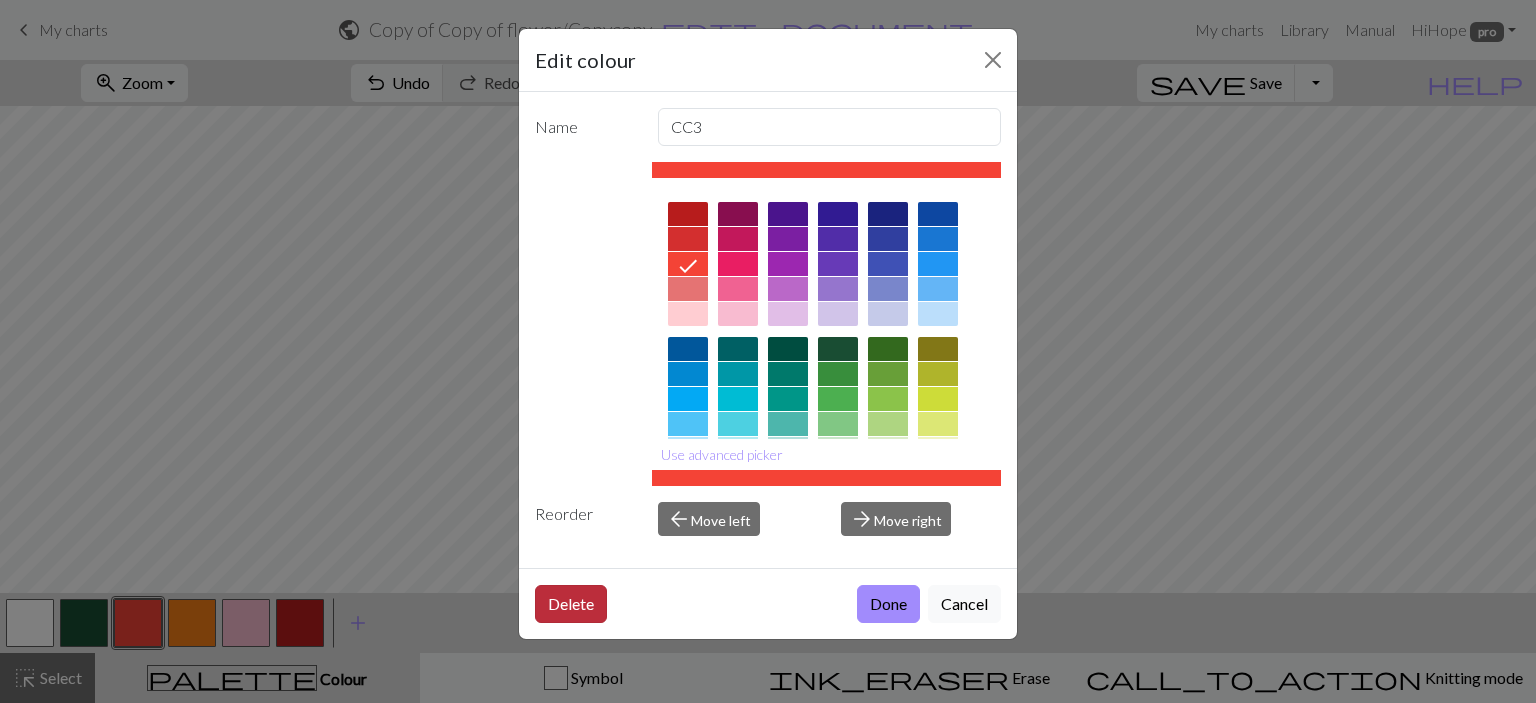 click on "Delete" at bounding box center (571, 604) 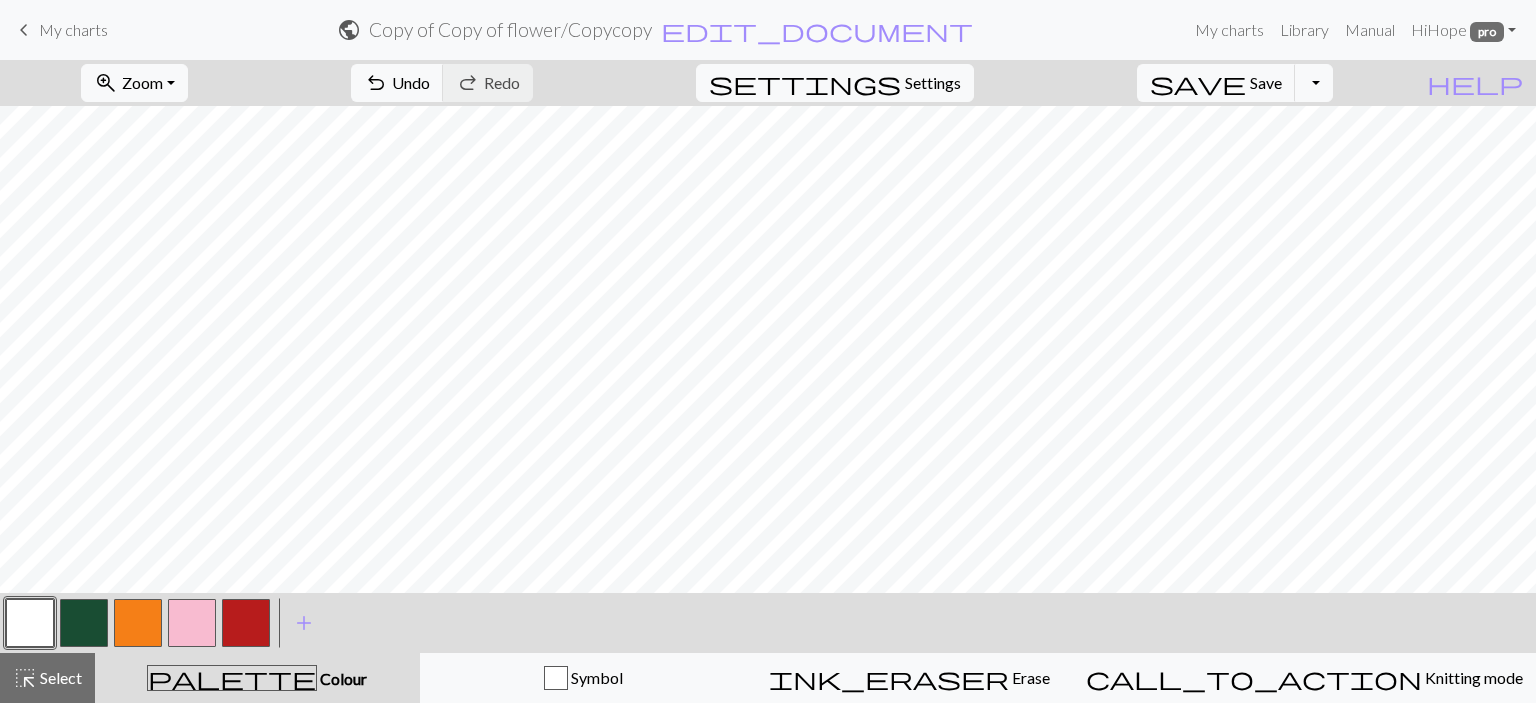 click at bounding box center (138, 623) 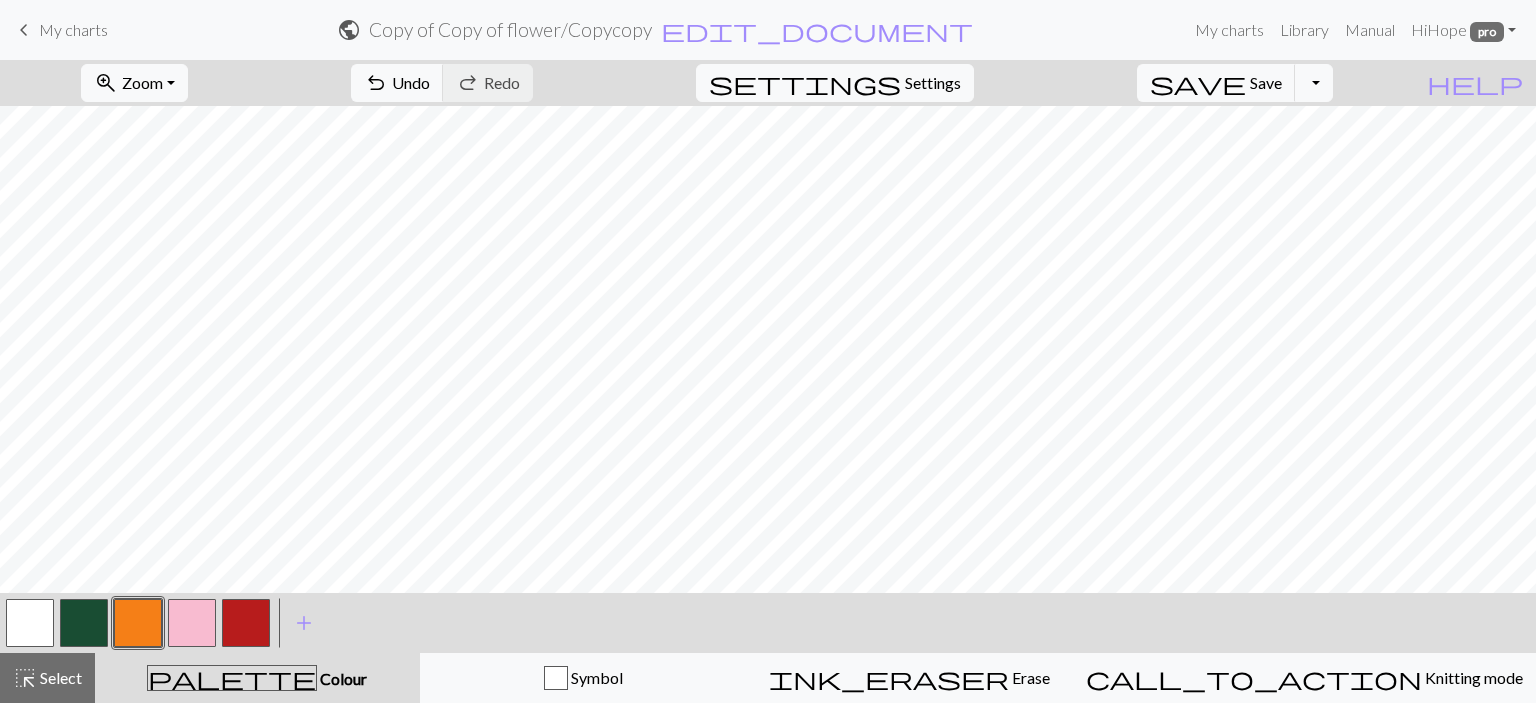 click at bounding box center (138, 623) 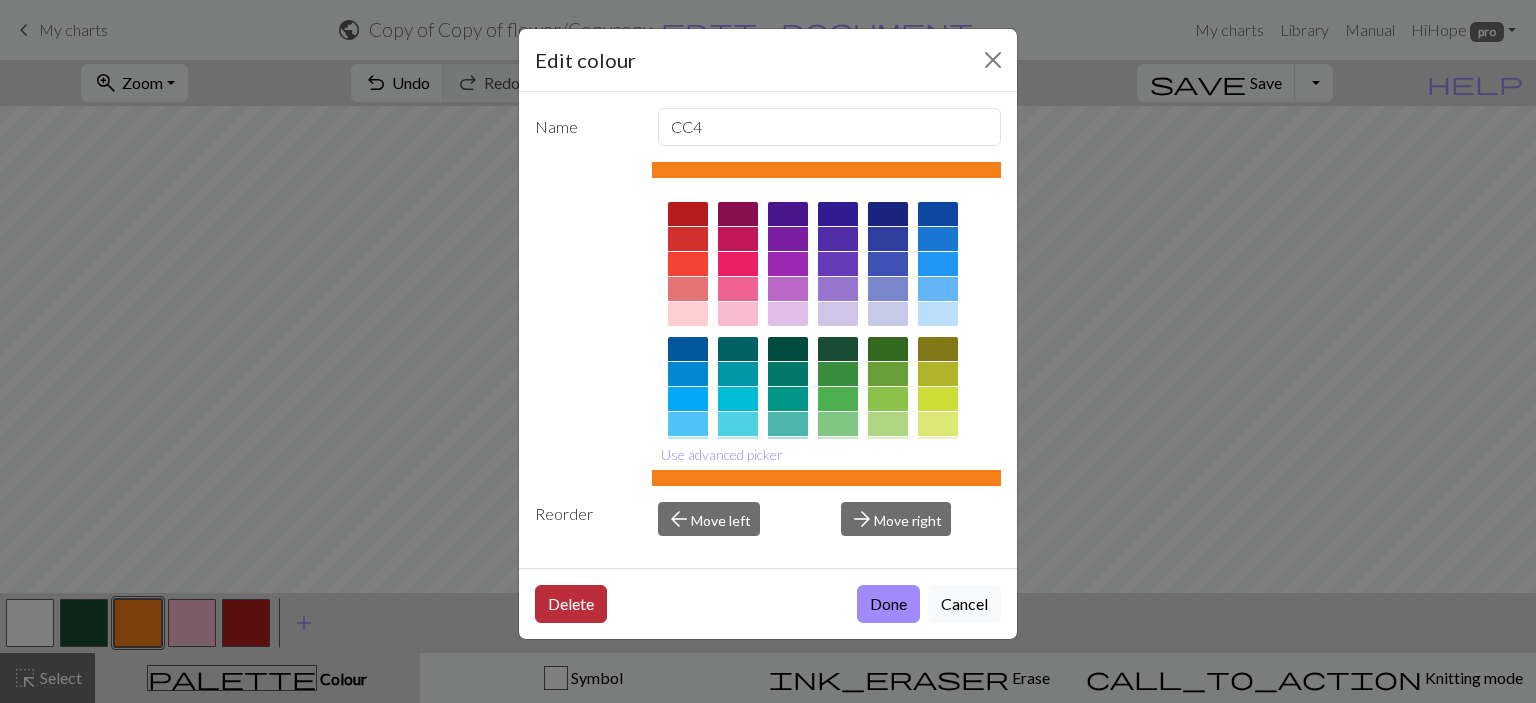 click on "Delete" at bounding box center (571, 604) 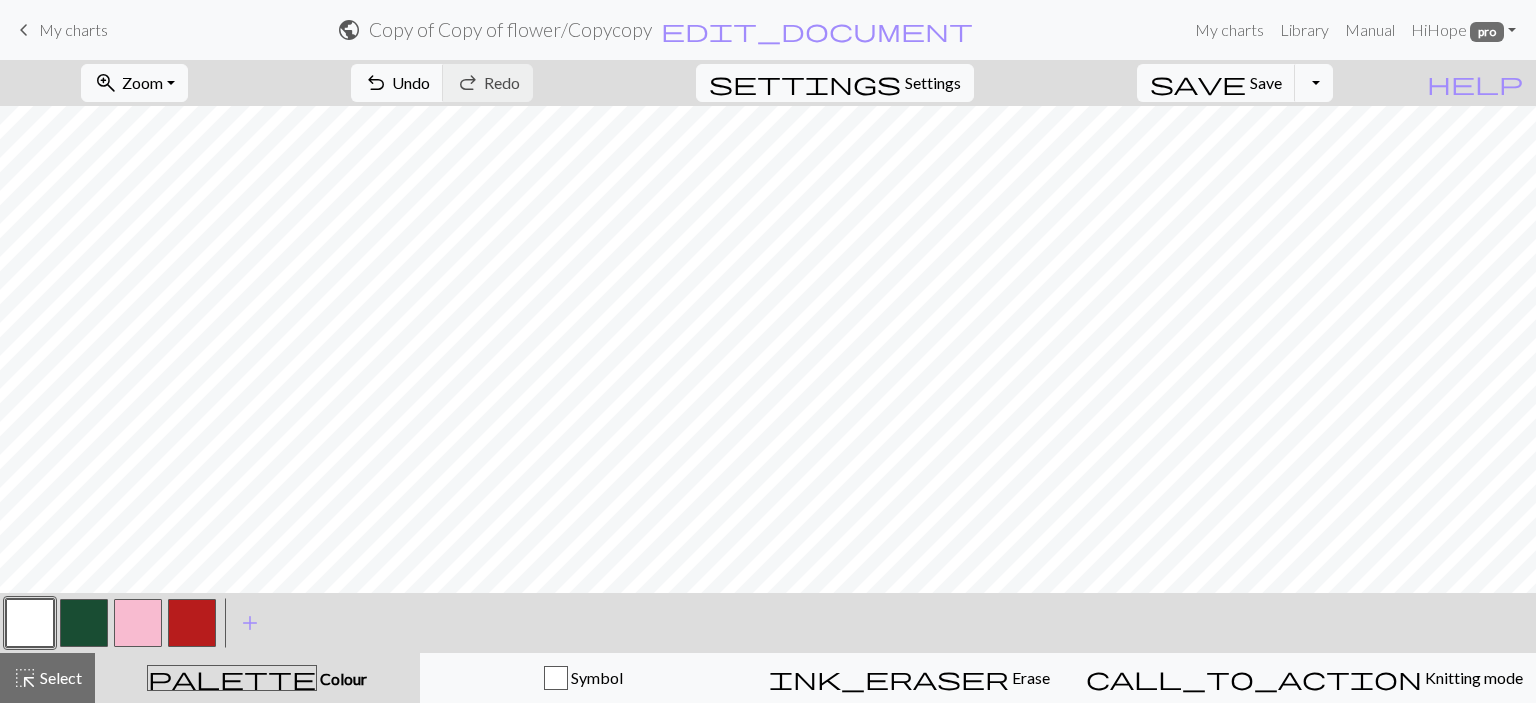 click at bounding box center (138, 623) 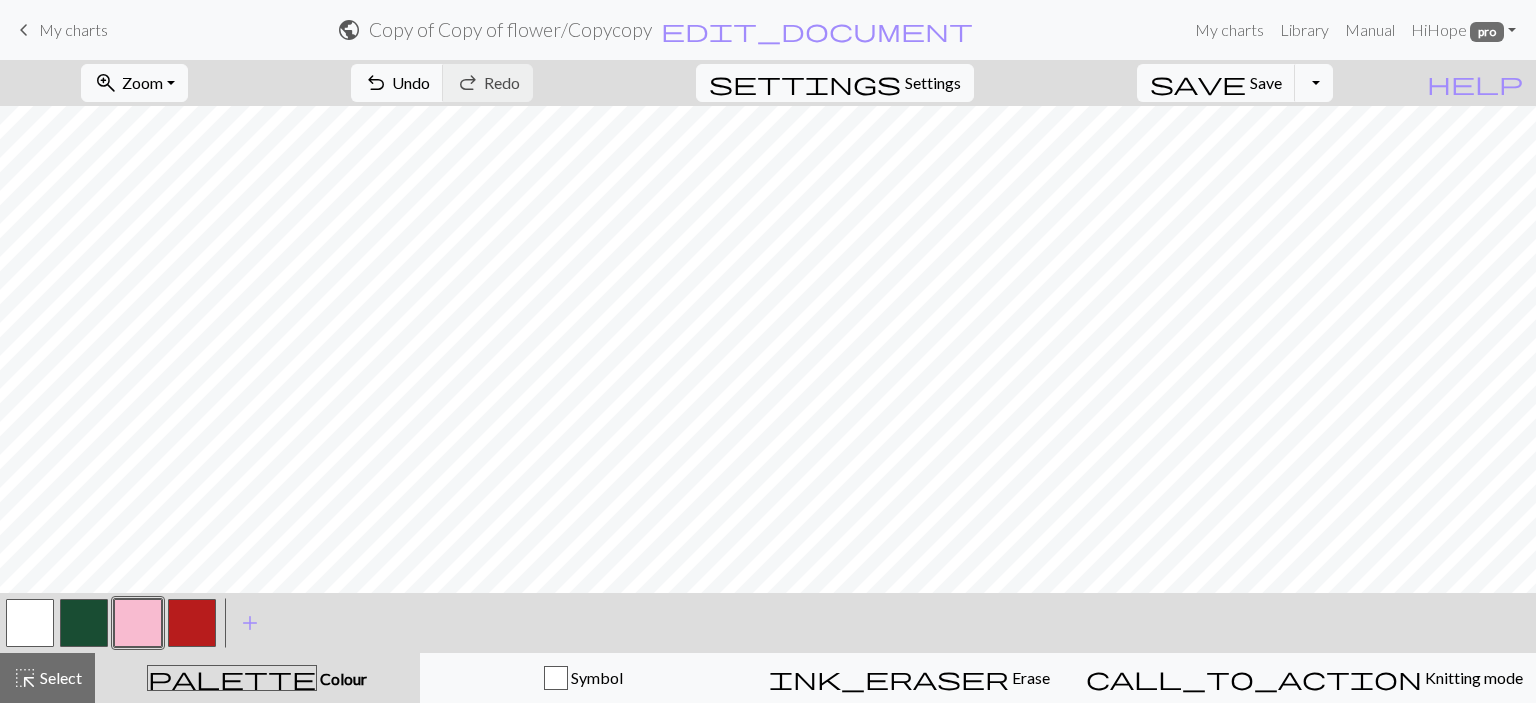 click at bounding box center (138, 623) 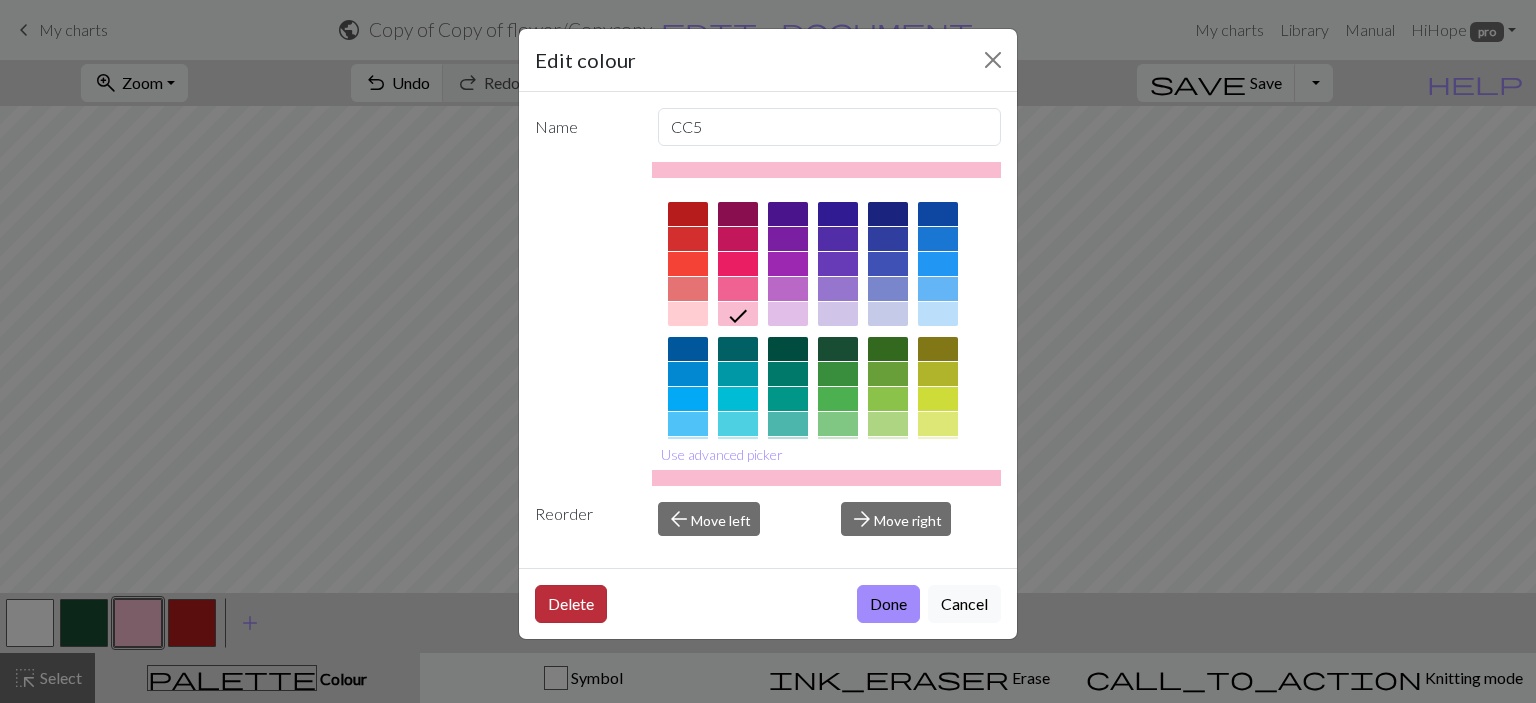 click on "Delete" at bounding box center [571, 604] 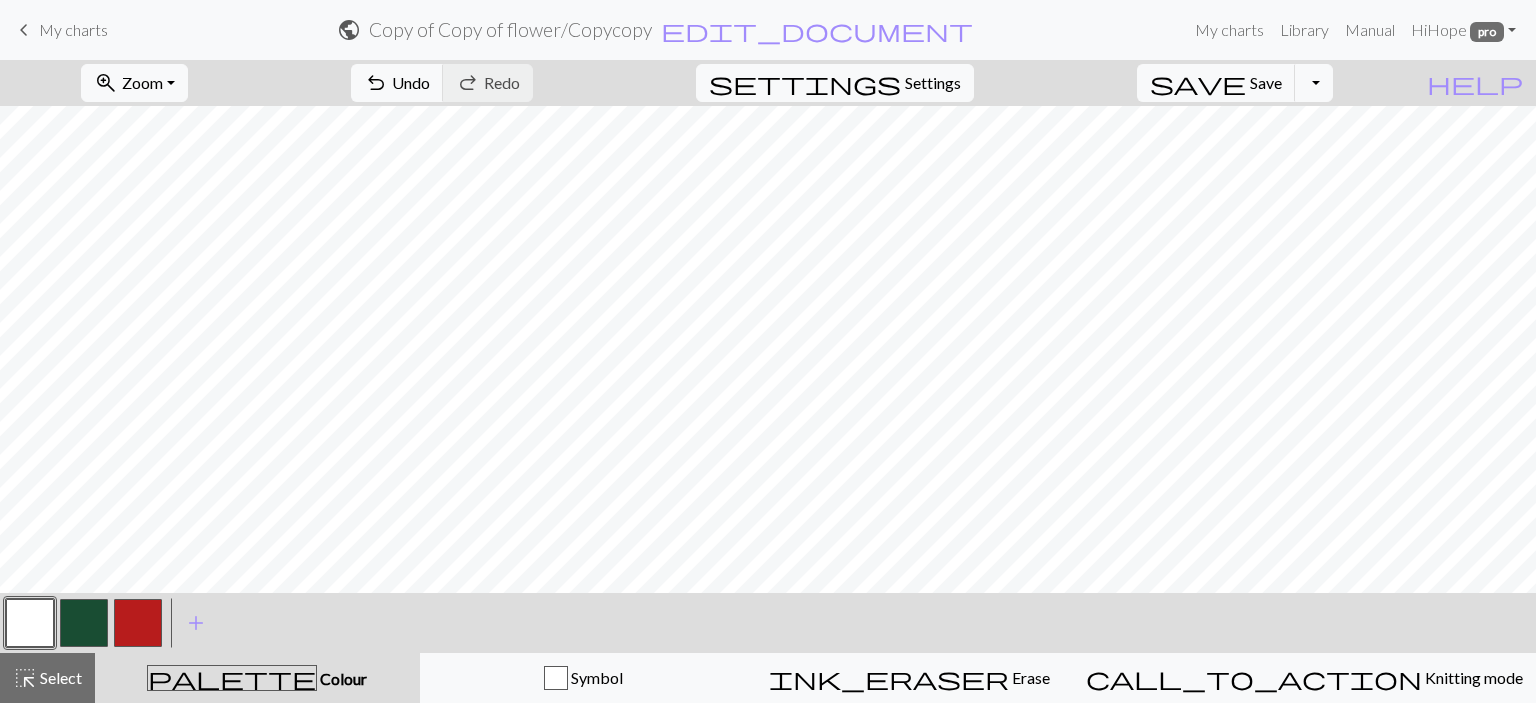 click at bounding box center (138, 623) 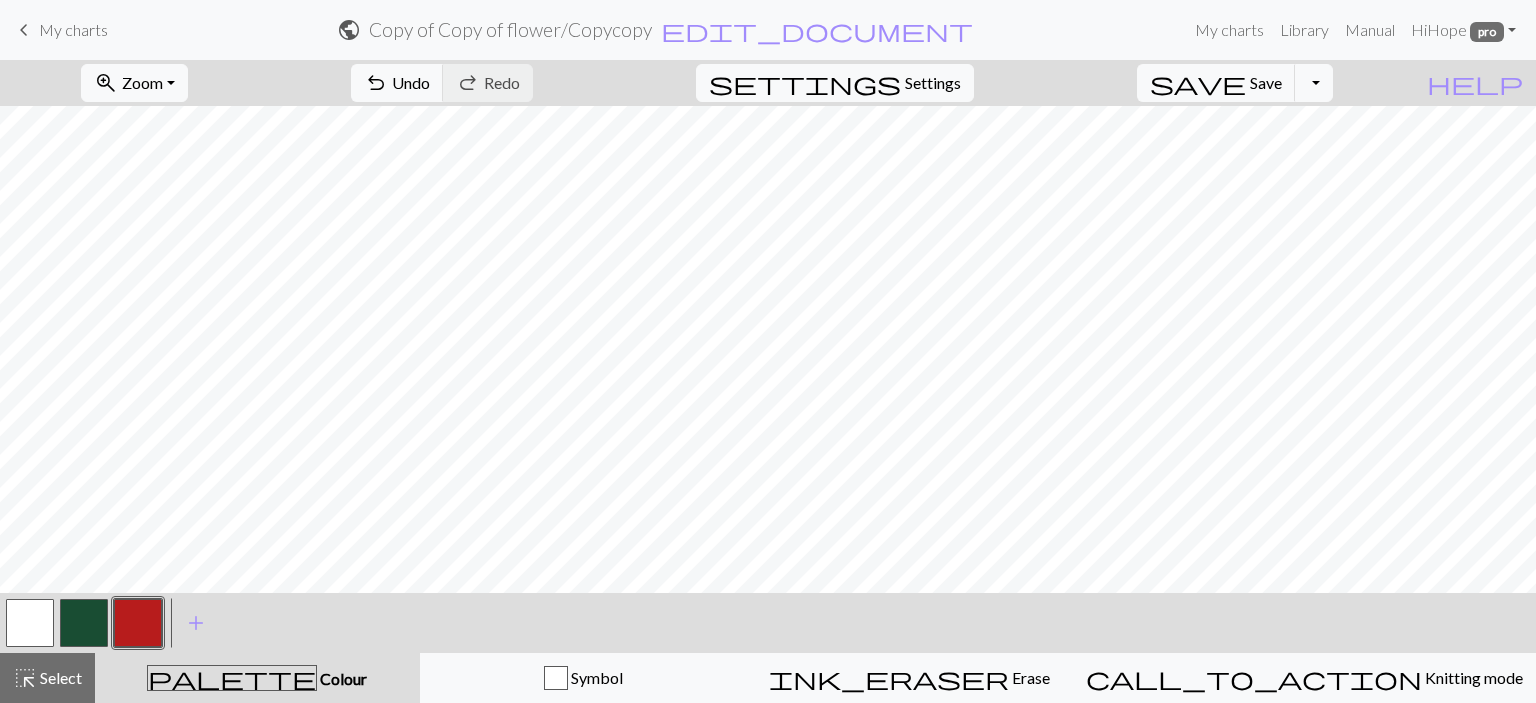 click on "< >" at bounding box center [84, 623] 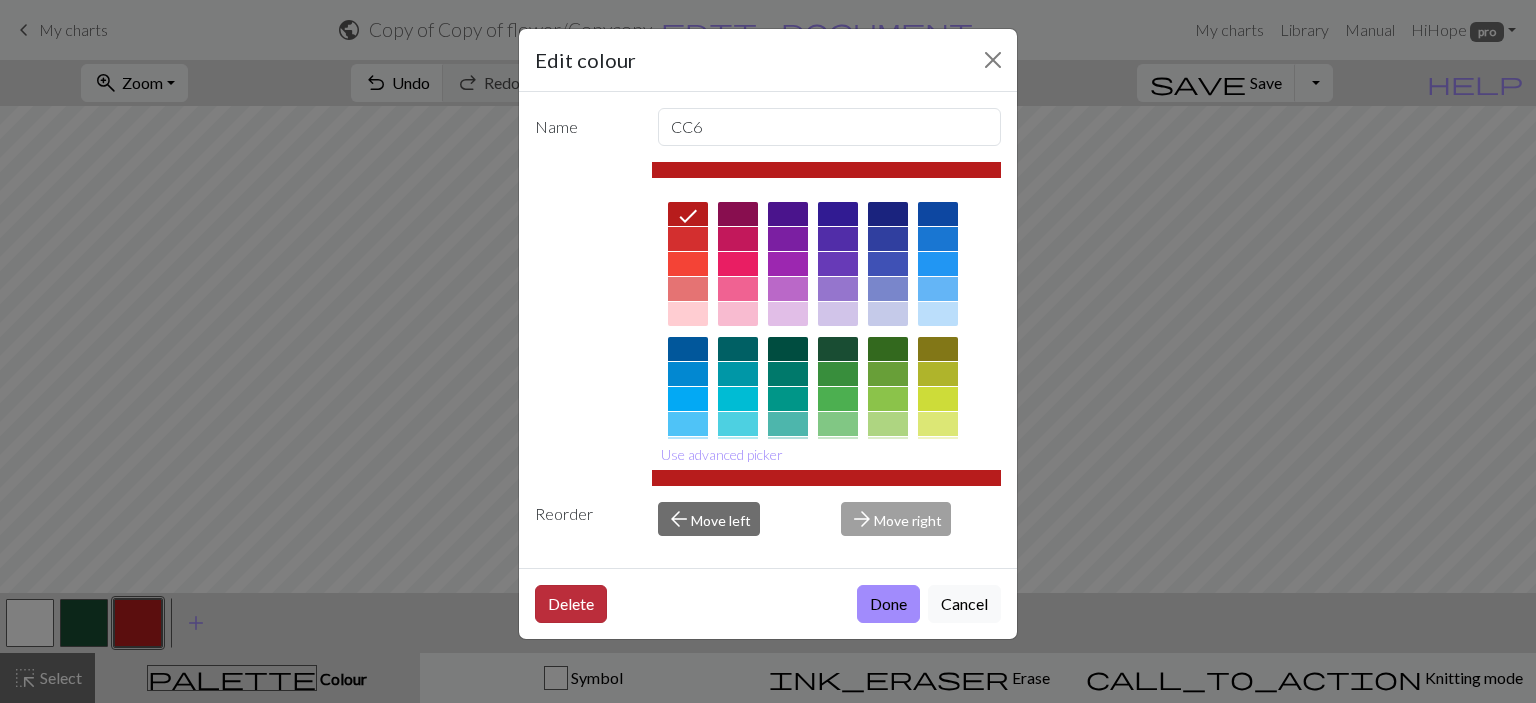 click on "Delete" at bounding box center [571, 604] 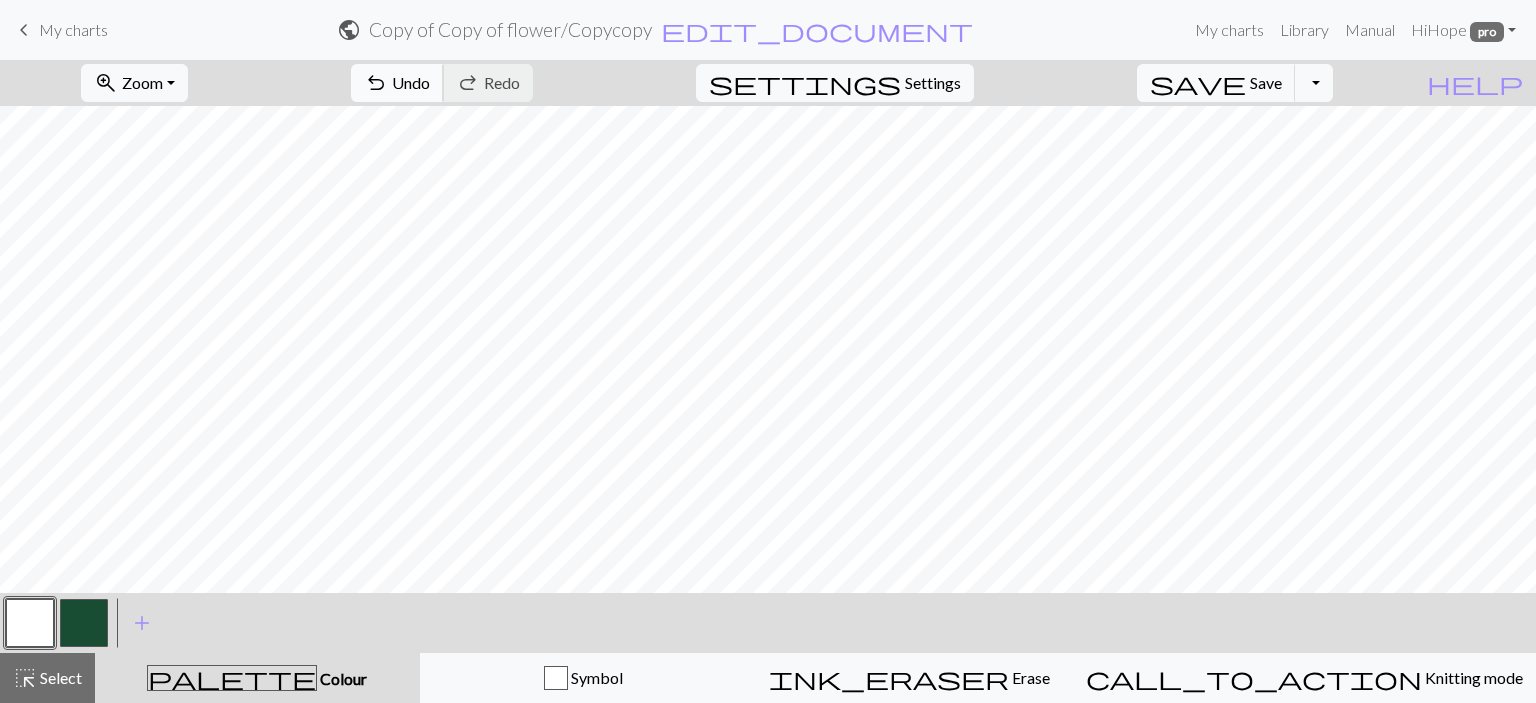 click on "undo Undo Undo" at bounding box center [397, 83] 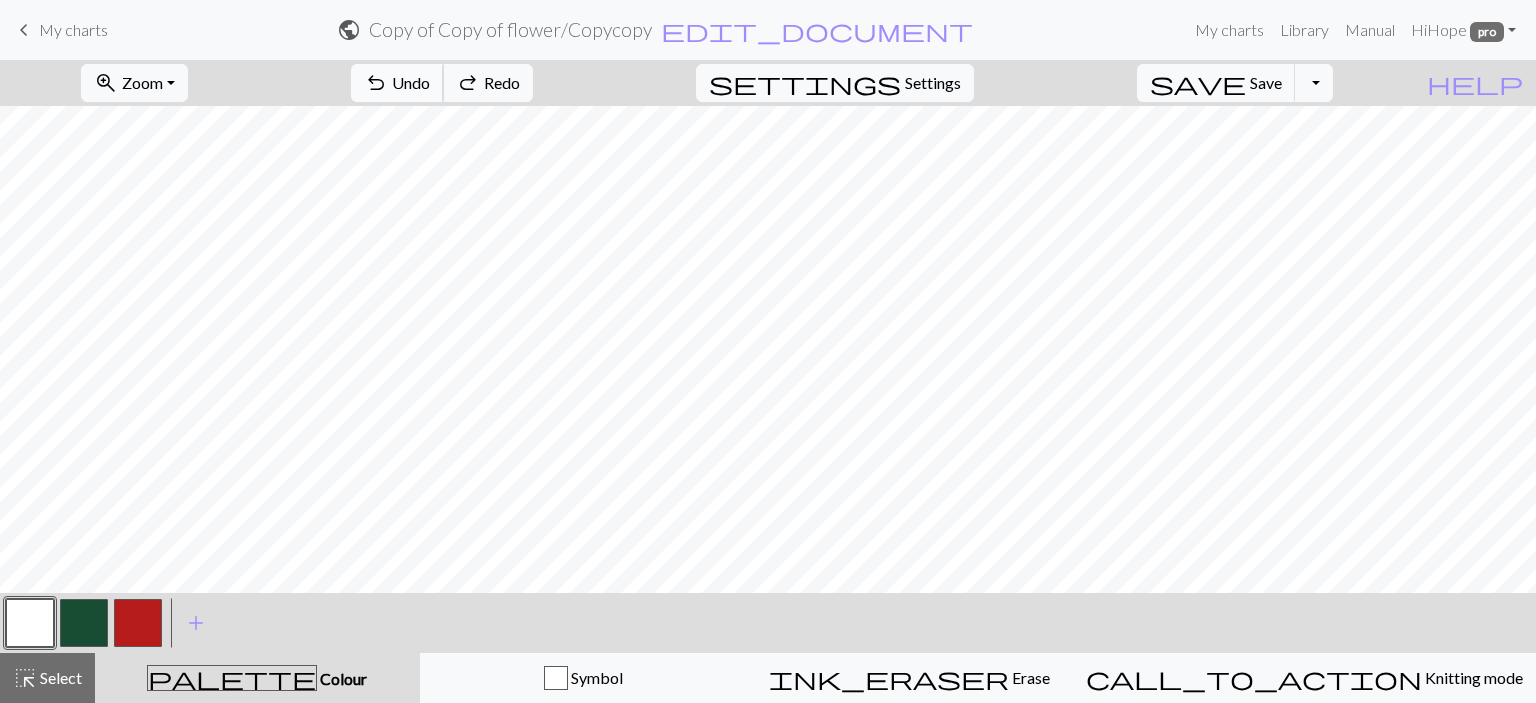 drag, startPoint x: 506, startPoint y: 84, endPoint x: 497, endPoint y: 93, distance: 12.727922 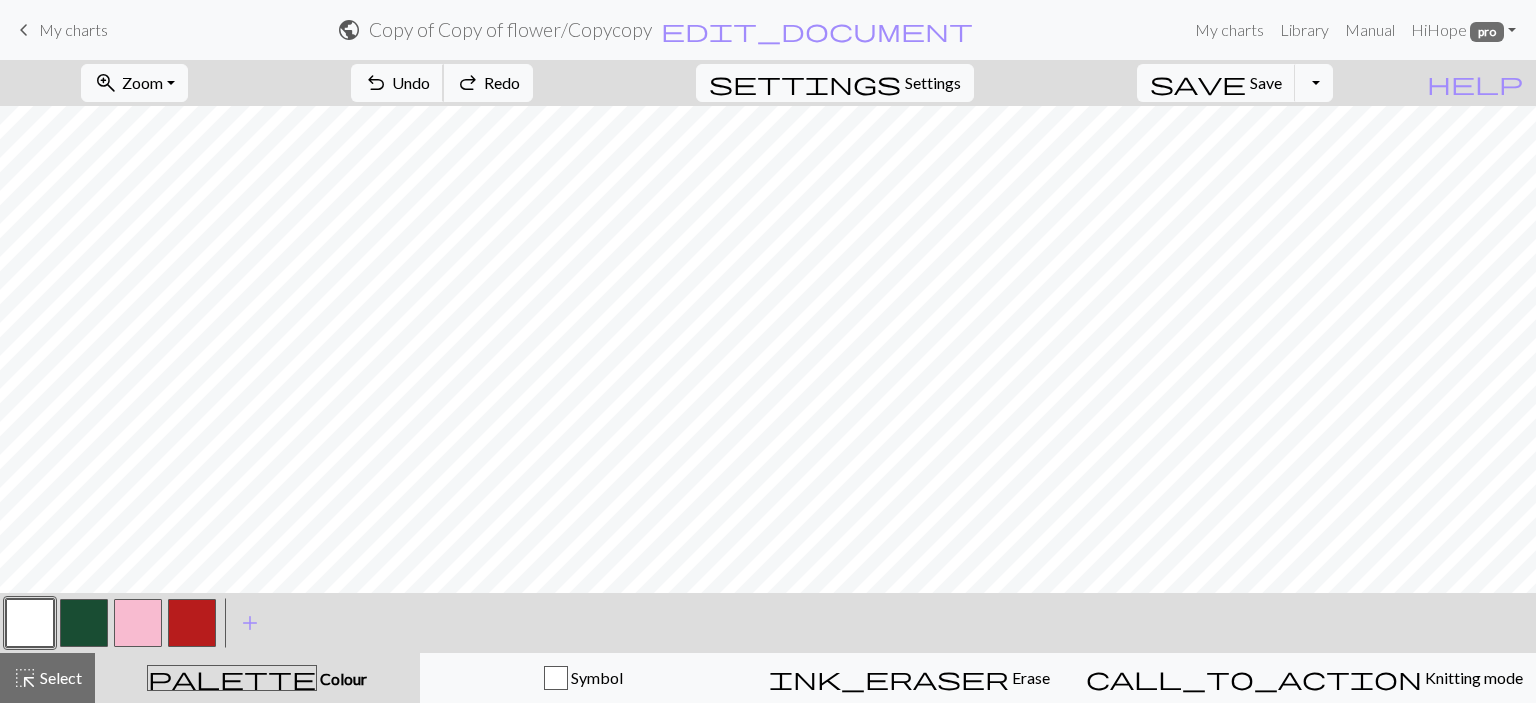 drag, startPoint x: 495, startPoint y: 87, endPoint x: 488, endPoint y: 103, distance: 17.464249 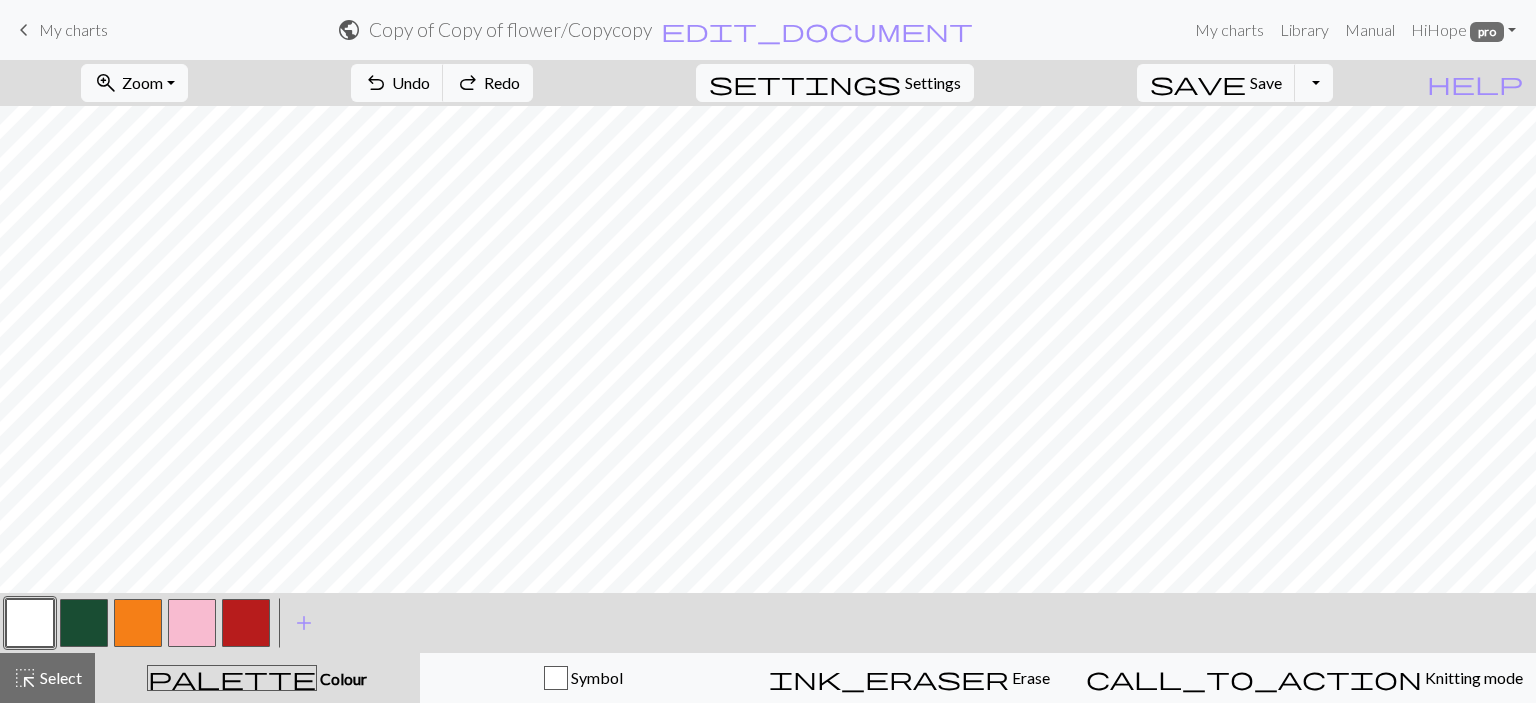 click at bounding box center (246, 623) 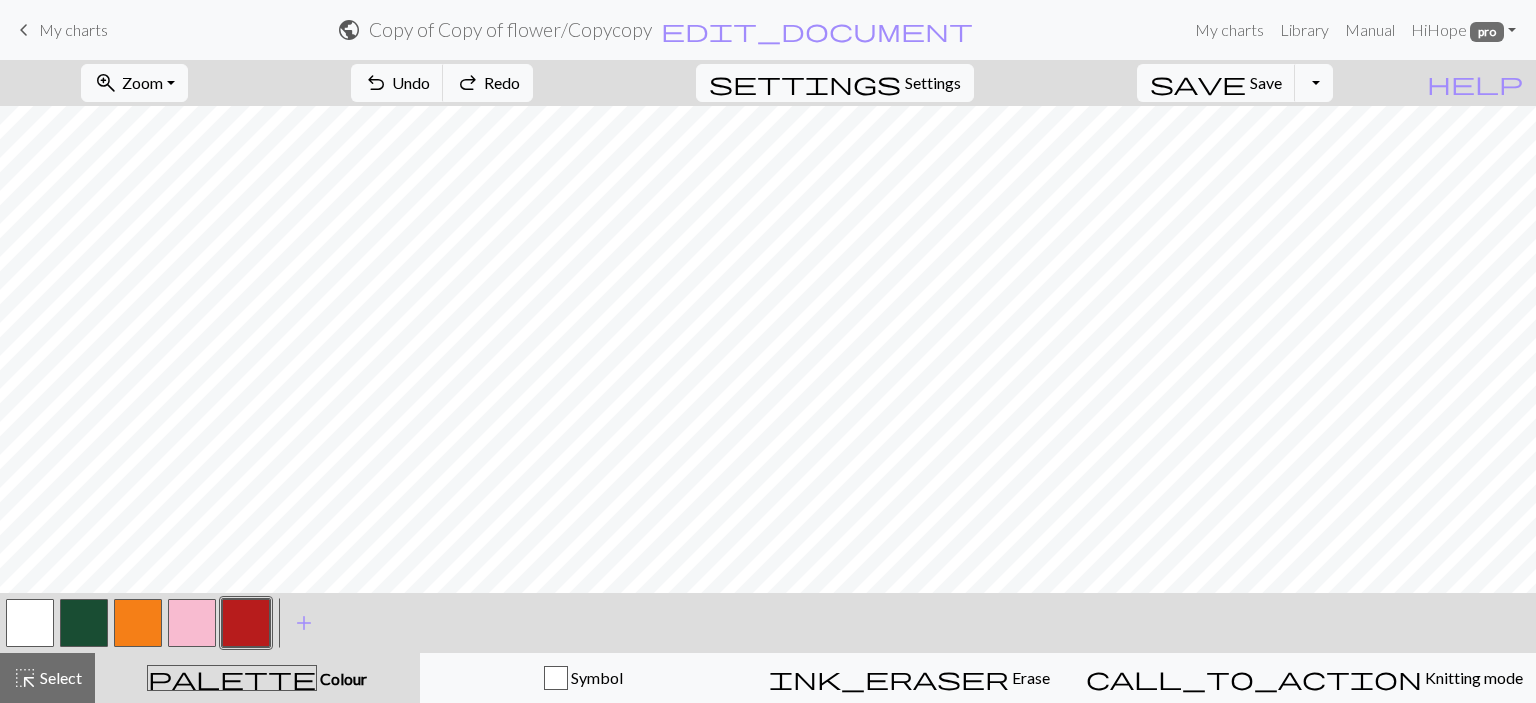 click at bounding box center (246, 623) 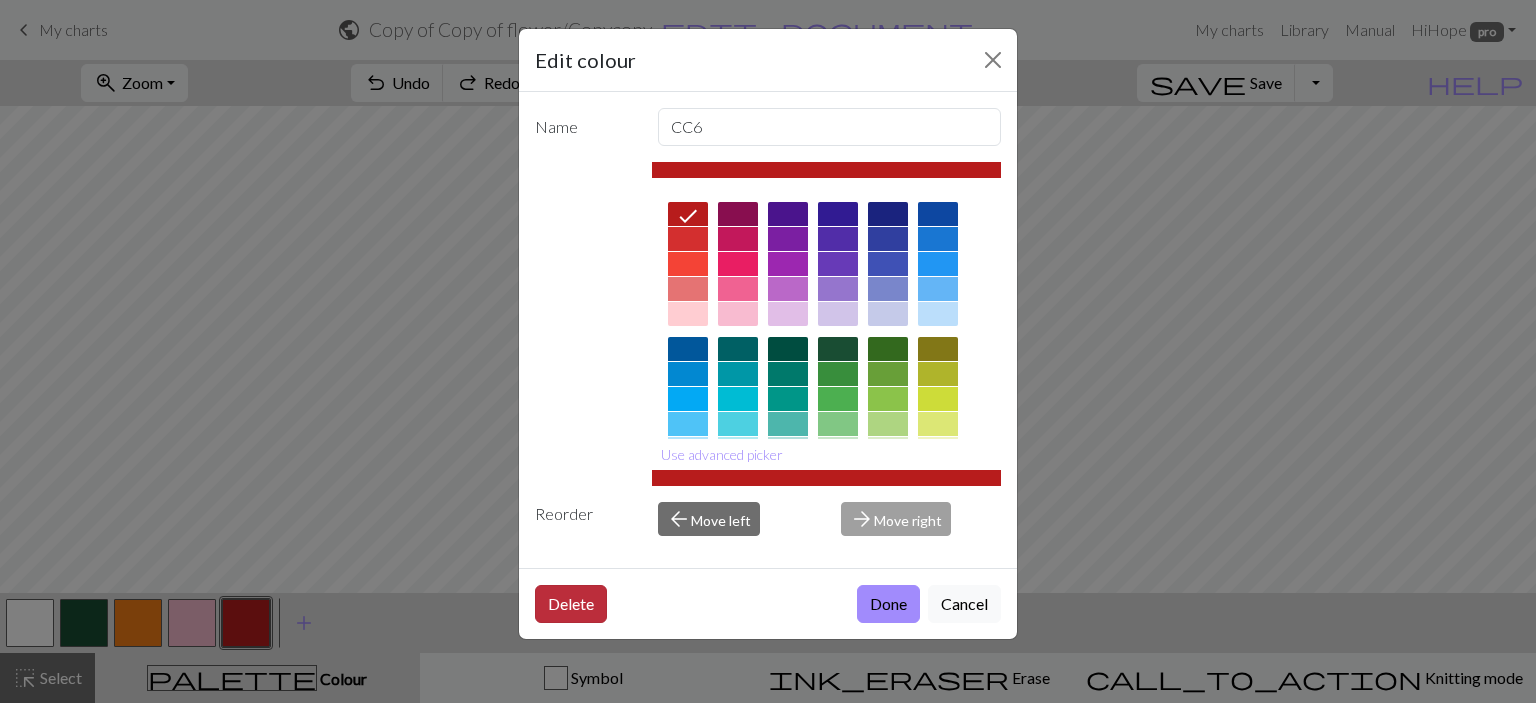 click on "Delete" at bounding box center (571, 604) 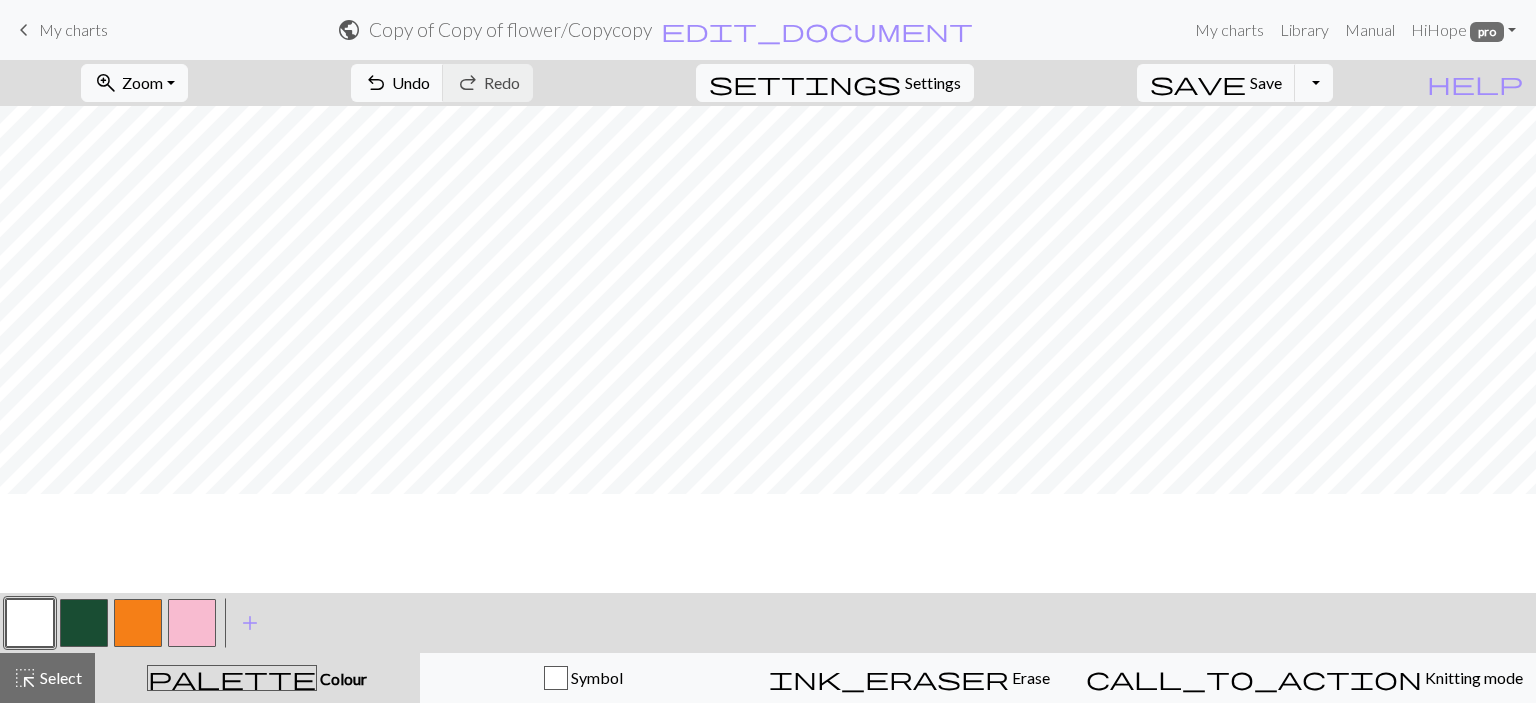 scroll, scrollTop: 100, scrollLeft: 0, axis: vertical 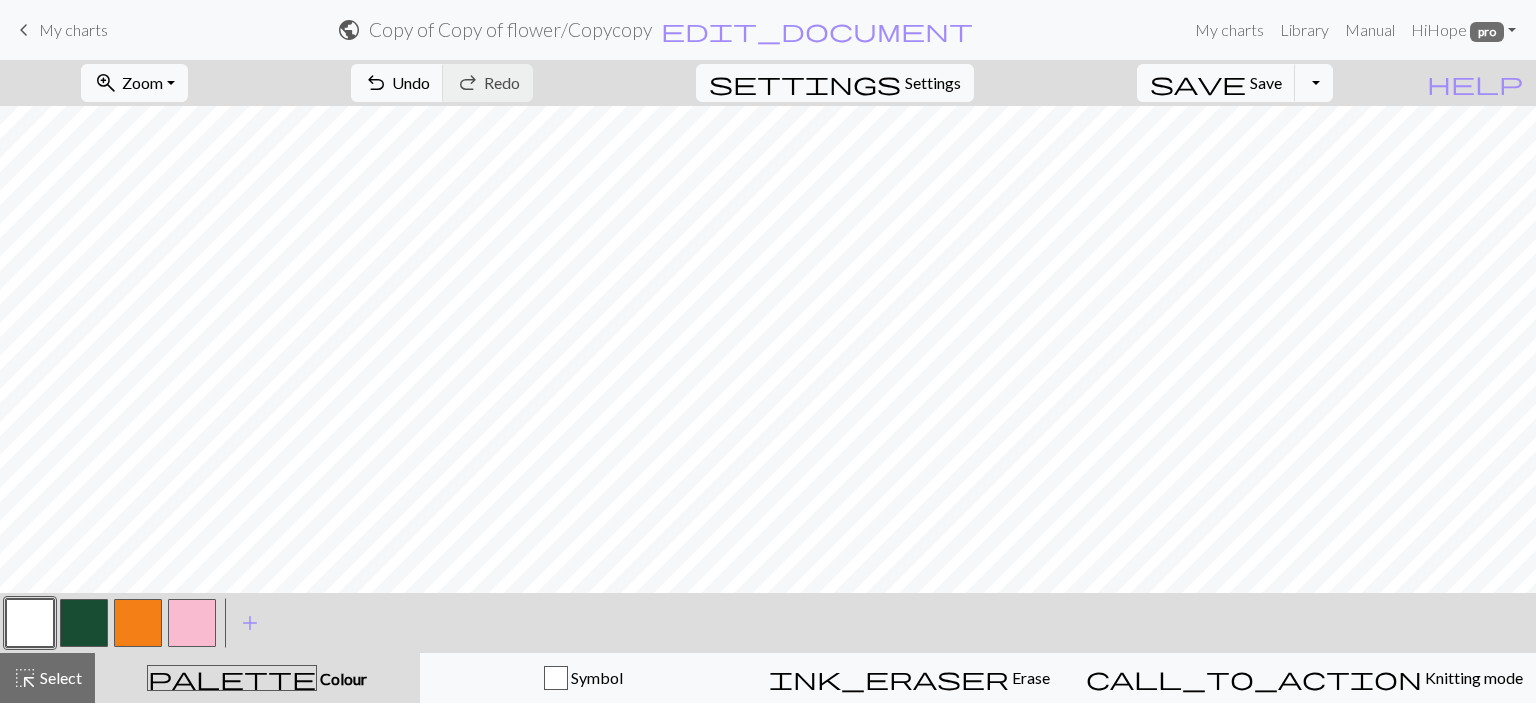 click at bounding box center [84, 623] 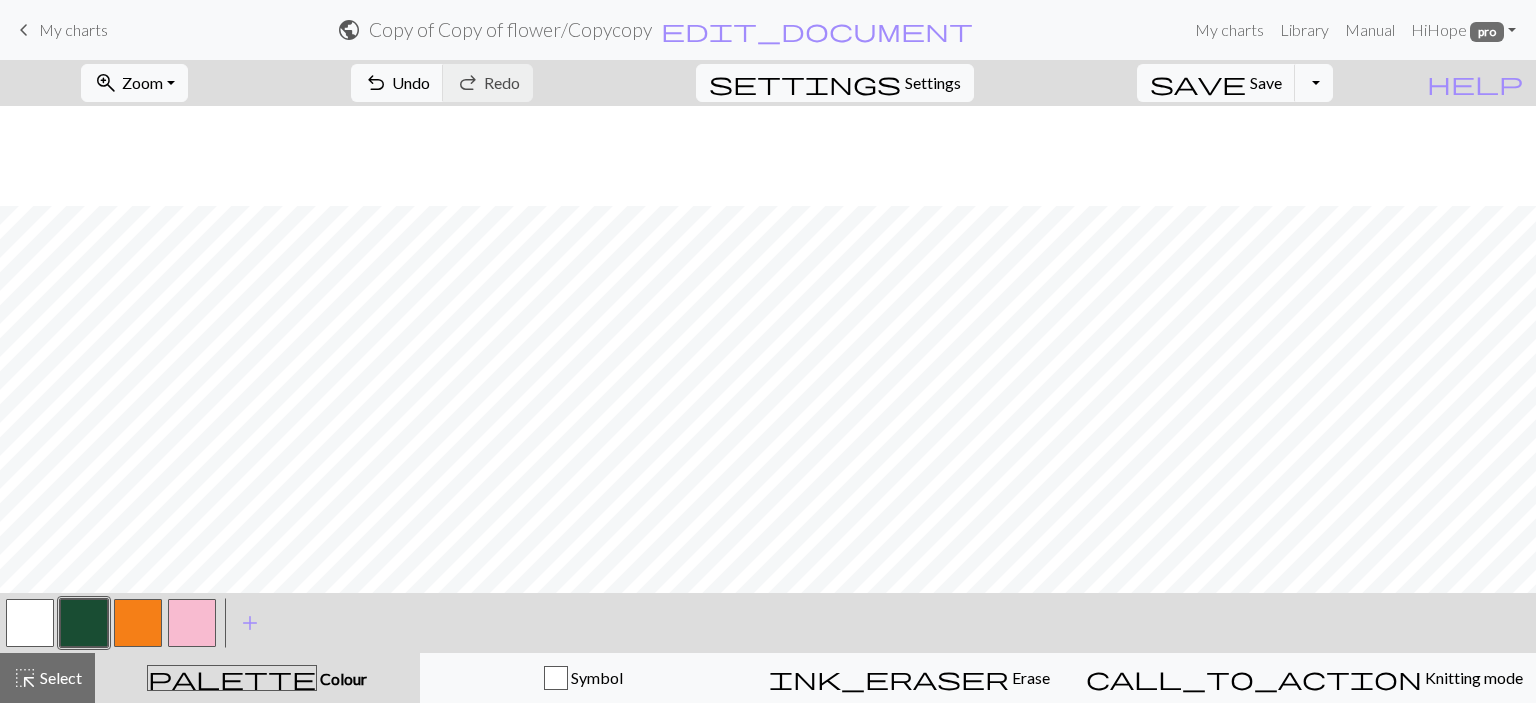 scroll, scrollTop: 200, scrollLeft: 0, axis: vertical 